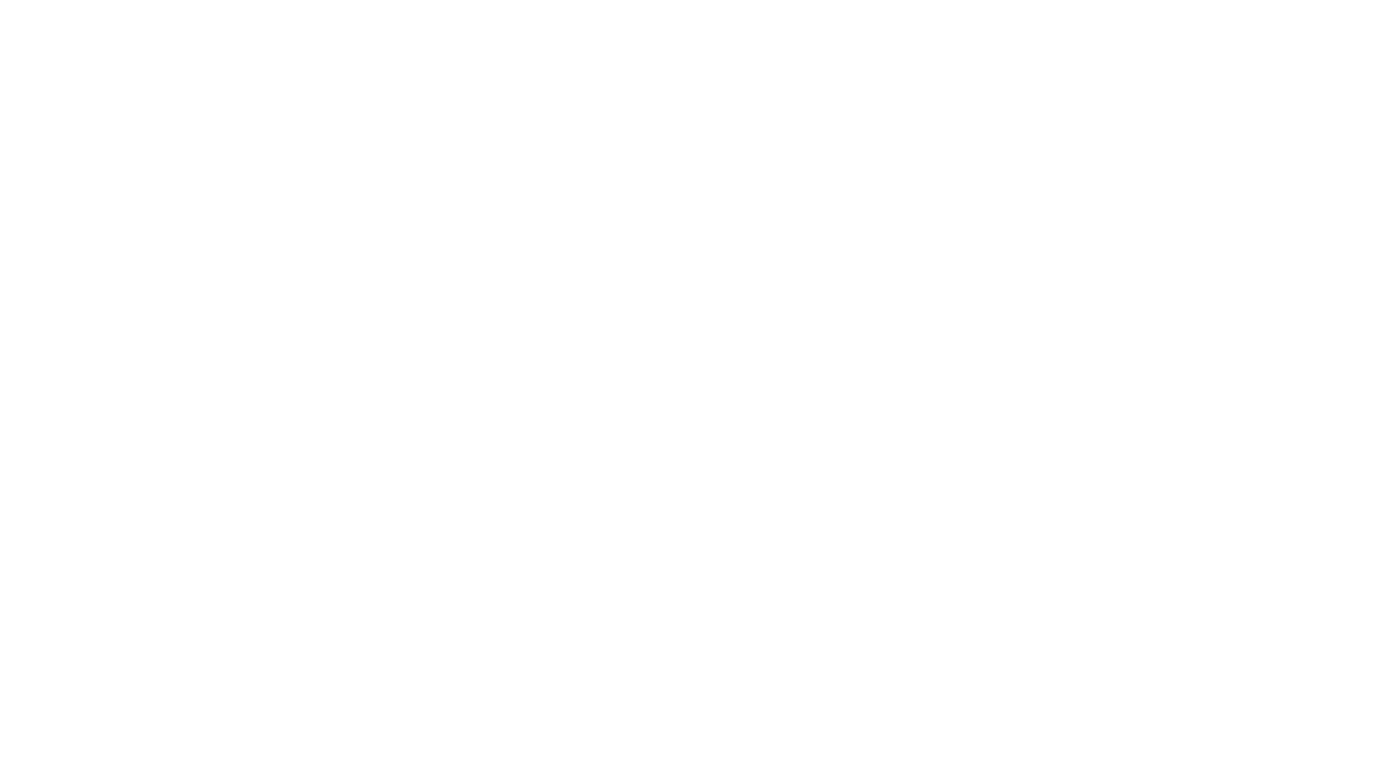 scroll, scrollTop: 0, scrollLeft: 0, axis: both 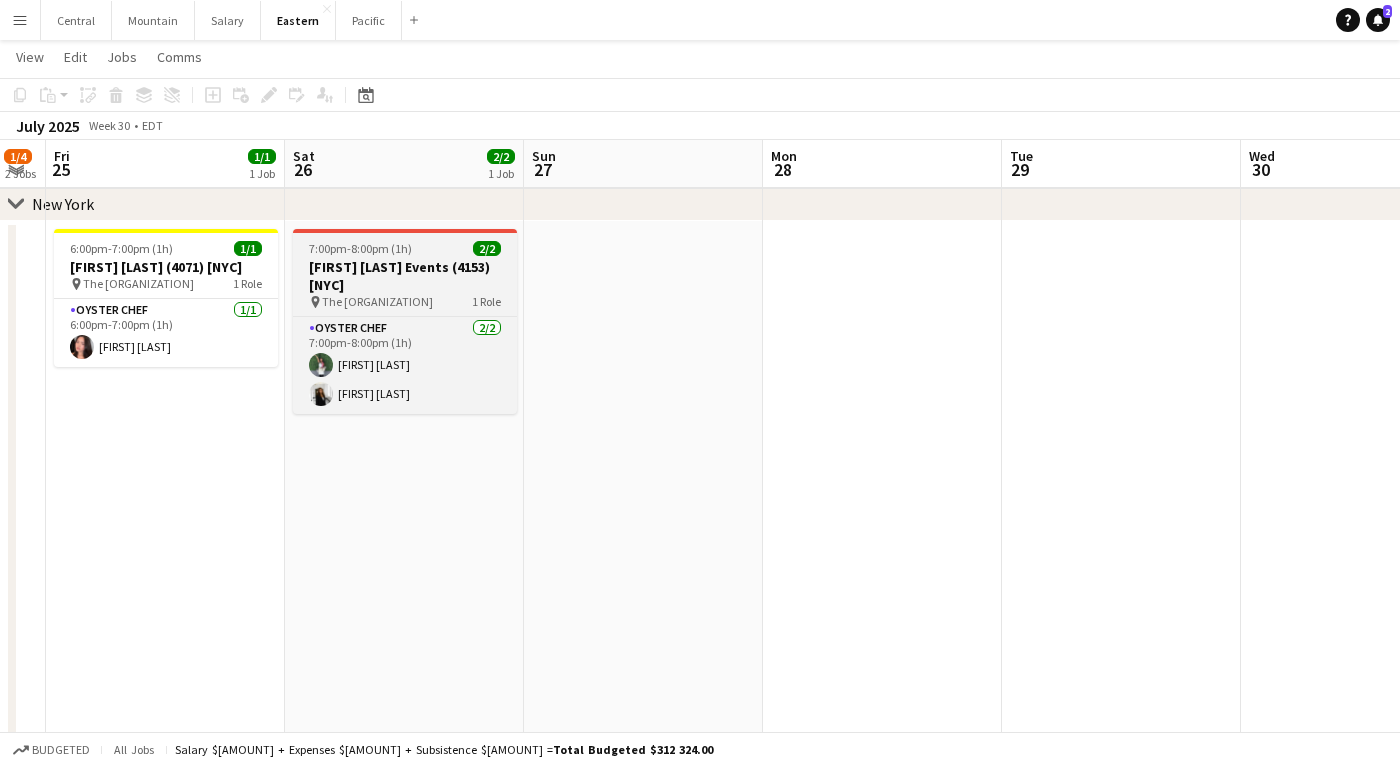 click on "[FIRST] [LAST] Events (4153) [NYC]" at bounding box center (405, 276) 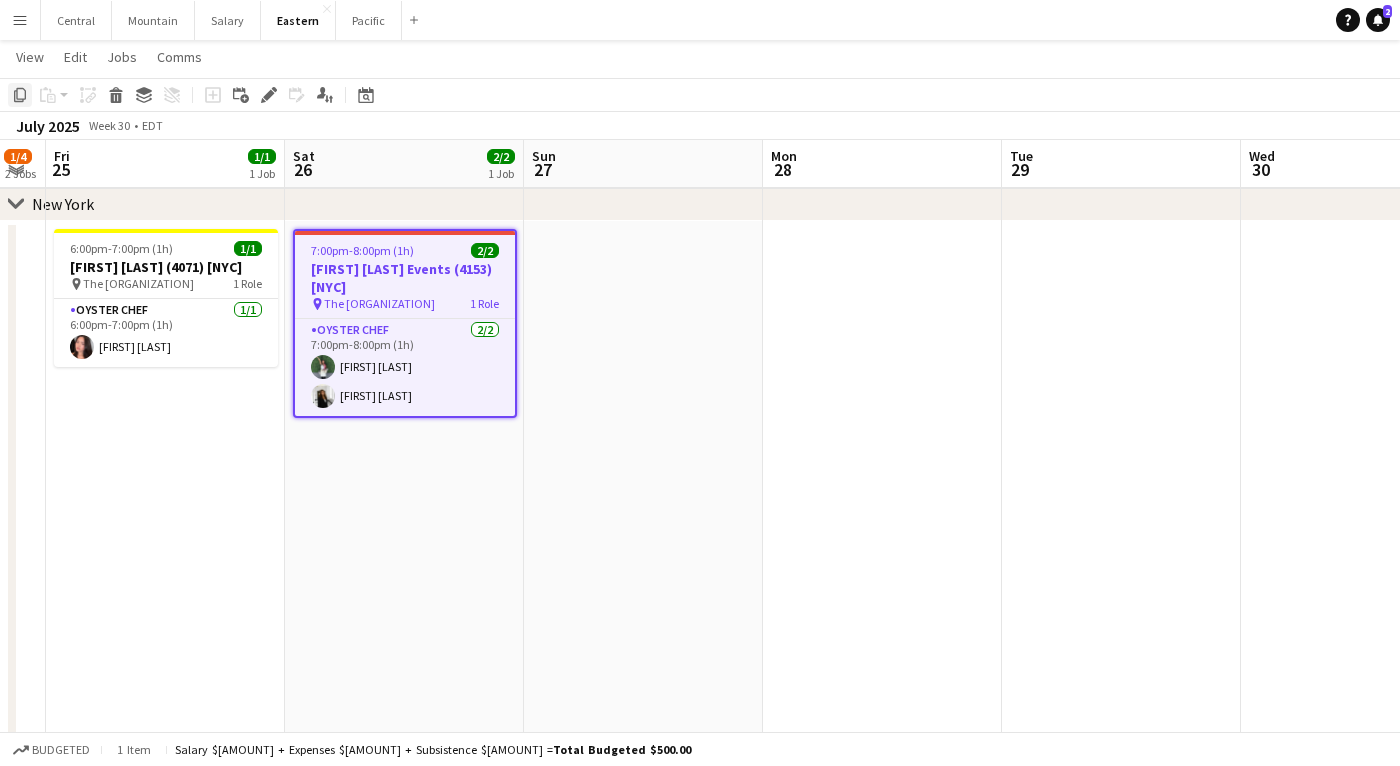 click 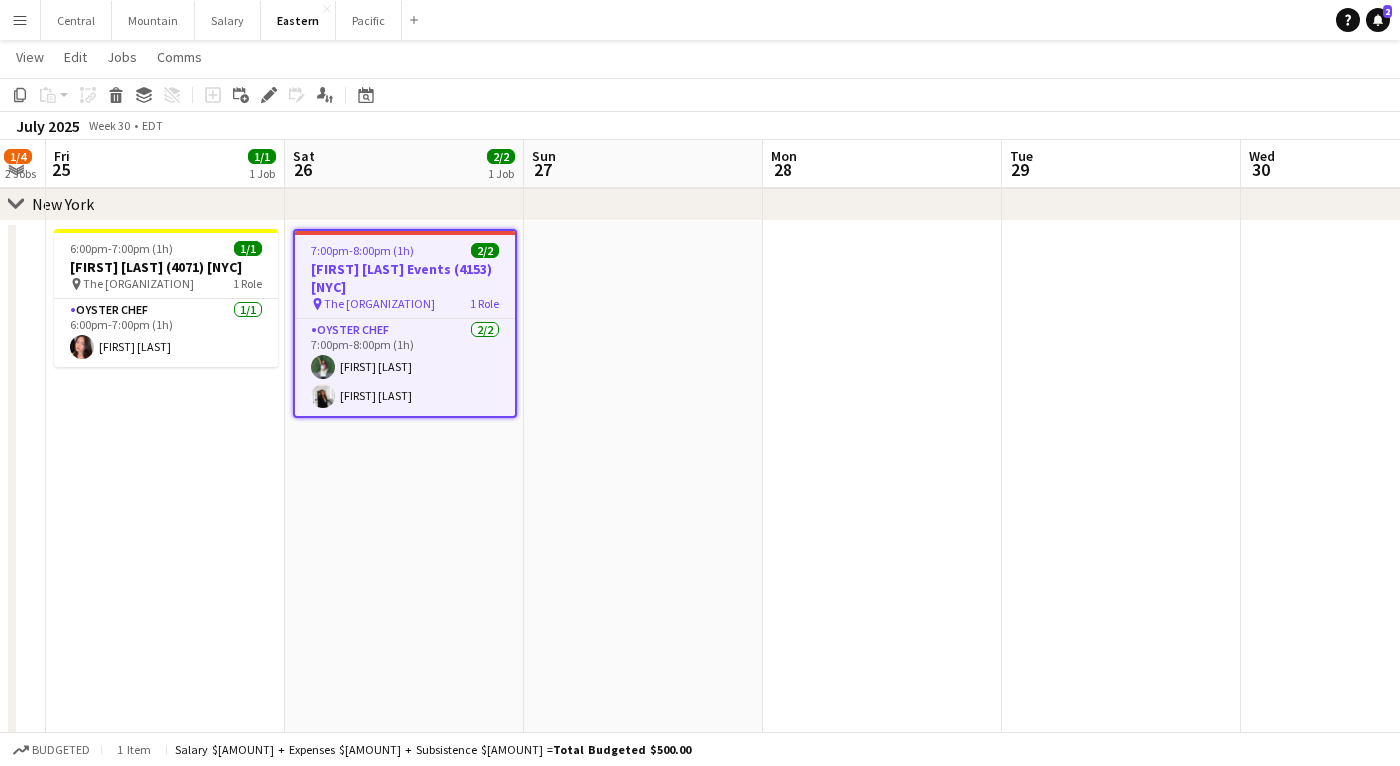 click on "[TIME]-[TIME] ([DURATION])    2/2   [FIRST] [LAST] Events (4153) [NYC]
pin
The Bowery Hotel   1 Role   Oyster Chef   2/2   [TIME]-[TIME] ([DURATION])
[FIRST] [LAST] [FIRST] [LAST]" at bounding box center (404, 544) 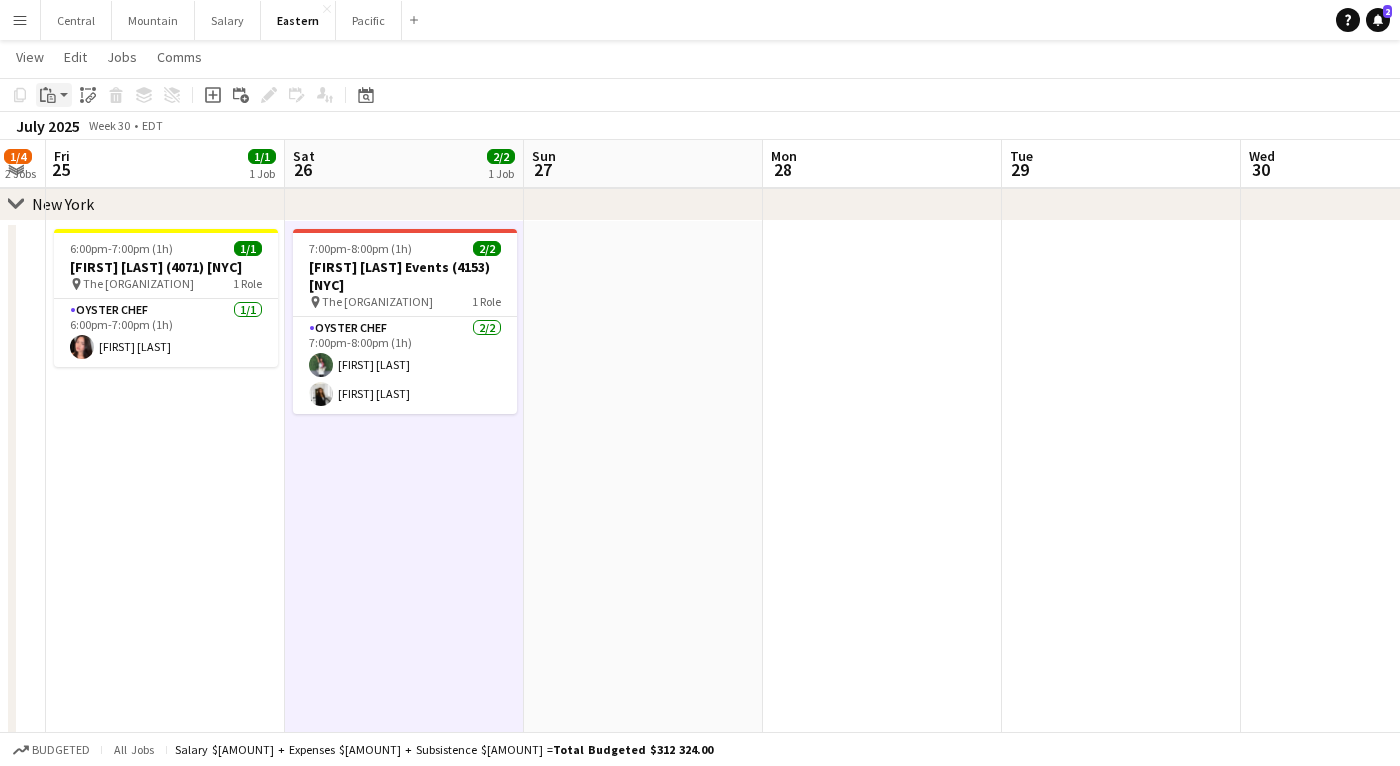 click on "Paste" at bounding box center (48, 95) 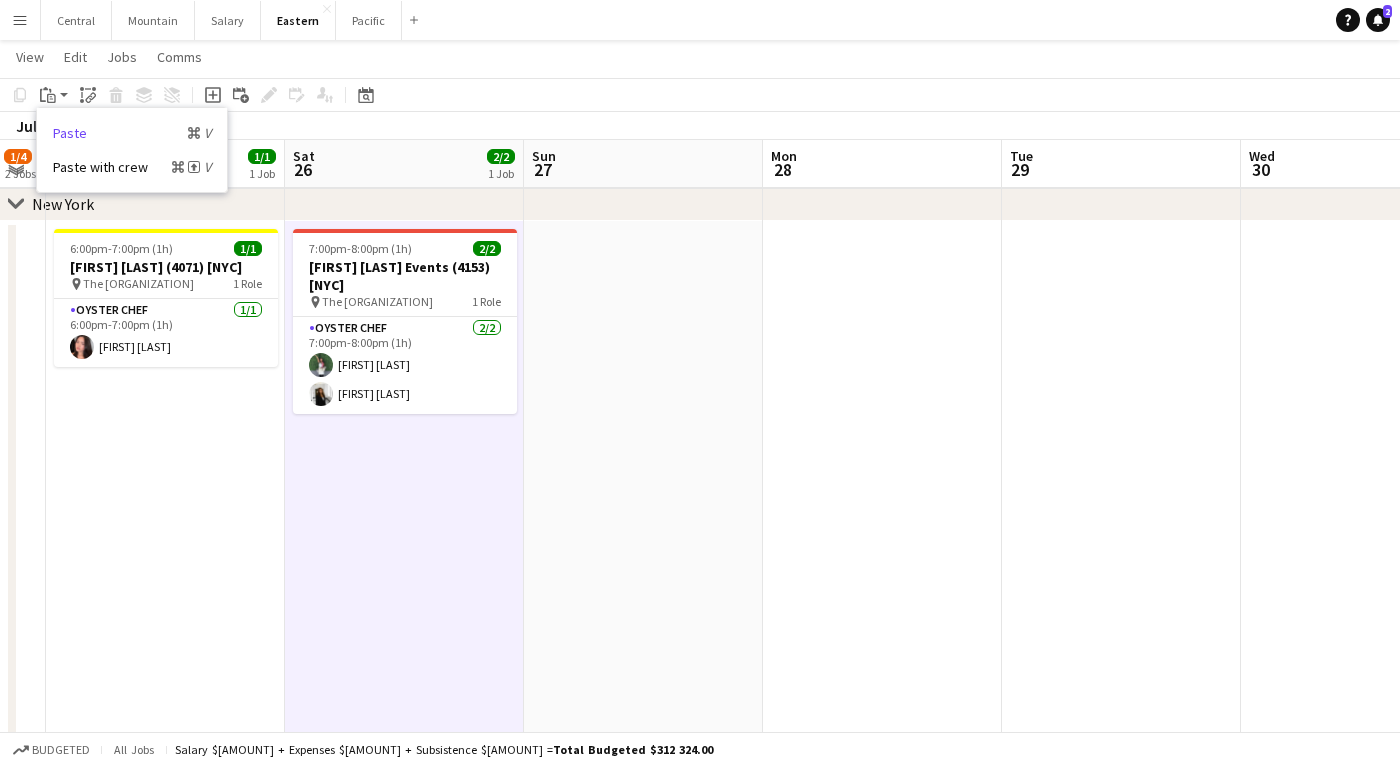 click on "Paste
Command
V" at bounding box center (132, 133) 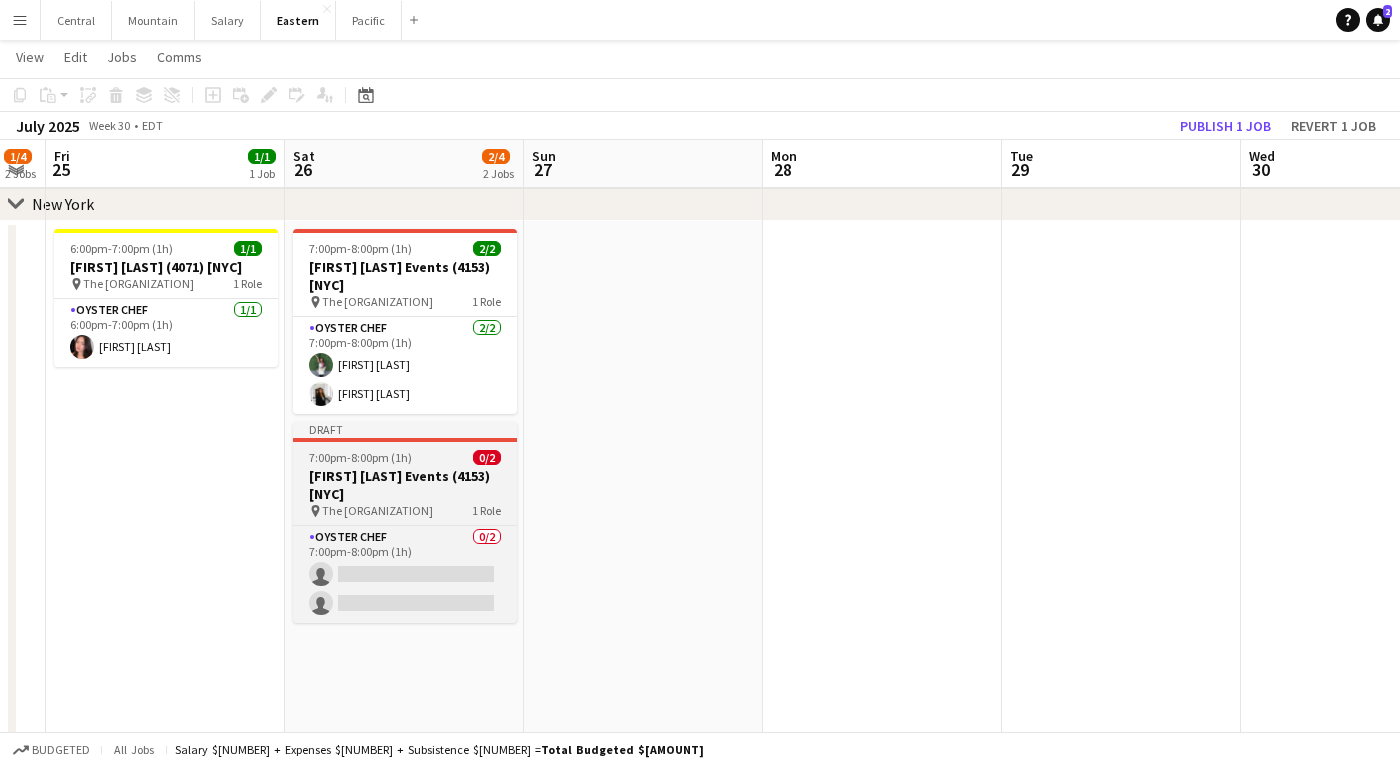 click on "7:00pm-8:00pm (1h)" at bounding box center [360, 457] 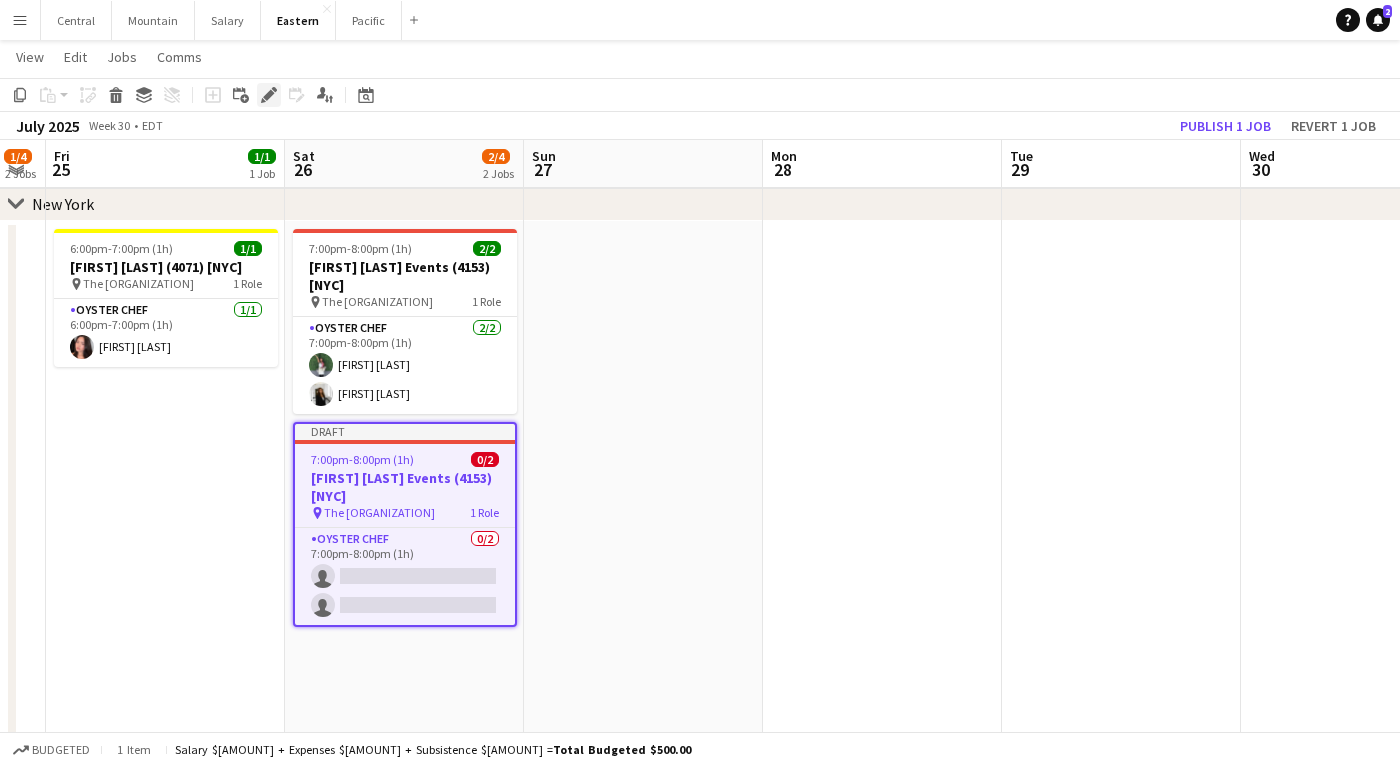 click 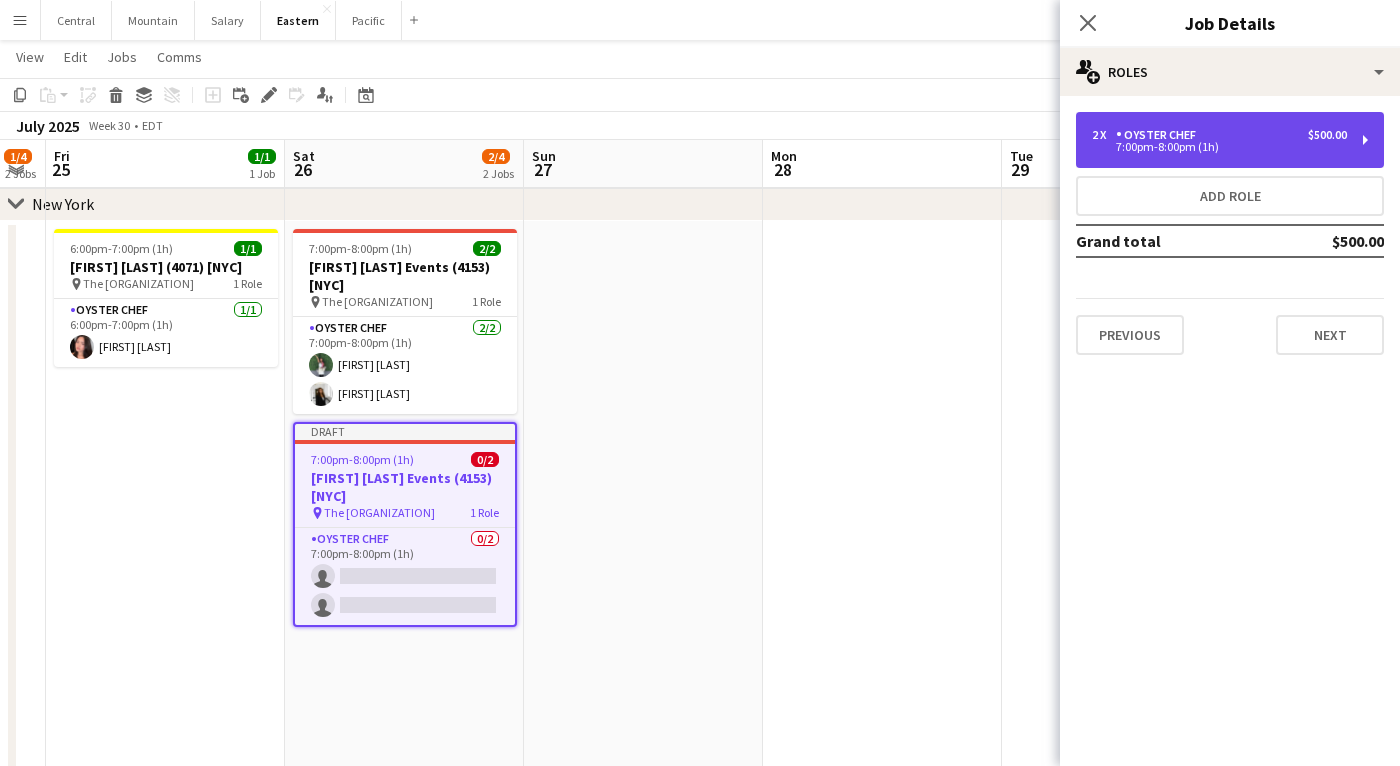 click on "2 x   Oyster Chef   $[AMOUNT]   [TIME]-[TIME] ([DURATION])" at bounding box center [1230, 140] 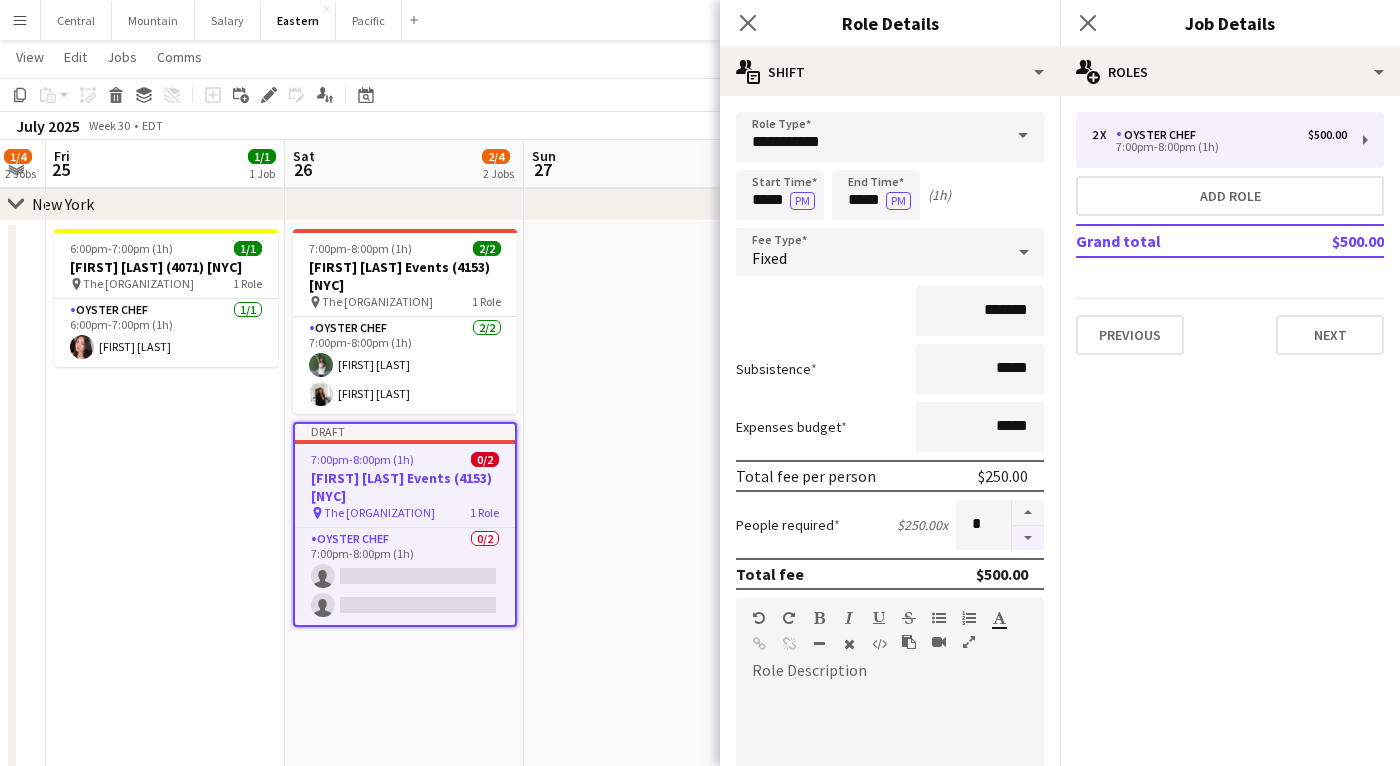 click at bounding box center (1028, 538) 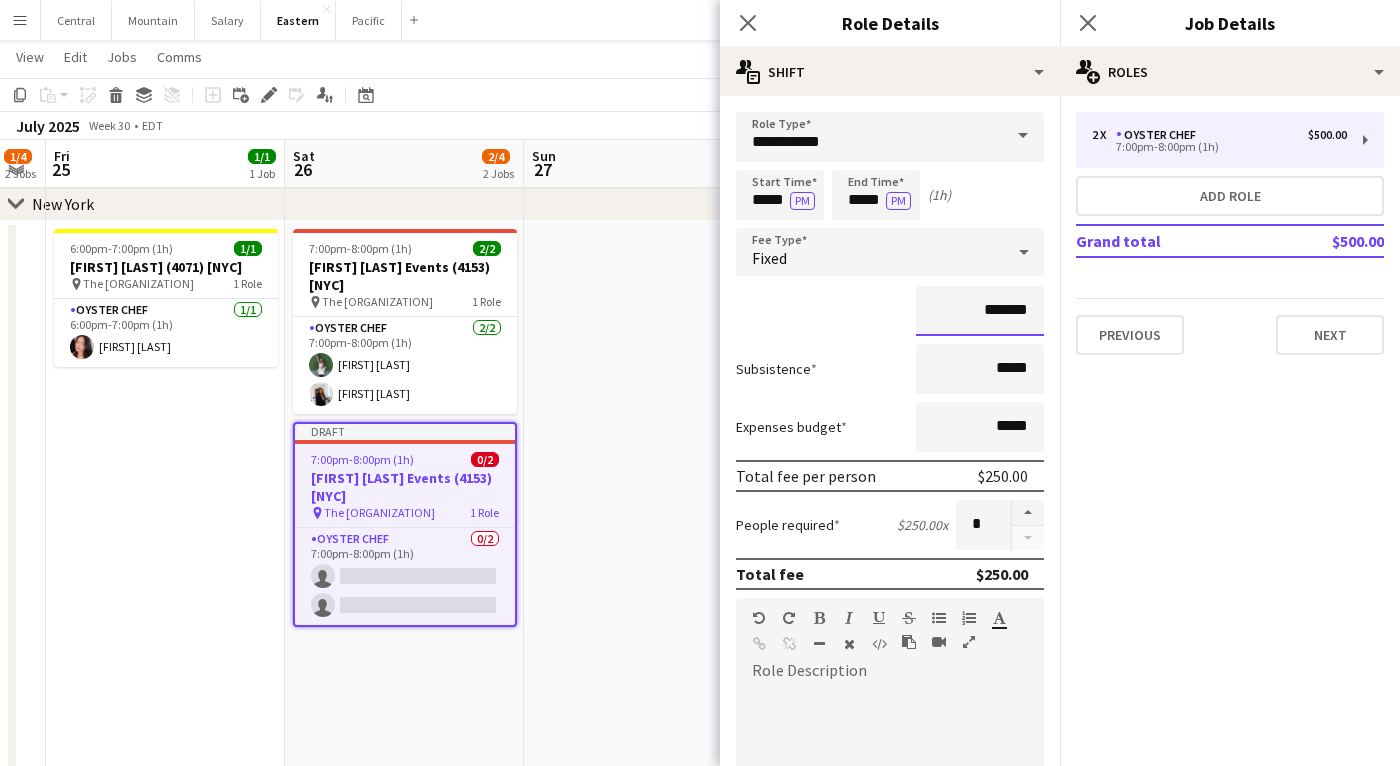 drag, startPoint x: 1006, startPoint y: 308, endPoint x: 986, endPoint y: 308, distance: 20 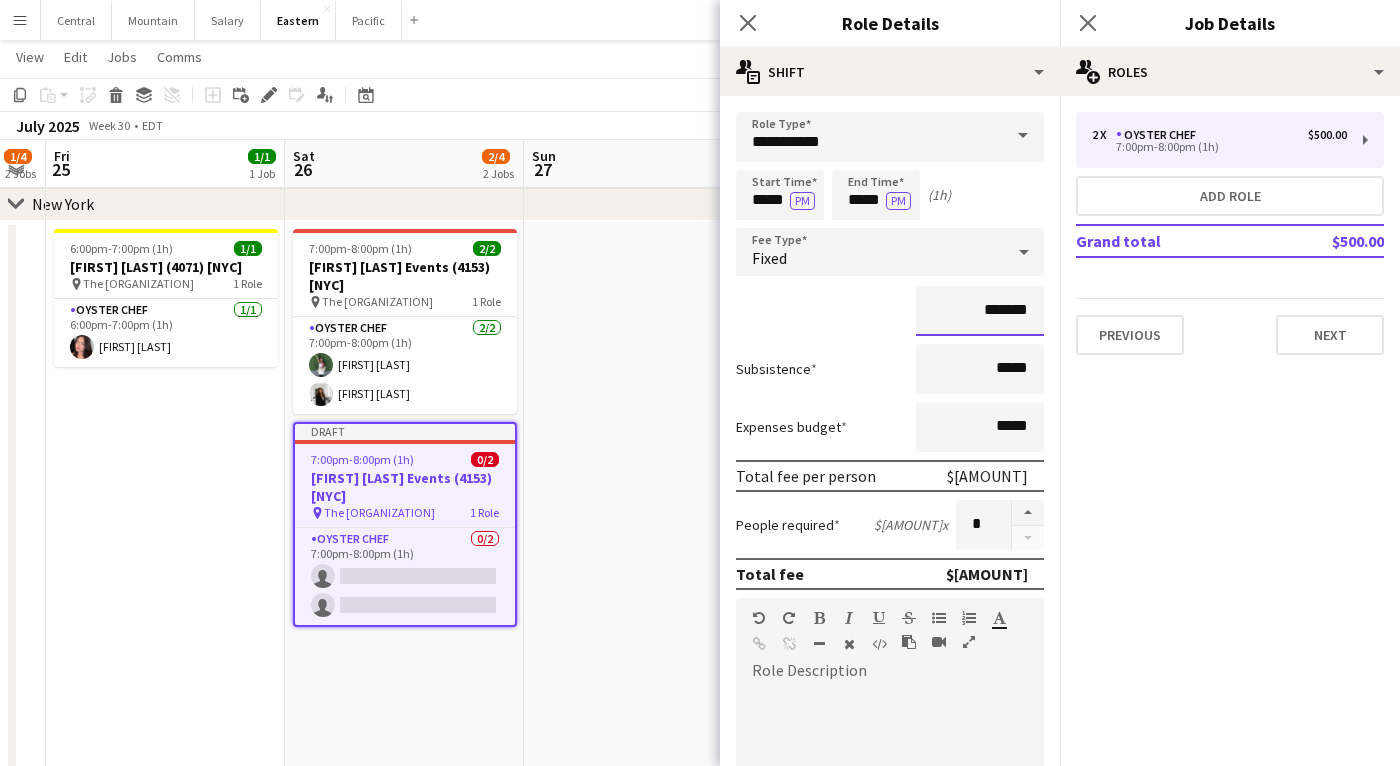 type on "*******" 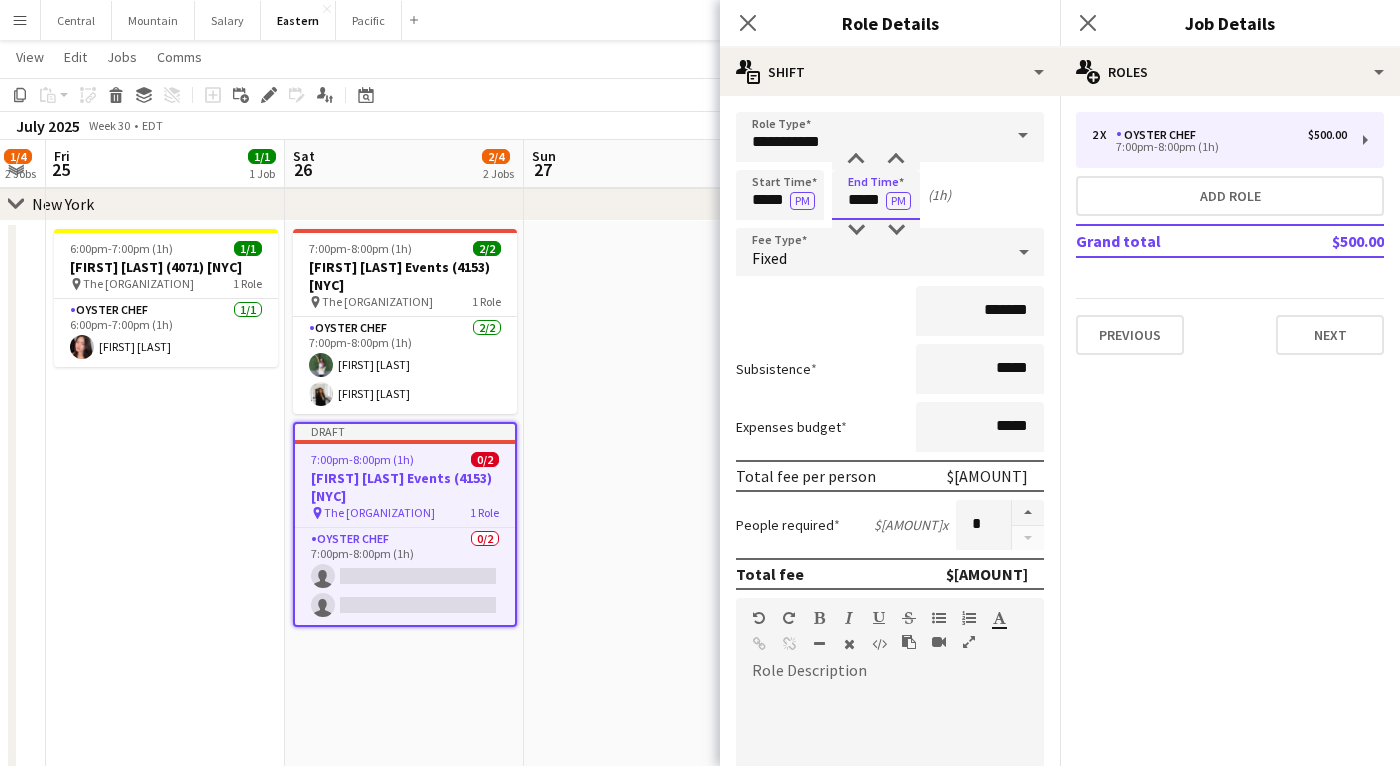 click on "*****" at bounding box center [876, 195] 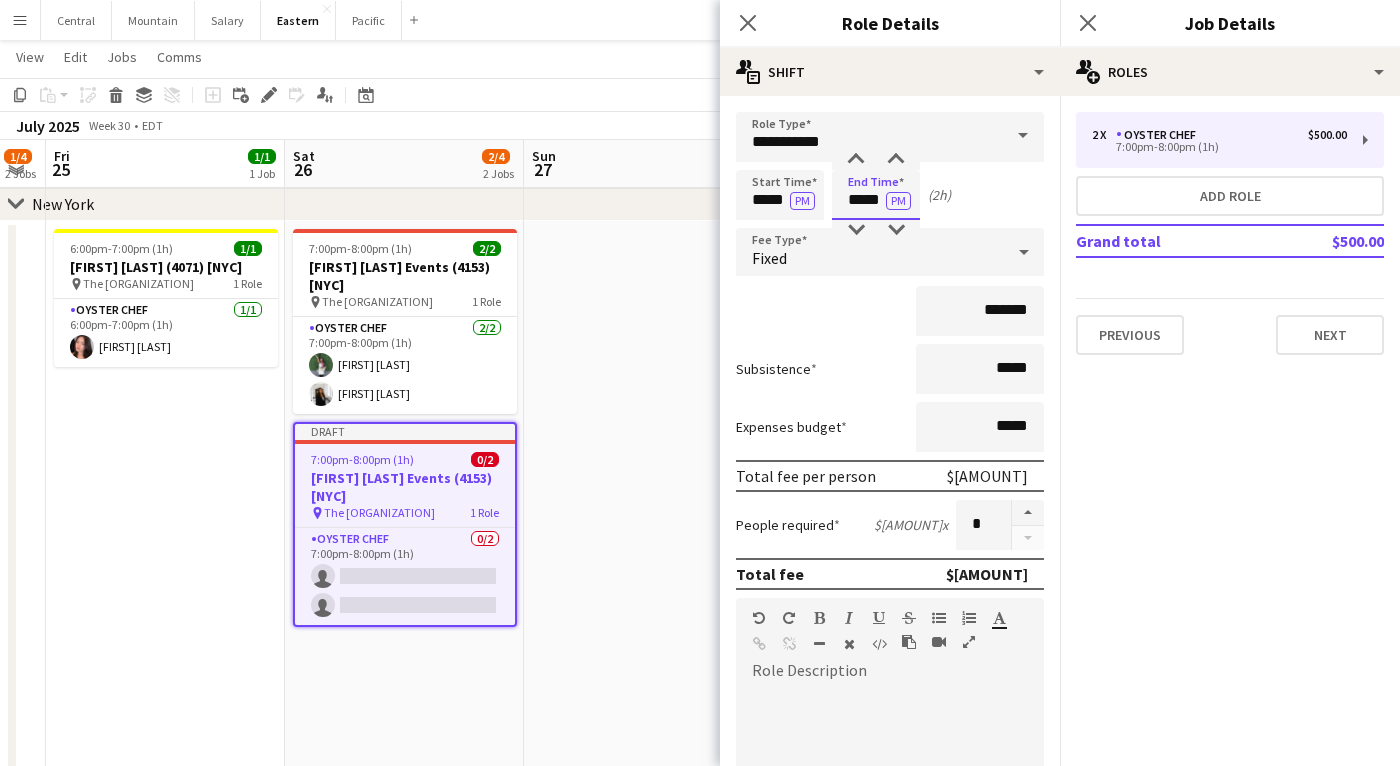 type on "*****" 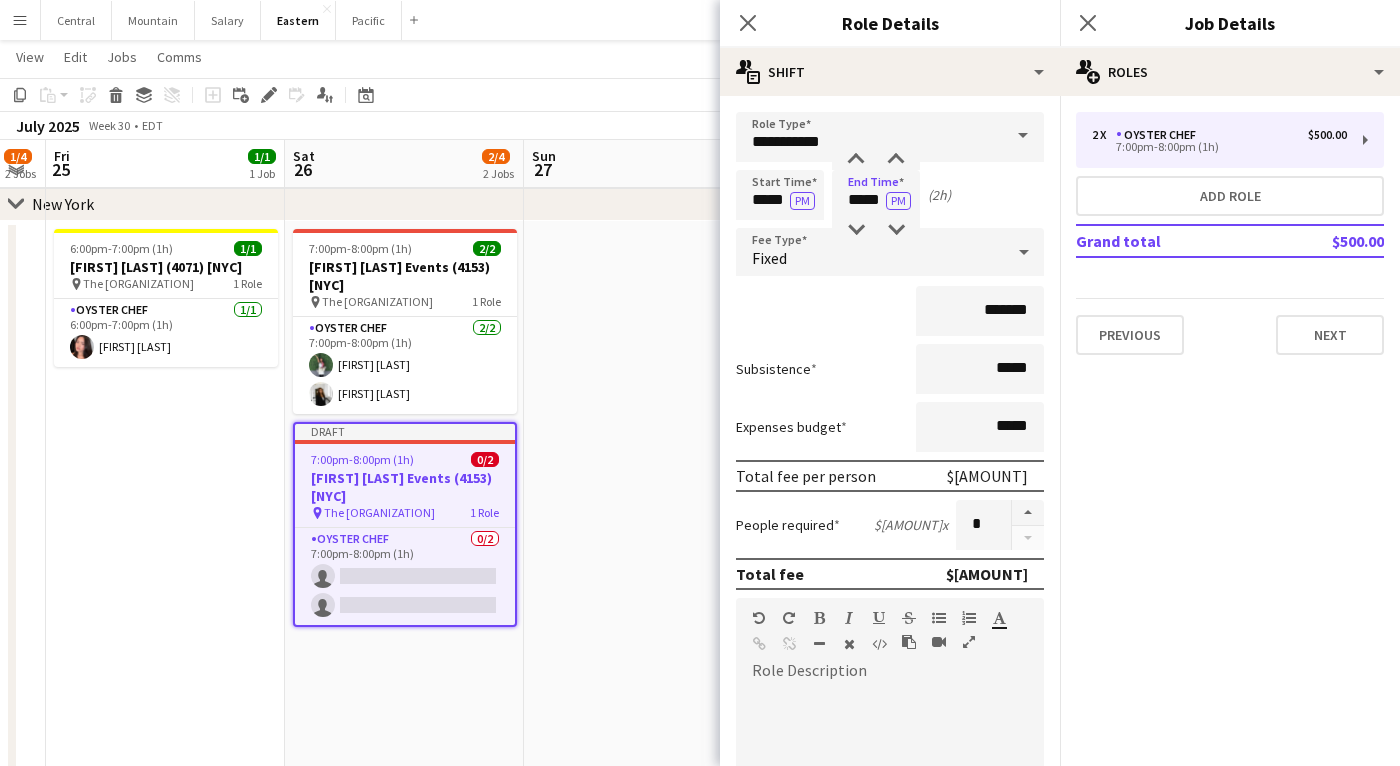 click on "Subsistence  *****" at bounding box center [890, 369] 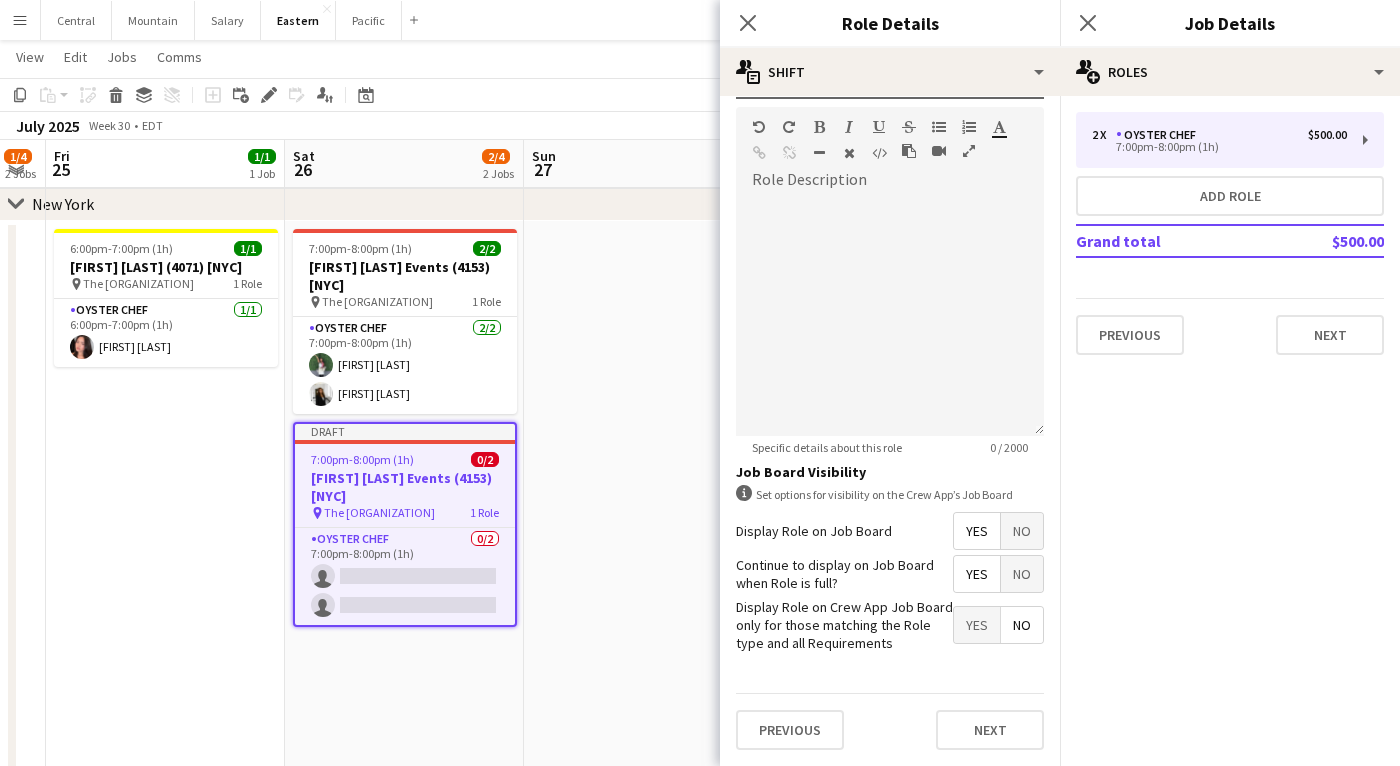 scroll, scrollTop: 490, scrollLeft: 0, axis: vertical 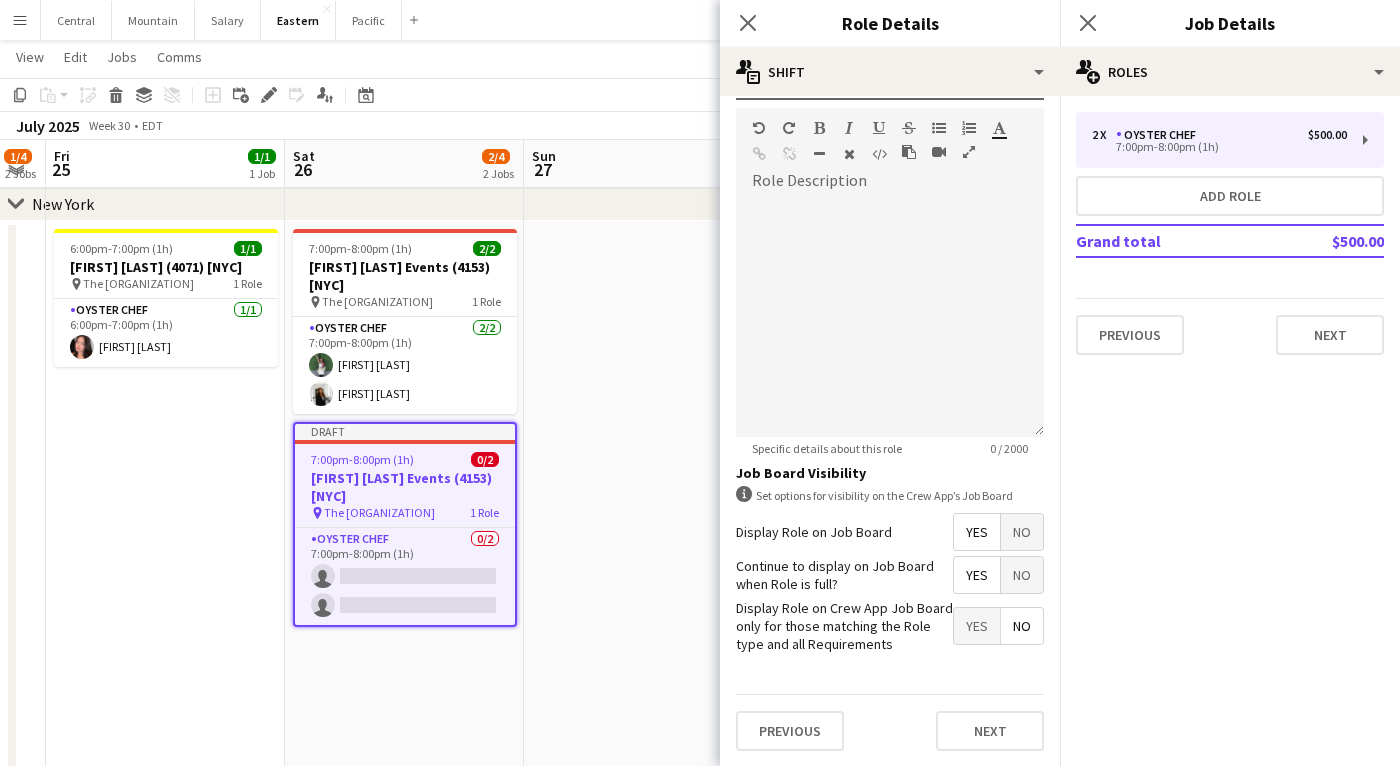 click on "Previous   Next" at bounding box center [890, 730] 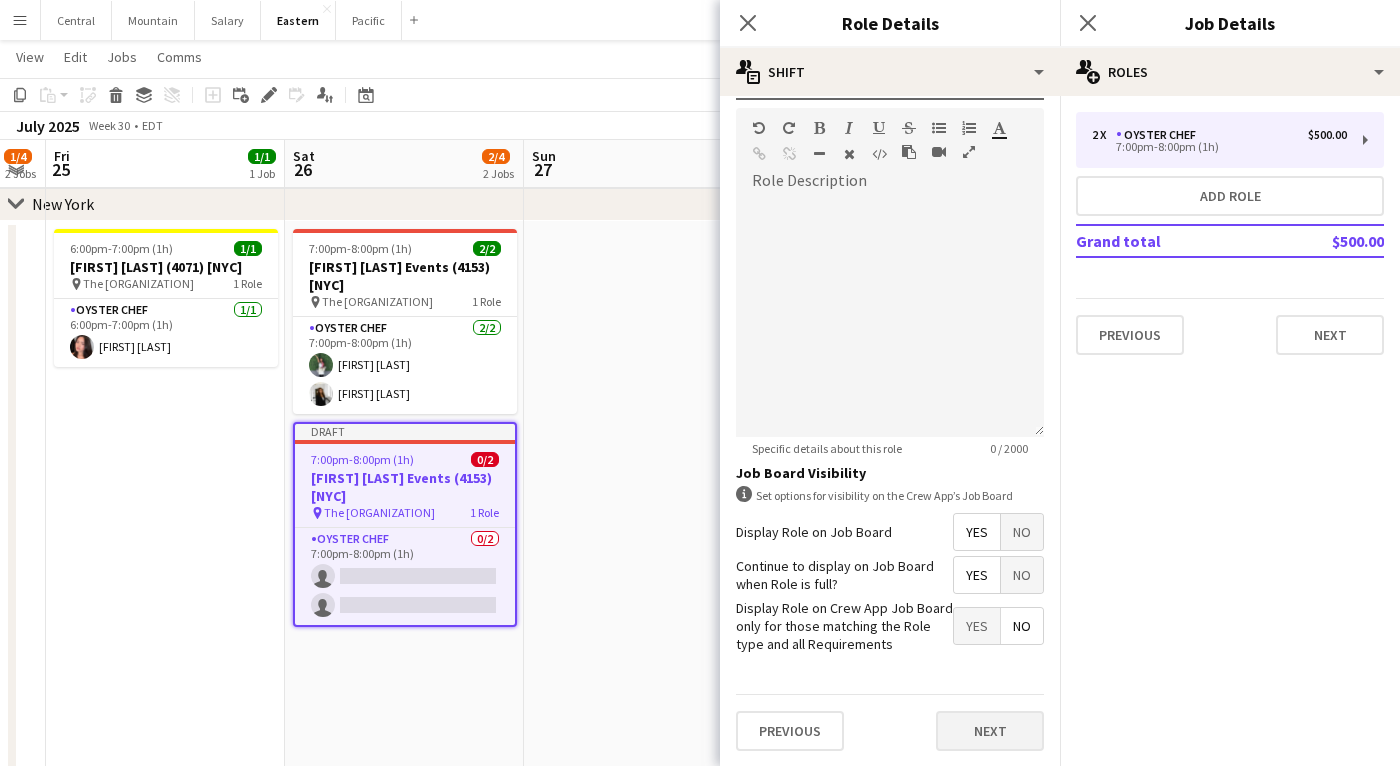 click on "Next" at bounding box center [990, 731] 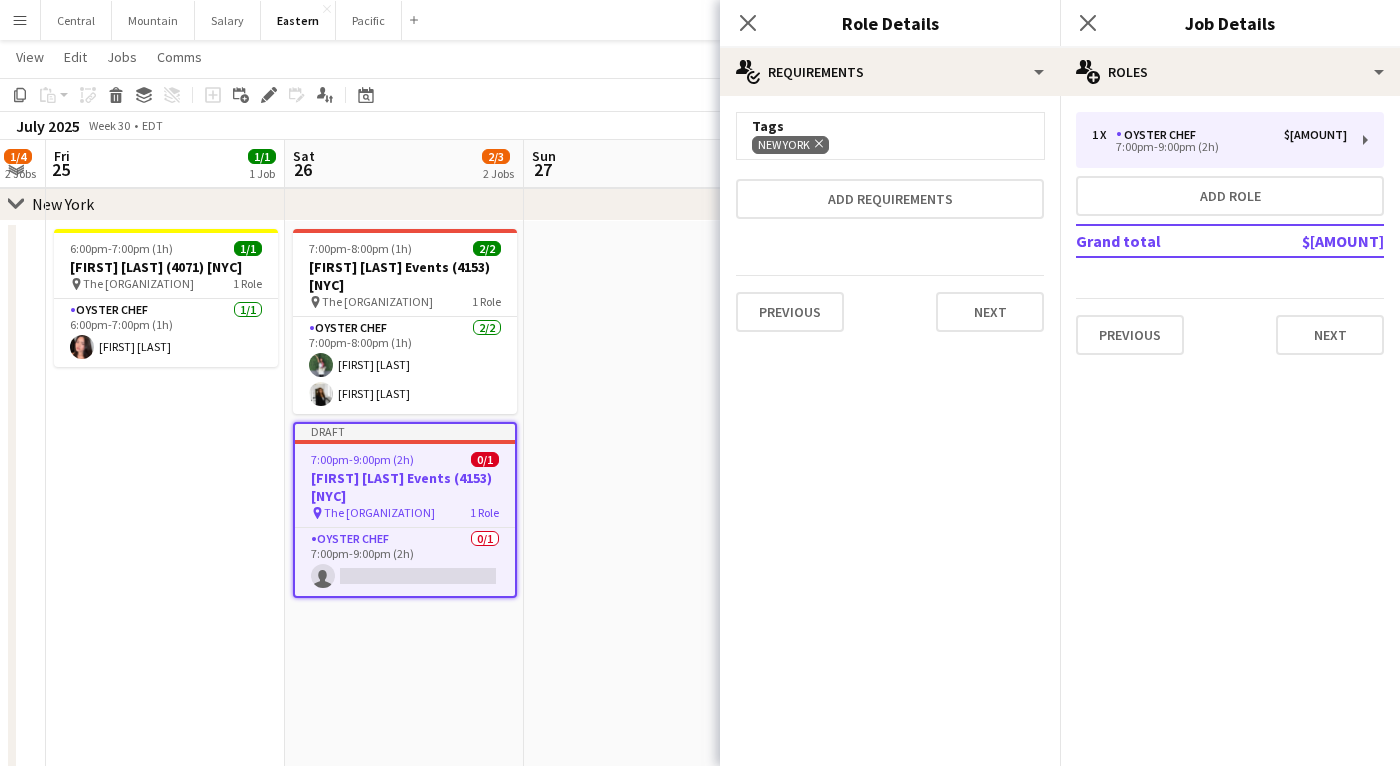 scroll, scrollTop: 0, scrollLeft: 0, axis: both 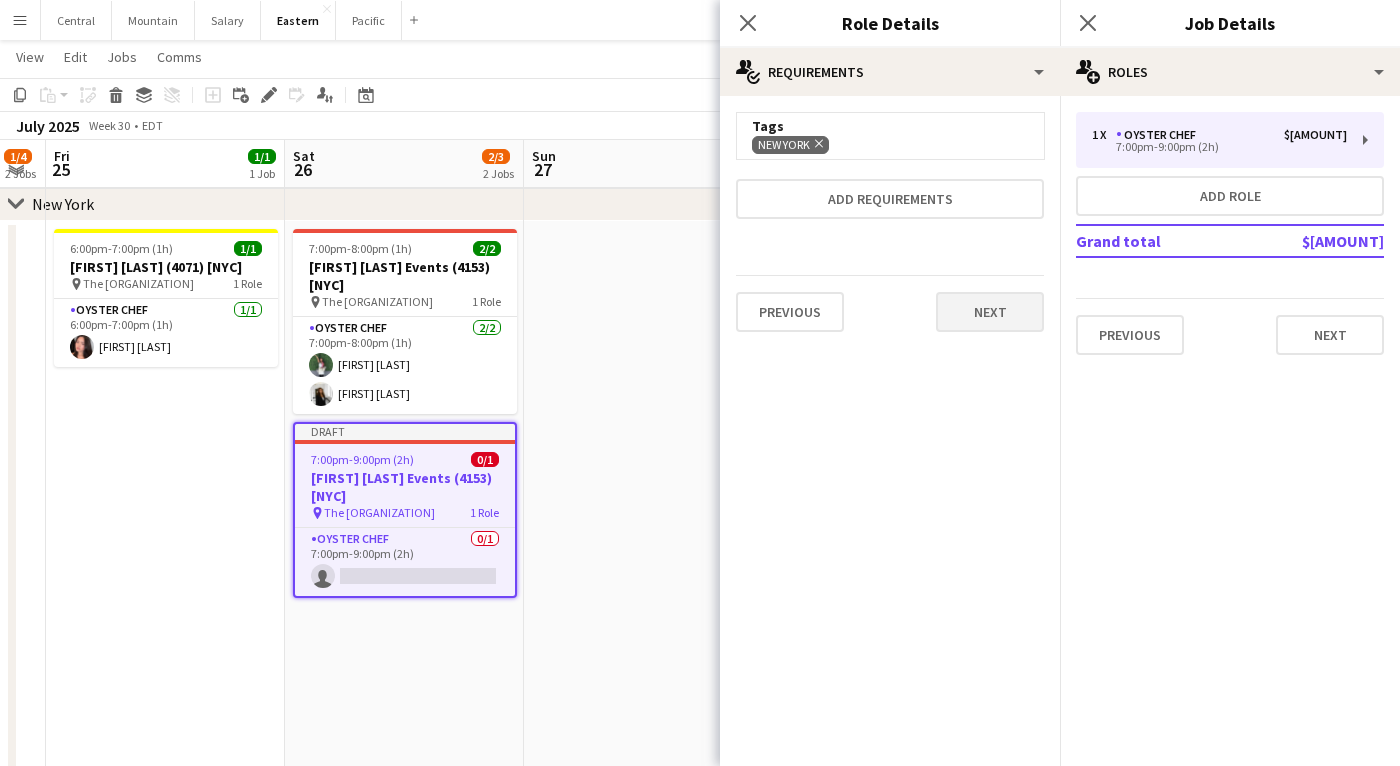 click on "Next" at bounding box center [990, 312] 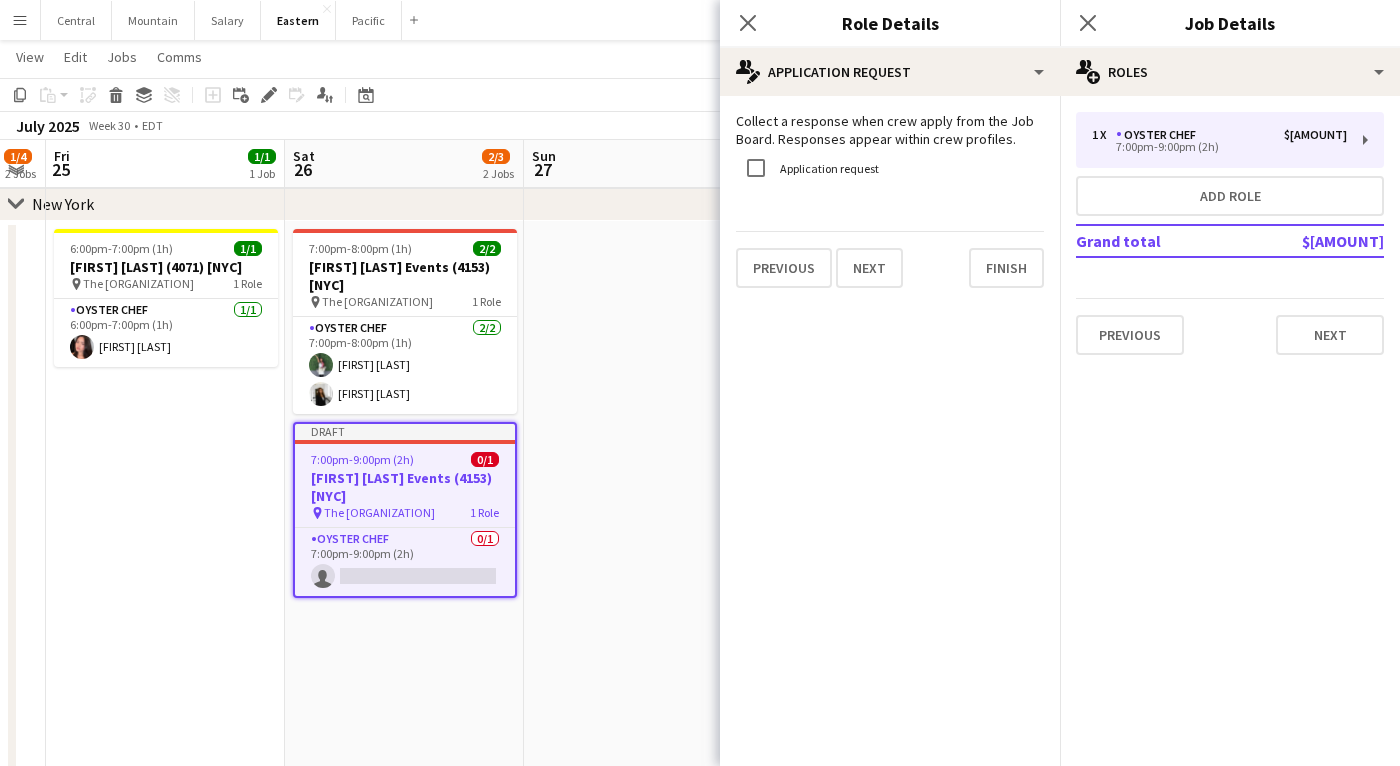 click on "pencil4
Application Request   Collect a response when crew apply from the Job Board. Responses appear within crew profiles.   Application request   Previous   Next   Finish" 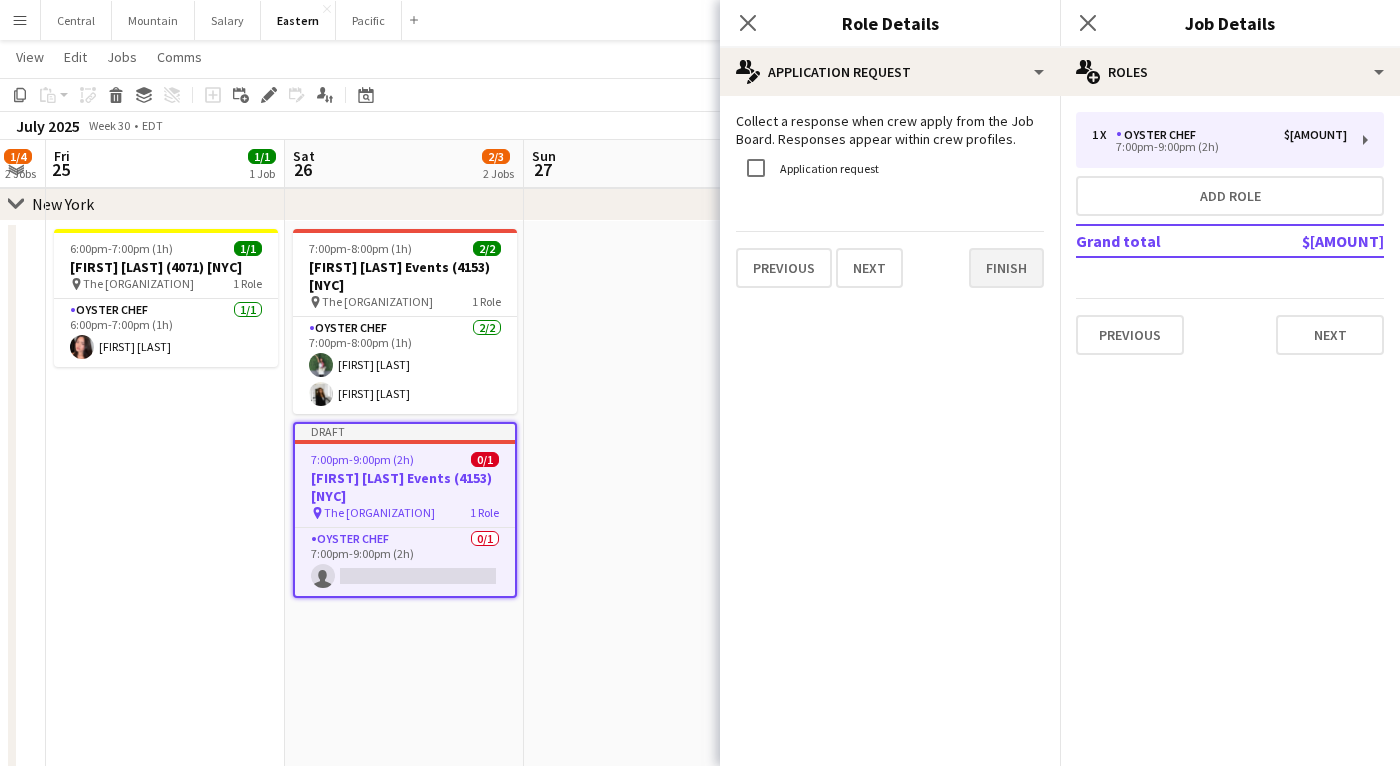 click on "Finish" at bounding box center [1006, 268] 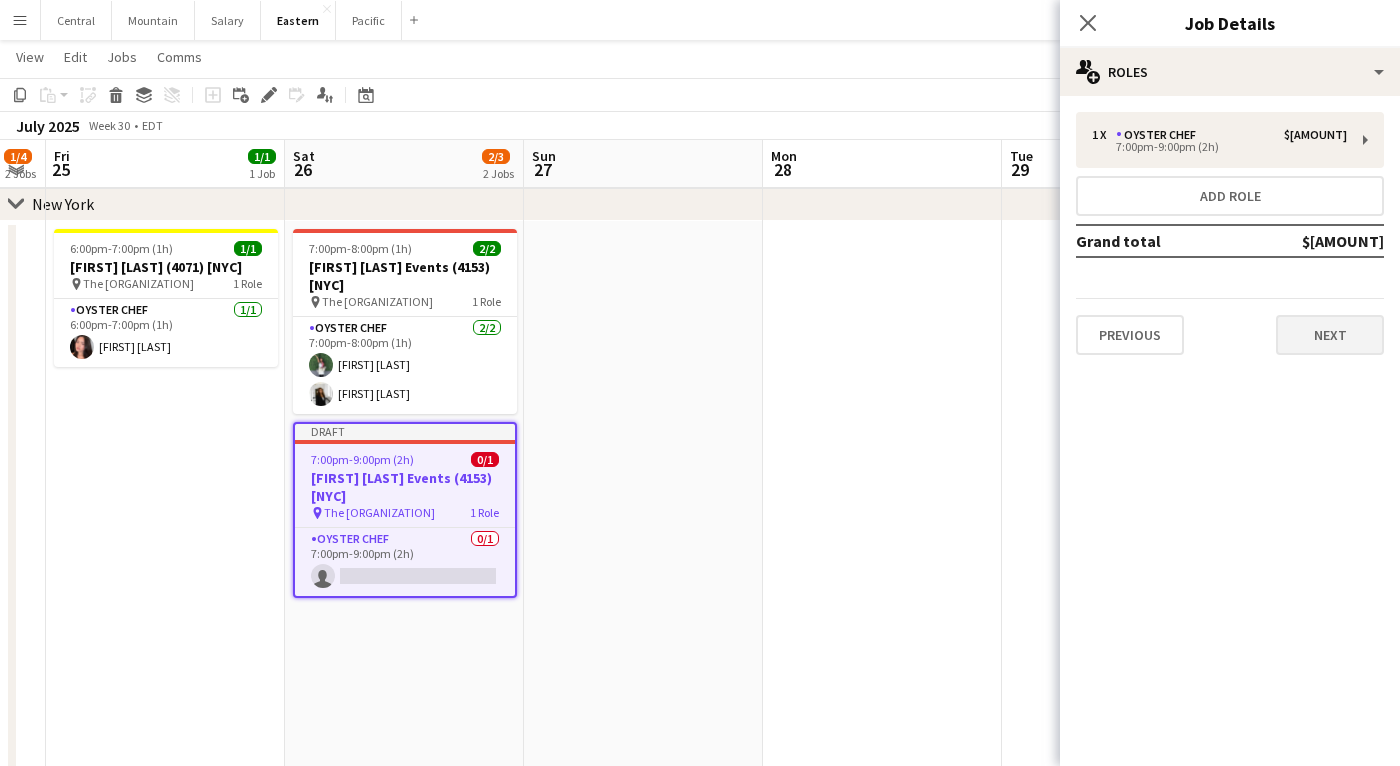 click on "Next" at bounding box center [1330, 335] 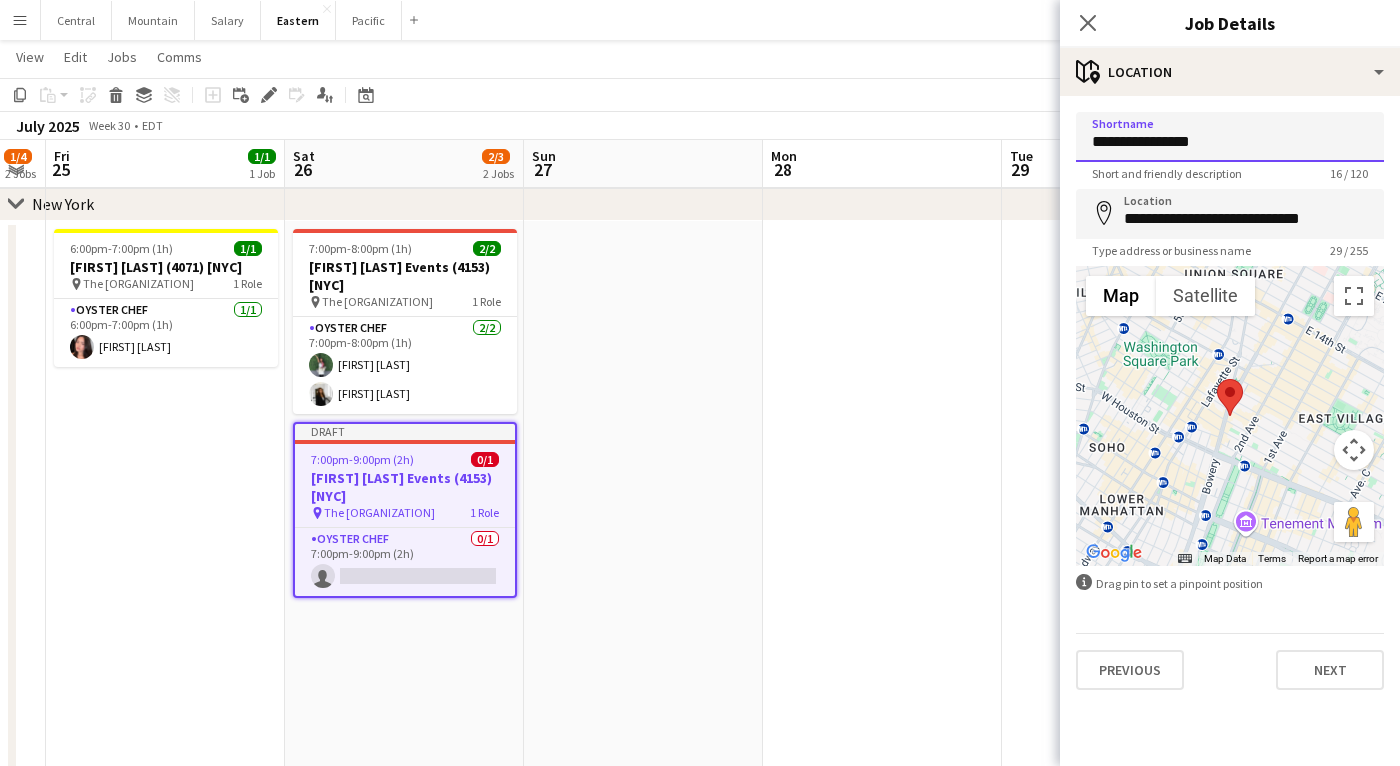 drag, startPoint x: 1227, startPoint y: 150, endPoint x: 1019, endPoint y: 145, distance: 208.06009 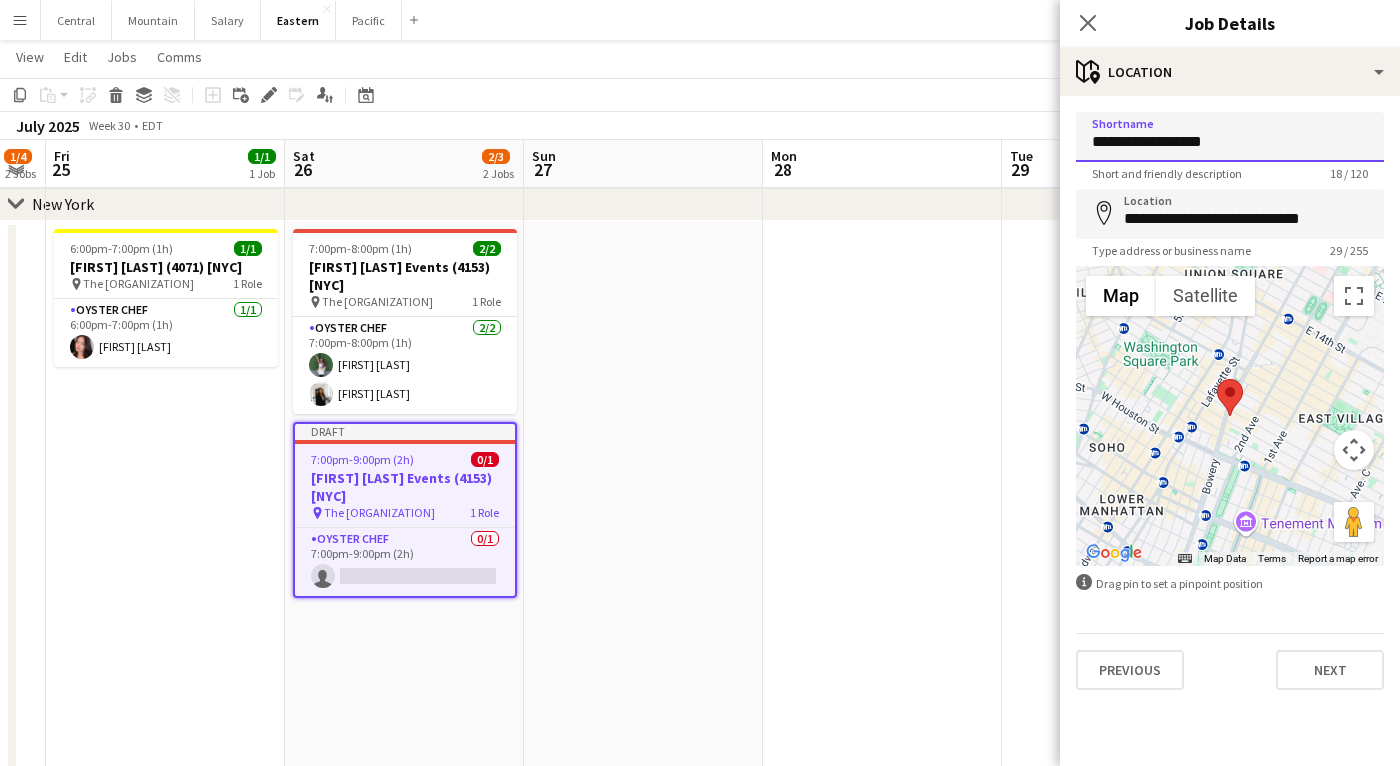type on "**********" 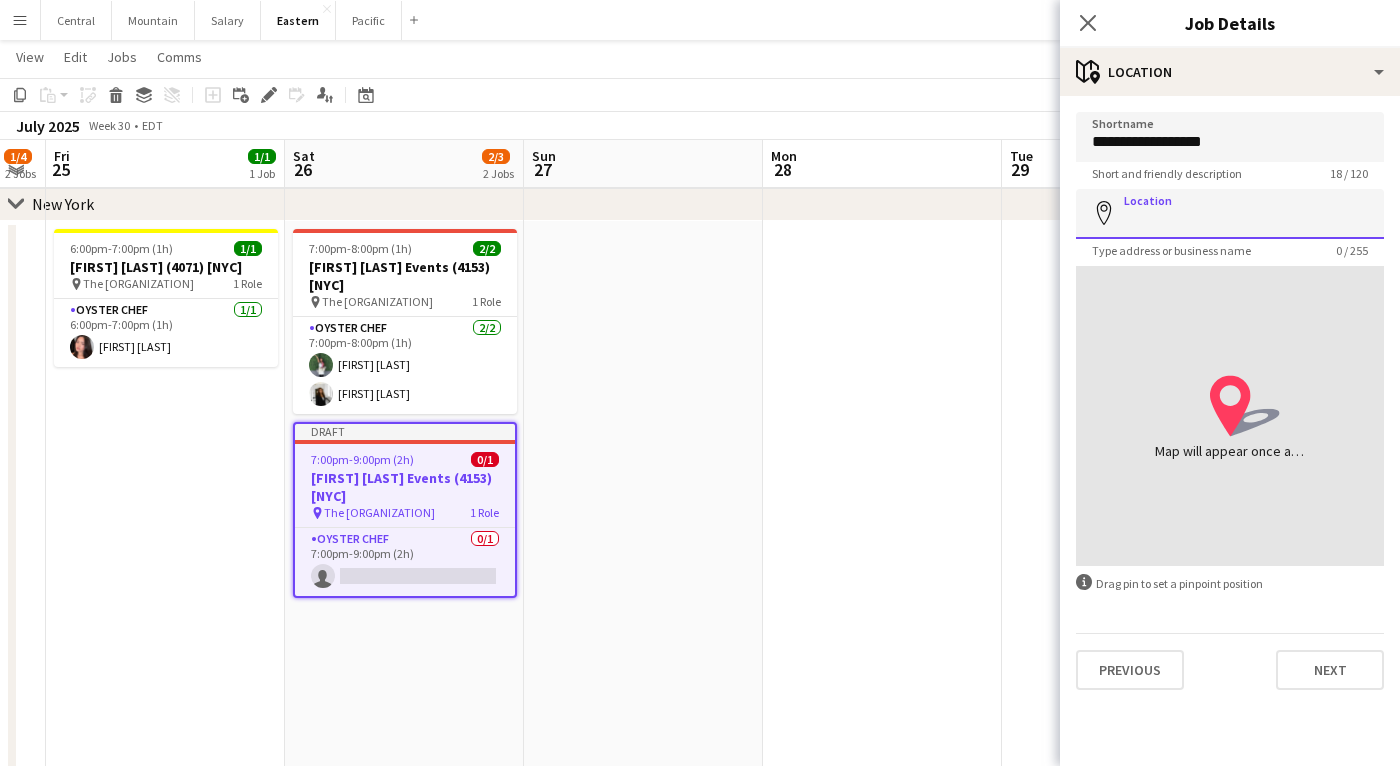 type 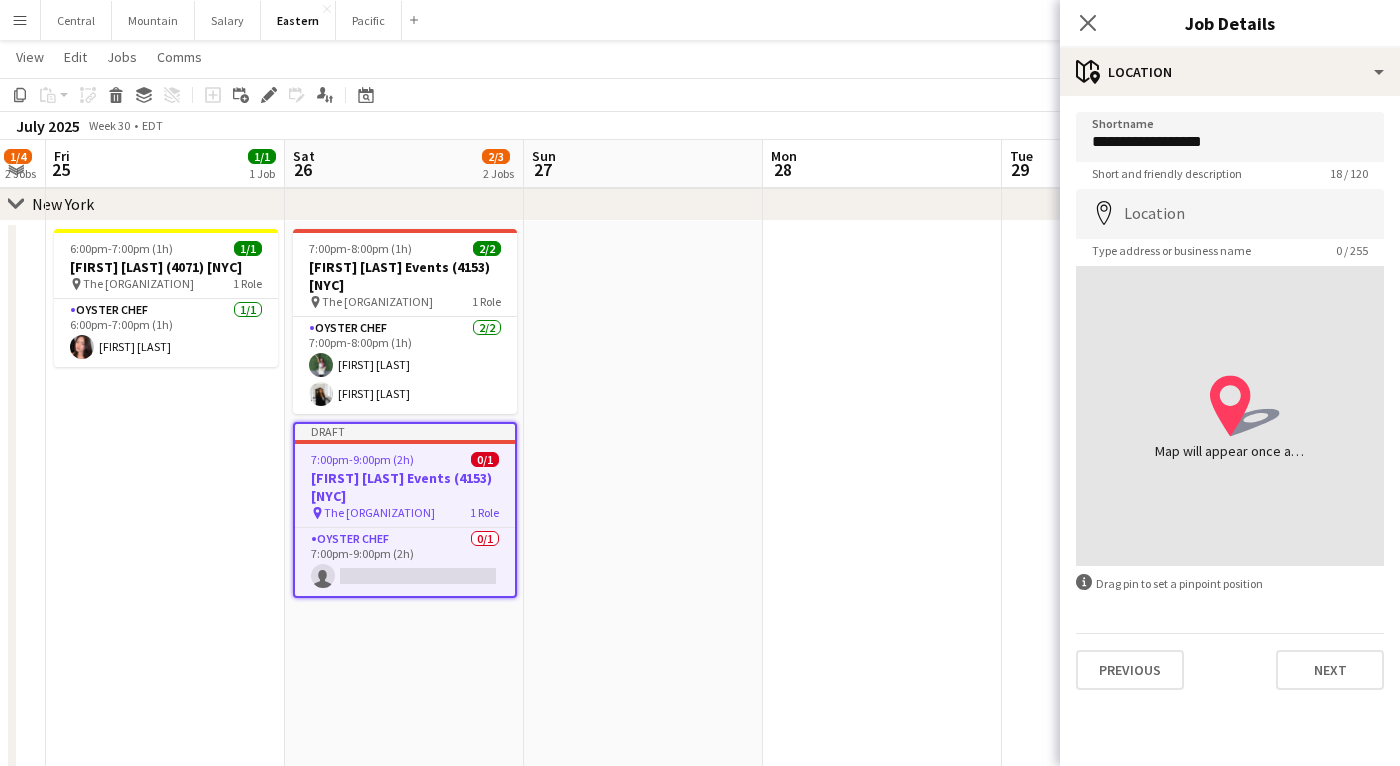 click on "Shortname [SHORT_NAME] Short and friendly description  18 / 120   Location
map-marker
Type address or business name  0 / 255
location-icon
Created with Sketch.
Map will appear once address has been added
information-circle
Drag pin to set a pinpoint position   Previous   Next" at bounding box center (1230, 401) 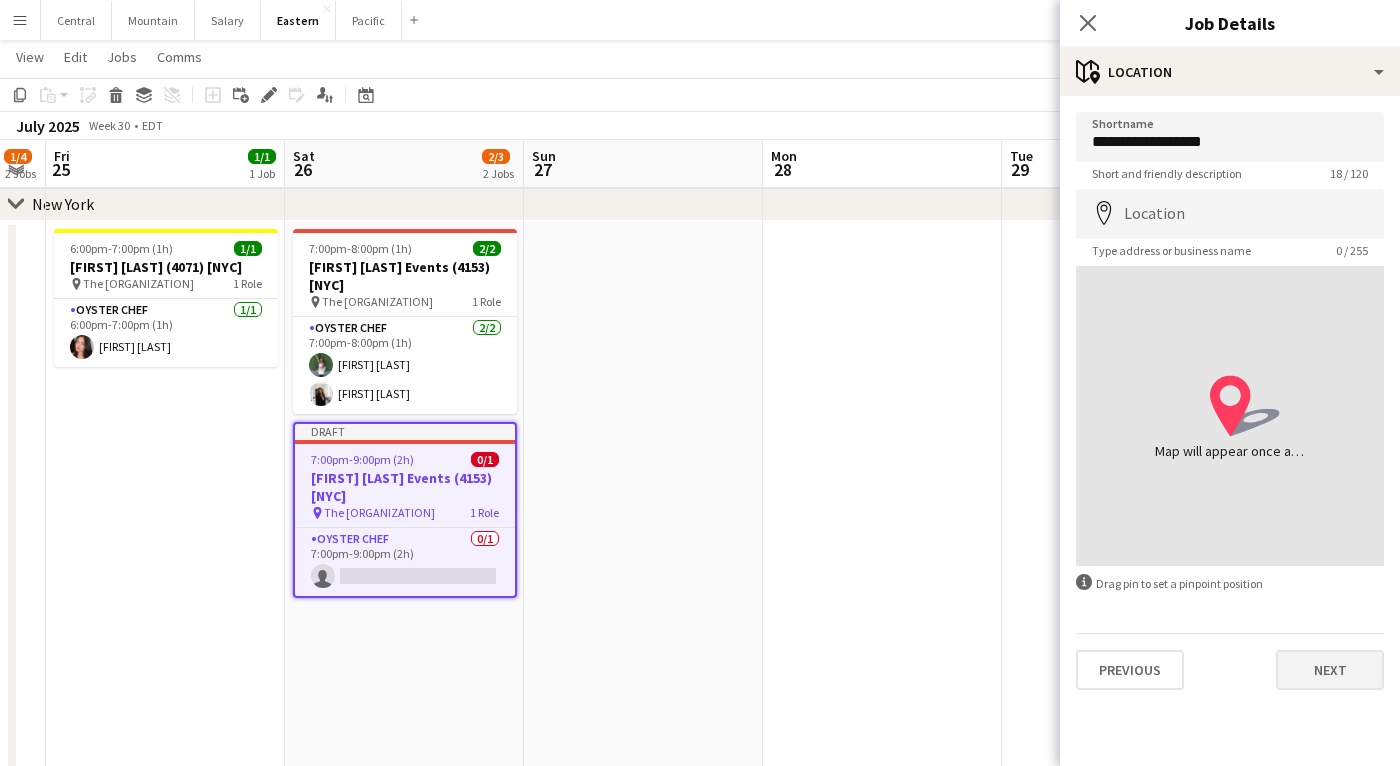 click on "Next" at bounding box center [1330, 670] 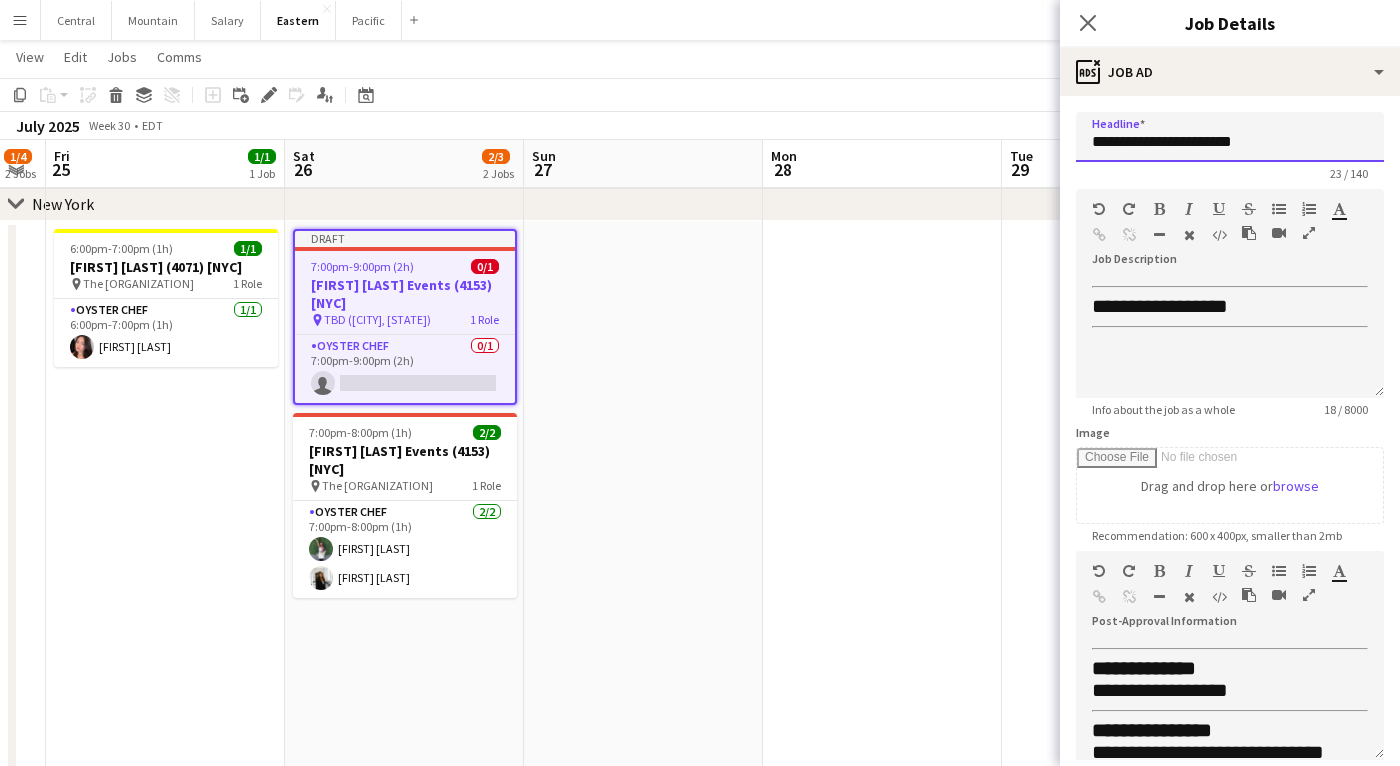 drag, startPoint x: 1220, startPoint y: 141, endPoint x: 990, endPoint y: 144, distance: 230.01956 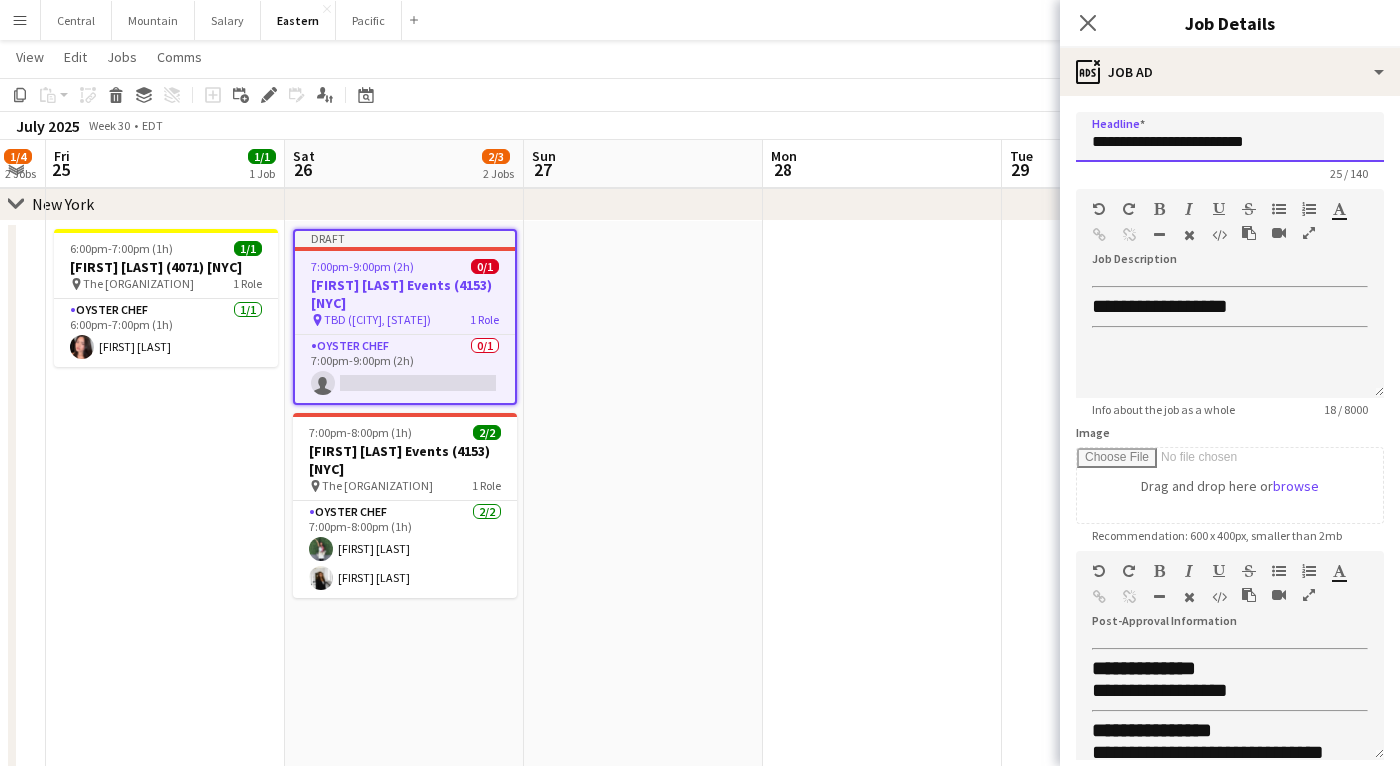 type on "**********" 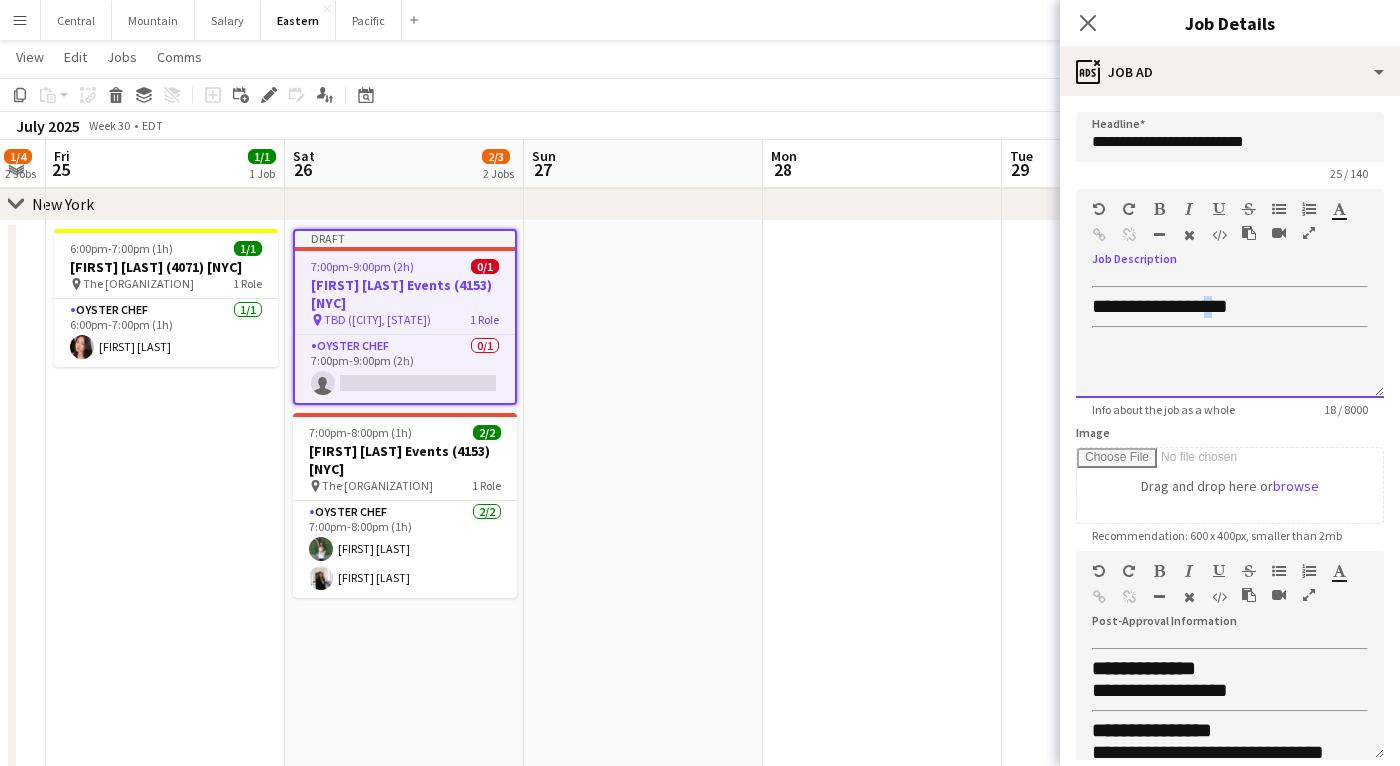 drag, startPoint x: 1225, startPoint y: 300, endPoint x: 1214, endPoint y: 301, distance: 11.045361 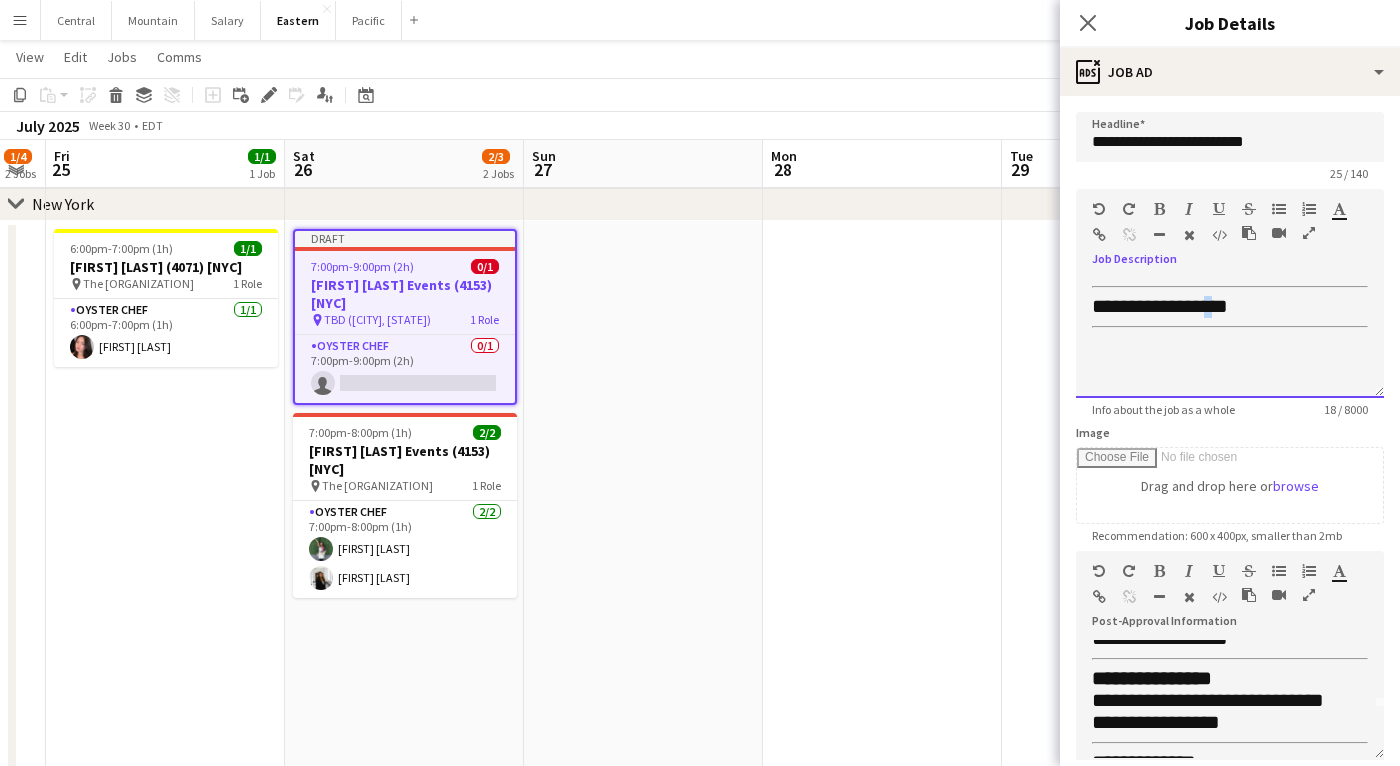 scroll, scrollTop: 56, scrollLeft: 0, axis: vertical 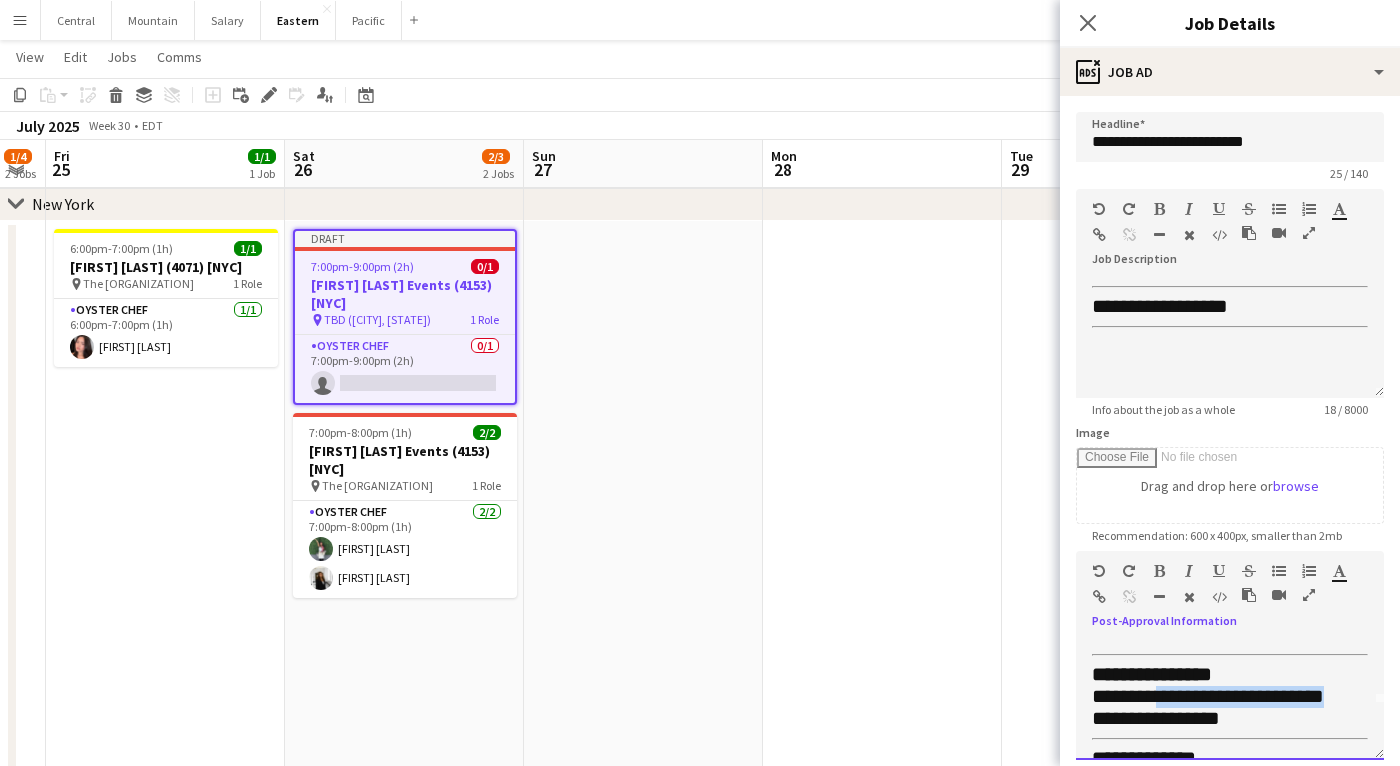 drag, startPoint x: 1344, startPoint y: 693, endPoint x: 1164, endPoint y: 689, distance: 180.04443 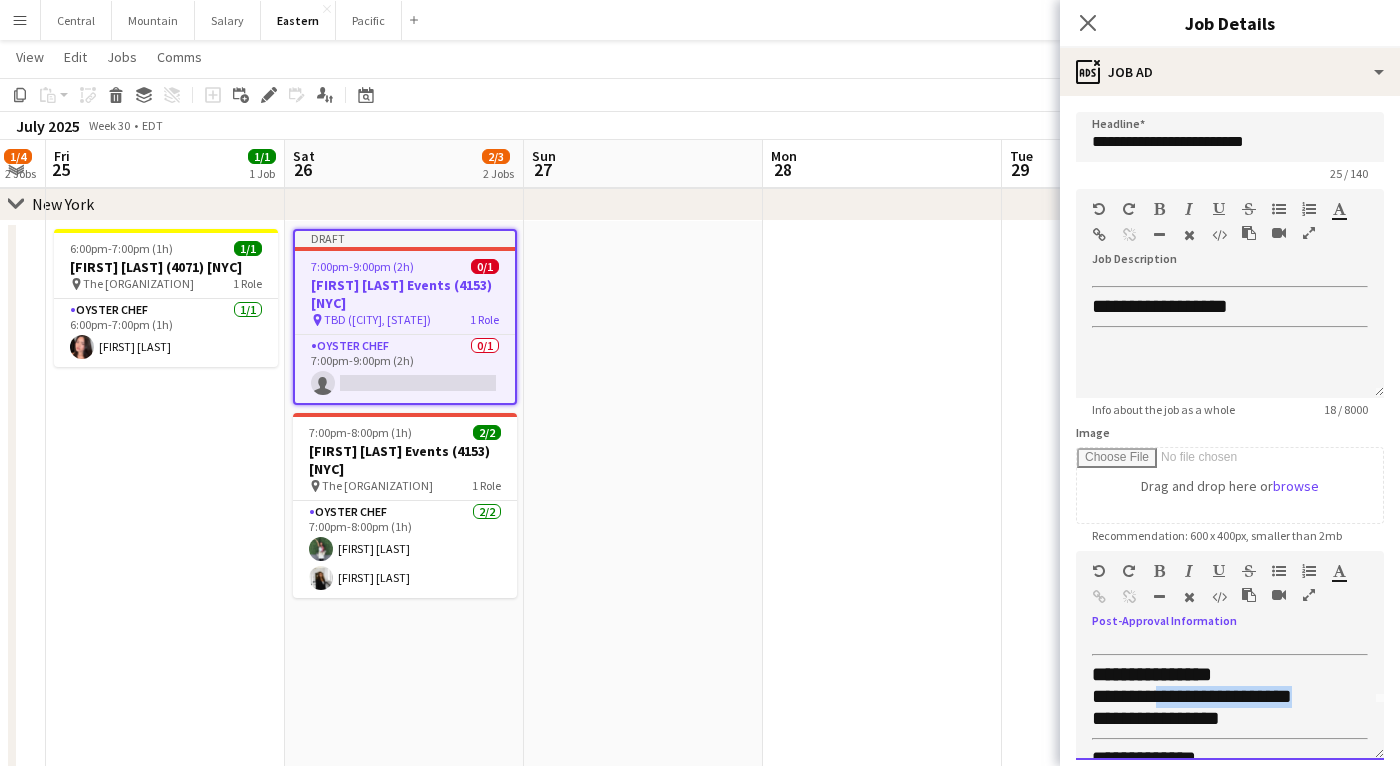 drag, startPoint x: 1325, startPoint y: 693, endPoint x: 1164, endPoint y: 695, distance: 161.01242 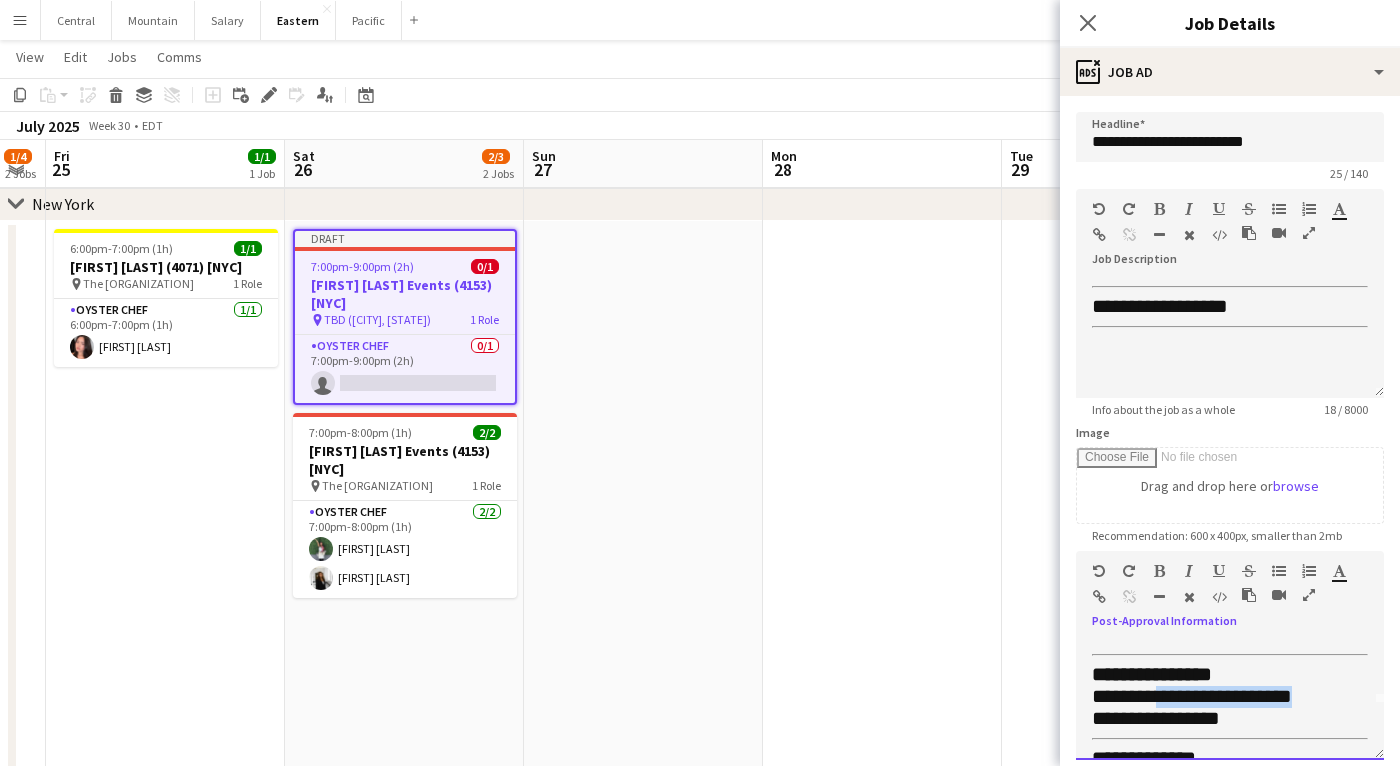 copy on "**********" 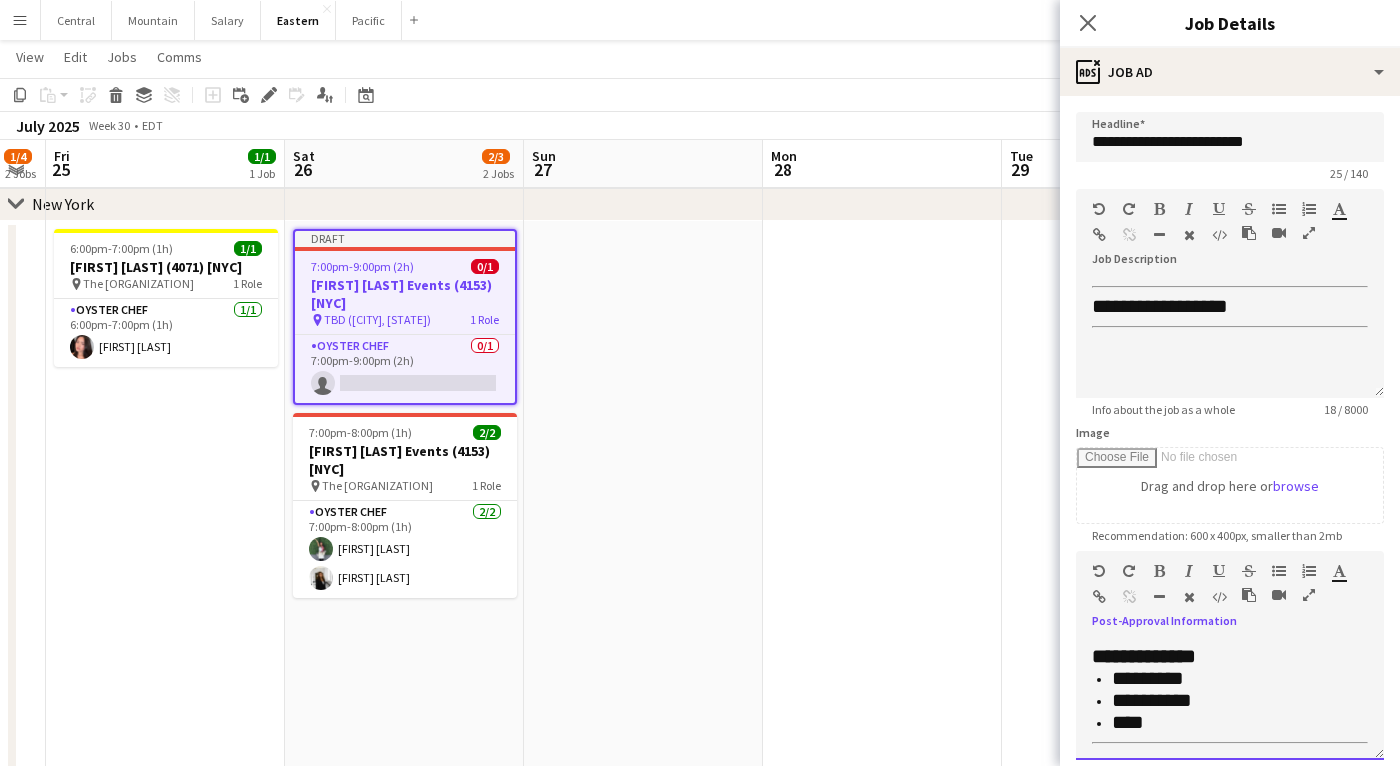 scroll, scrollTop: 157, scrollLeft: 0, axis: vertical 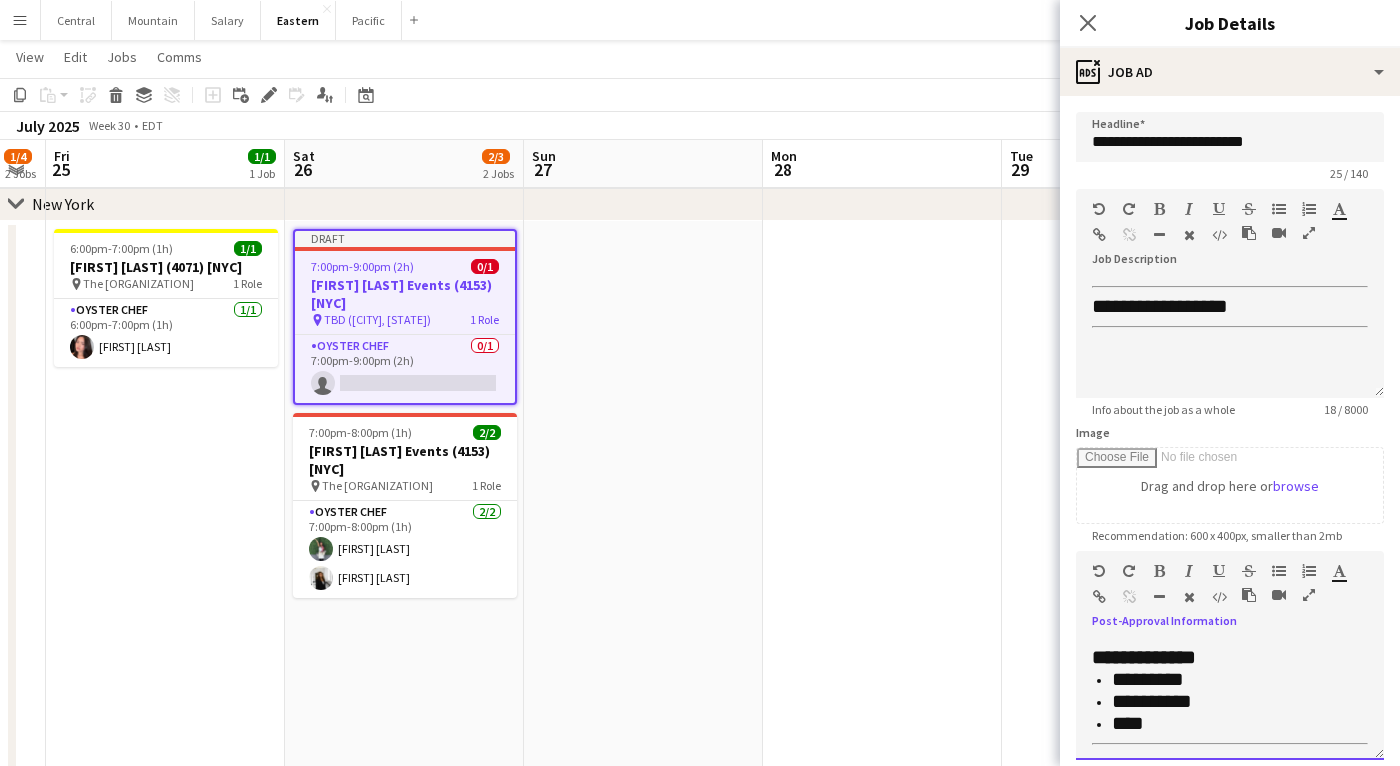 click on "****" at bounding box center (1240, 724) 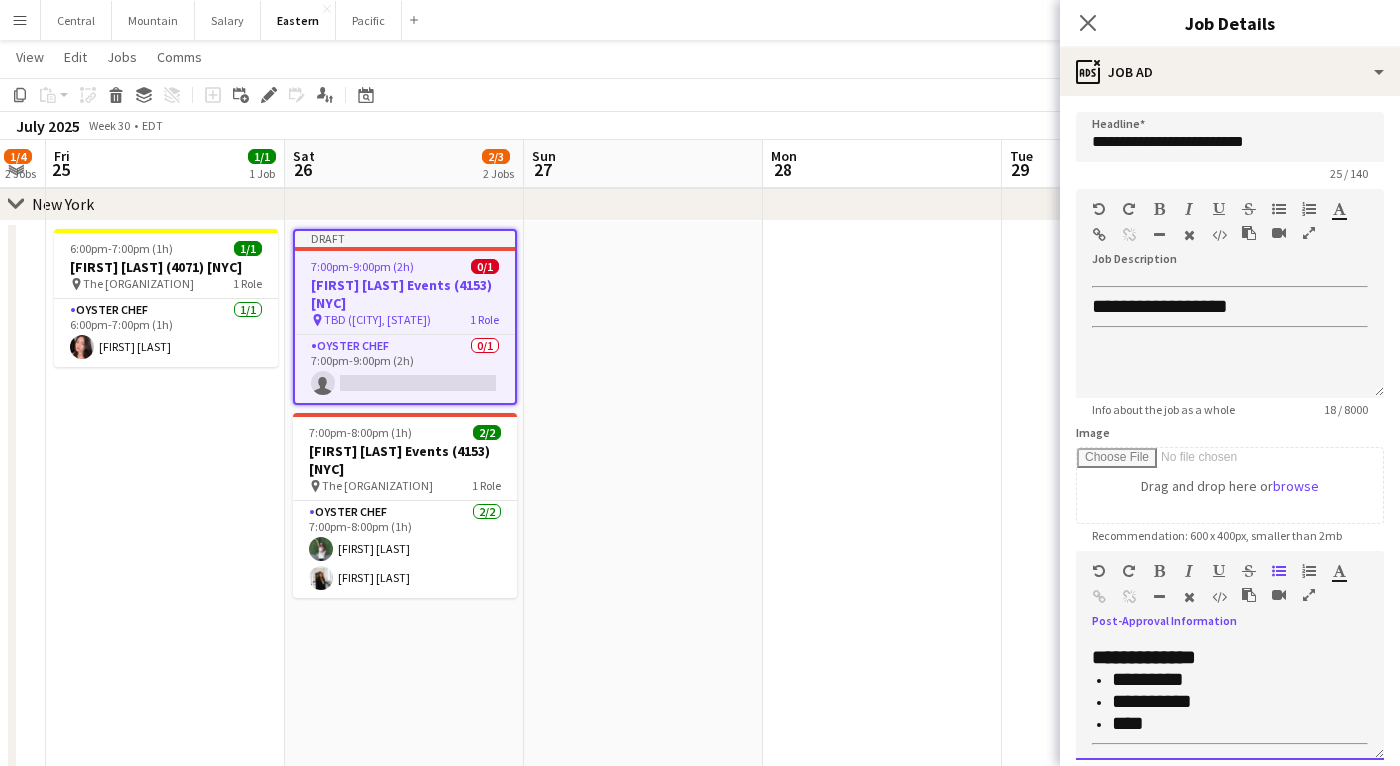 click on "**********" at bounding box center [1230, 702] 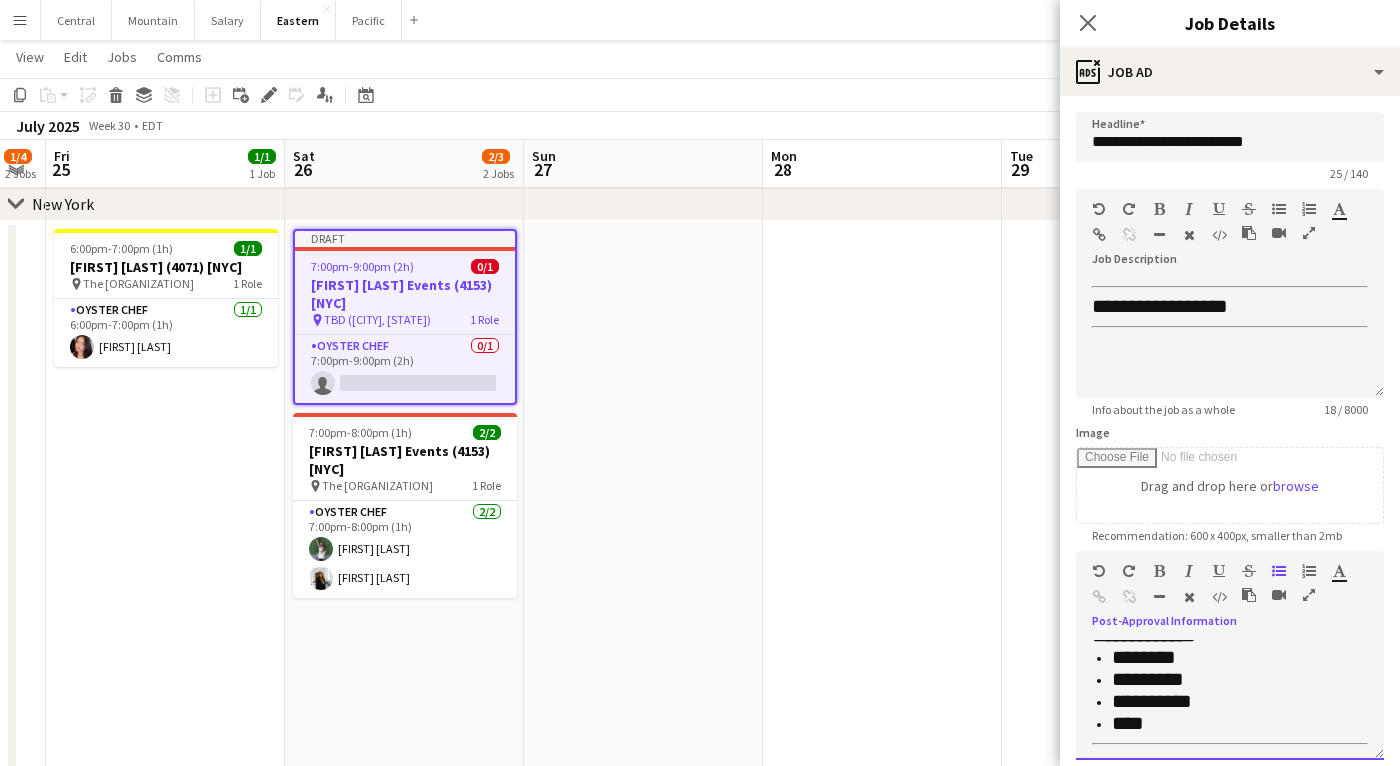 scroll, scrollTop: 178, scrollLeft: 0, axis: vertical 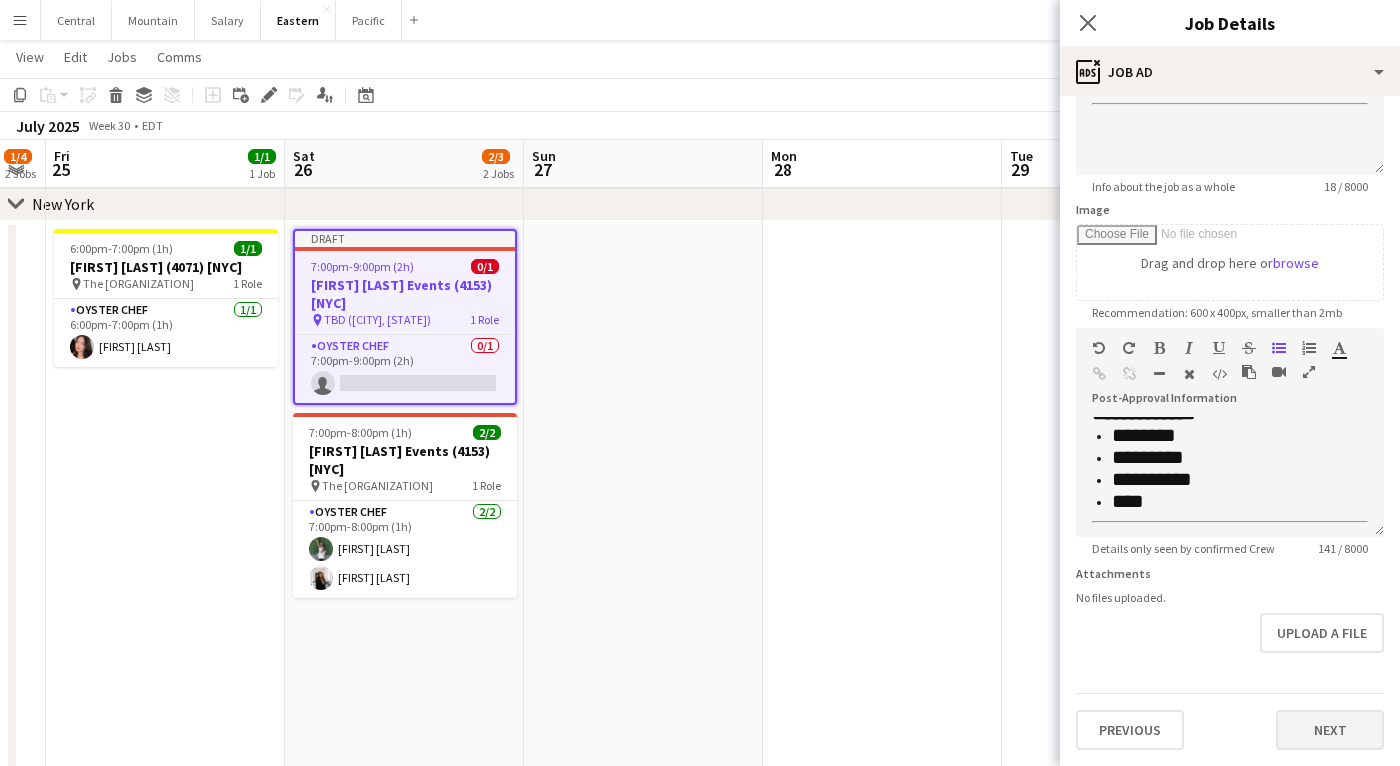 click on "Next" at bounding box center (1330, 730) 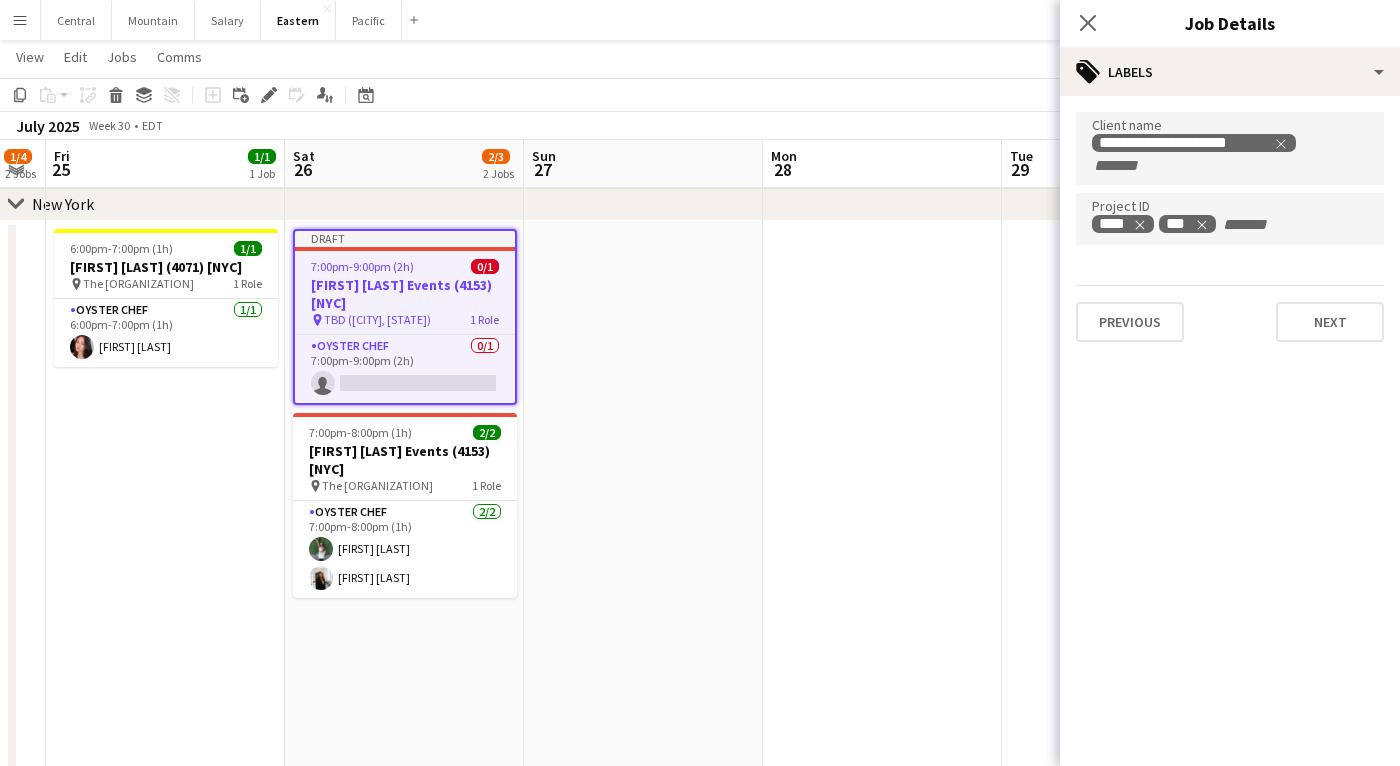 click on "**********" at bounding box center (1230, 153) 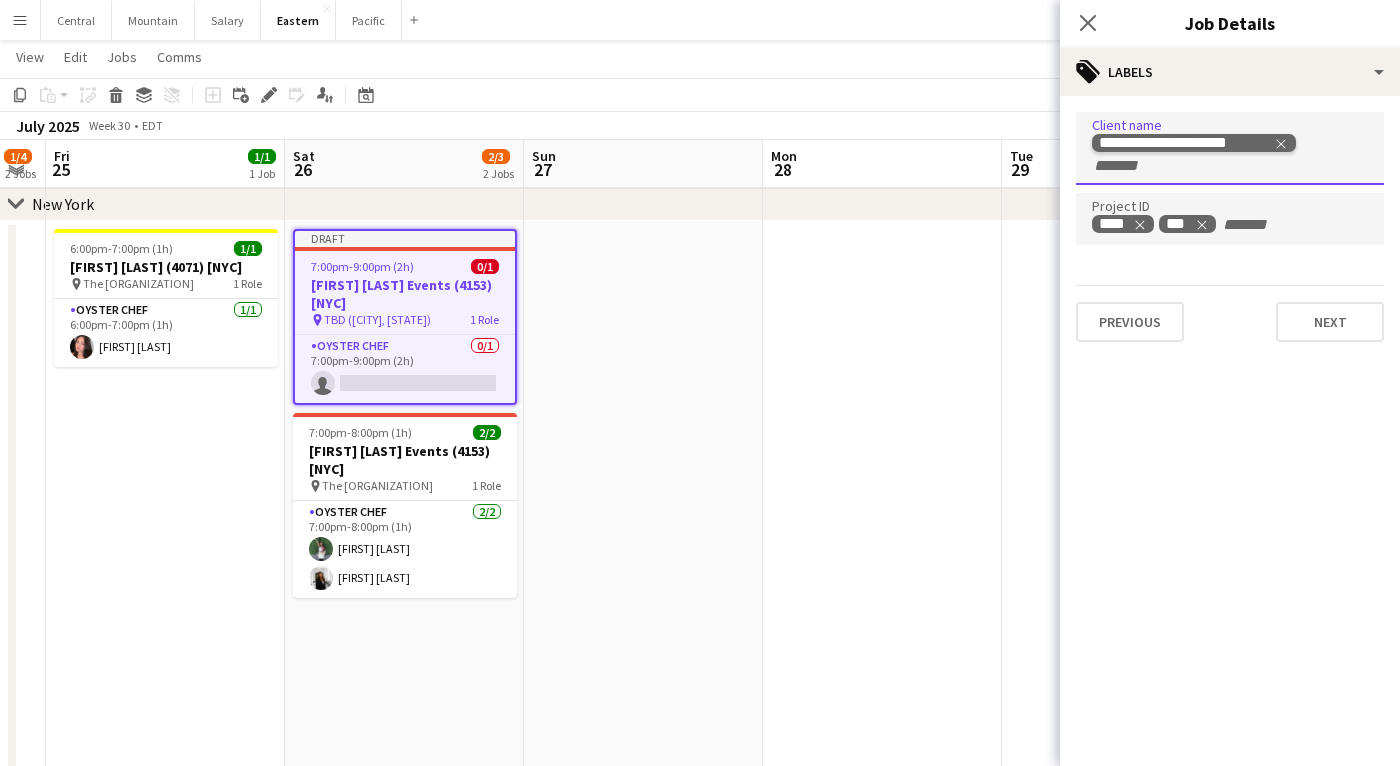 click 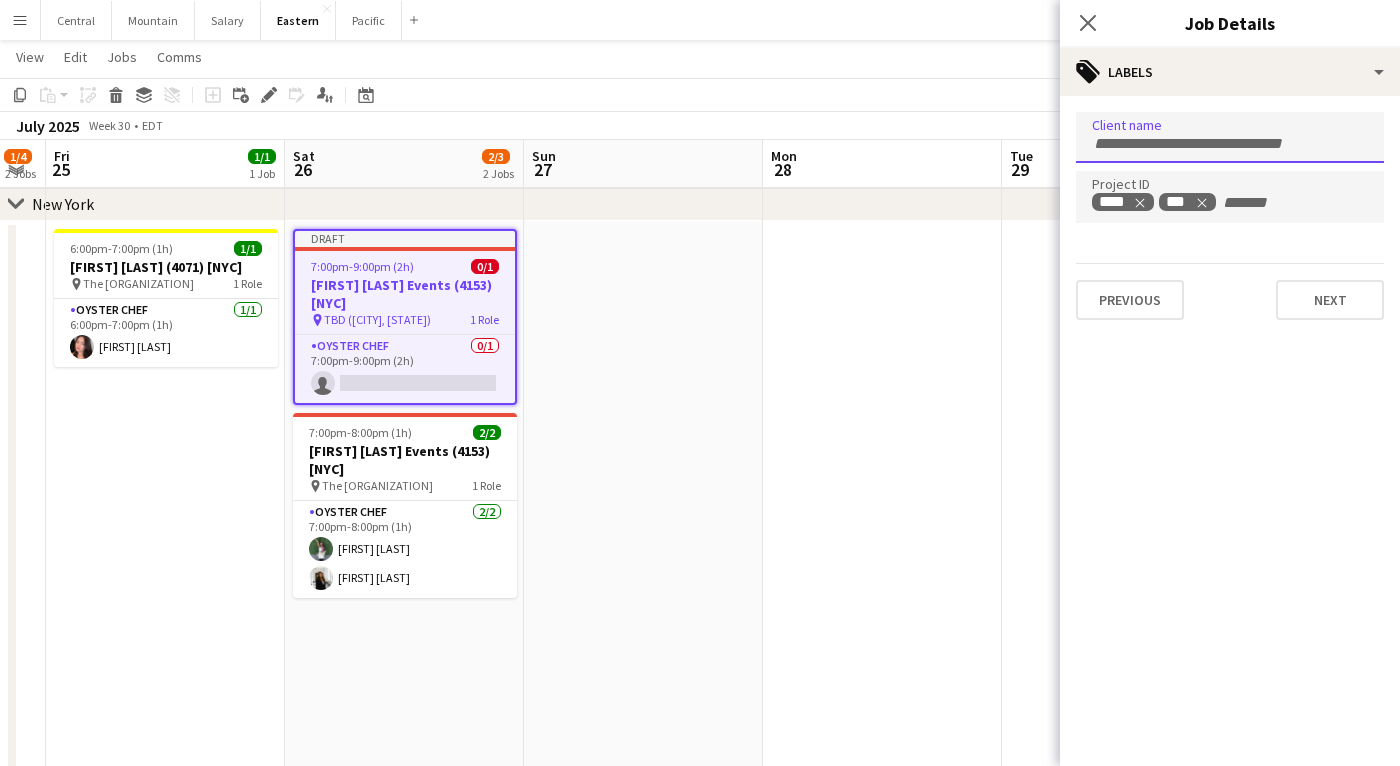 paste on "**********" 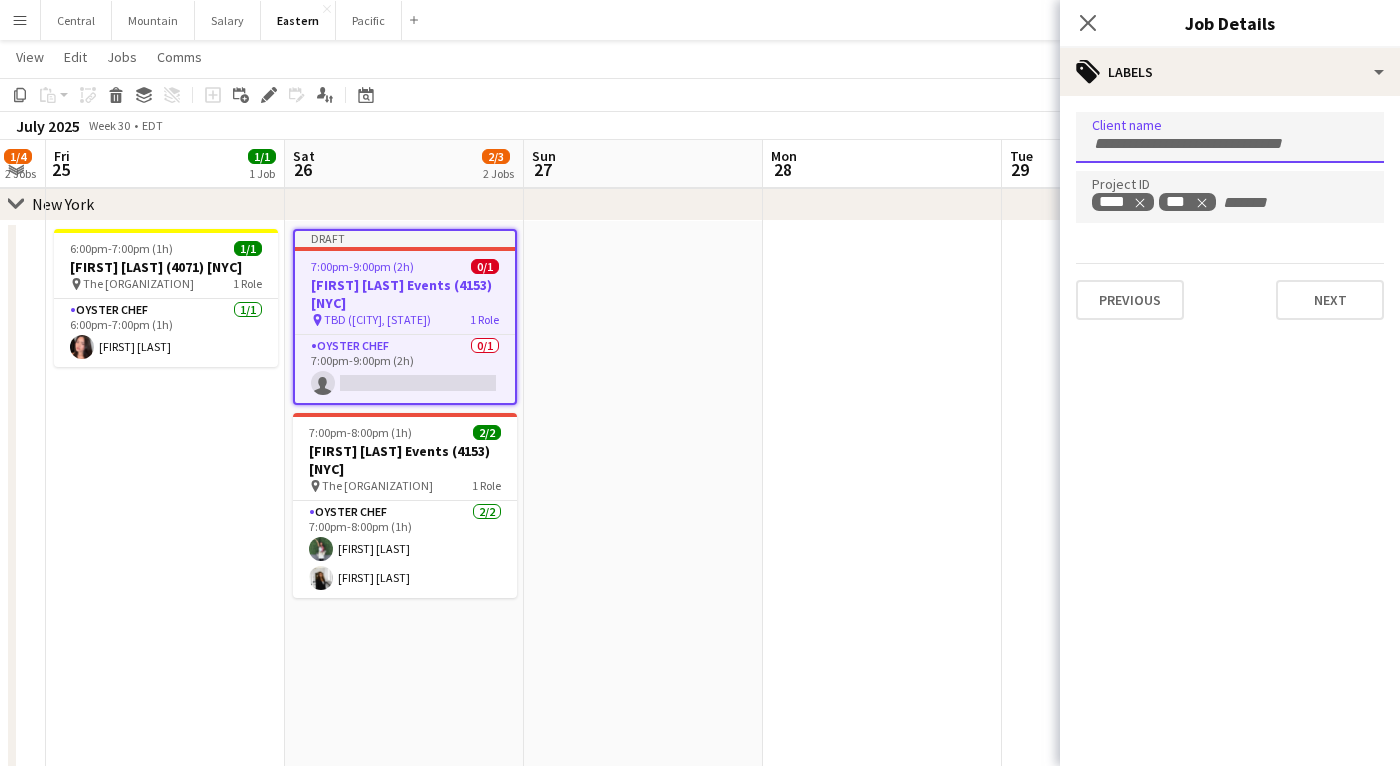 type on "**********" 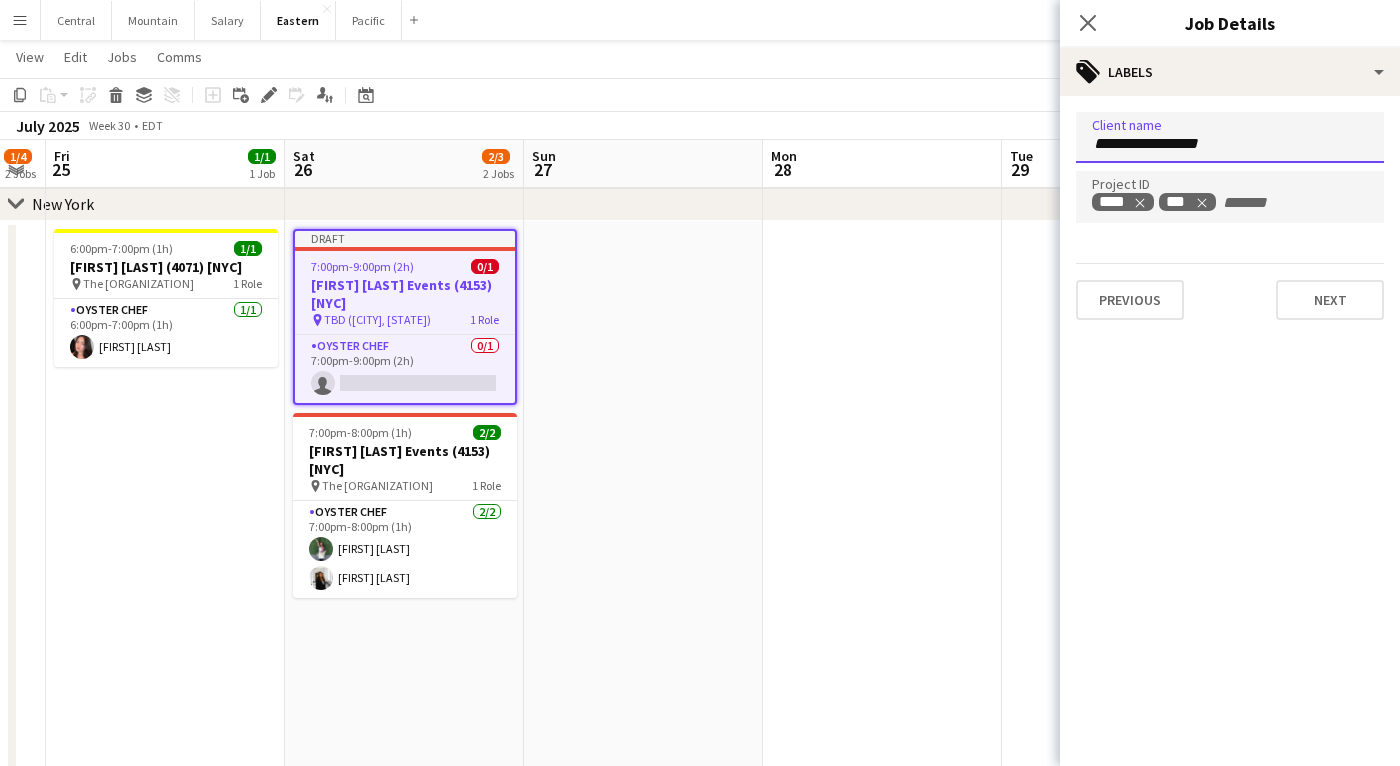 type 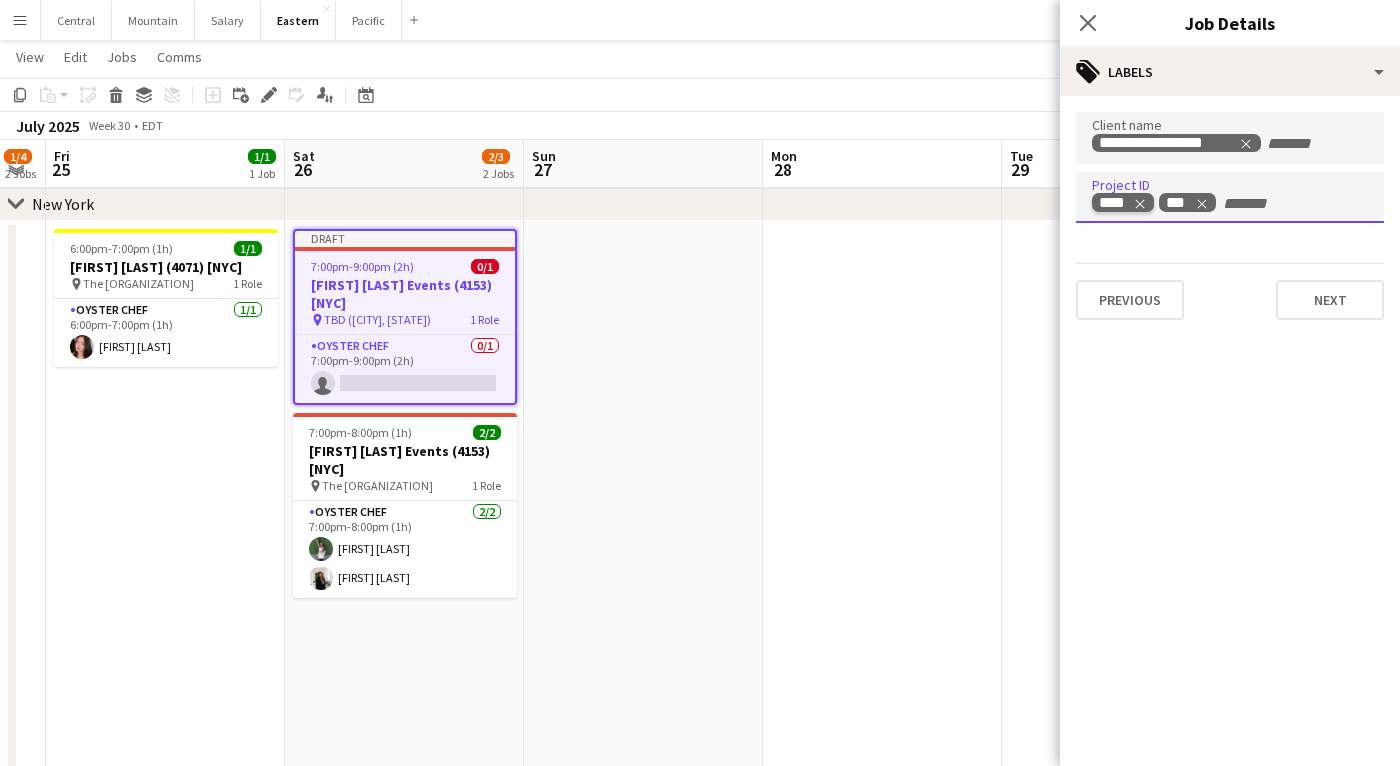 click 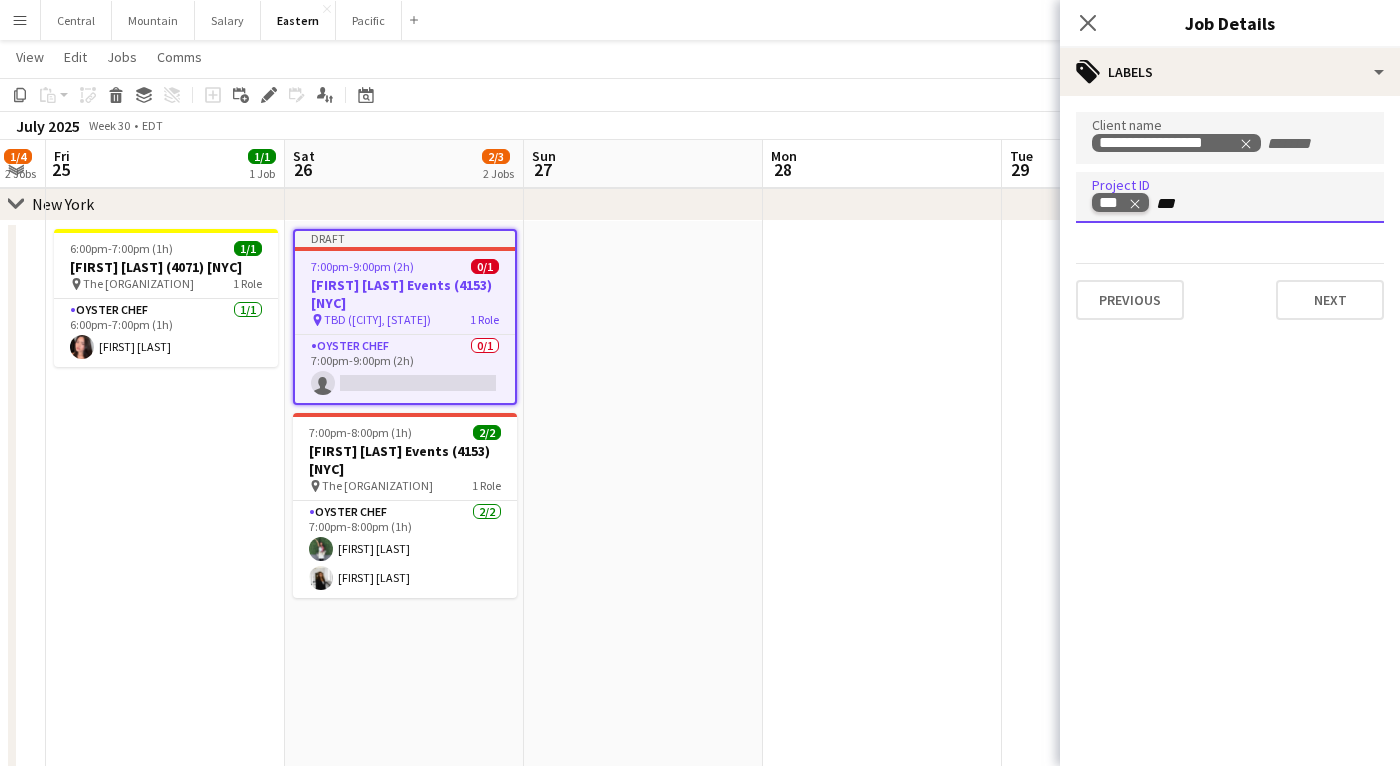 type on "****" 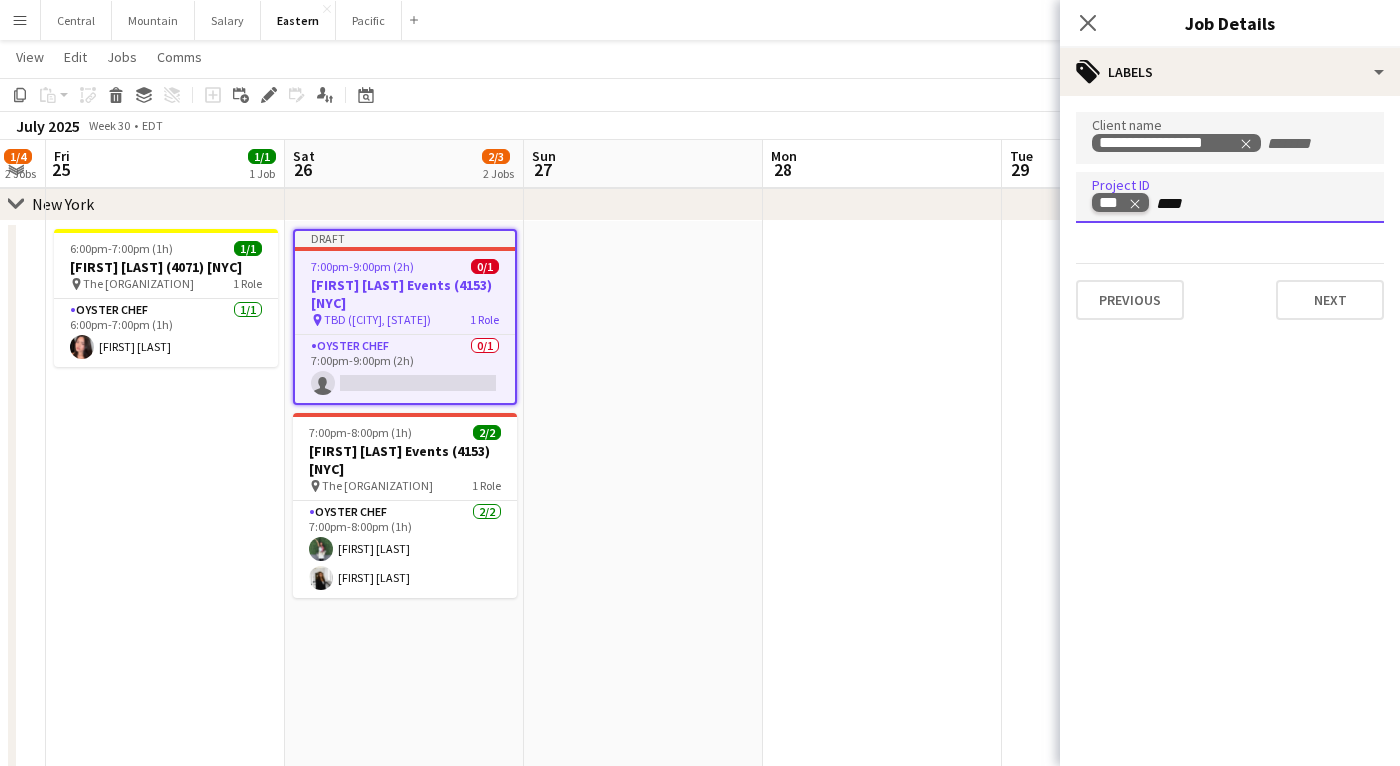 type 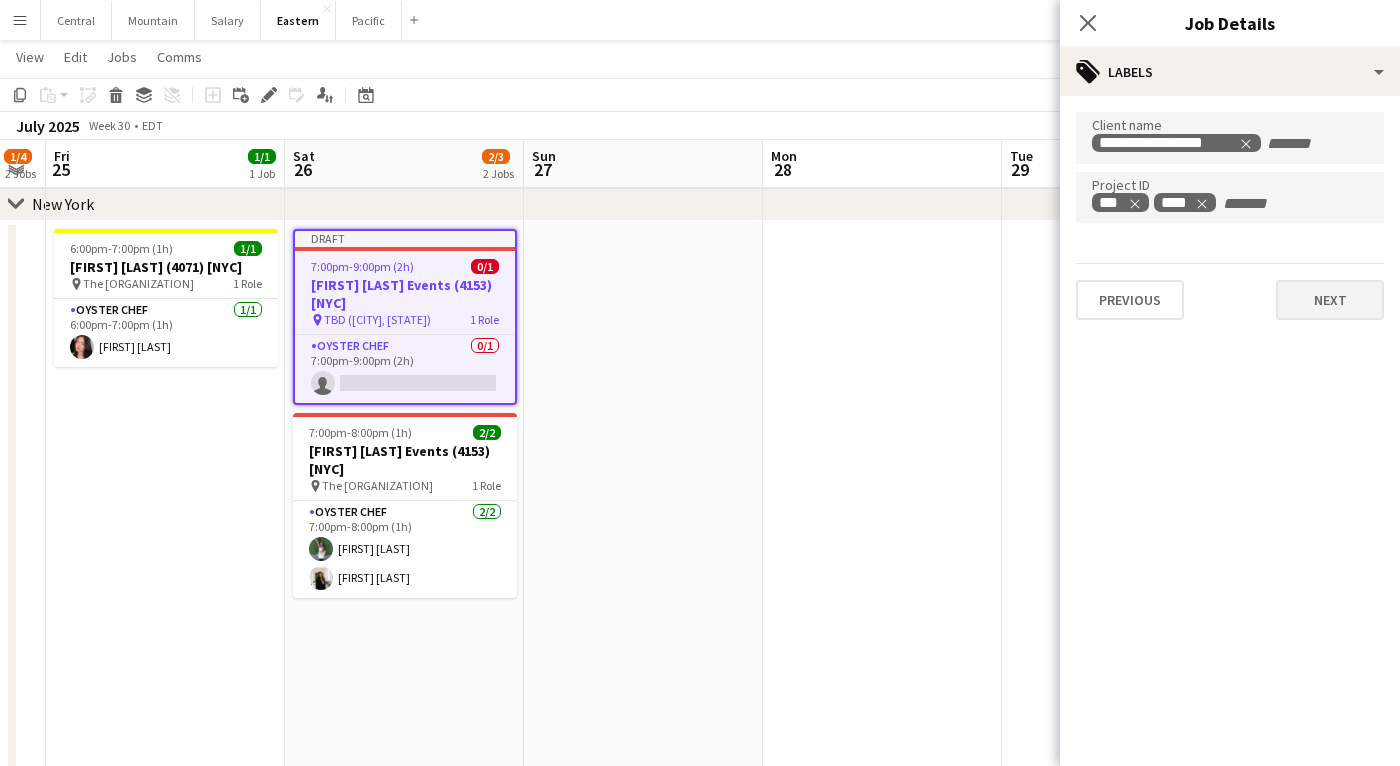 click on "Next" at bounding box center [1330, 300] 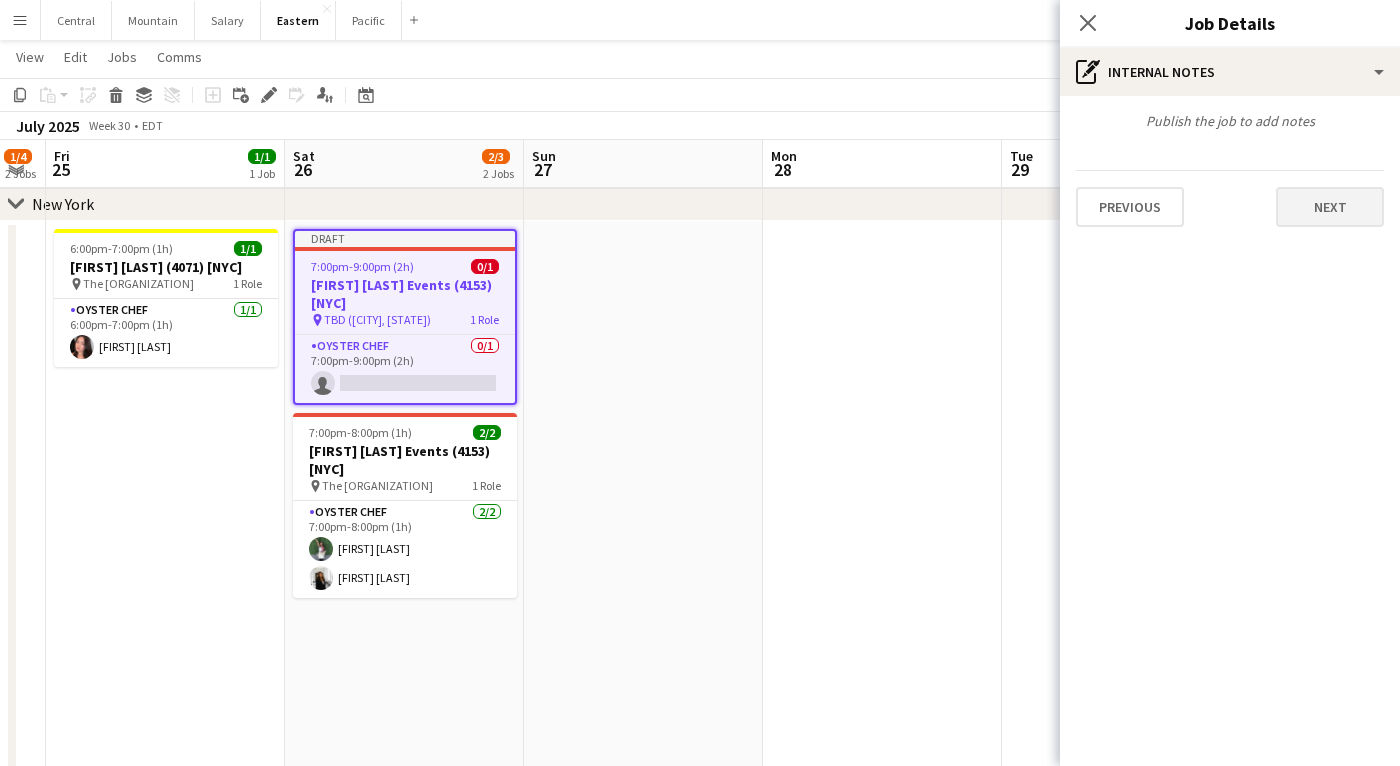 click on "Next" at bounding box center [1330, 207] 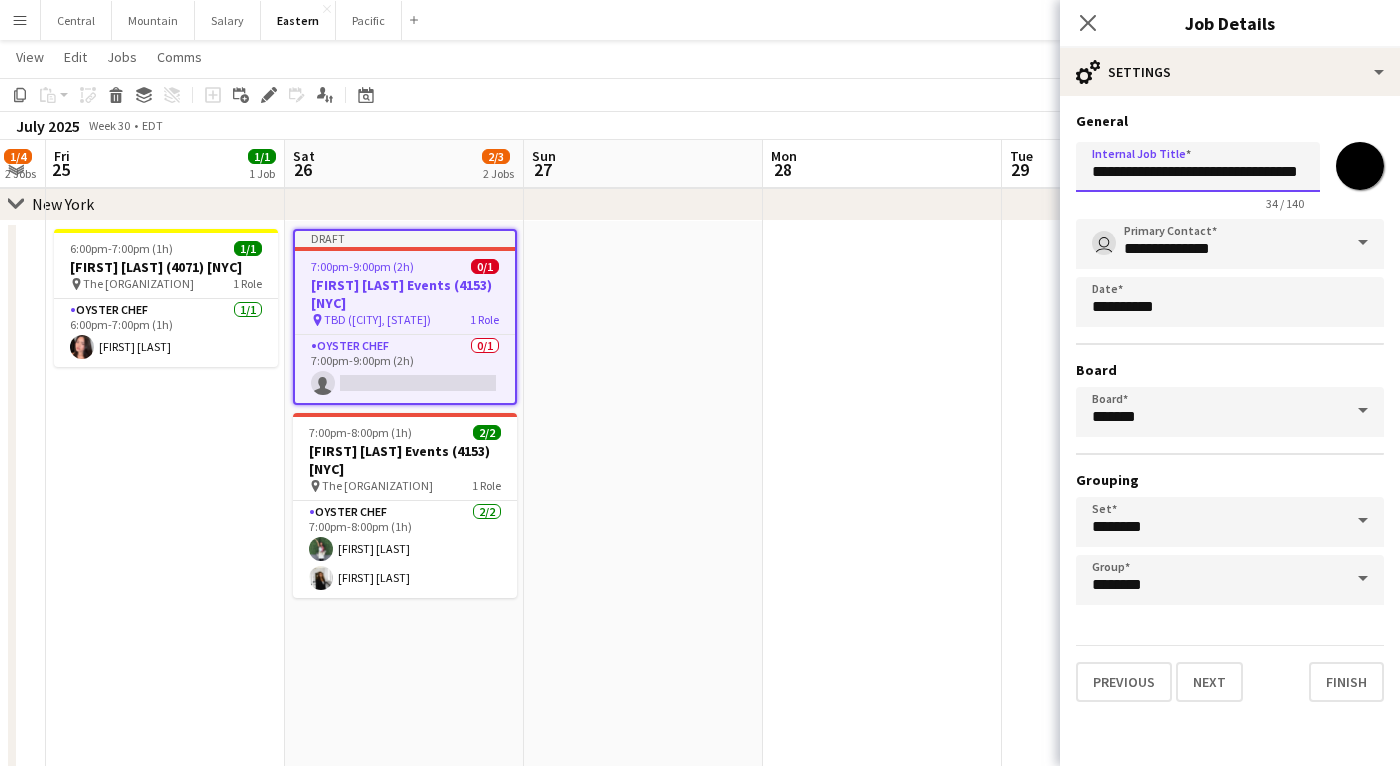 drag, startPoint x: 1237, startPoint y: 168, endPoint x: 1028, endPoint y: 189, distance: 210.05237 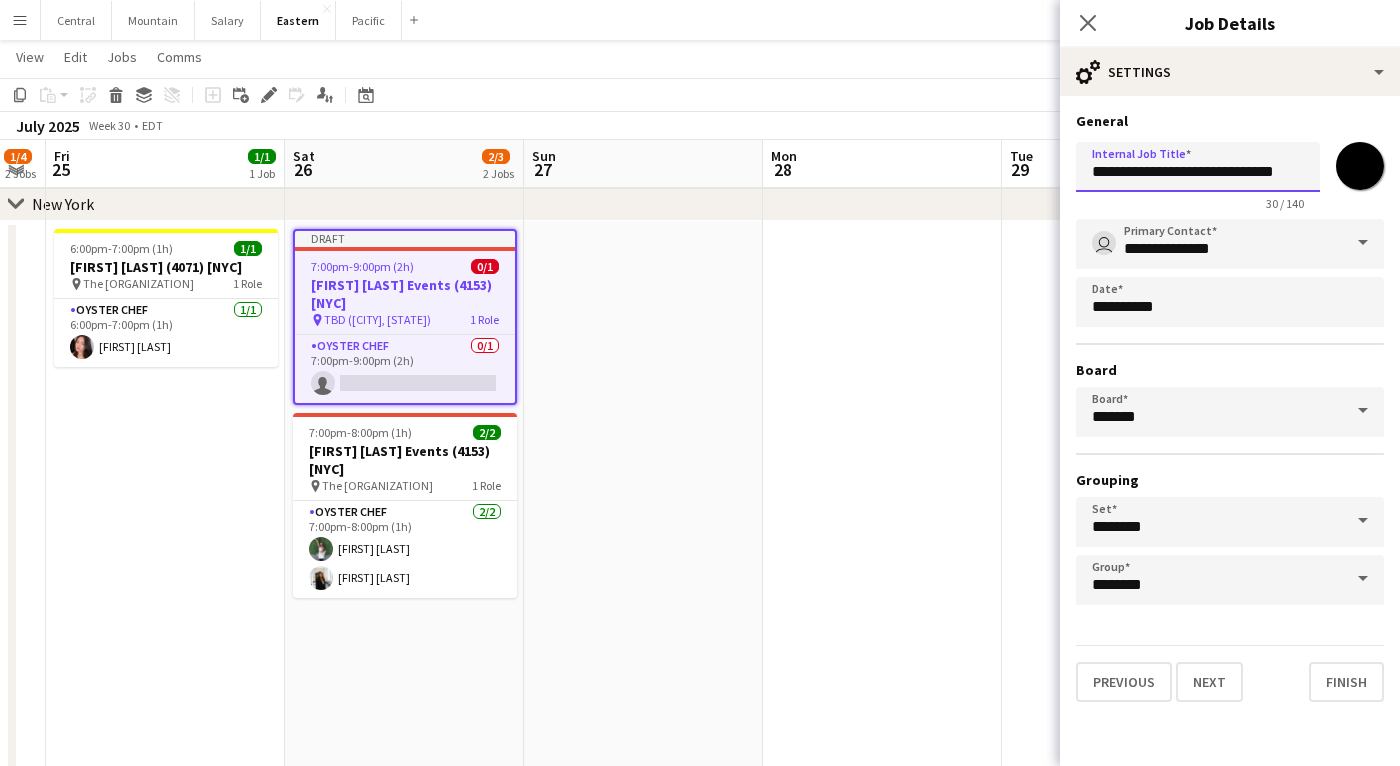 drag, startPoint x: 1252, startPoint y: 172, endPoint x: 1228, endPoint y: 173, distance: 24.020824 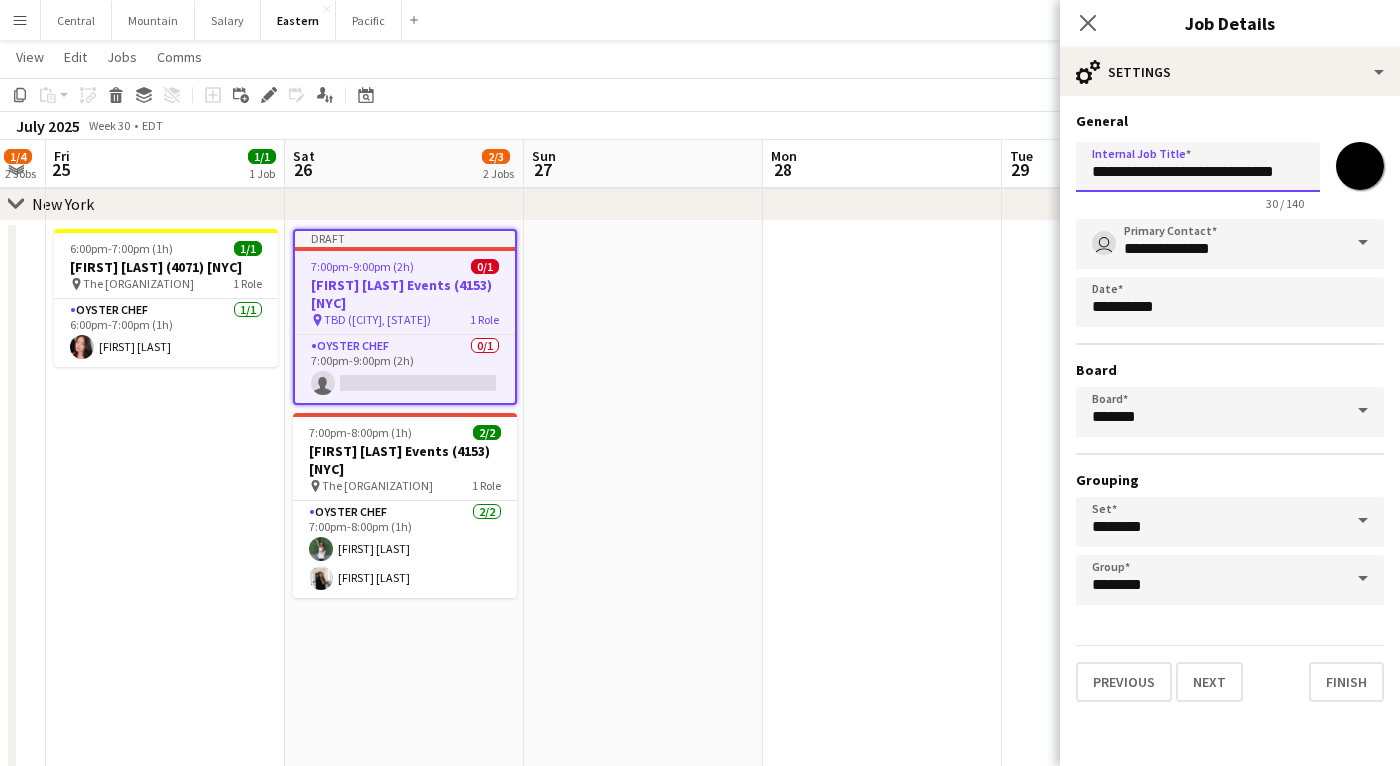 click on "**********" at bounding box center [1198, 167] 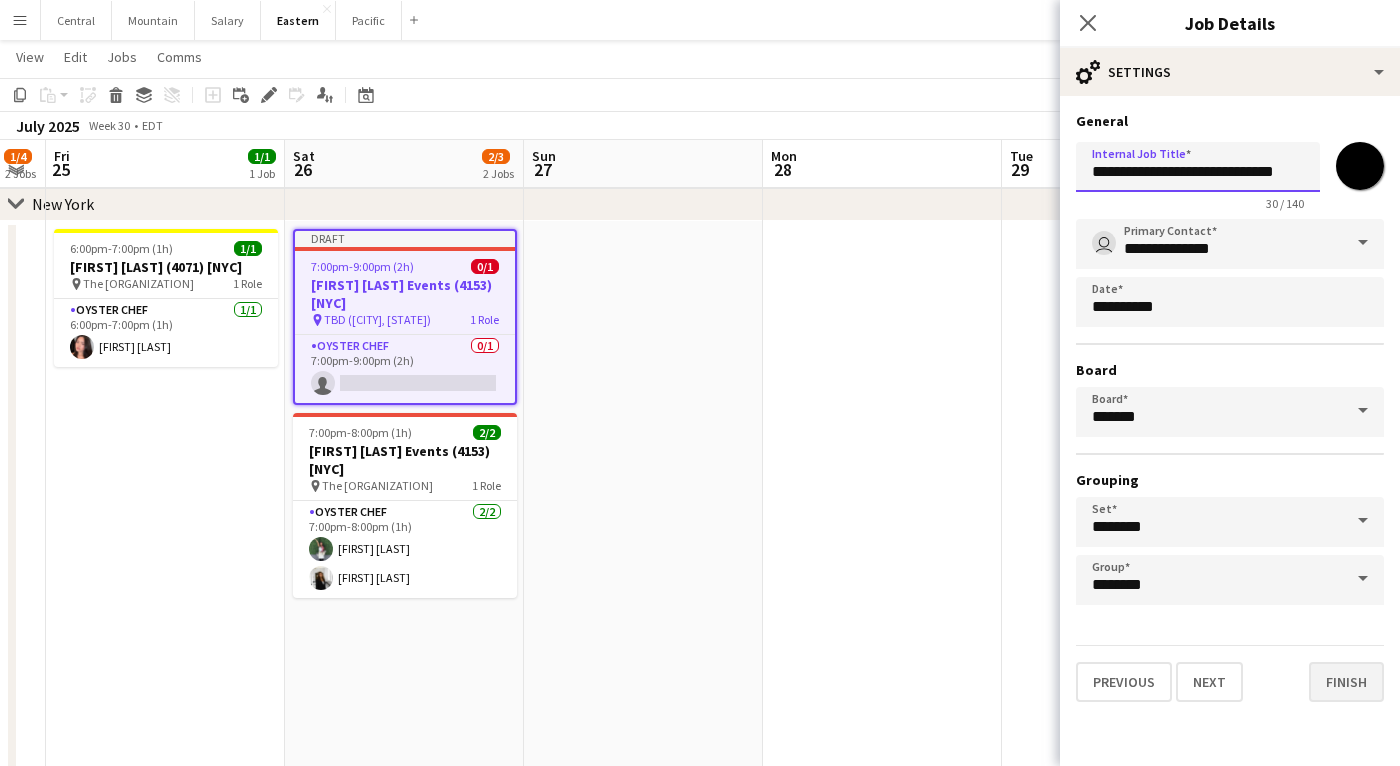 type on "**********" 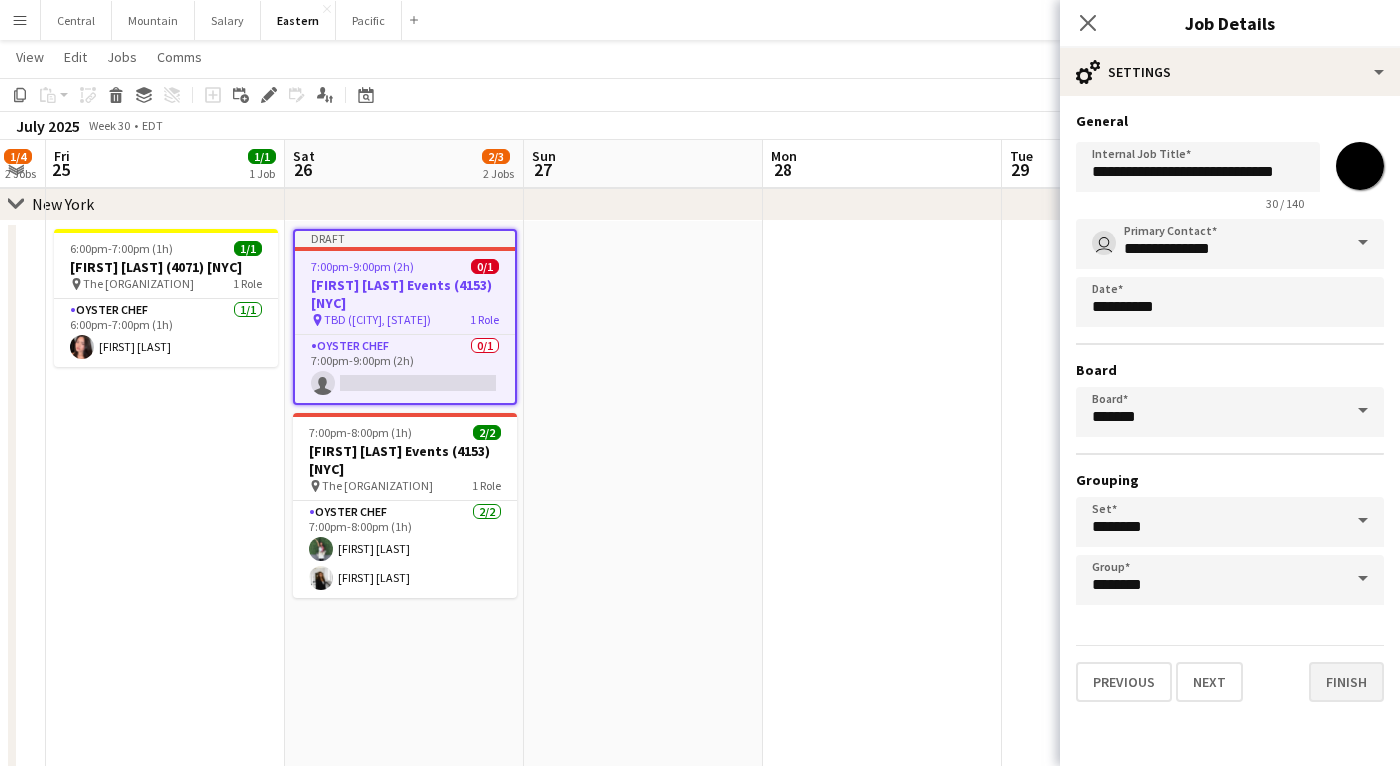 click on "Finish" at bounding box center [1346, 682] 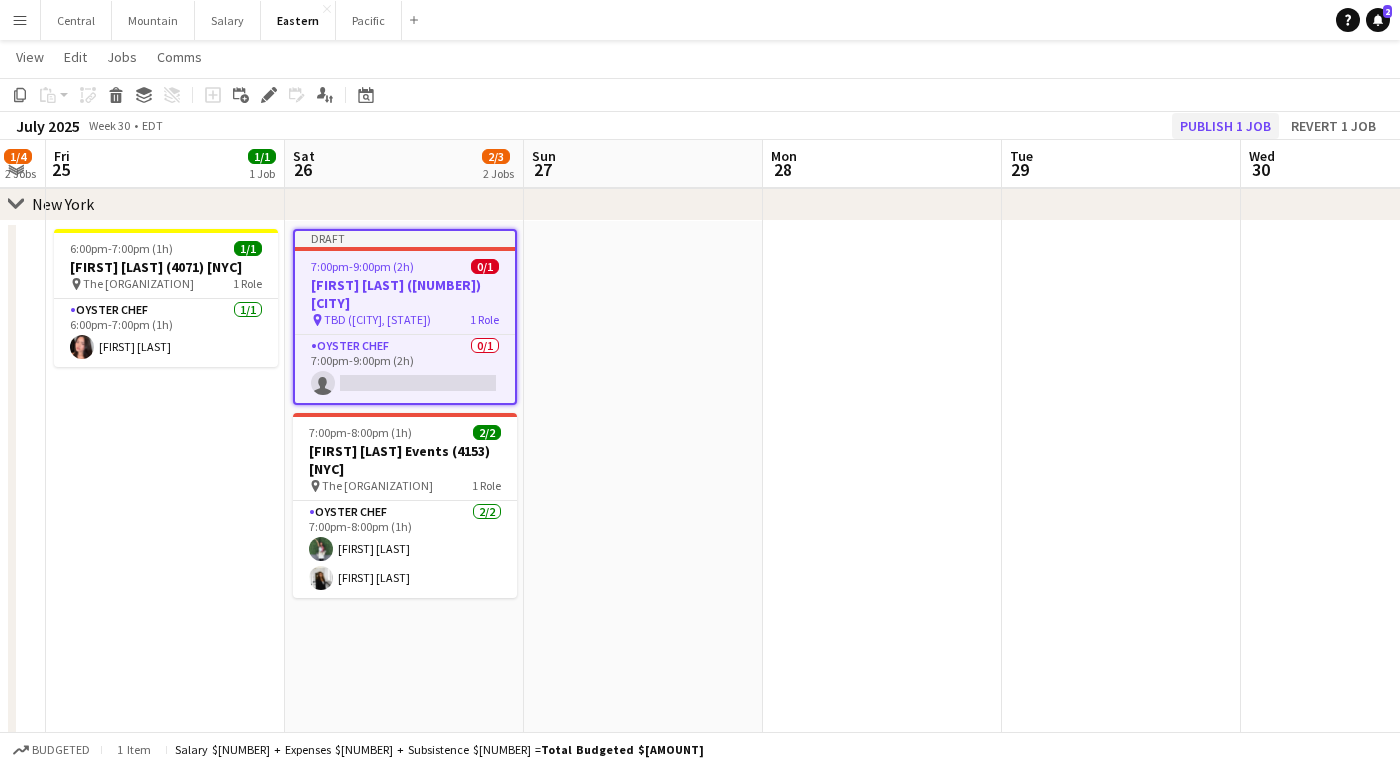 click on "Publish 1 job" 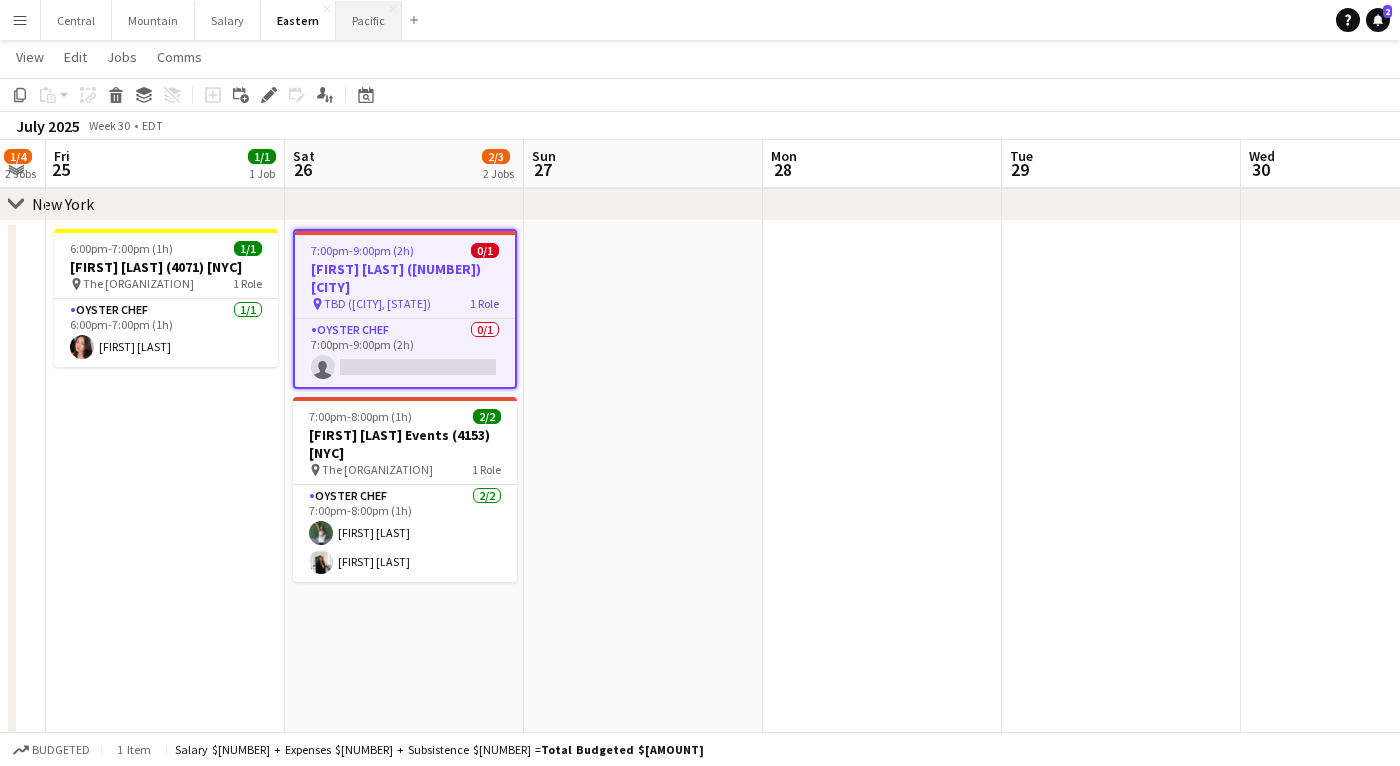 click on "Pacific
Close" at bounding box center (369, 20) 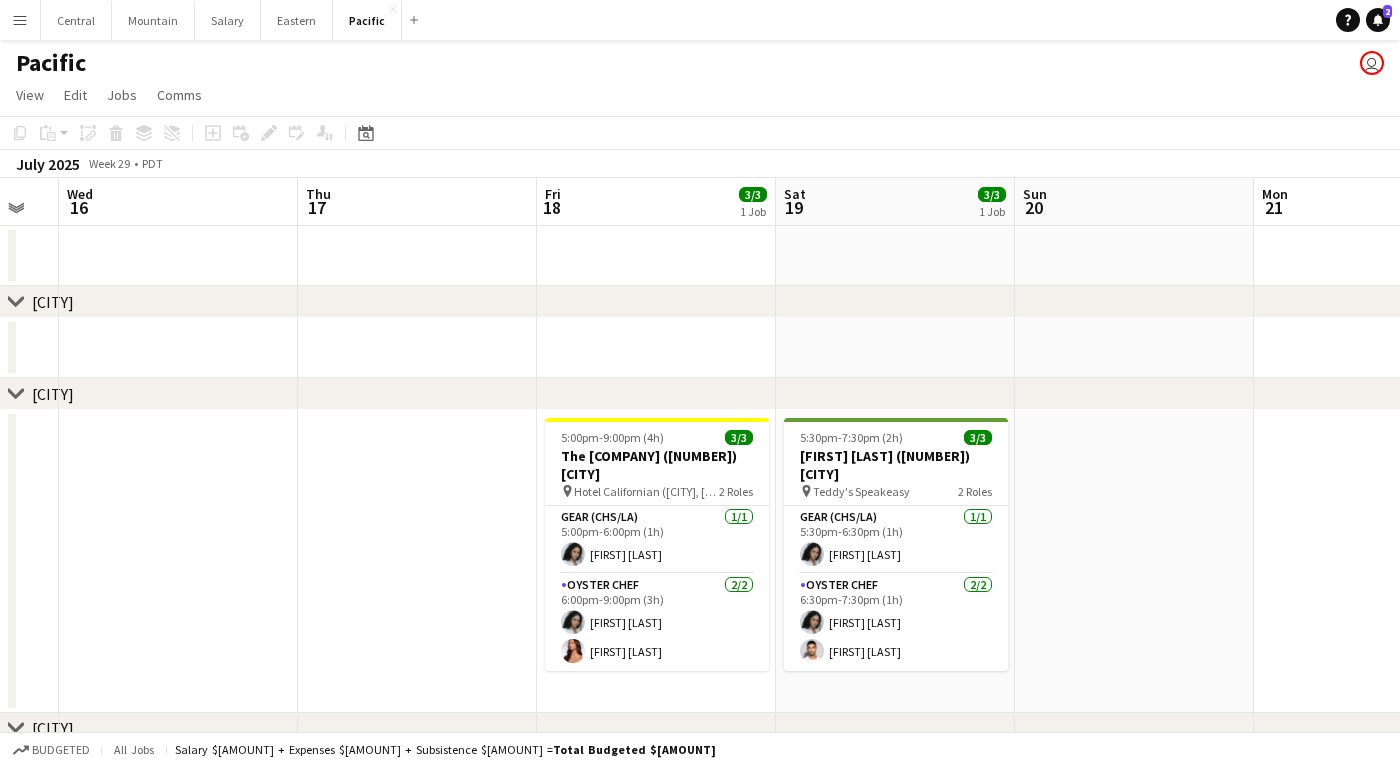 scroll, scrollTop: 0, scrollLeft: 730, axis: horizontal 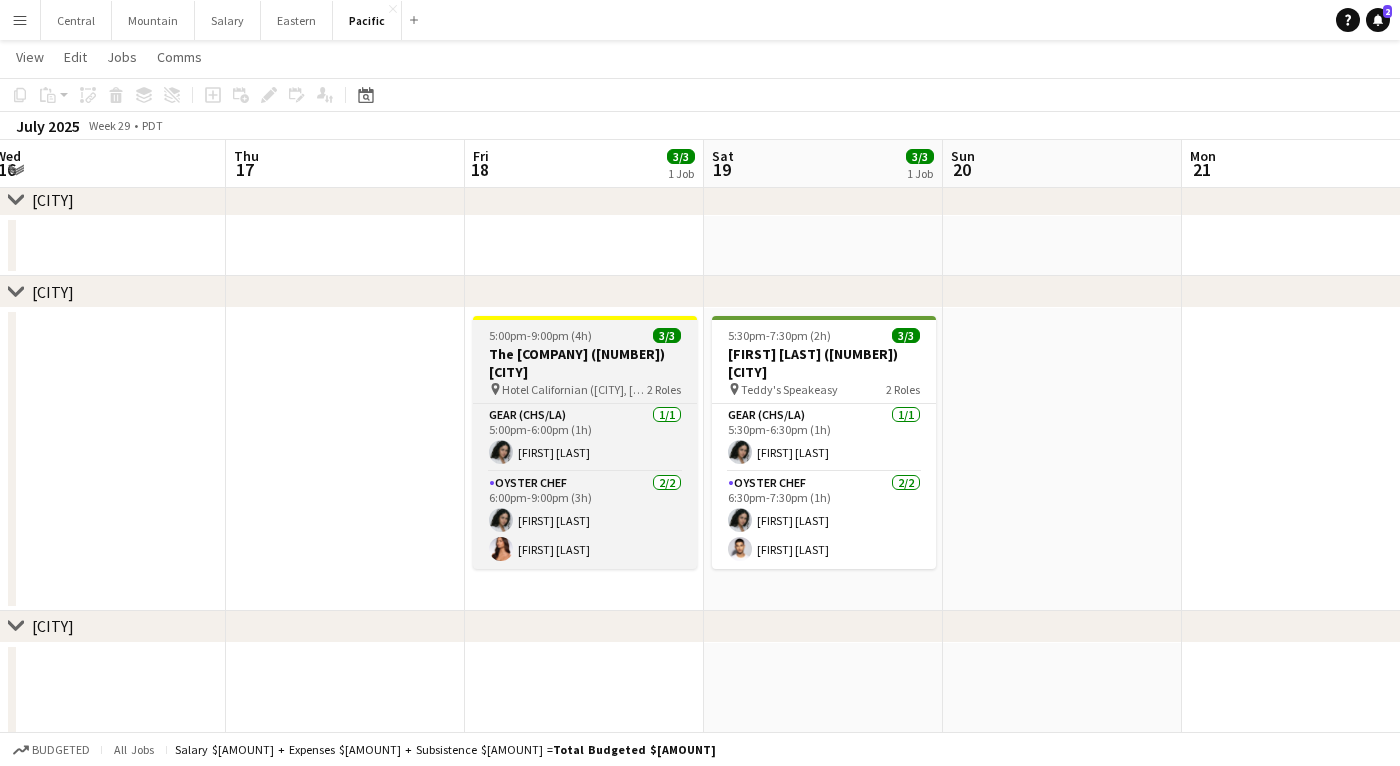 click on "The [COMPANY] ([NUMBER]) [CITY]" at bounding box center [585, 363] 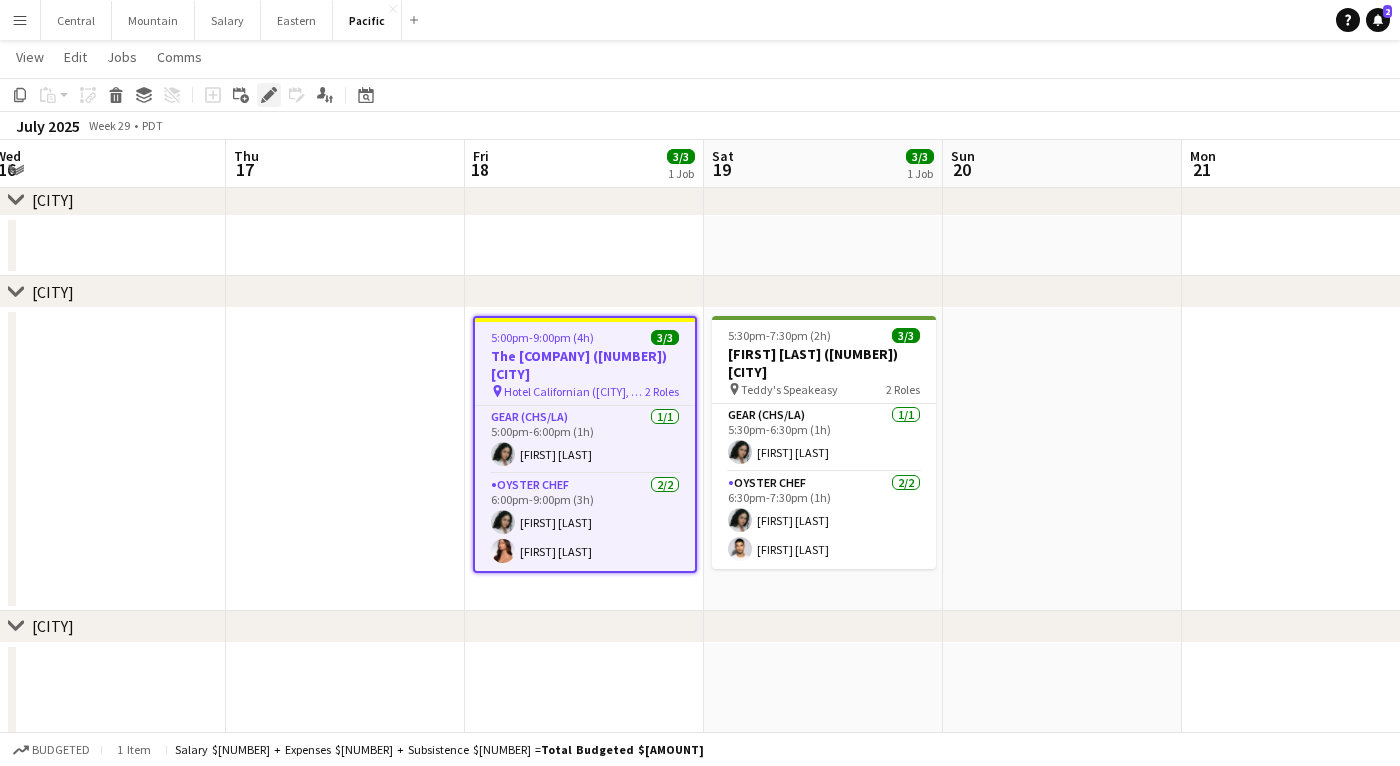 click on "Edit" 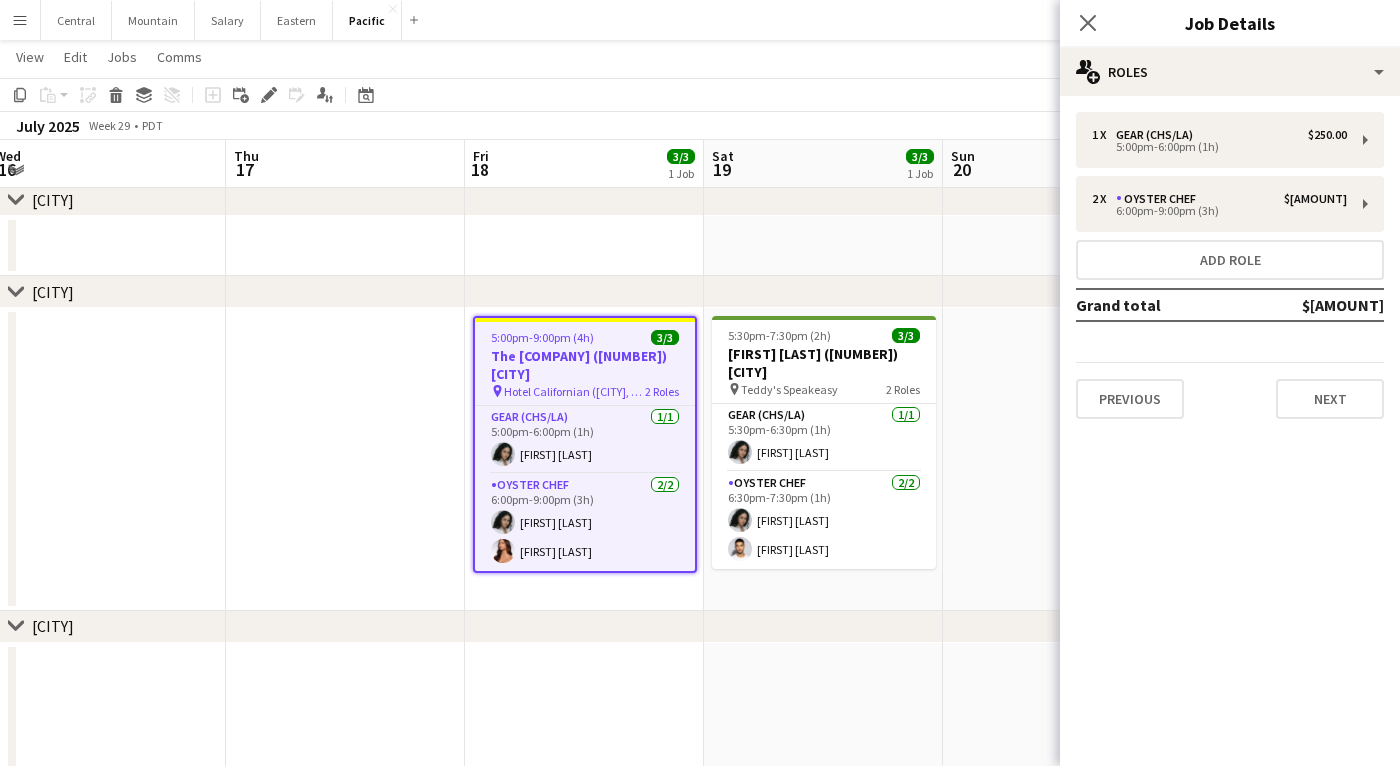 click on "Previous   Next" at bounding box center [1230, 390] 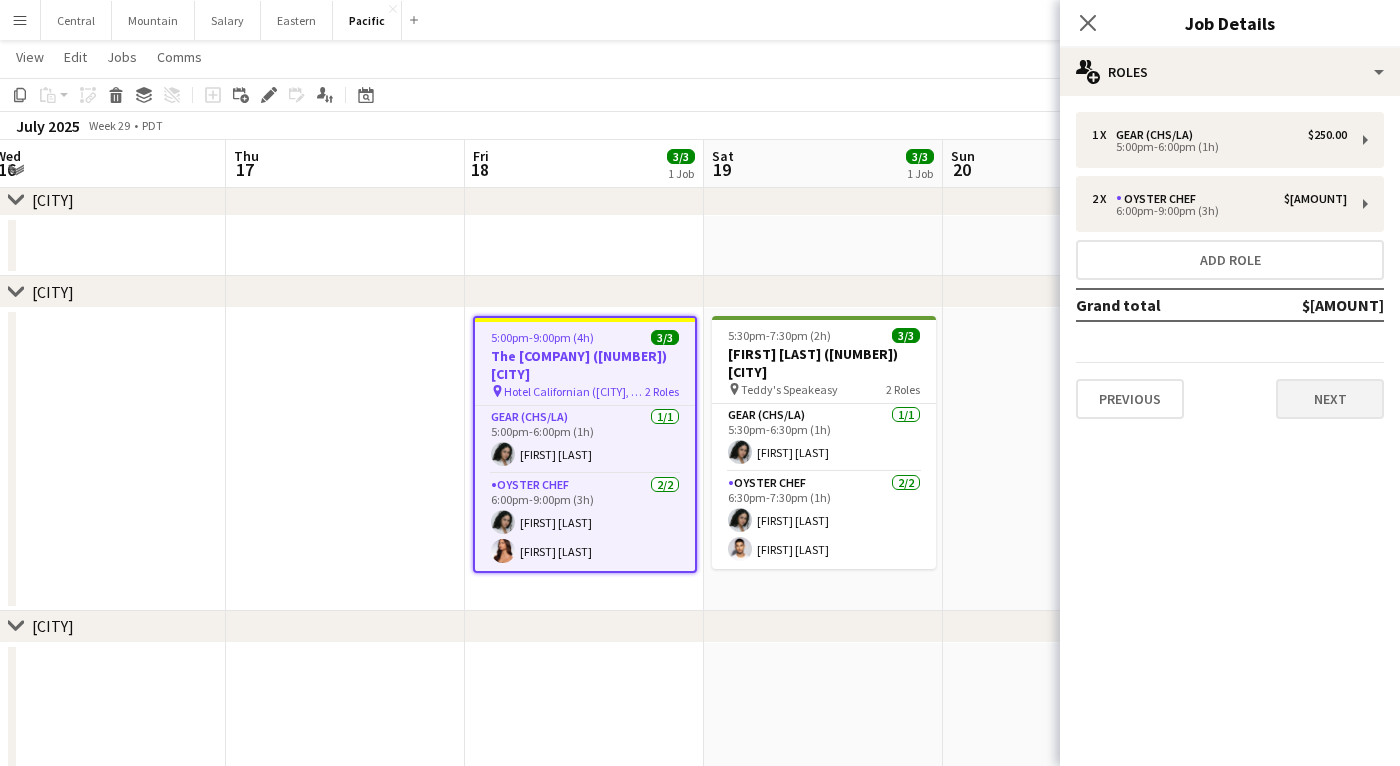 click on "Next" at bounding box center [1330, 399] 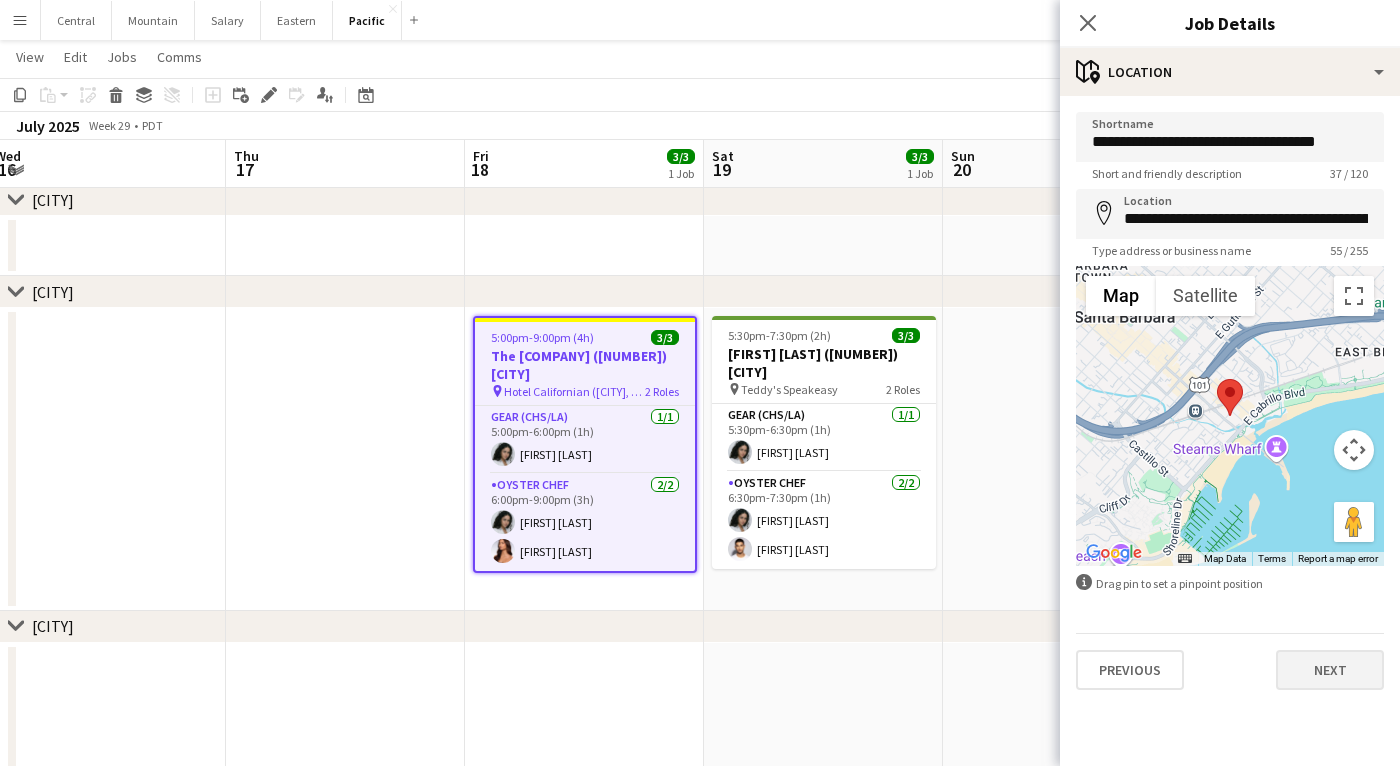 click on "Next" at bounding box center (1330, 670) 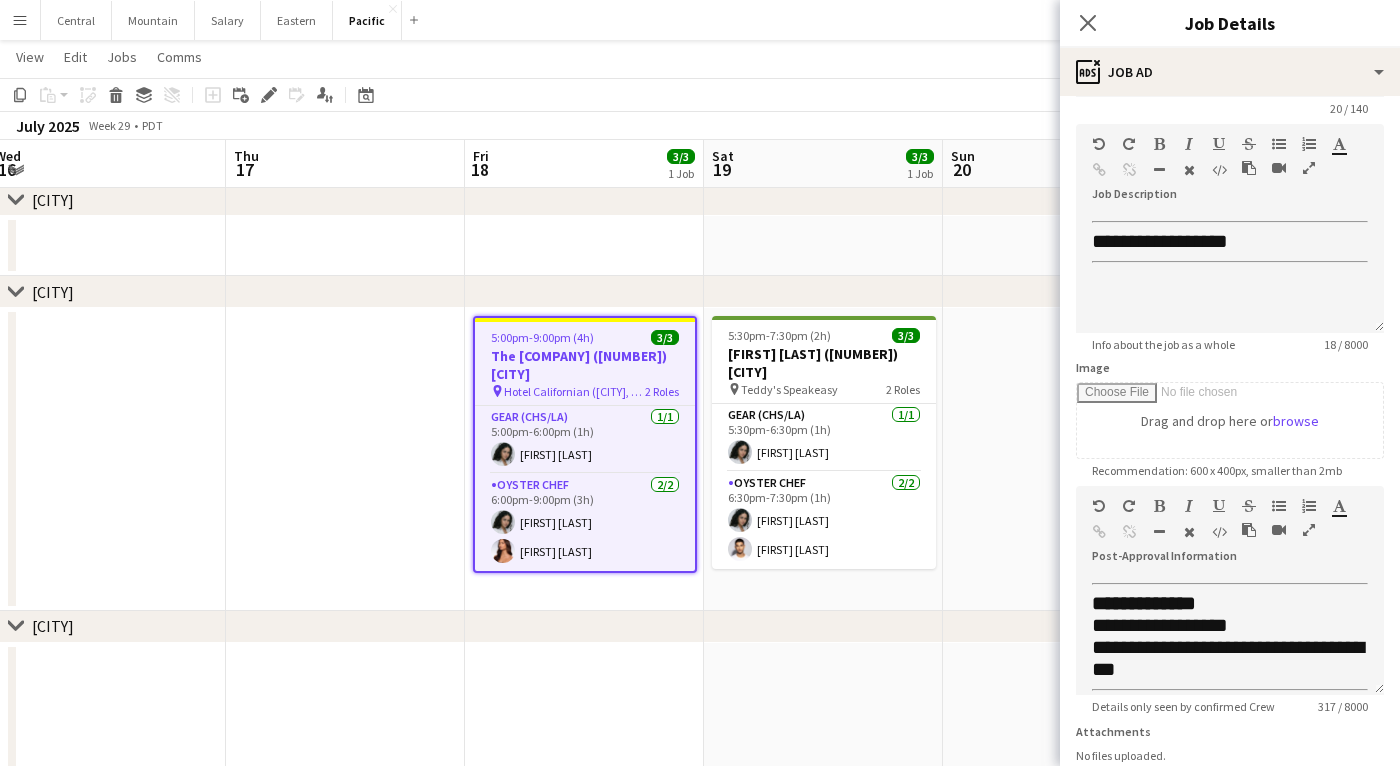 scroll, scrollTop: 71, scrollLeft: 0, axis: vertical 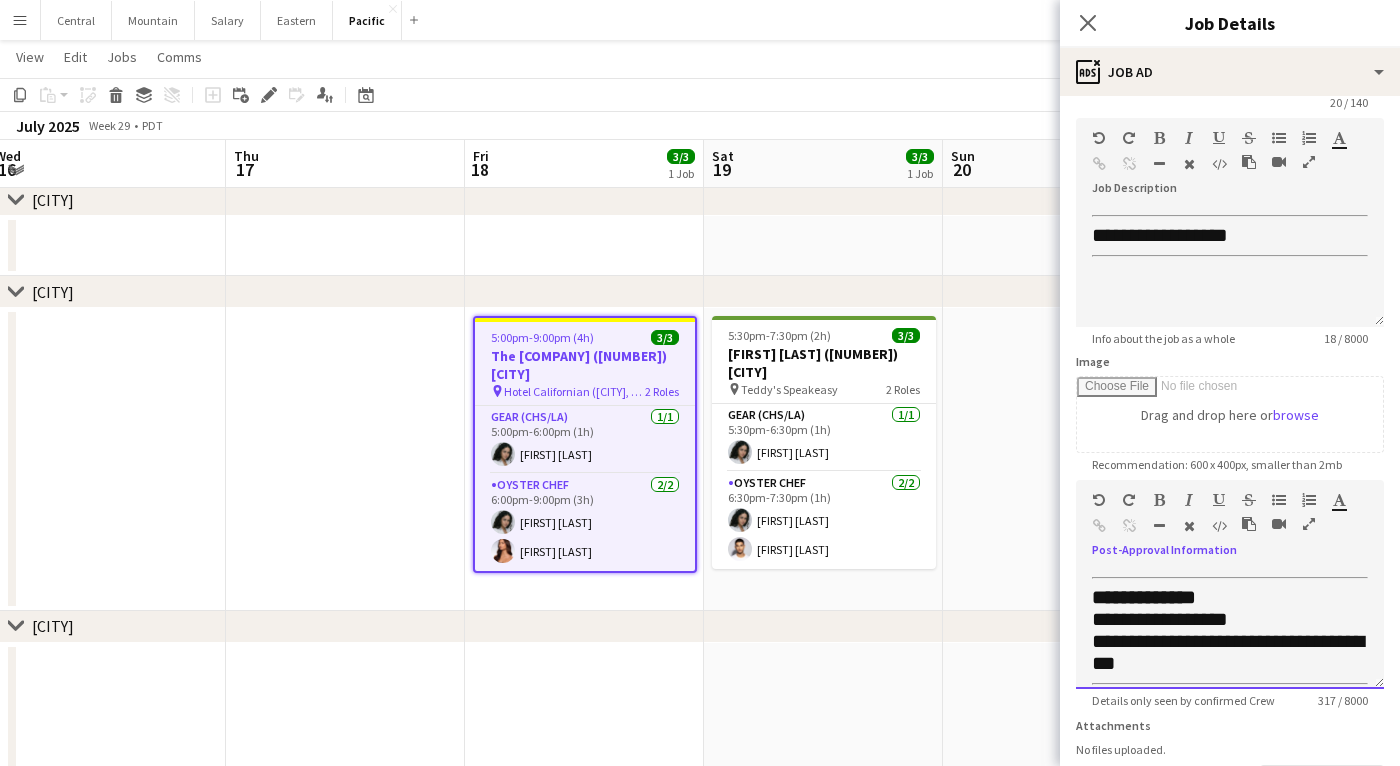 click at bounding box center (1287, 528) 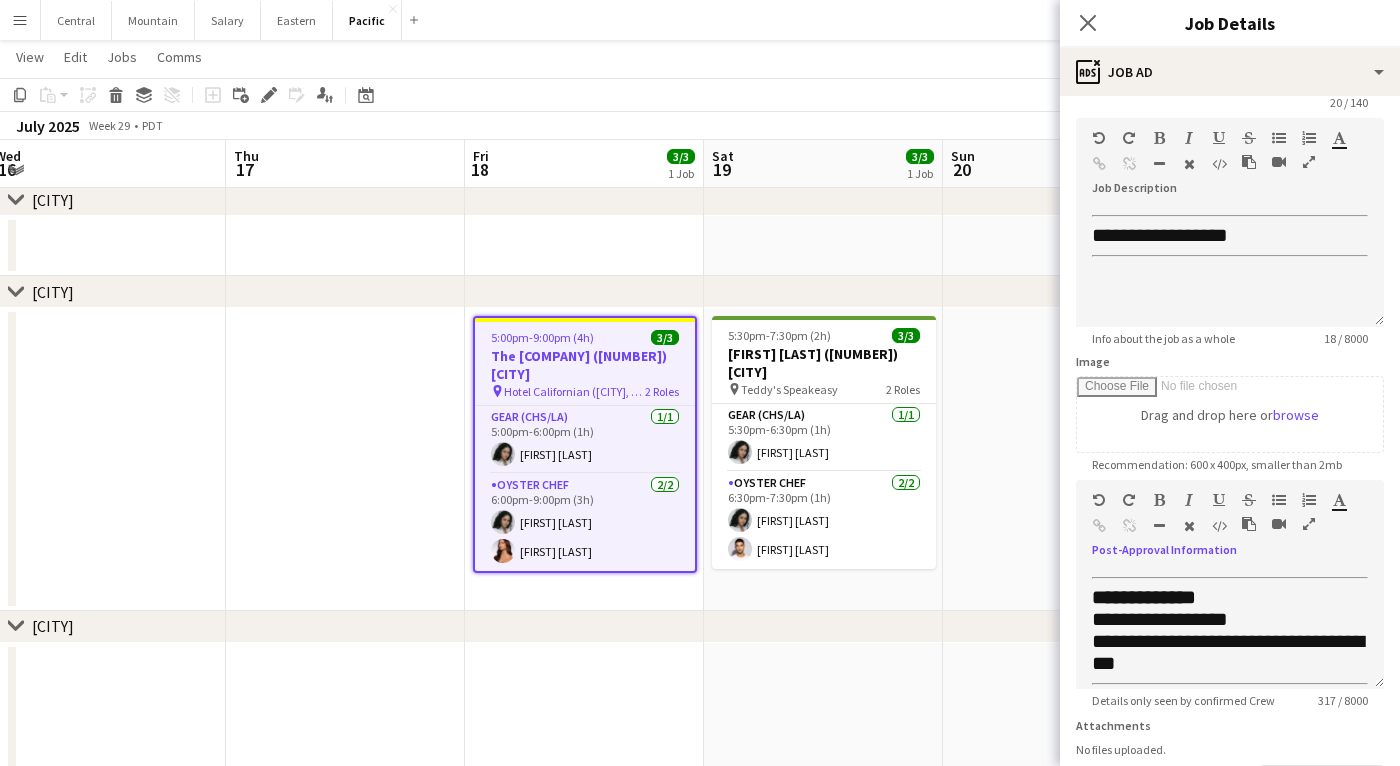 click at bounding box center [1309, 524] 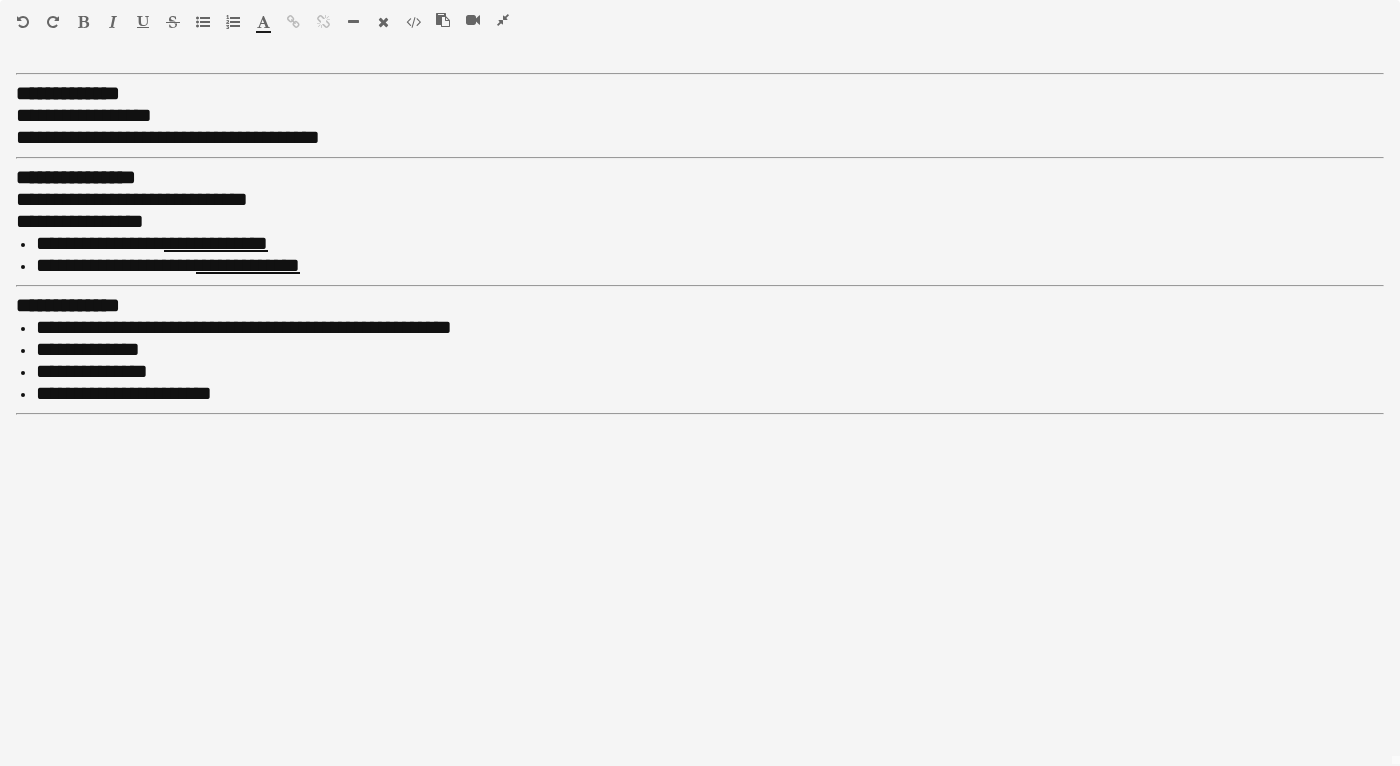 scroll, scrollTop: 0, scrollLeft: 0, axis: both 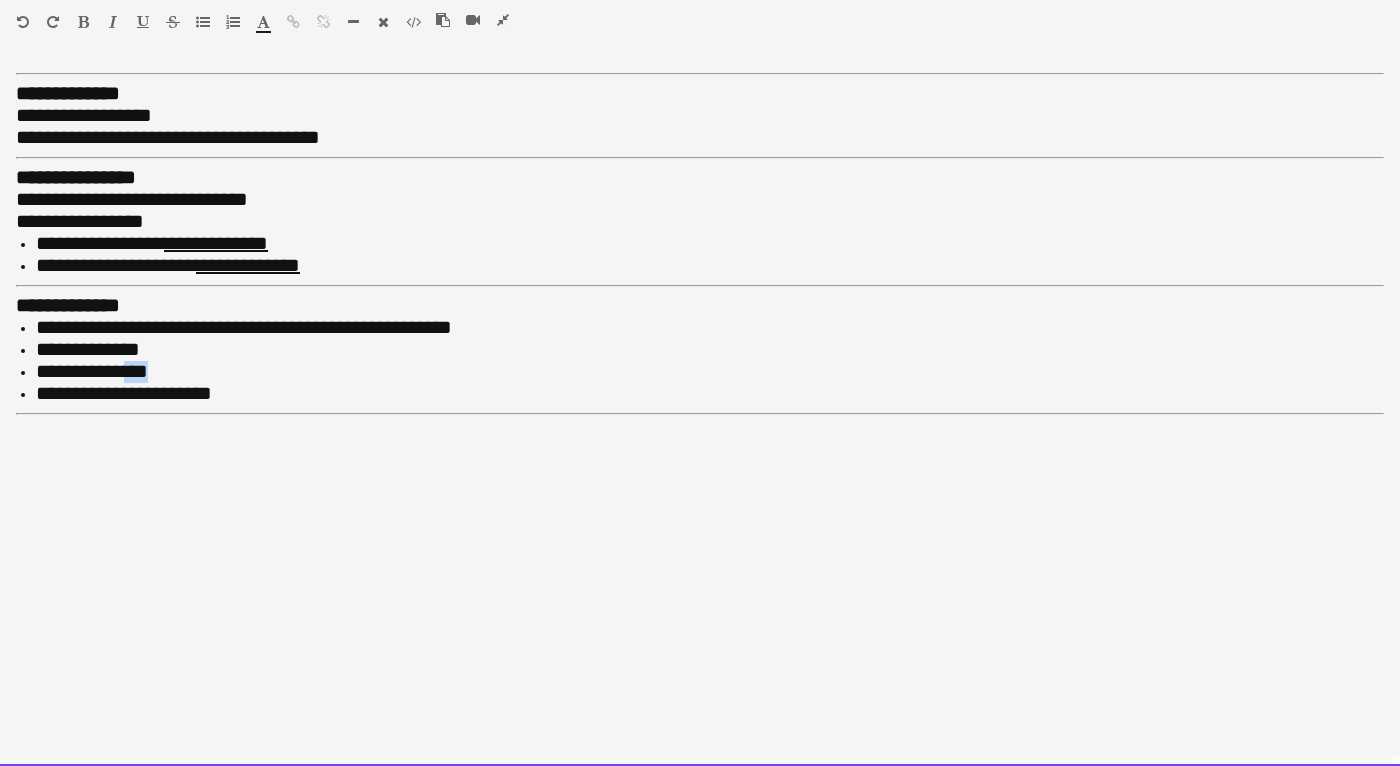 drag, startPoint x: 172, startPoint y: 358, endPoint x: 142, endPoint y: 358, distance: 30 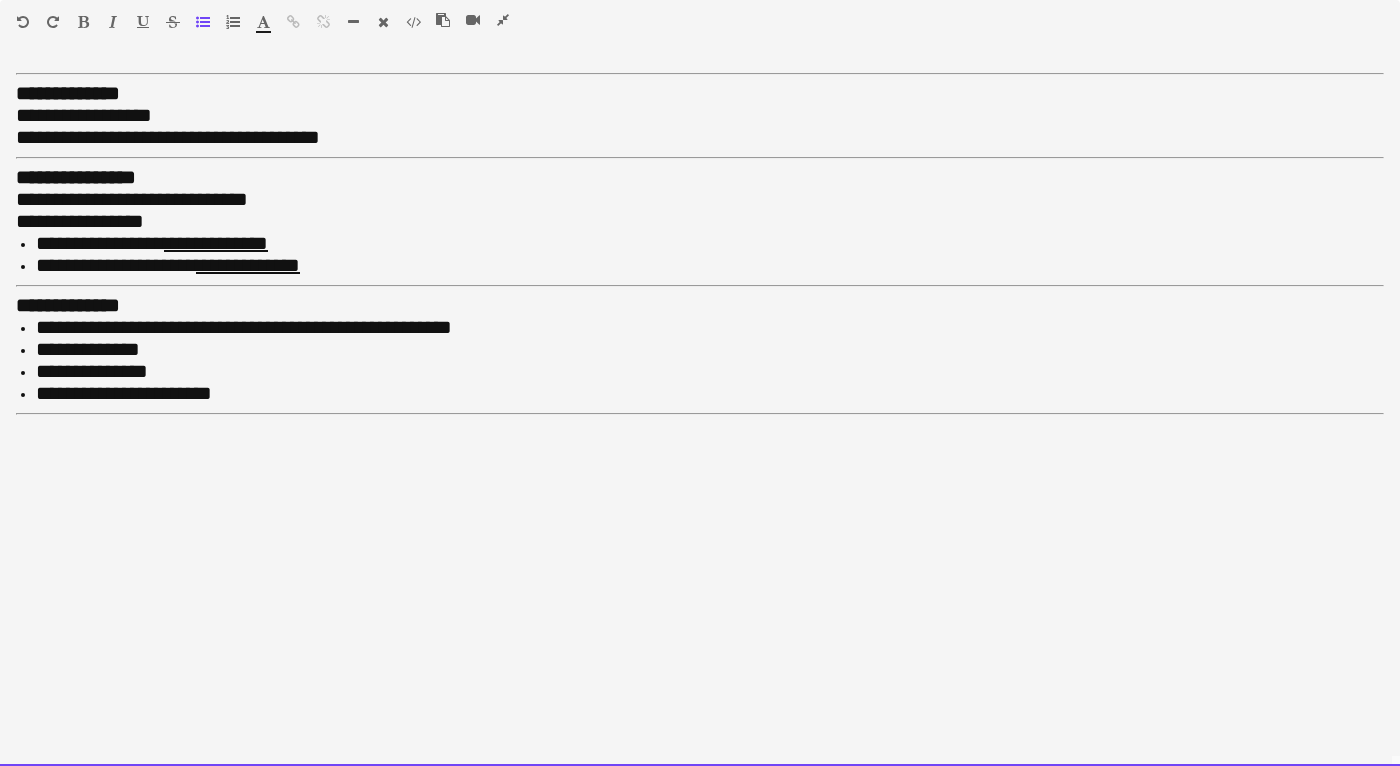 type 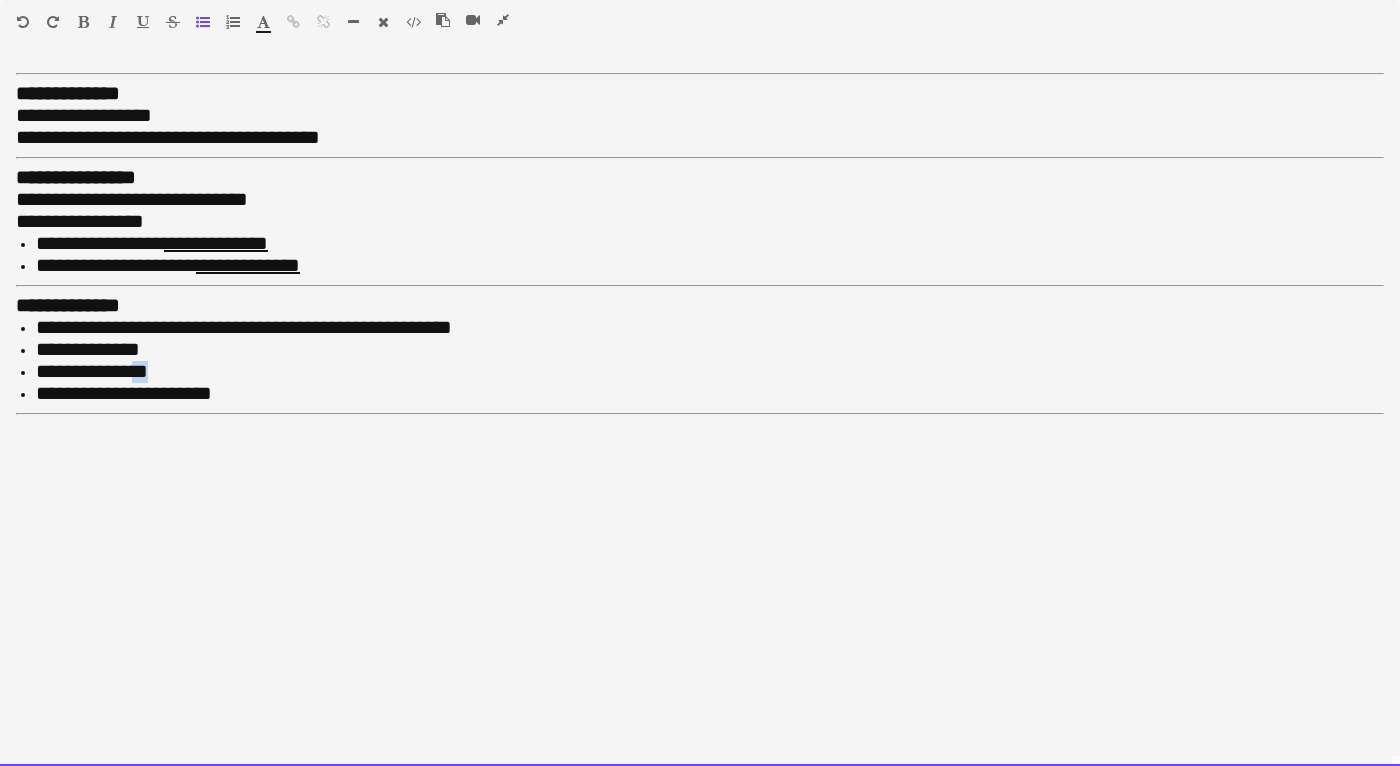 drag, startPoint x: 176, startPoint y: 365, endPoint x: 147, endPoint y: 365, distance: 29 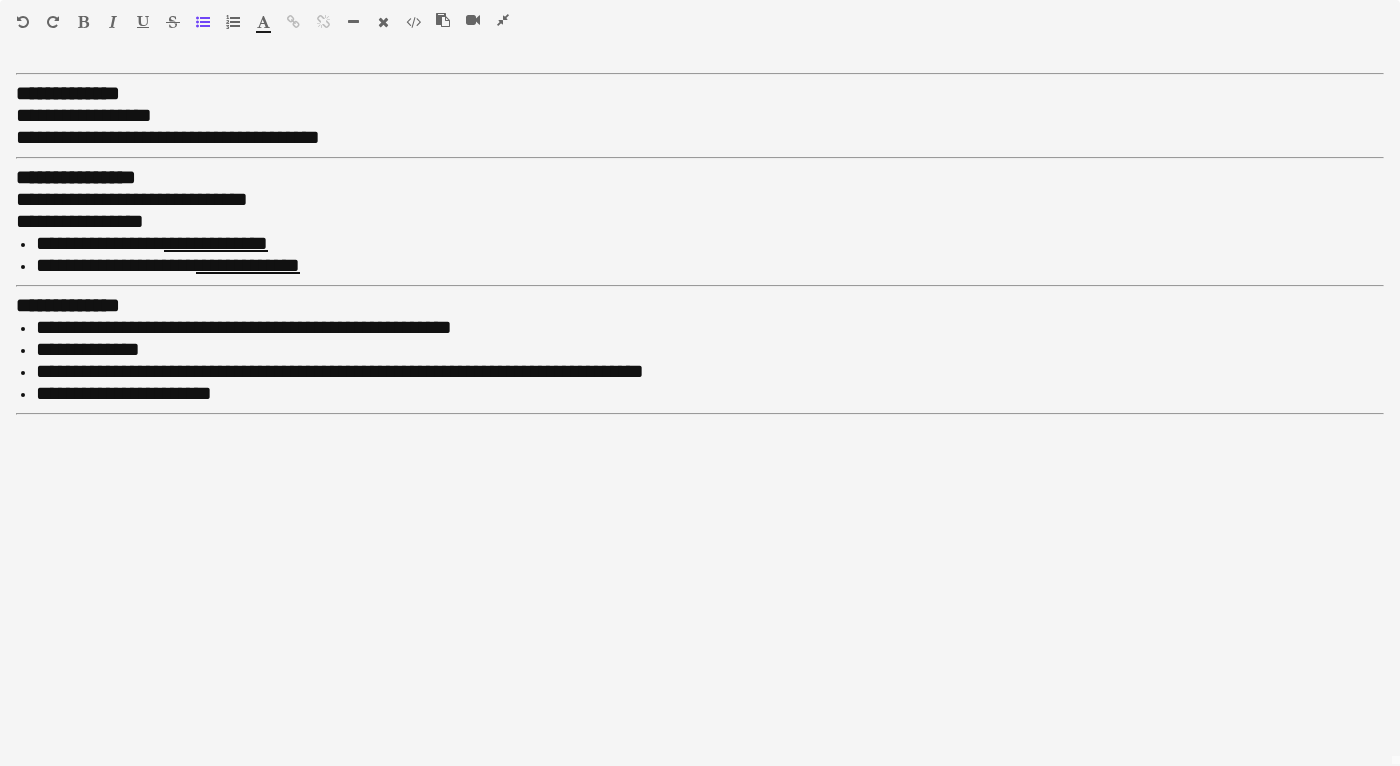 click at bounding box center (503, 20) 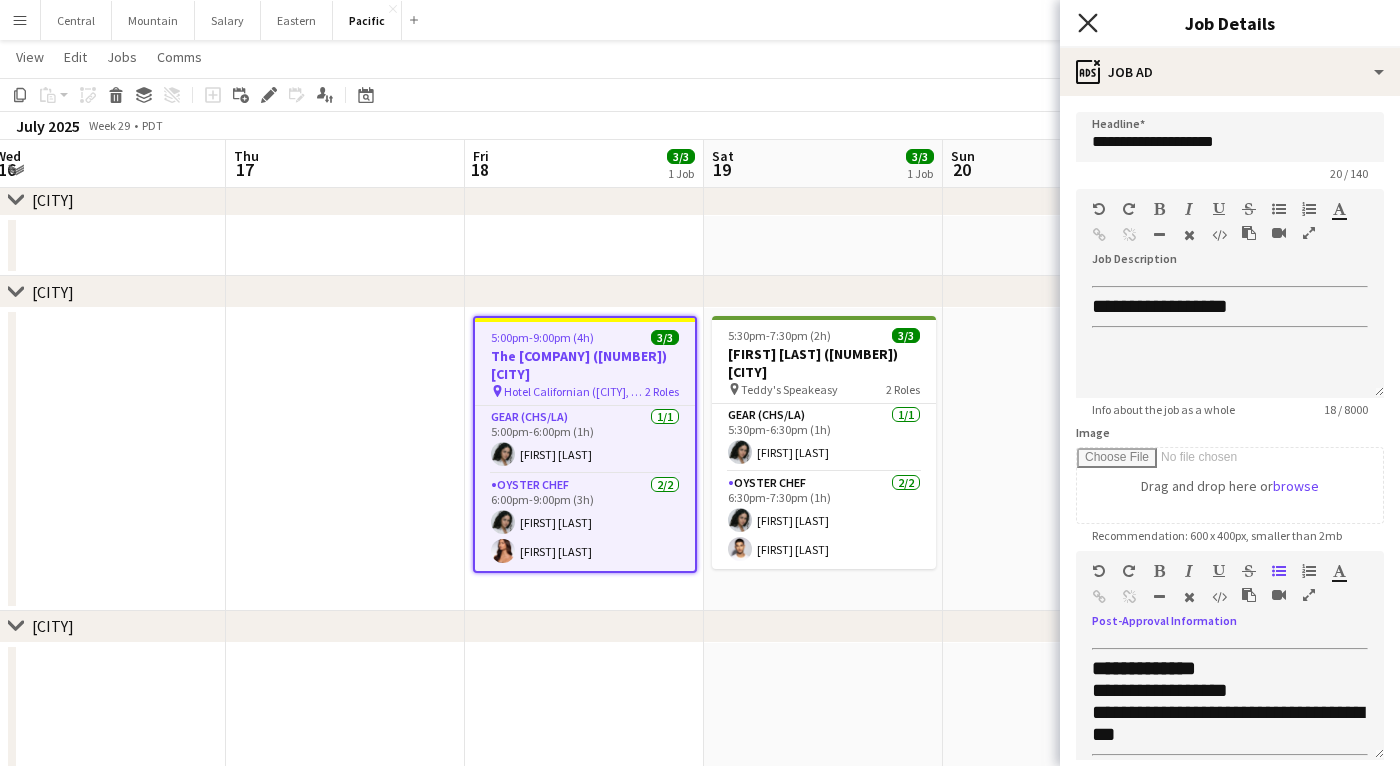 click 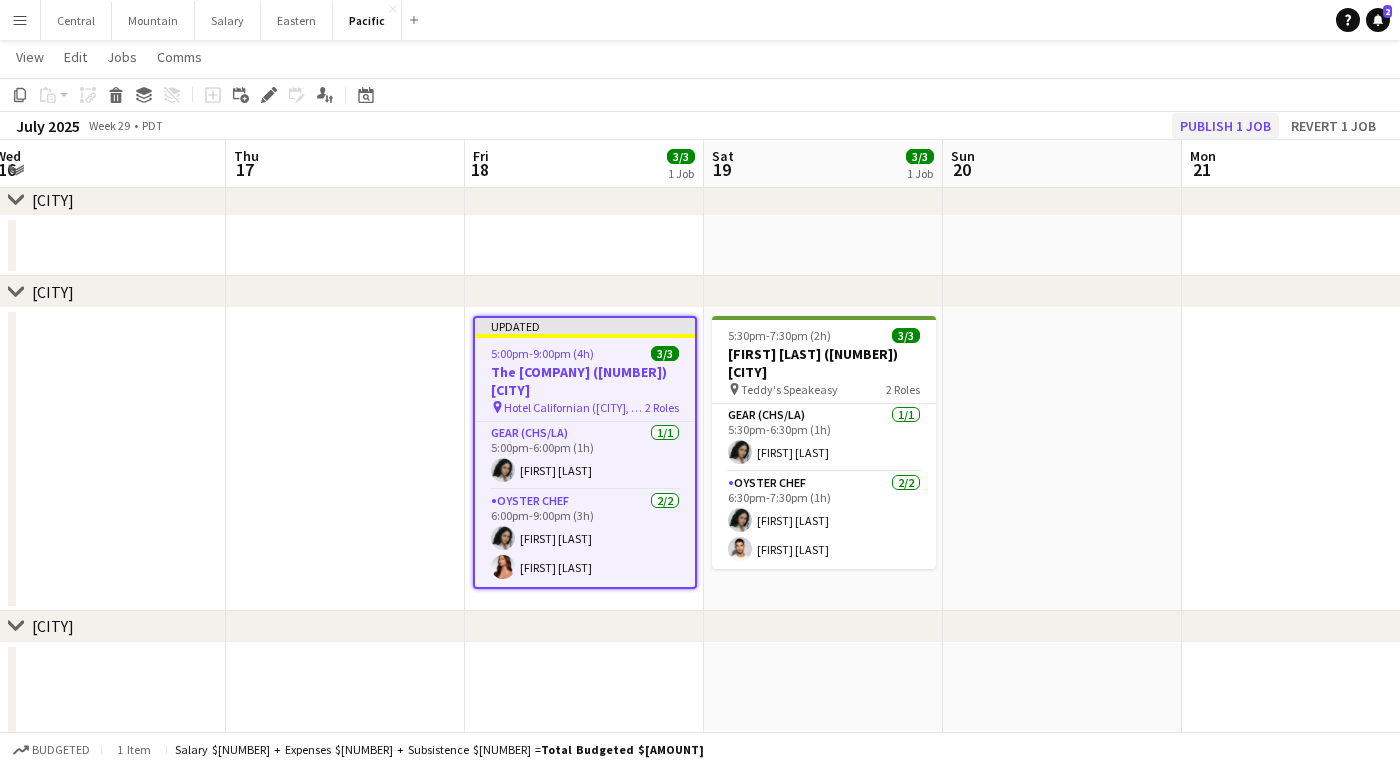 click on "Publish 1 job" 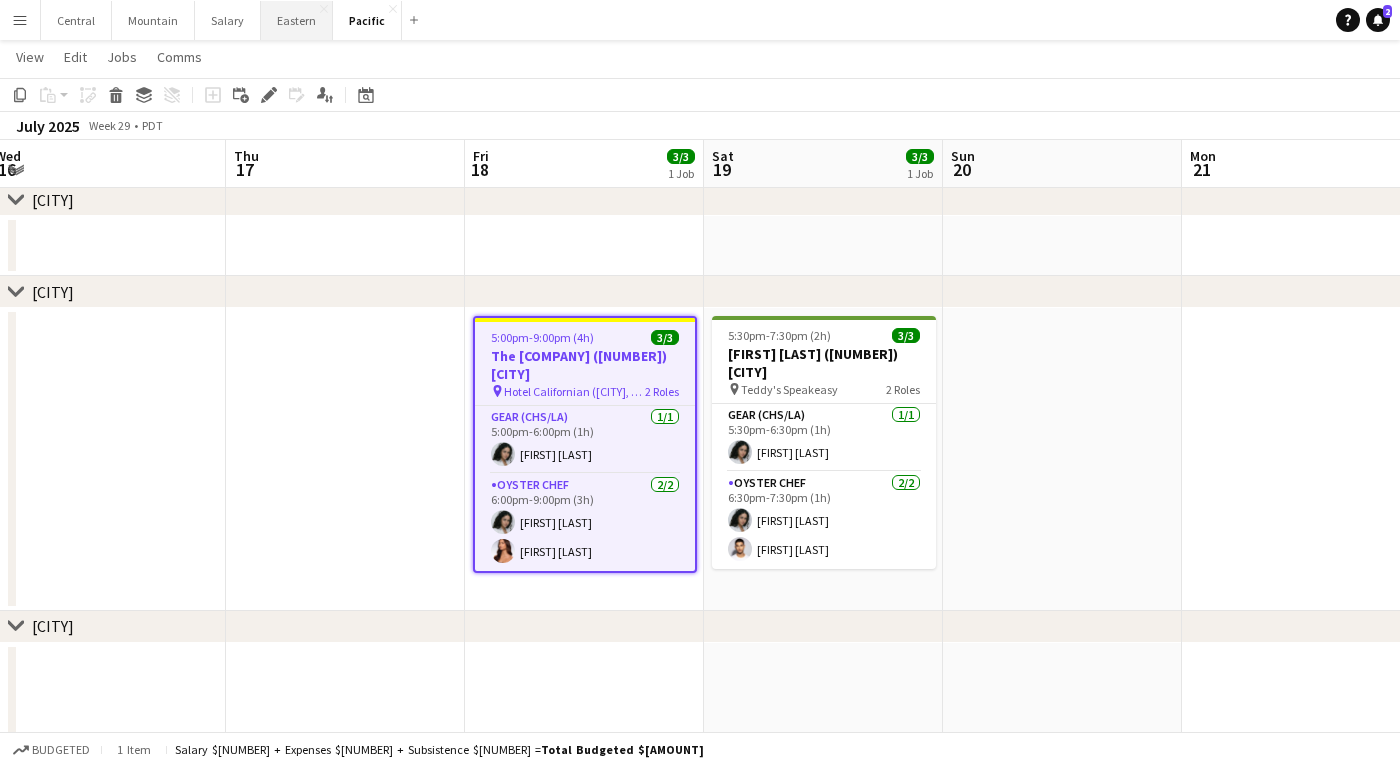 click on "[DIRECTION]
Close" at bounding box center [297, 20] 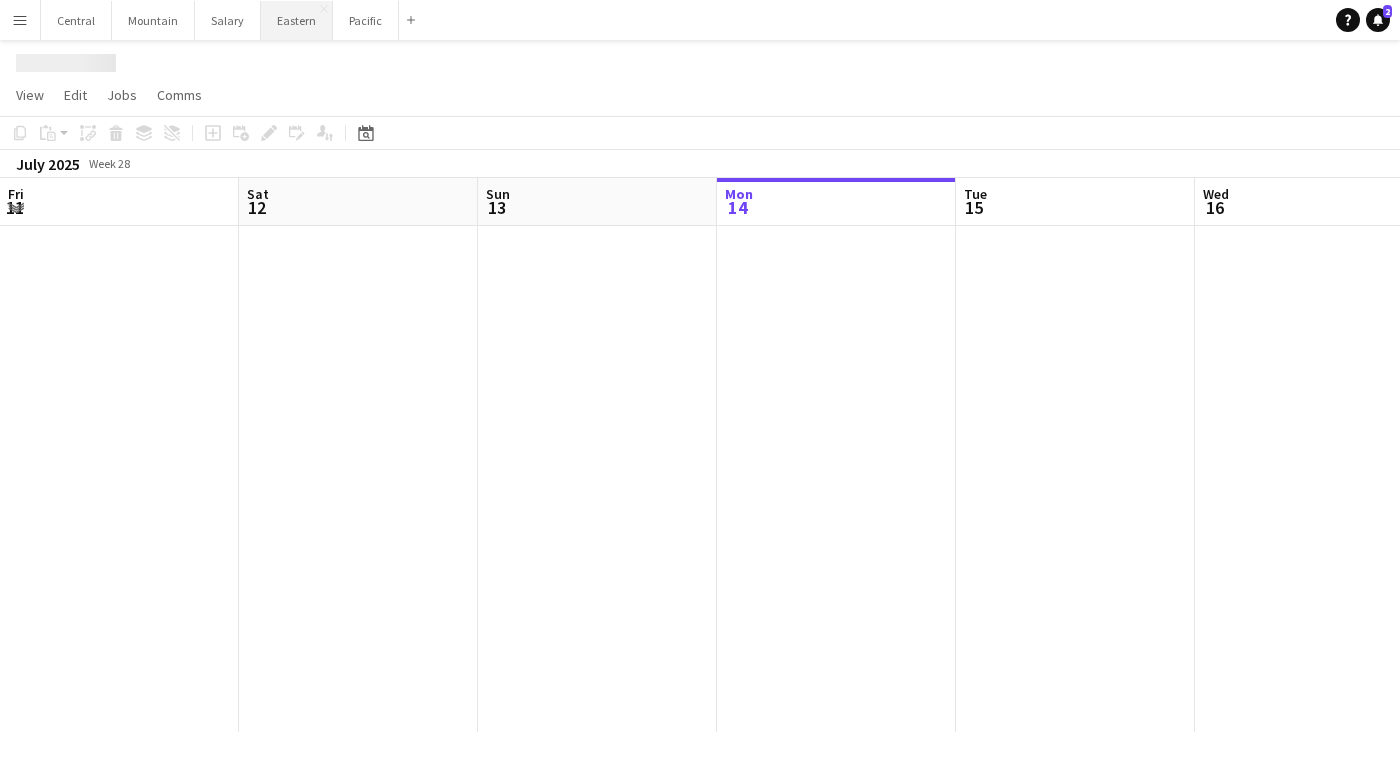 scroll, scrollTop: 0, scrollLeft: 0, axis: both 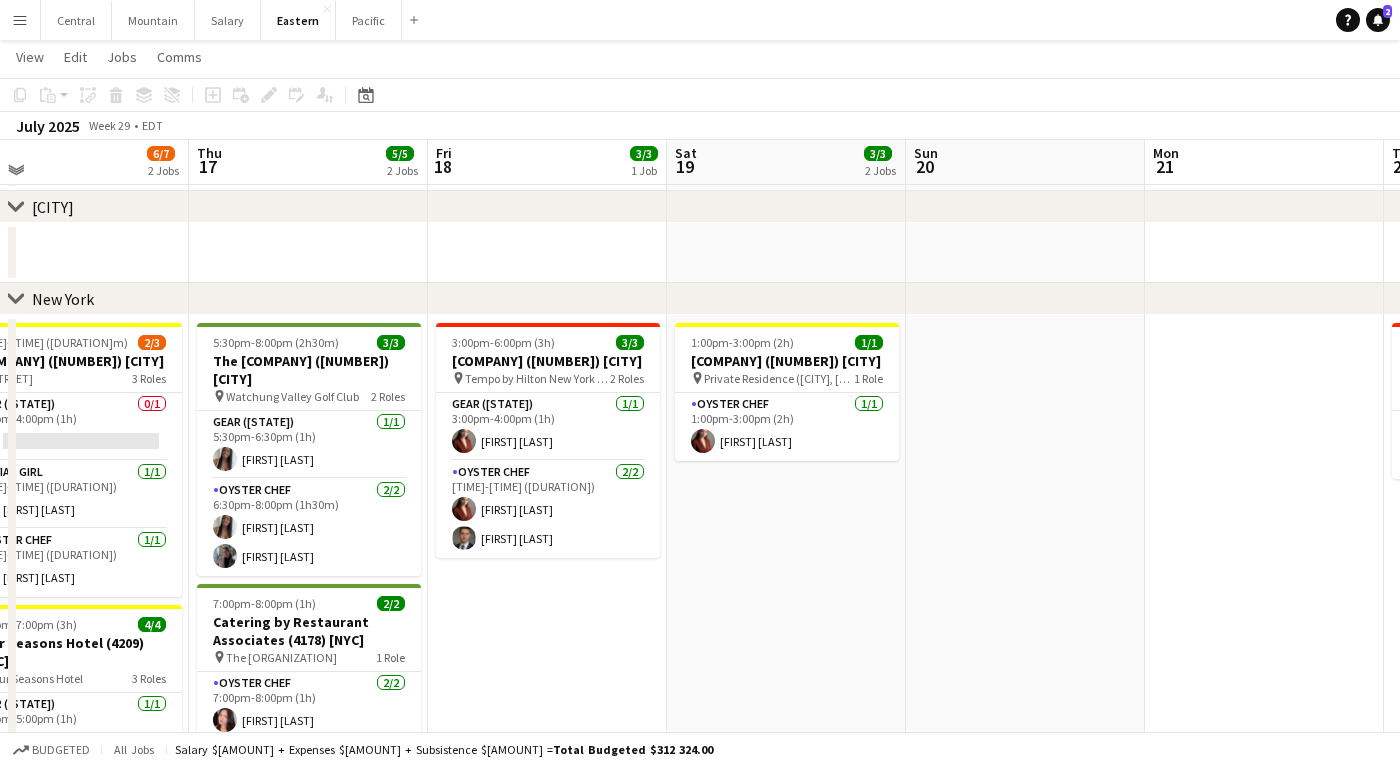 click on "[COMPANY] ([NUMBER]) [CITY]" at bounding box center [548, 361] 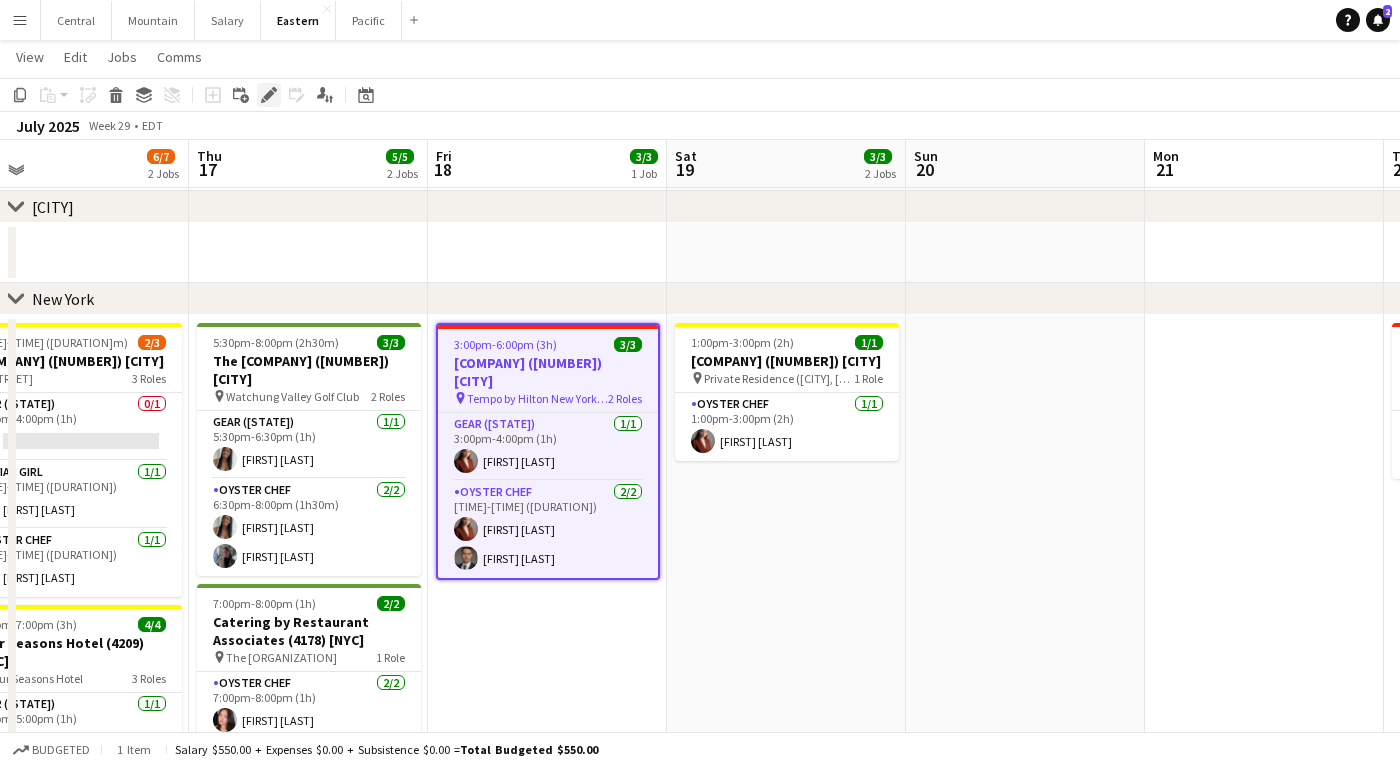 click 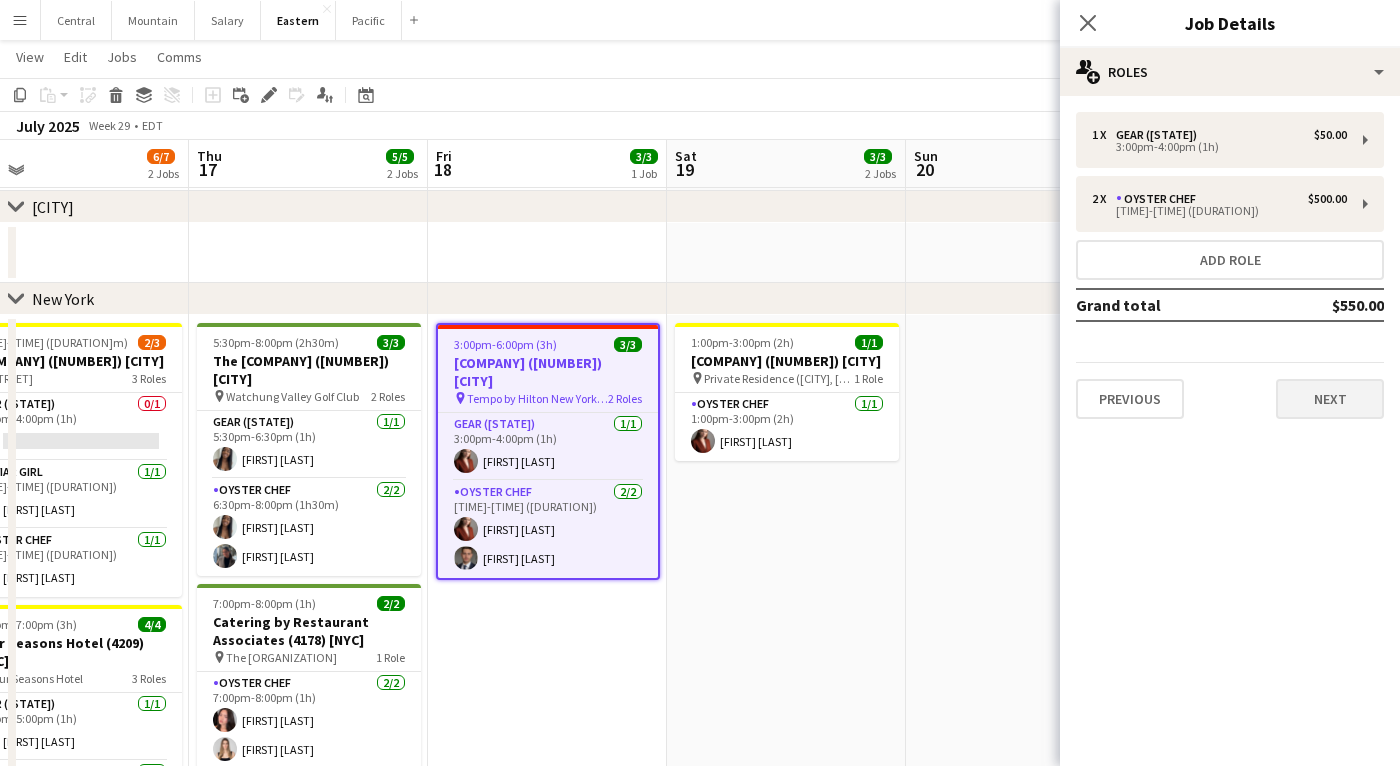click on "Next" at bounding box center (1330, 399) 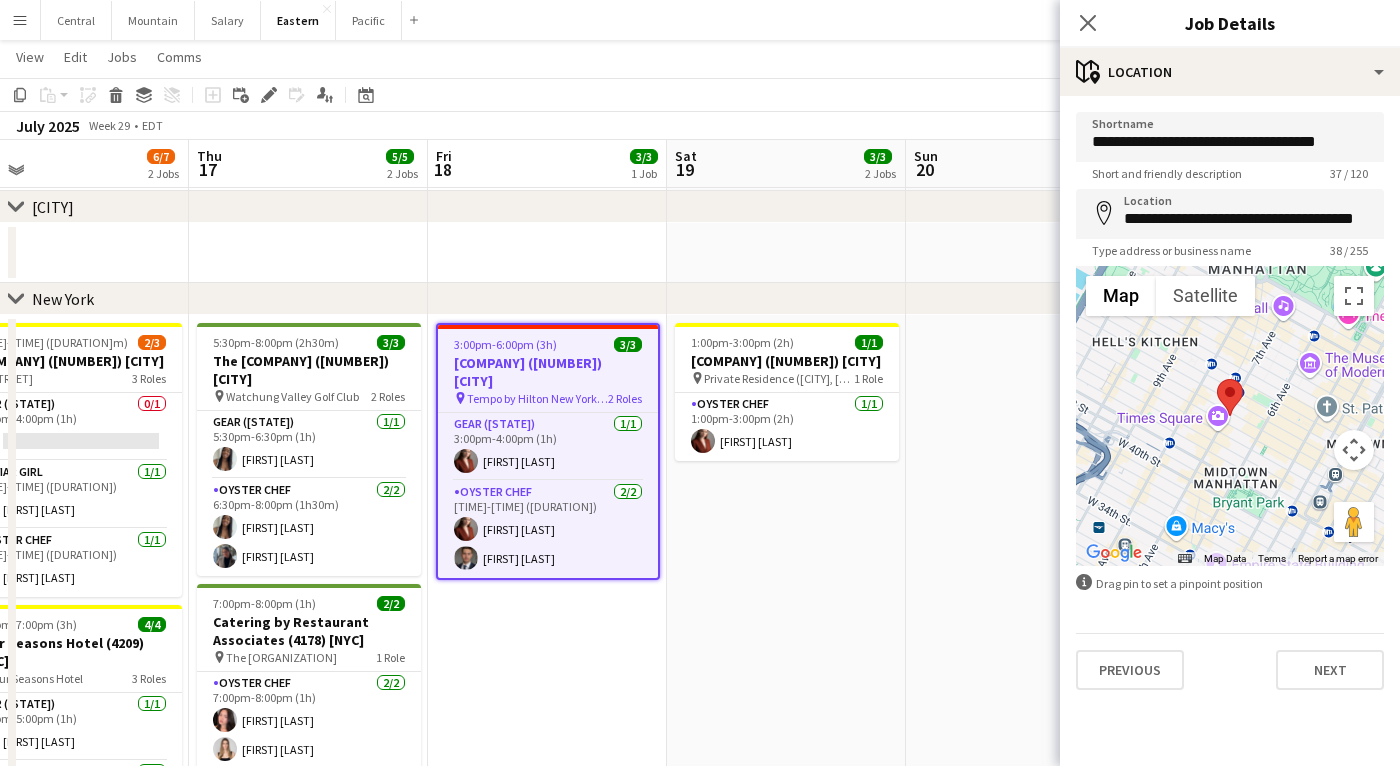 click on "[STREET]  ← Move left → Move right ↑ Move up ↓ Move down + Zoom in - Zoom out Home Jump left by 75% End Jump right by 75% Page Up Jump up by 75% Page Down Jump down by 75% Map Terrain Satellite Labels Map data Map data ©2025 Google Map data ©2025 Google 500 m  Click to toggle between metric and imperial units Terms Report a map error
information-circle
Drag pin to set a pinpoint position   Previous   Next" at bounding box center (1230, 401) 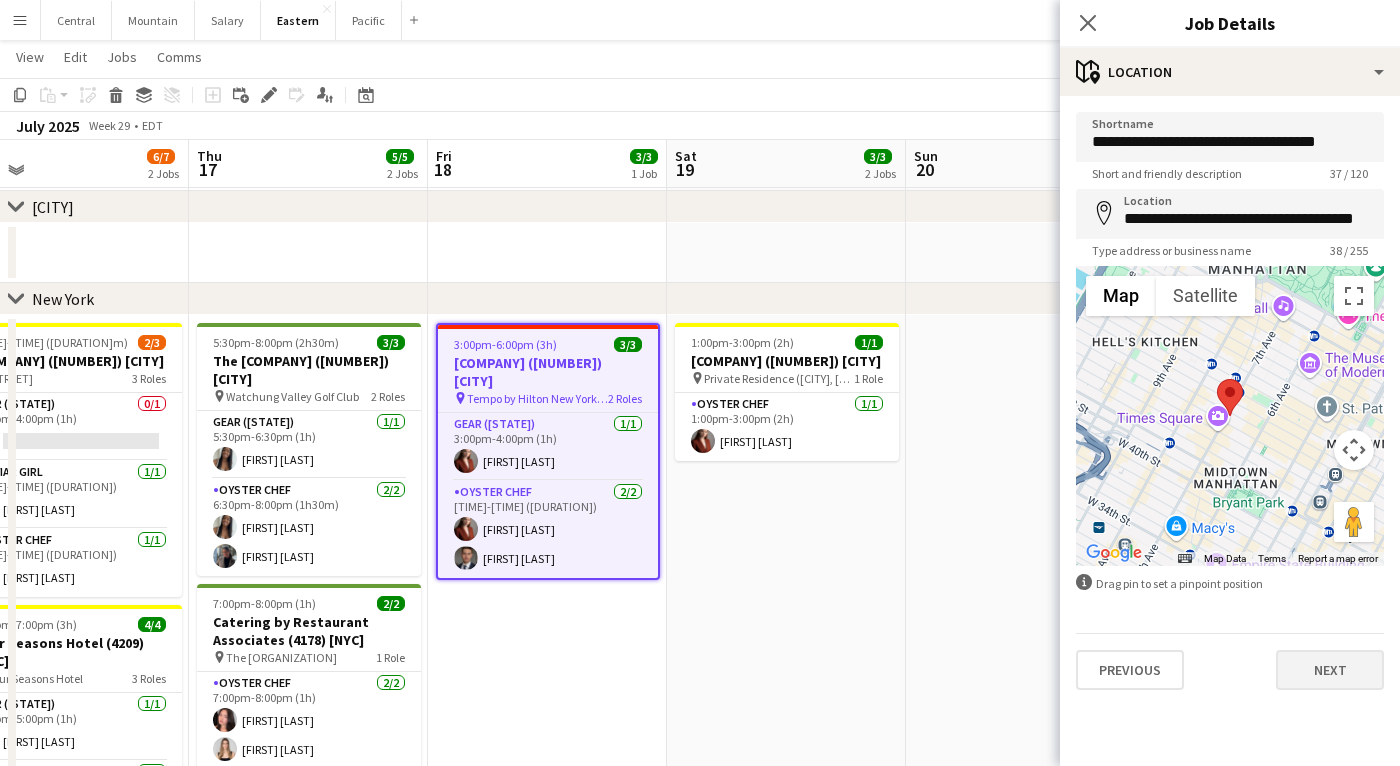 click on "Next" at bounding box center [1330, 670] 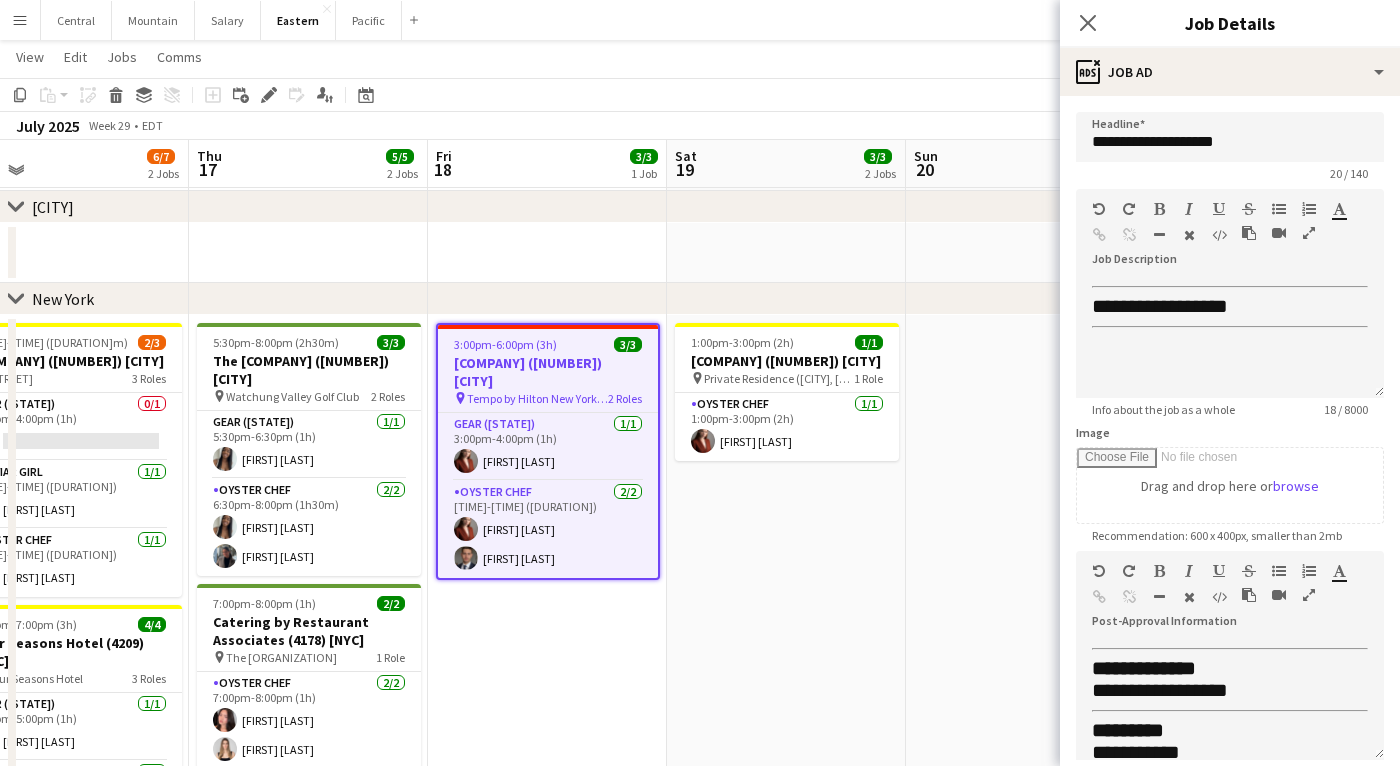 click at bounding box center (1309, 595) 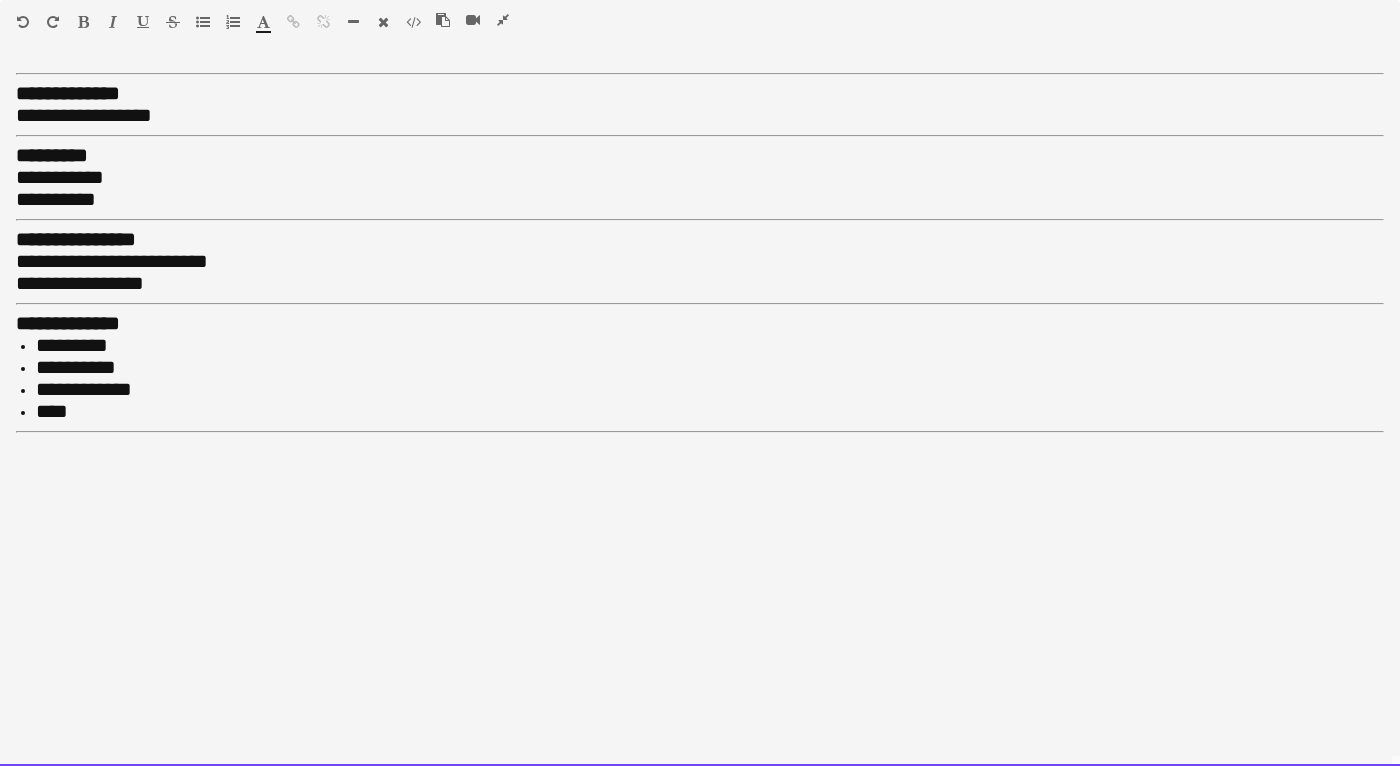 click on "**********" at bounding box center [700, 415] 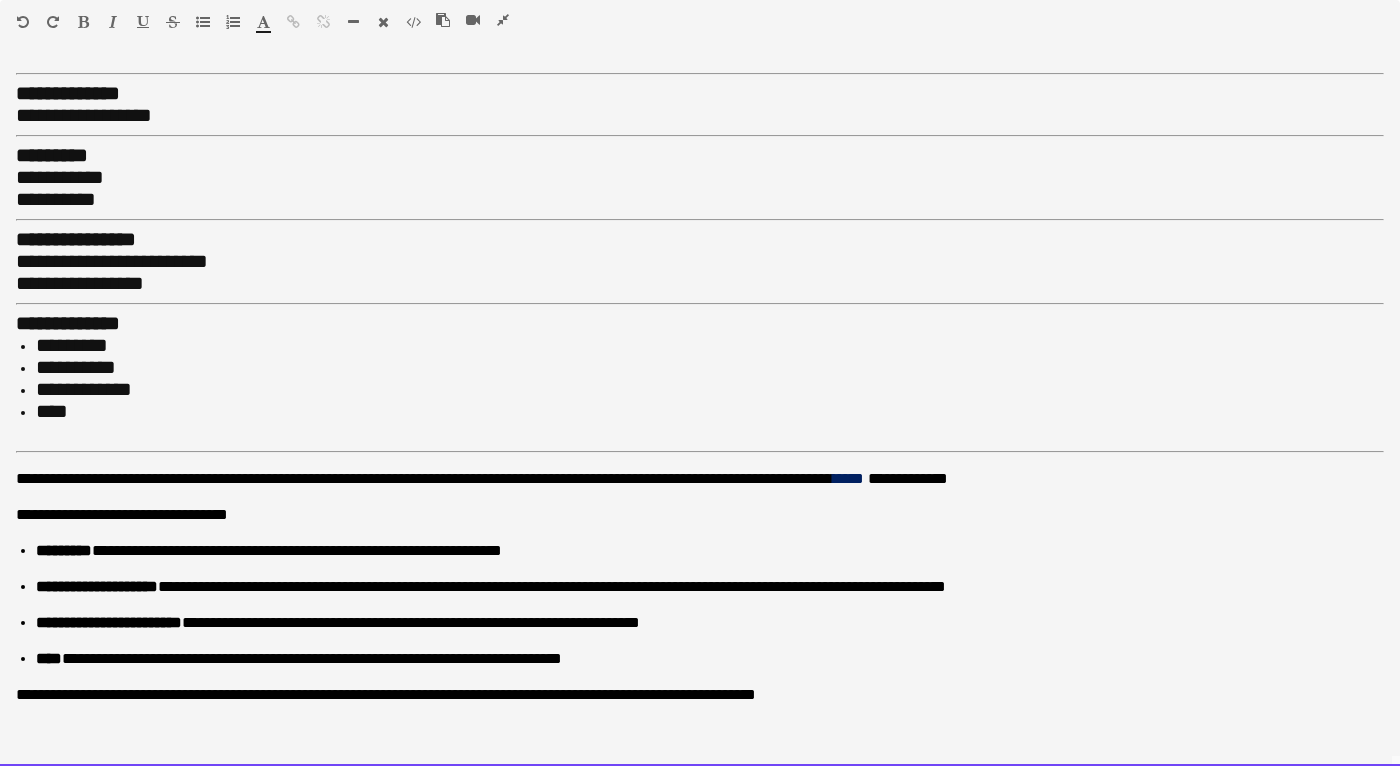 click on "**********" at bounding box center [700, 582] 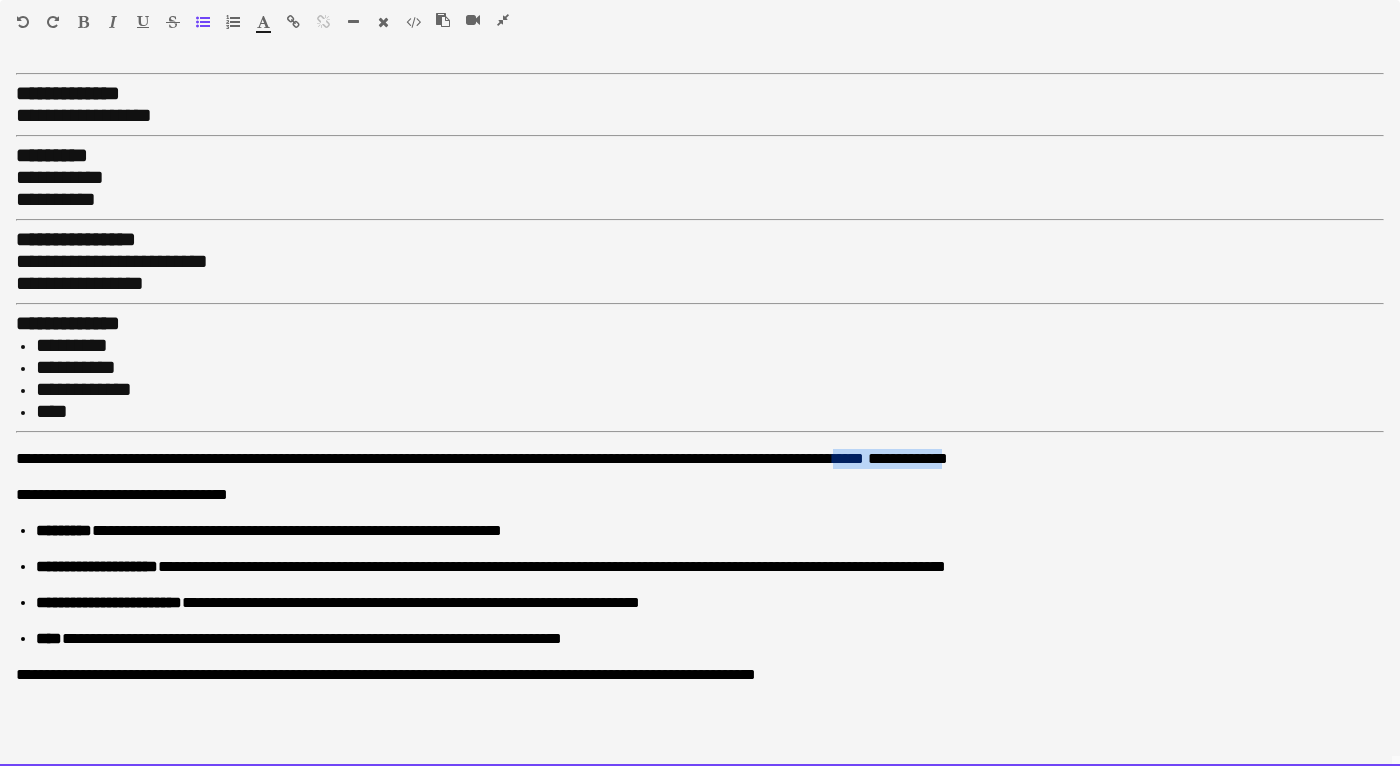 drag, startPoint x: 946, startPoint y: 442, endPoint x: 1090, endPoint y: 443, distance: 144.00348 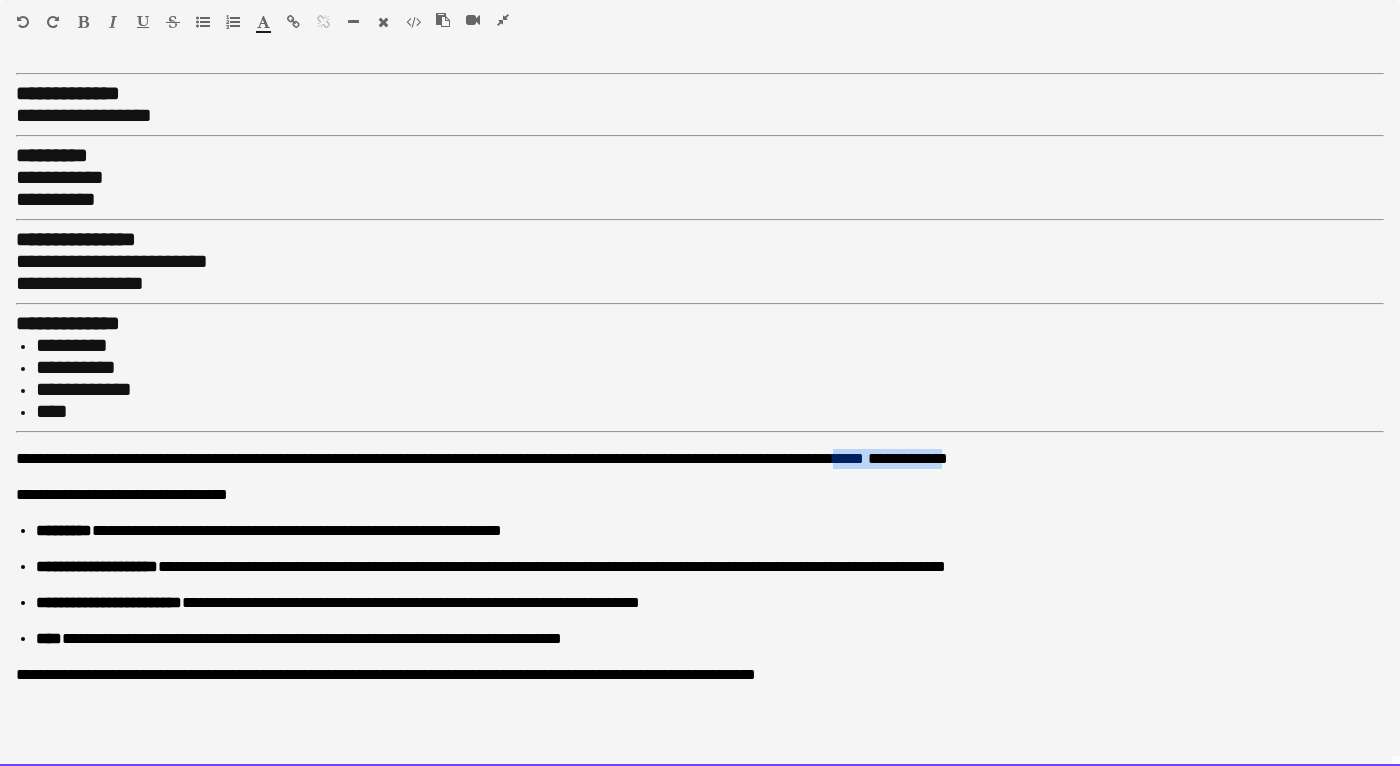 copy on "**********" 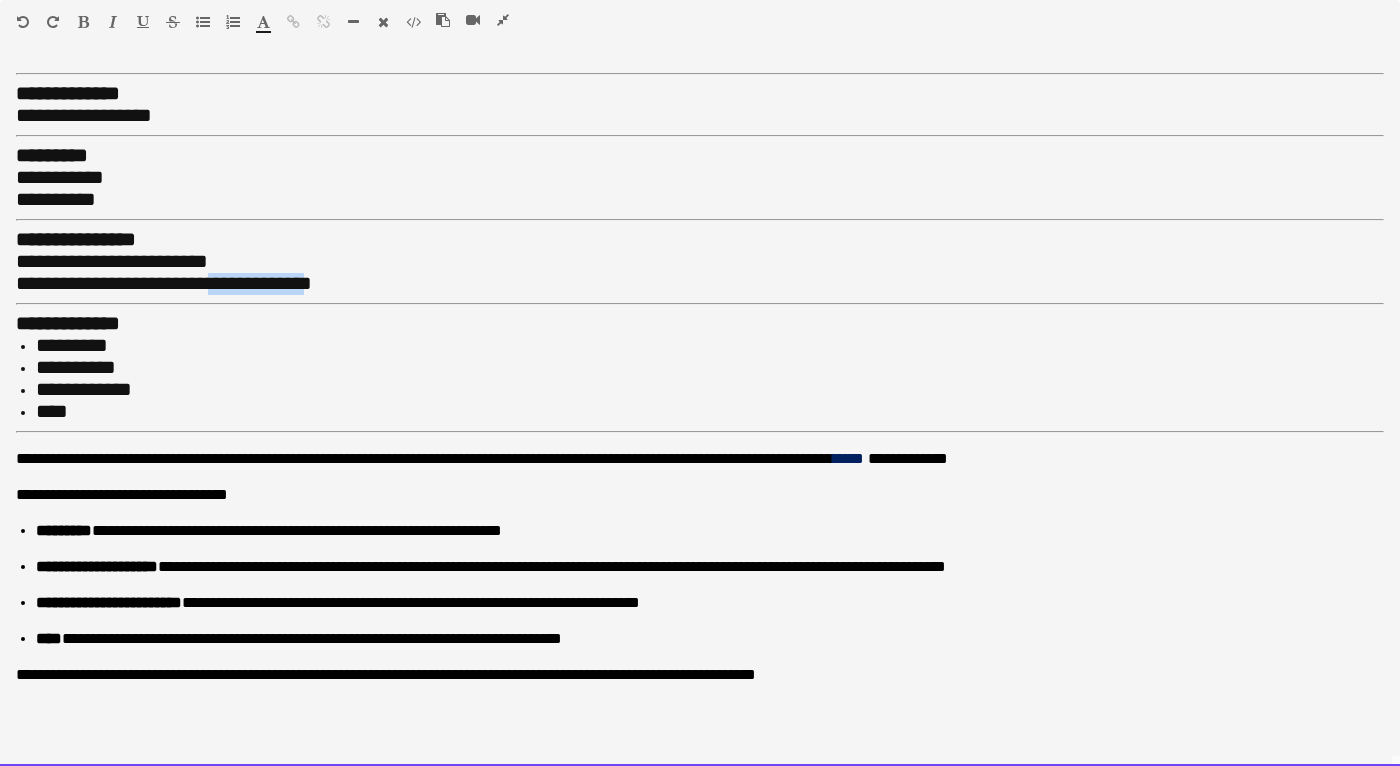 drag, startPoint x: 250, startPoint y: 276, endPoint x: 352, endPoint y: 271, distance: 102.122475 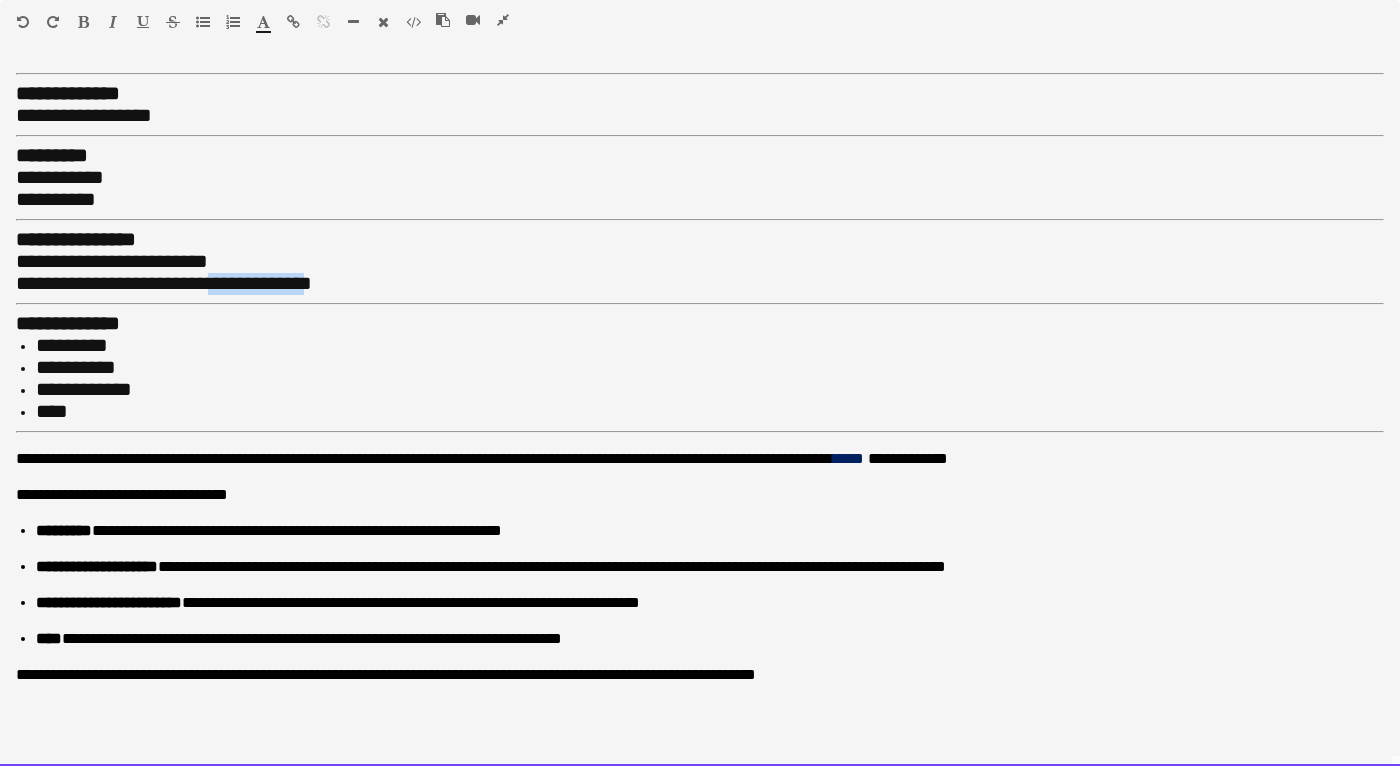 copy on "**********" 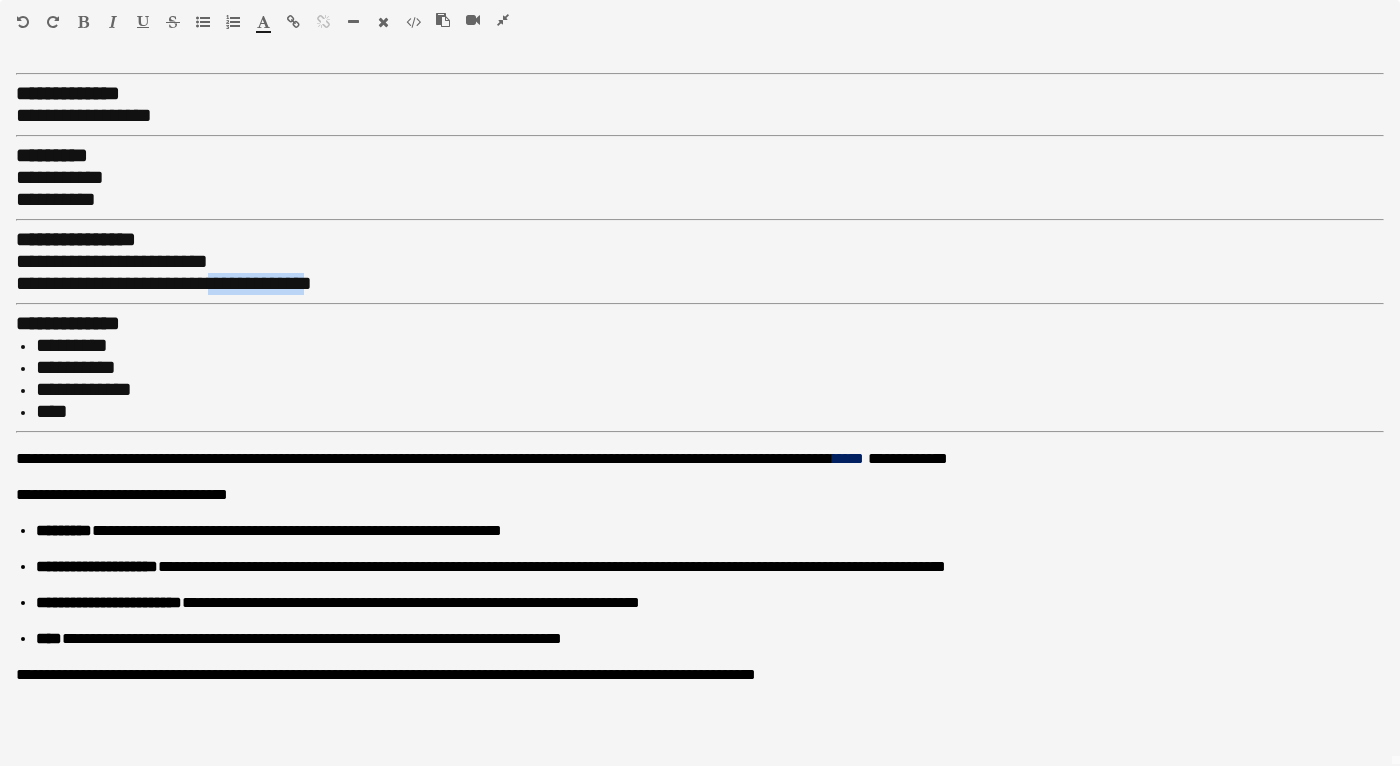 click at bounding box center [293, 22] 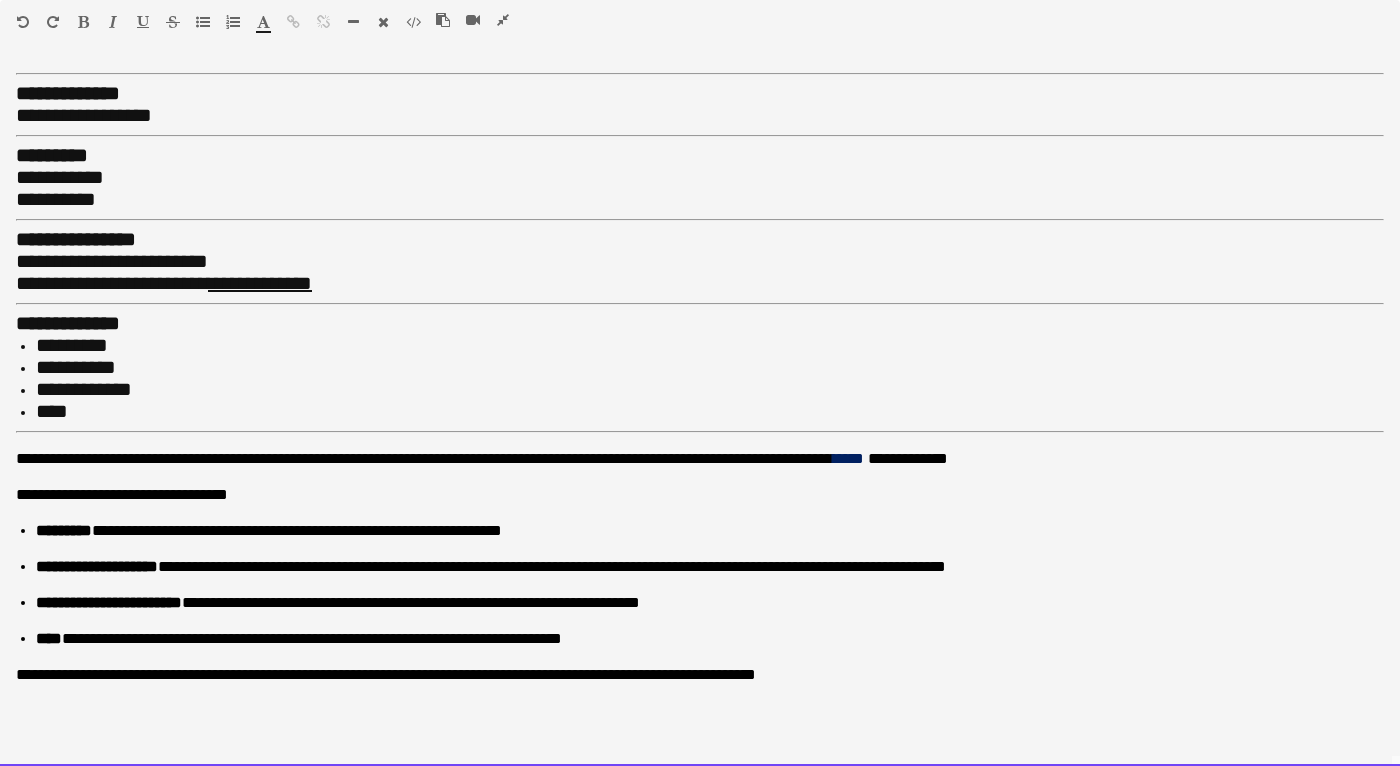 click on "*********" at bounding box center (710, 346) 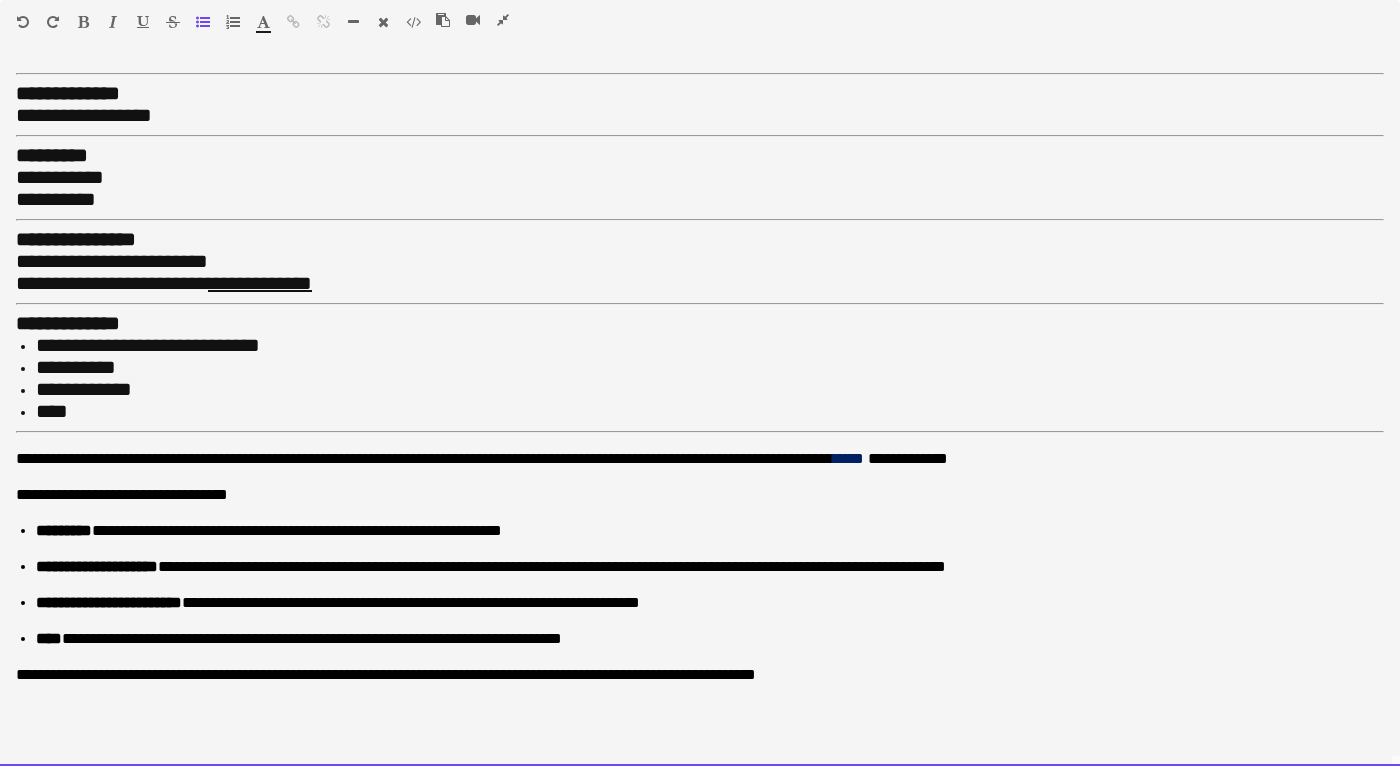 click on "**********" at bounding box center [710, 390] 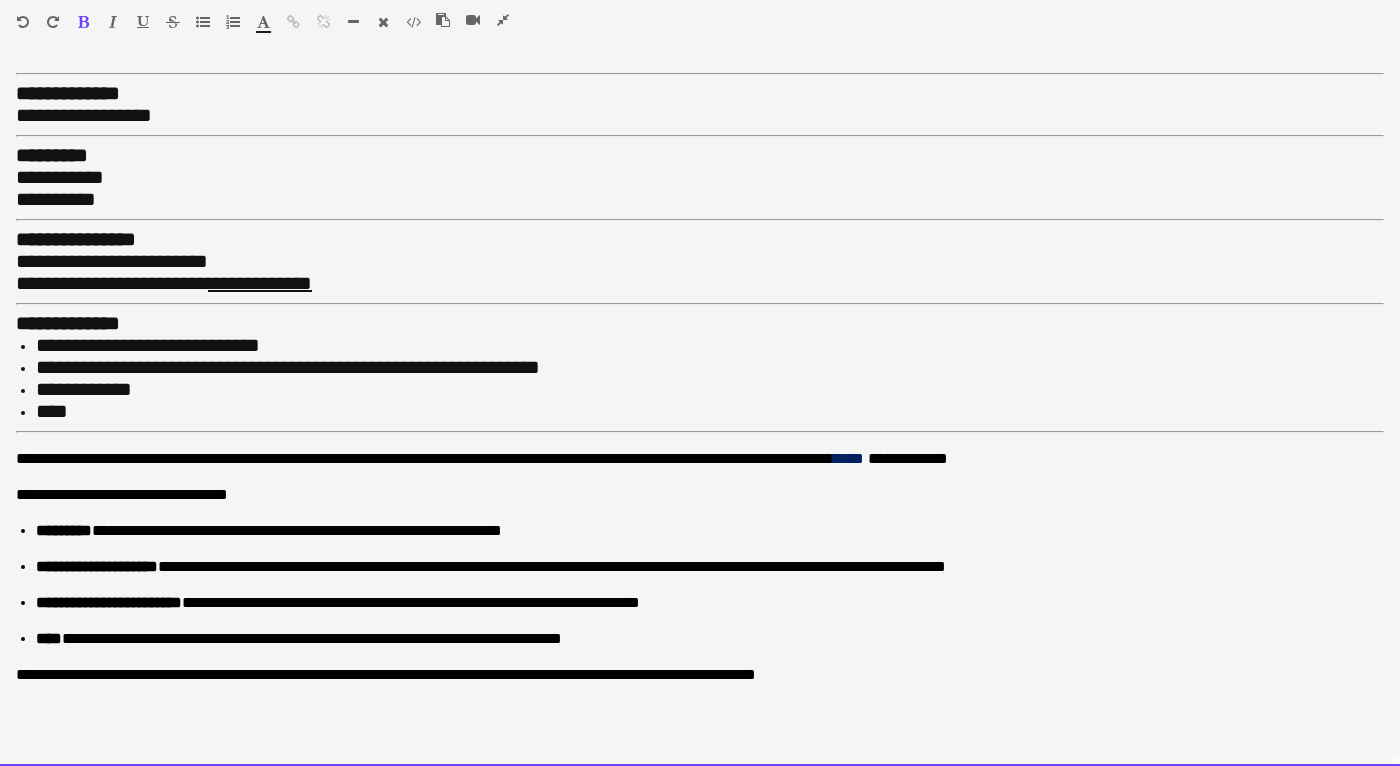 click on "****" at bounding box center [710, 412] 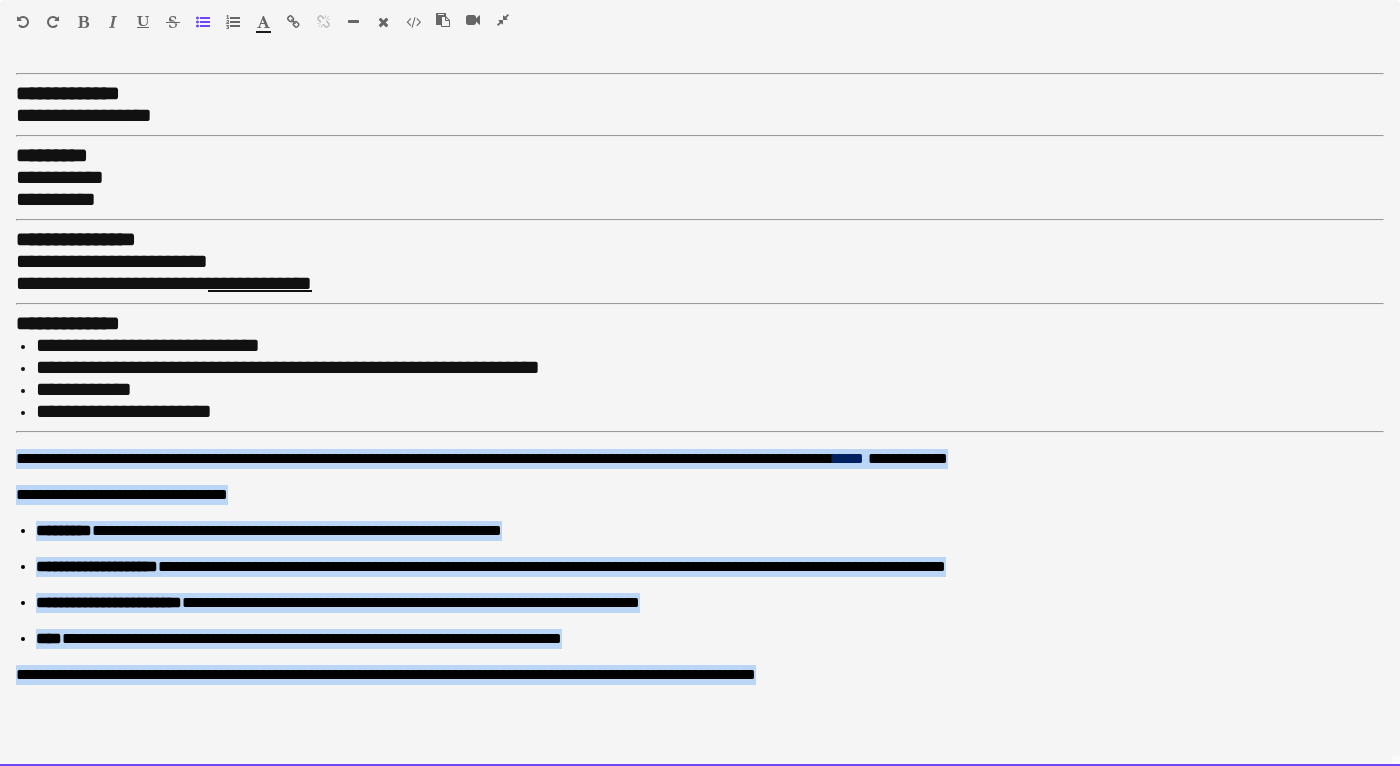 drag, startPoint x: 84, startPoint y: 678, endPoint x: 0, endPoint y: 446, distance: 246.73872 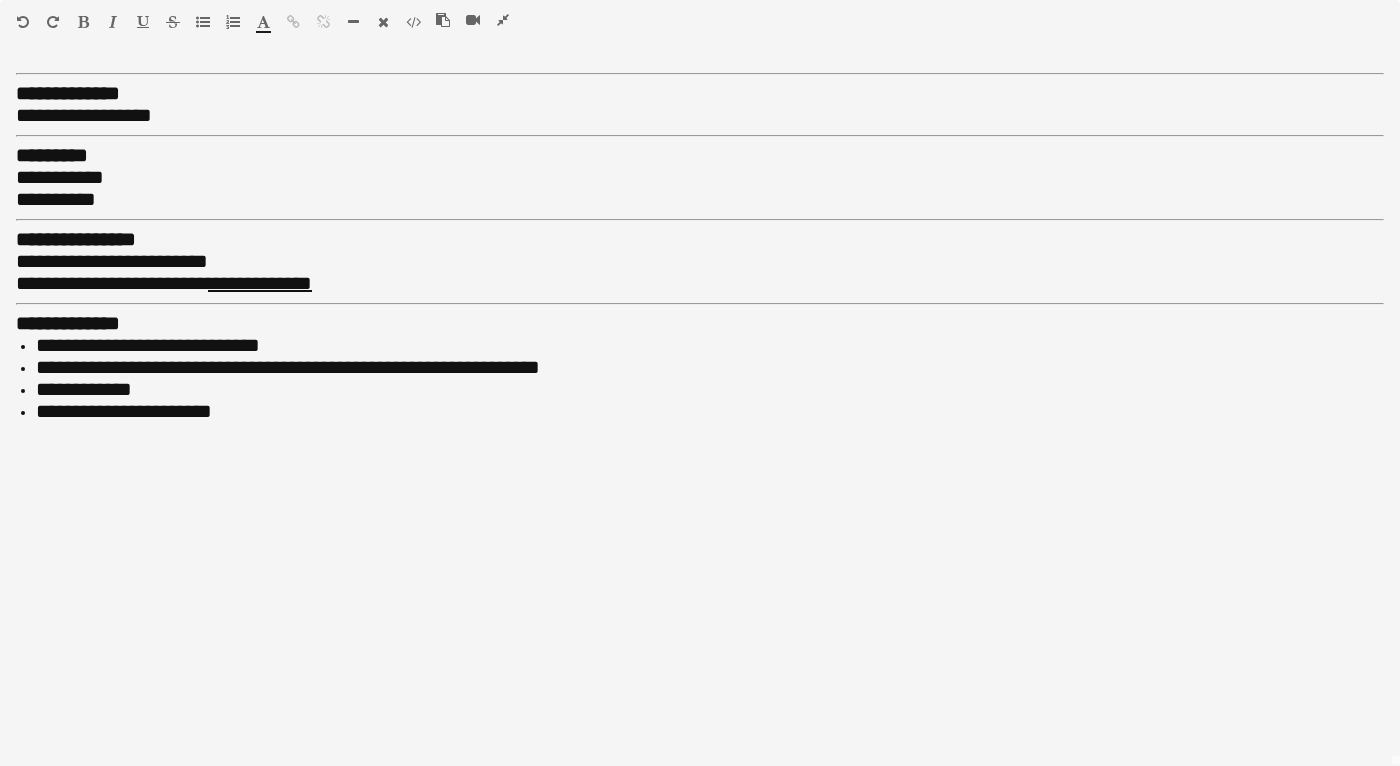 click at bounding box center [353, 22] 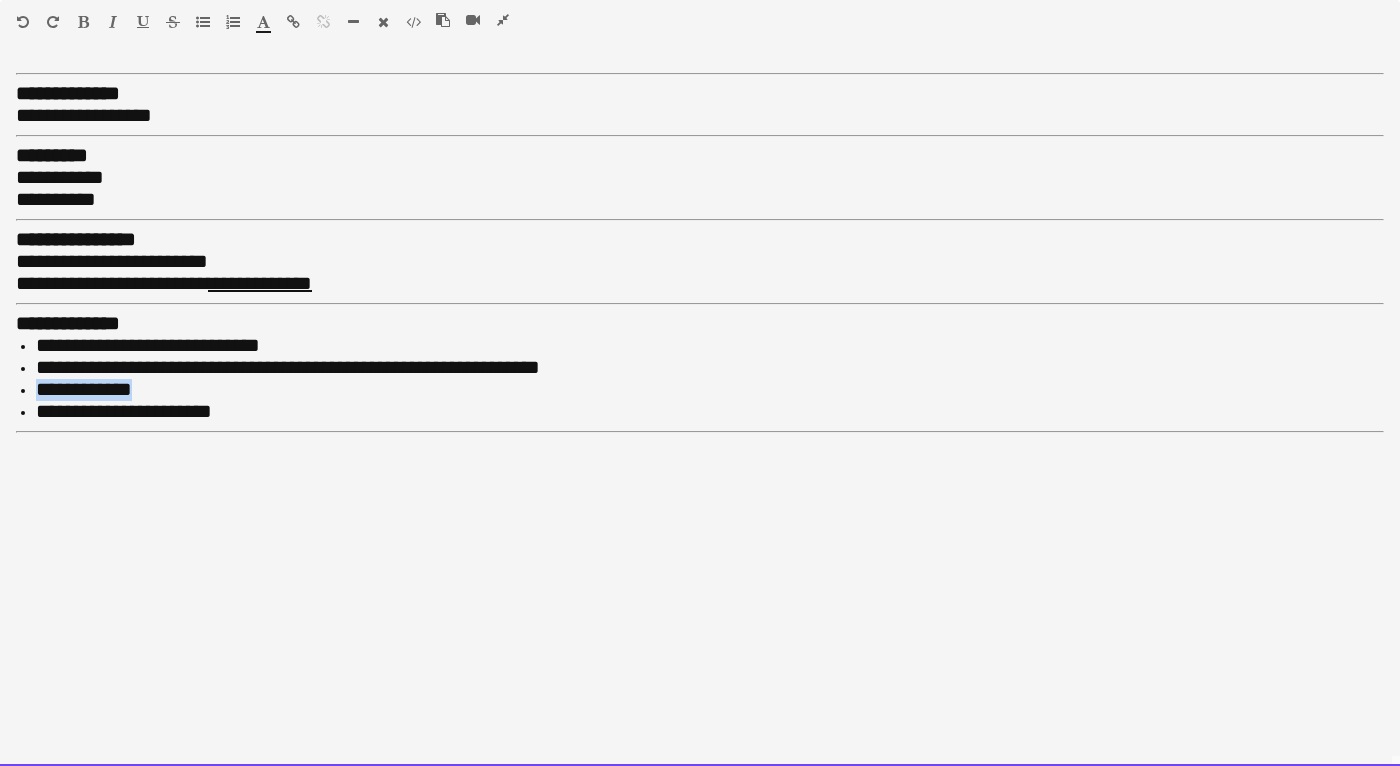 drag, startPoint x: 171, startPoint y: 373, endPoint x: -22, endPoint y: 377, distance: 193.04144 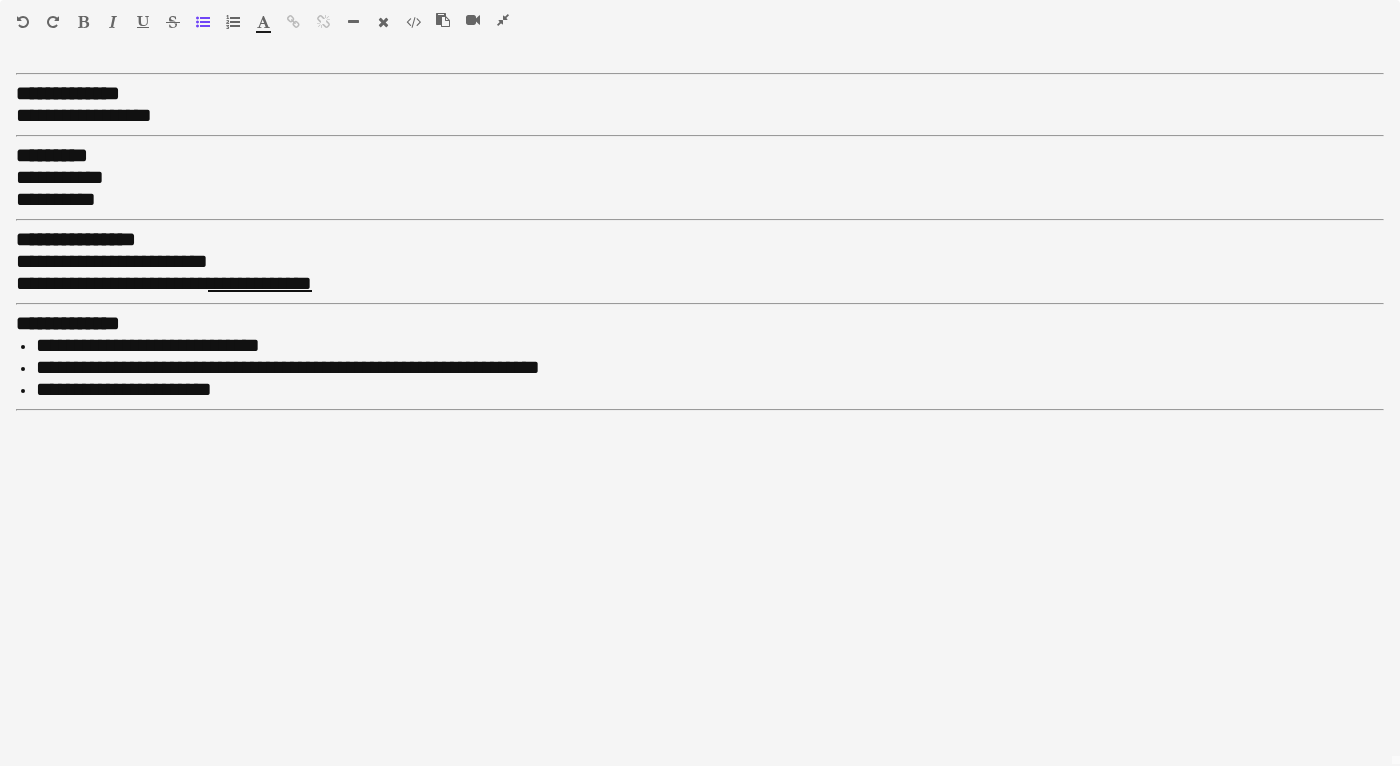 click at bounding box center [503, 20] 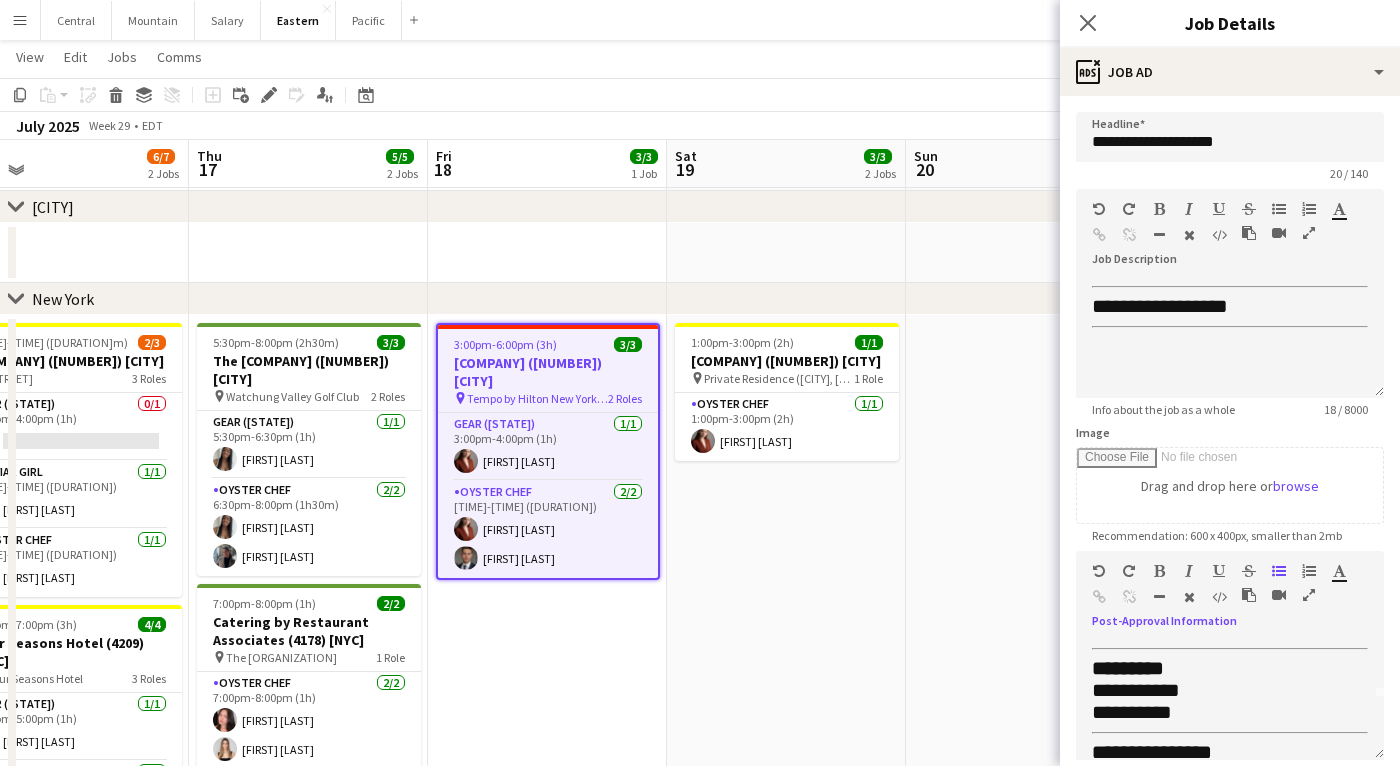 scroll, scrollTop: 64, scrollLeft: 0, axis: vertical 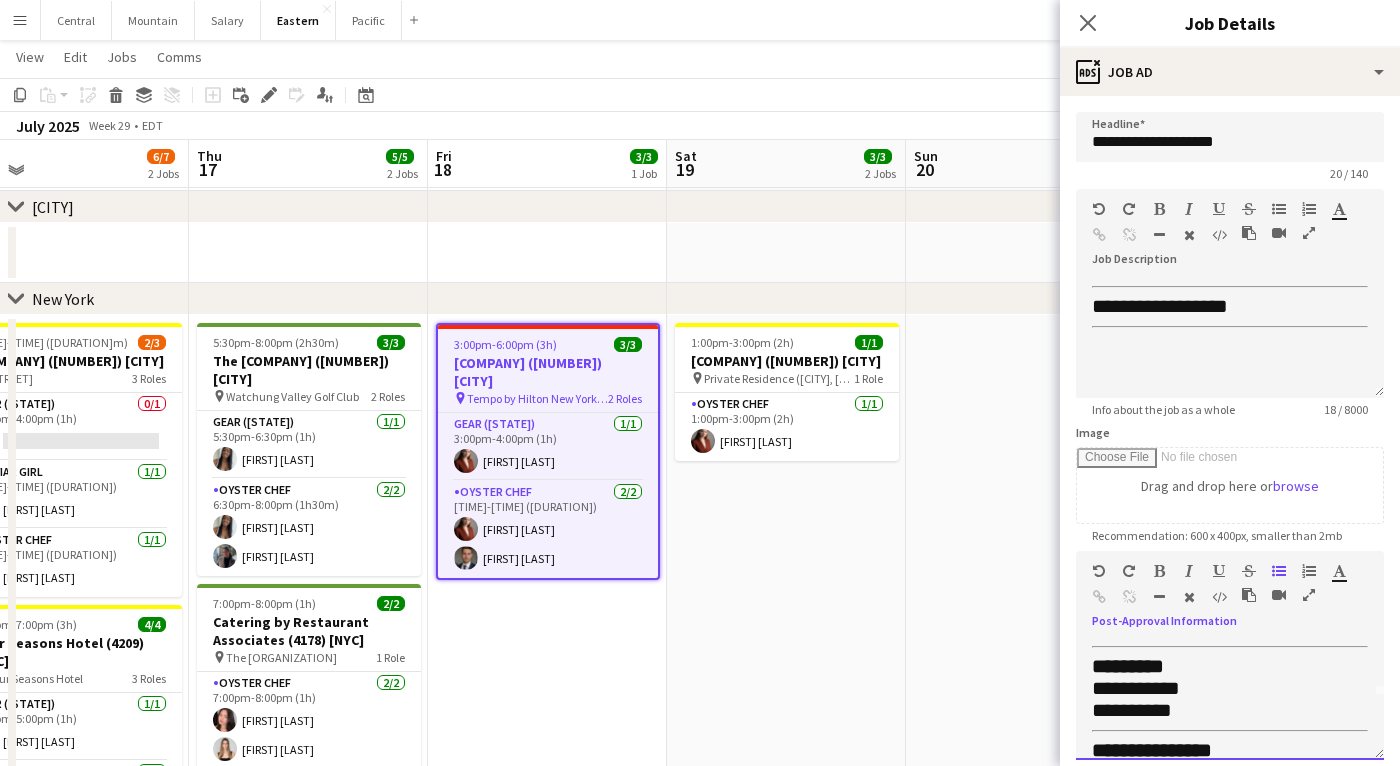 click on "**********" at bounding box center (1136, 688) 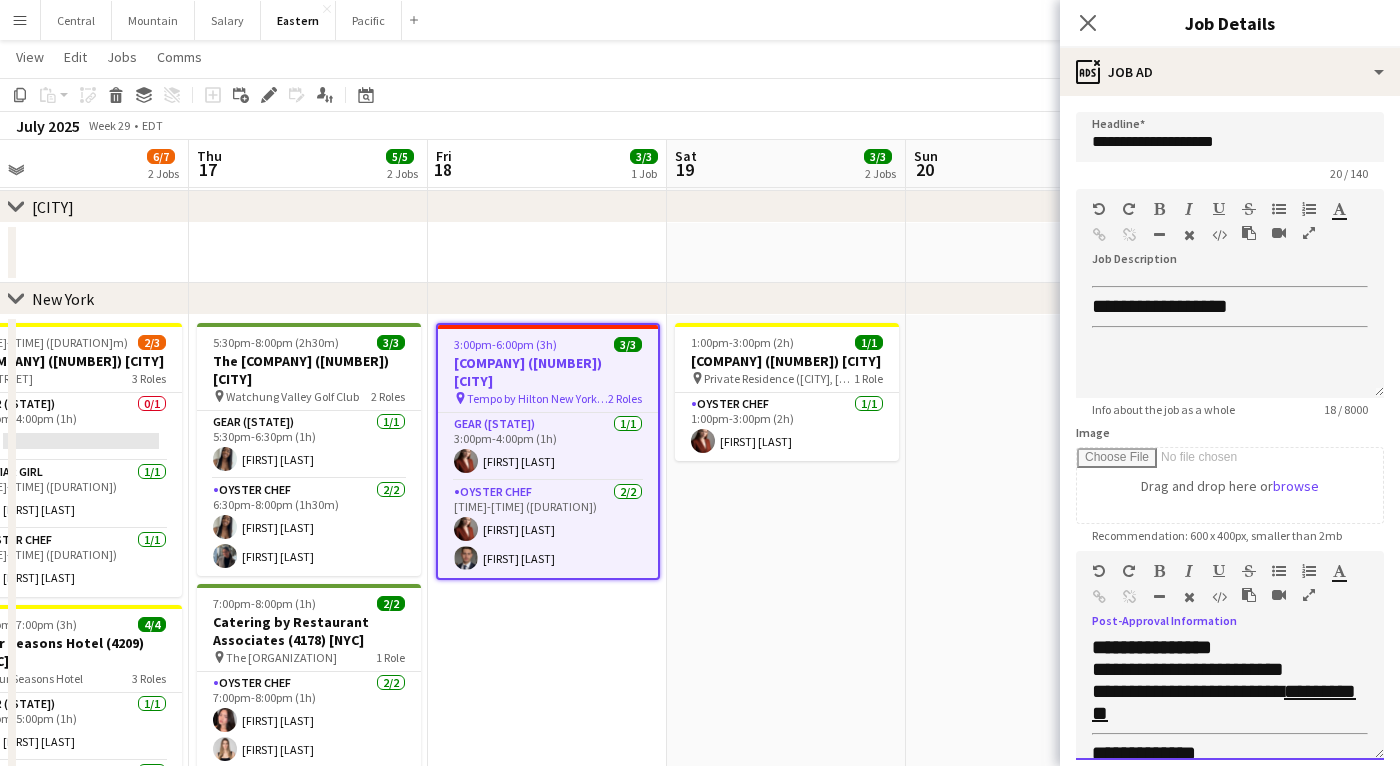 scroll, scrollTop: 168, scrollLeft: 0, axis: vertical 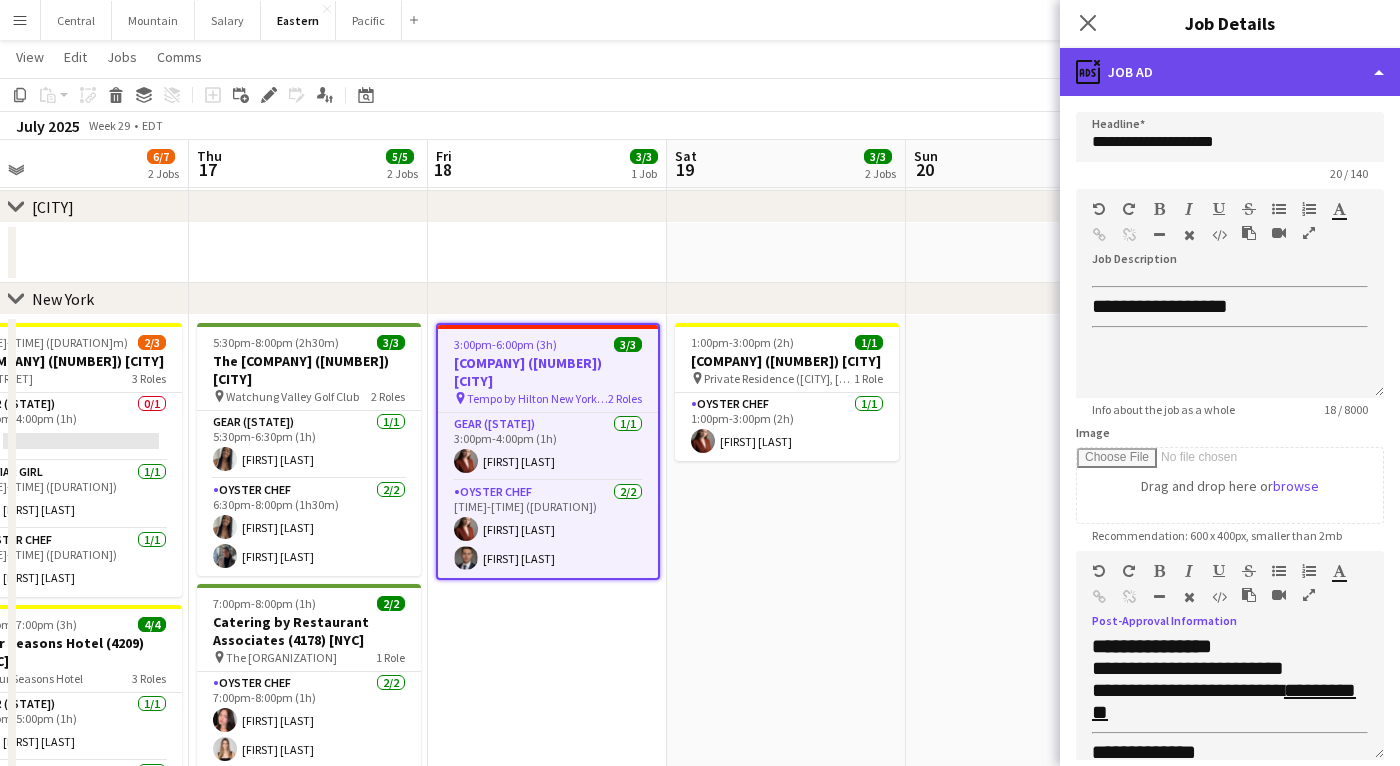 click on "ads-window
Job Ad" 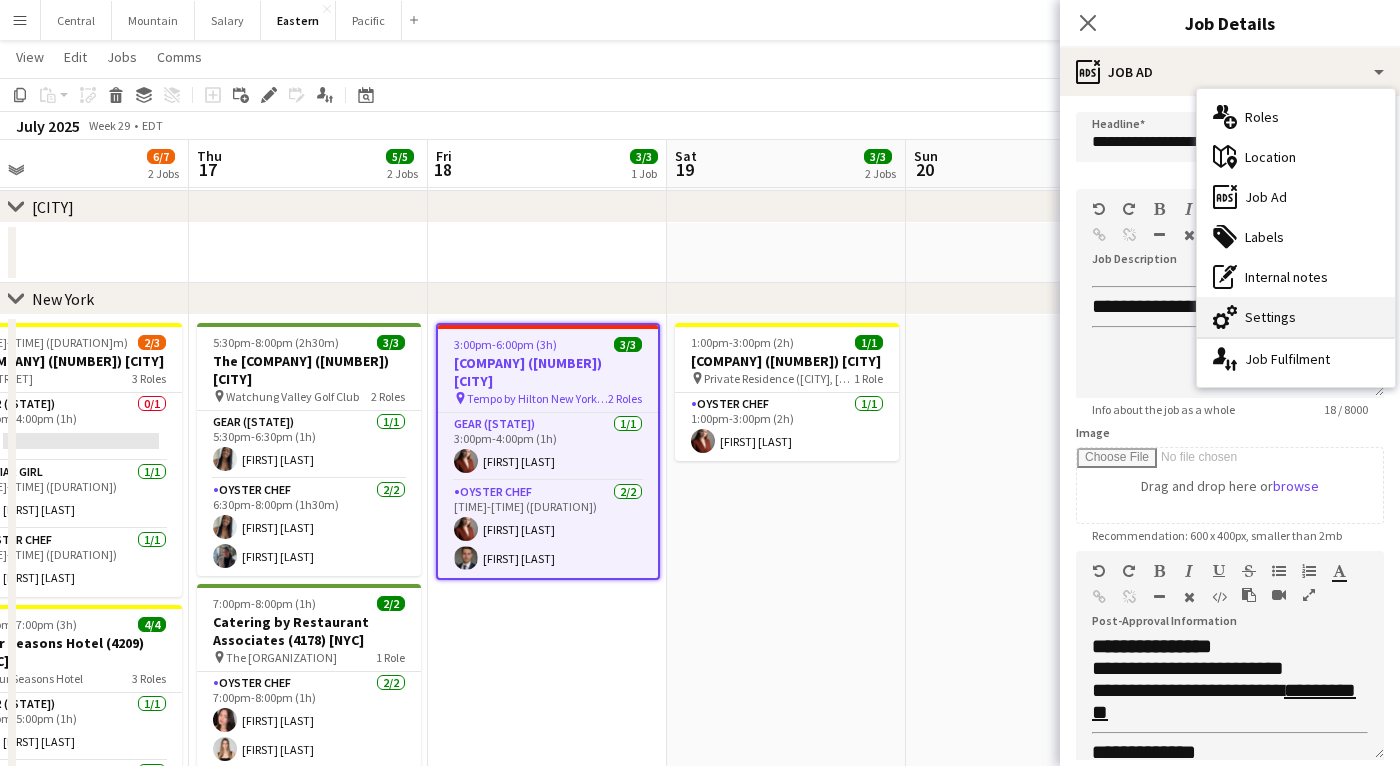 click on "cog-double-3
Settings" at bounding box center (1296, 317) 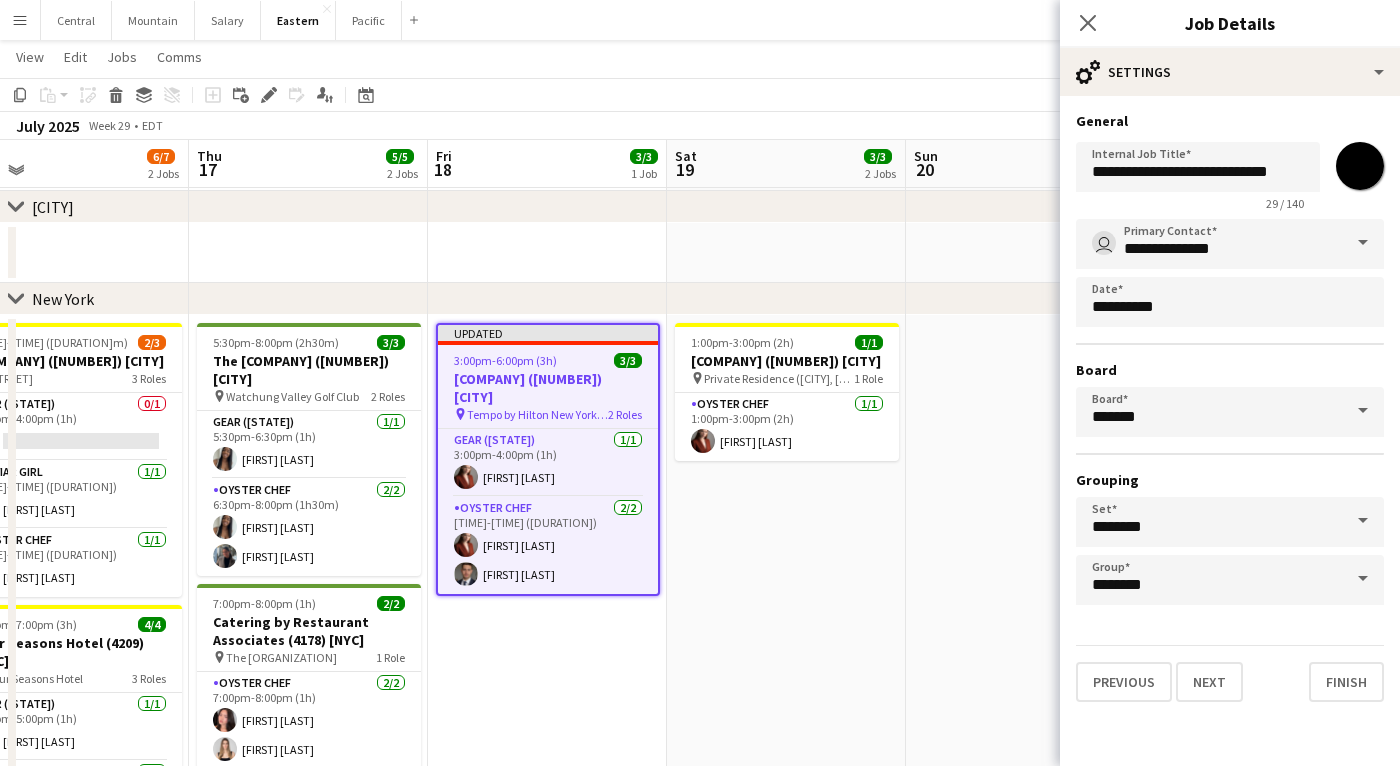 click on "*******" at bounding box center (1360, 166) 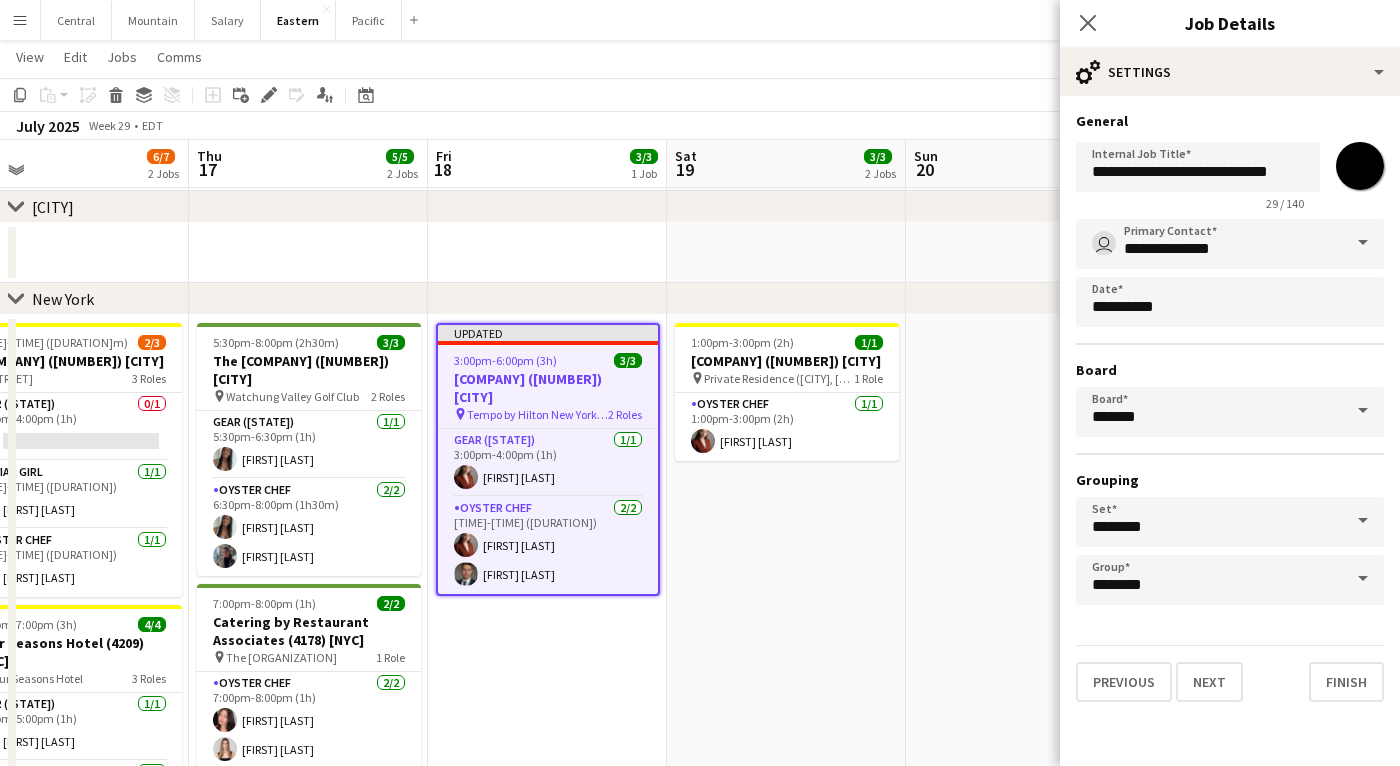 type on "*******" 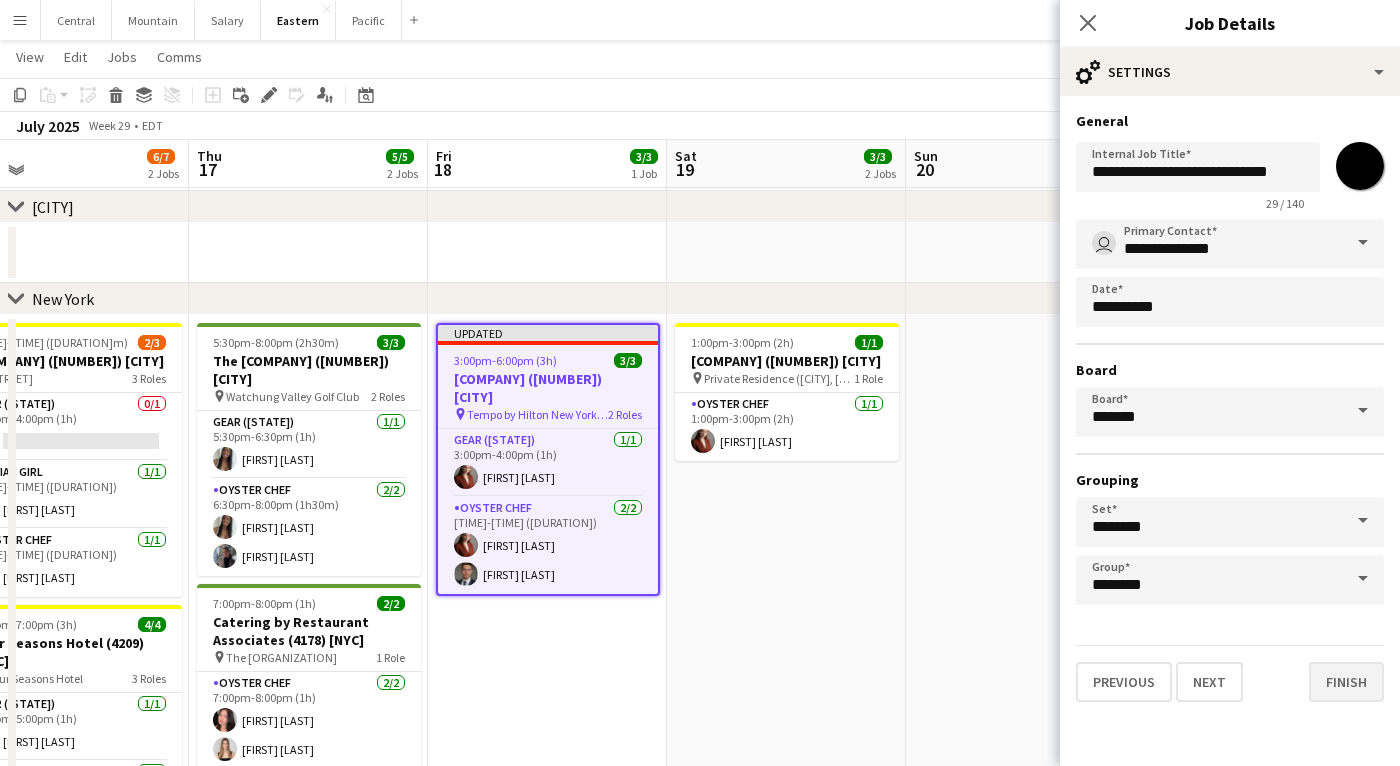 click on "Finish" at bounding box center [1346, 682] 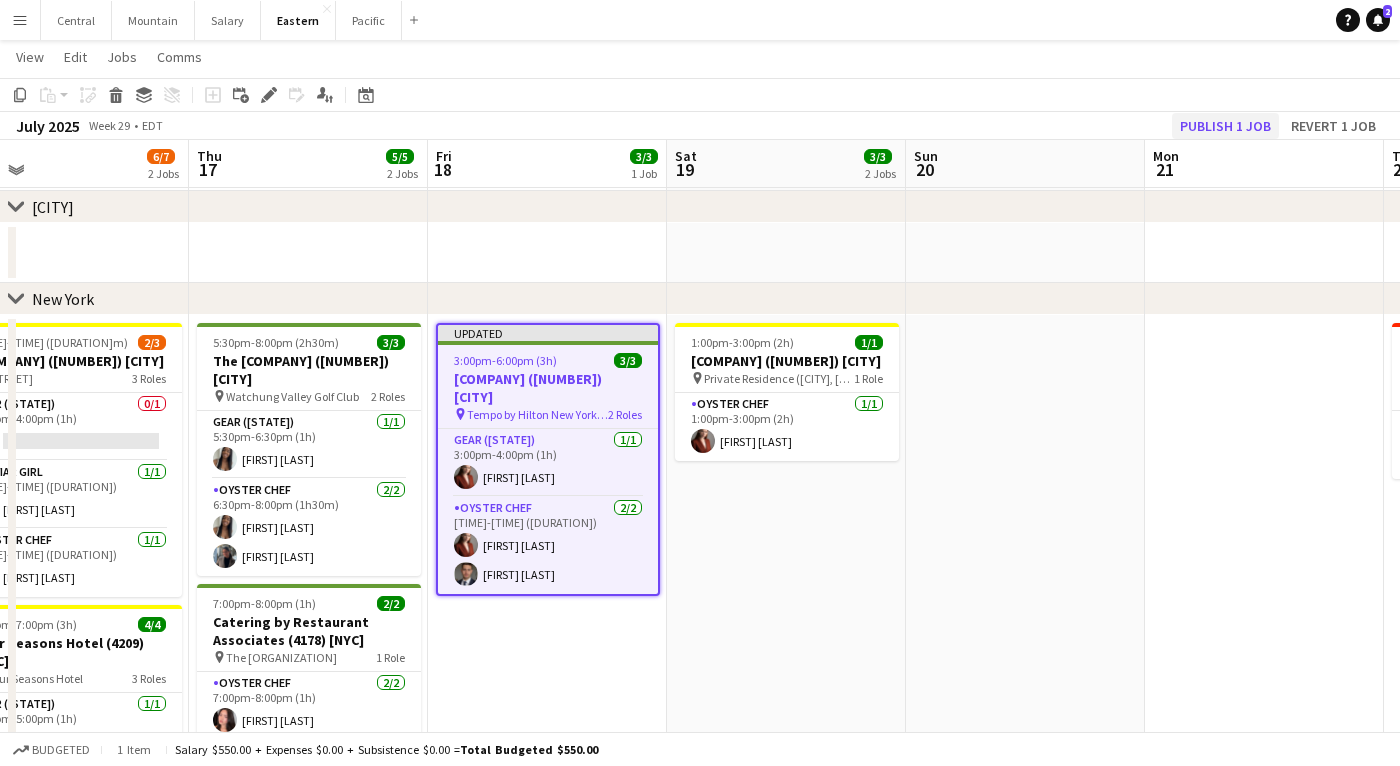 click on "Publish 1 job" 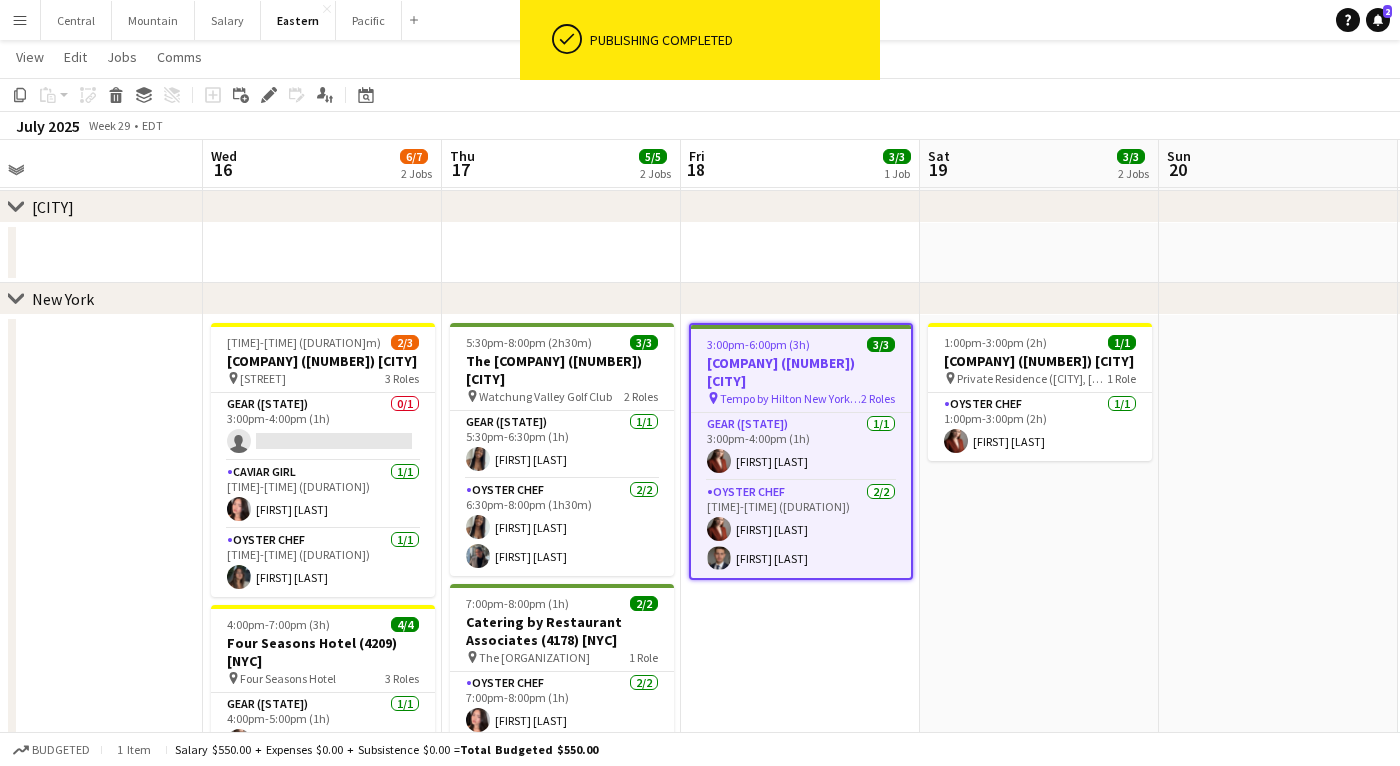 scroll, scrollTop: 0, scrollLeft: 511, axis: horizontal 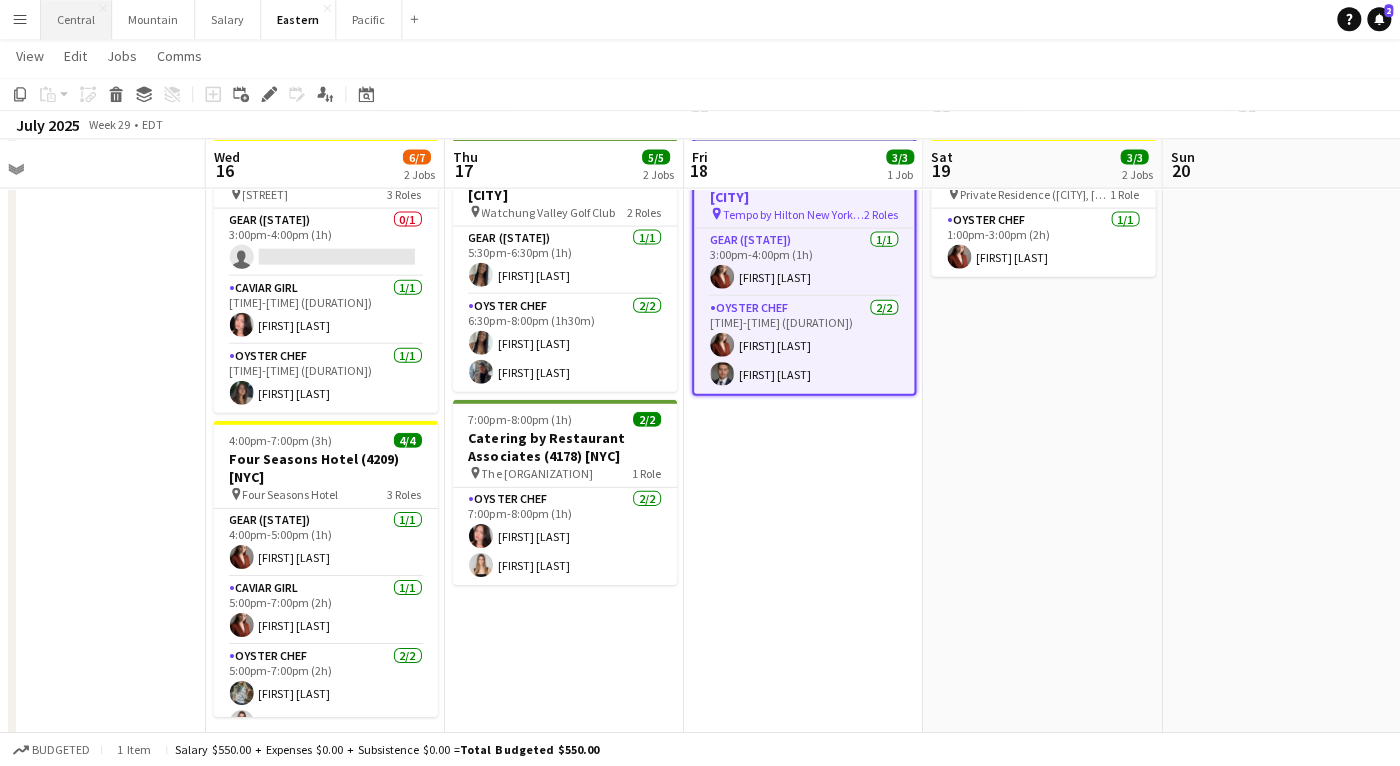 click on "Central
Close" at bounding box center [76, 20] 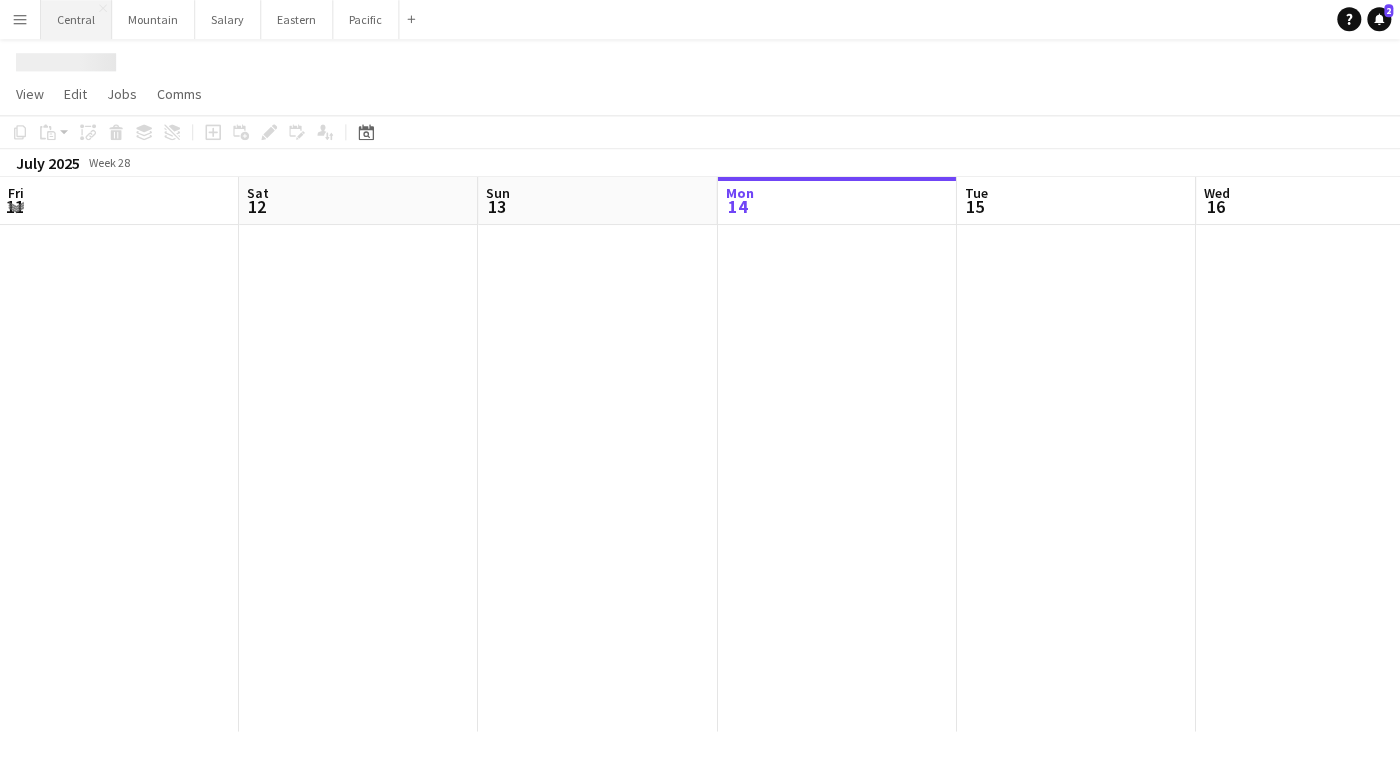 scroll, scrollTop: 0, scrollLeft: 0, axis: both 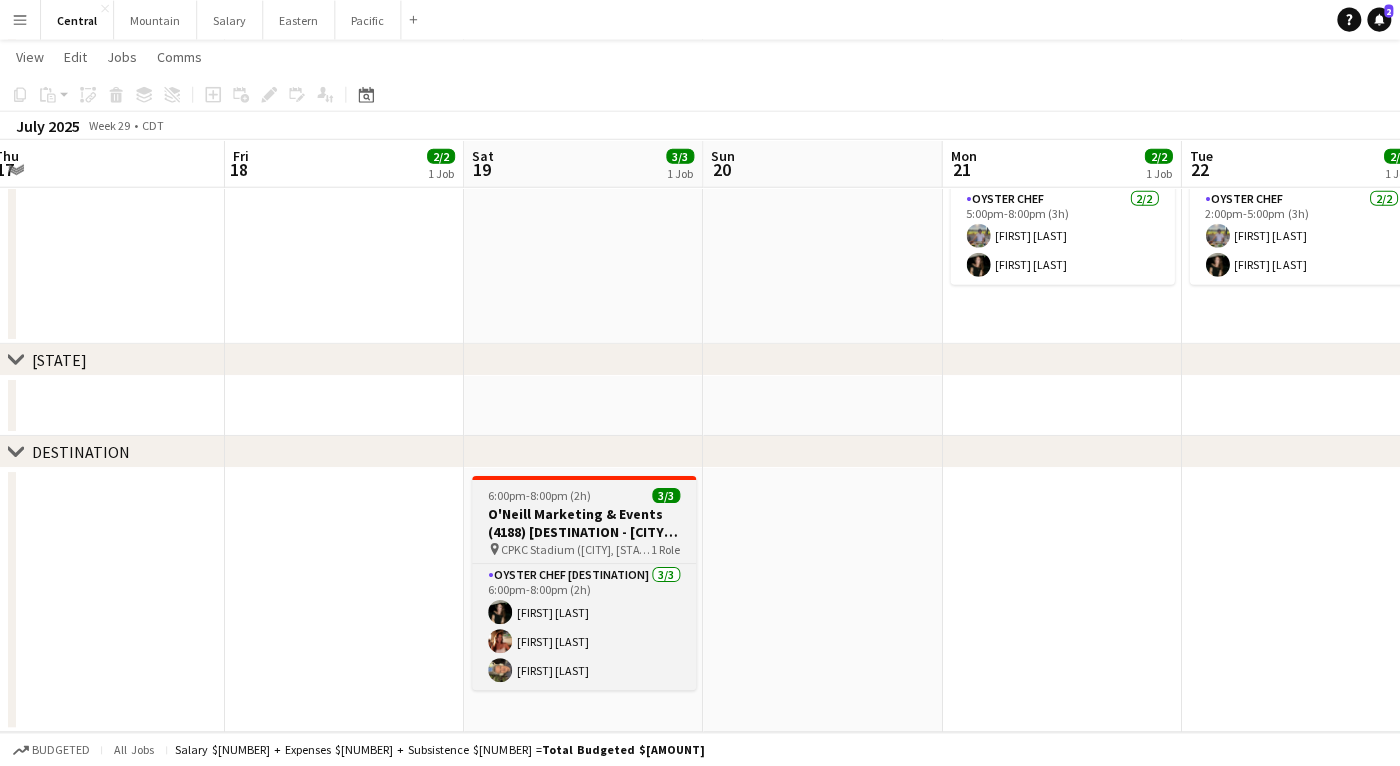 click on "O'Neill Marketing & Events (4188) [DESTINATION - [CITY], [STATE]]" at bounding box center [584, 523] 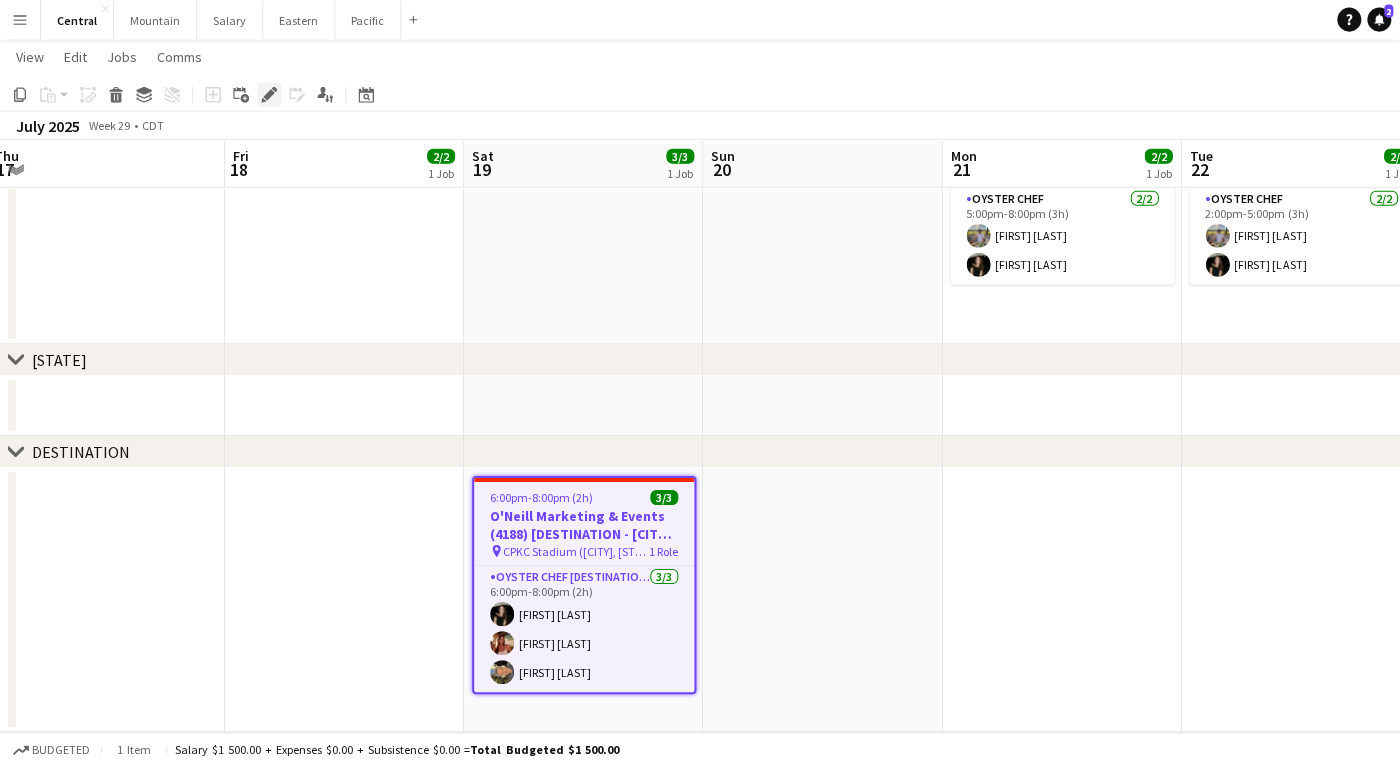click on "Edit" 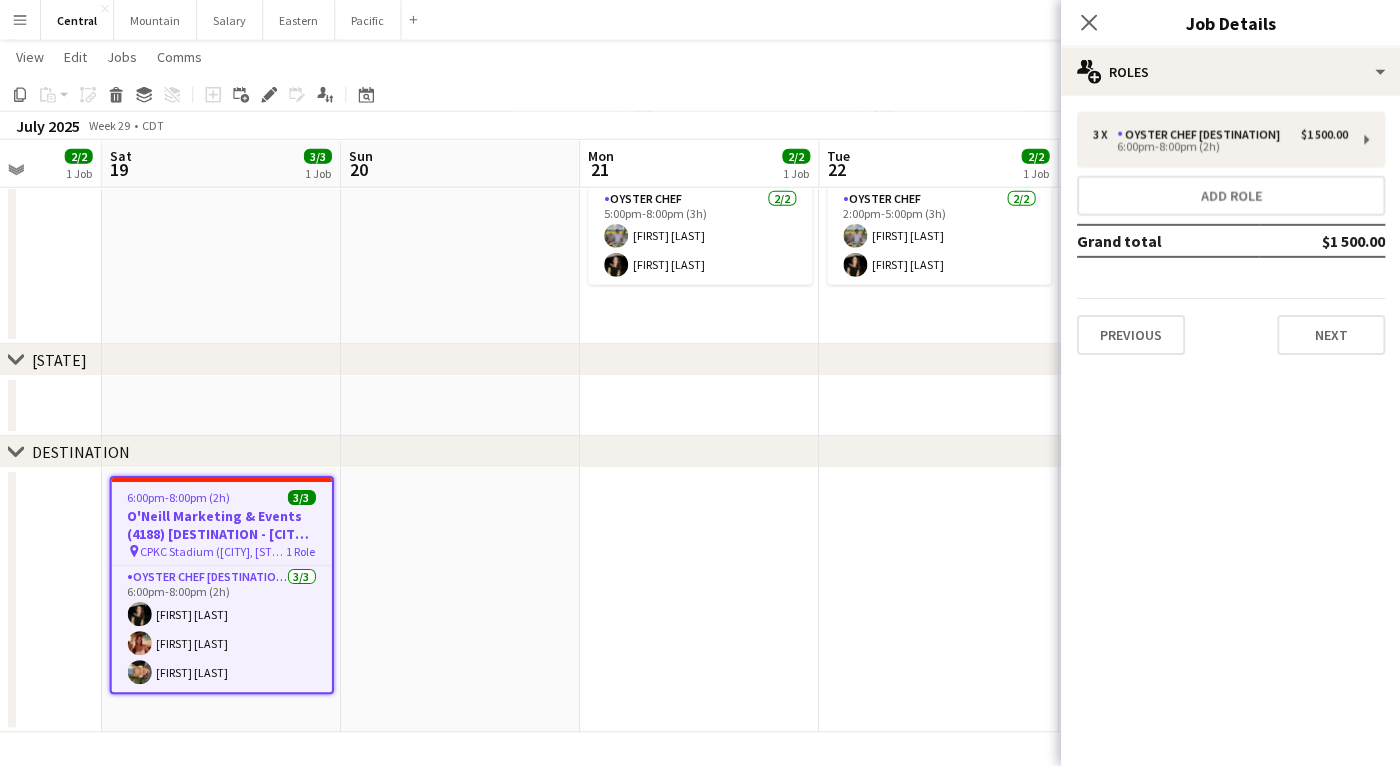 scroll, scrollTop: 0, scrollLeft: 611, axis: horizontal 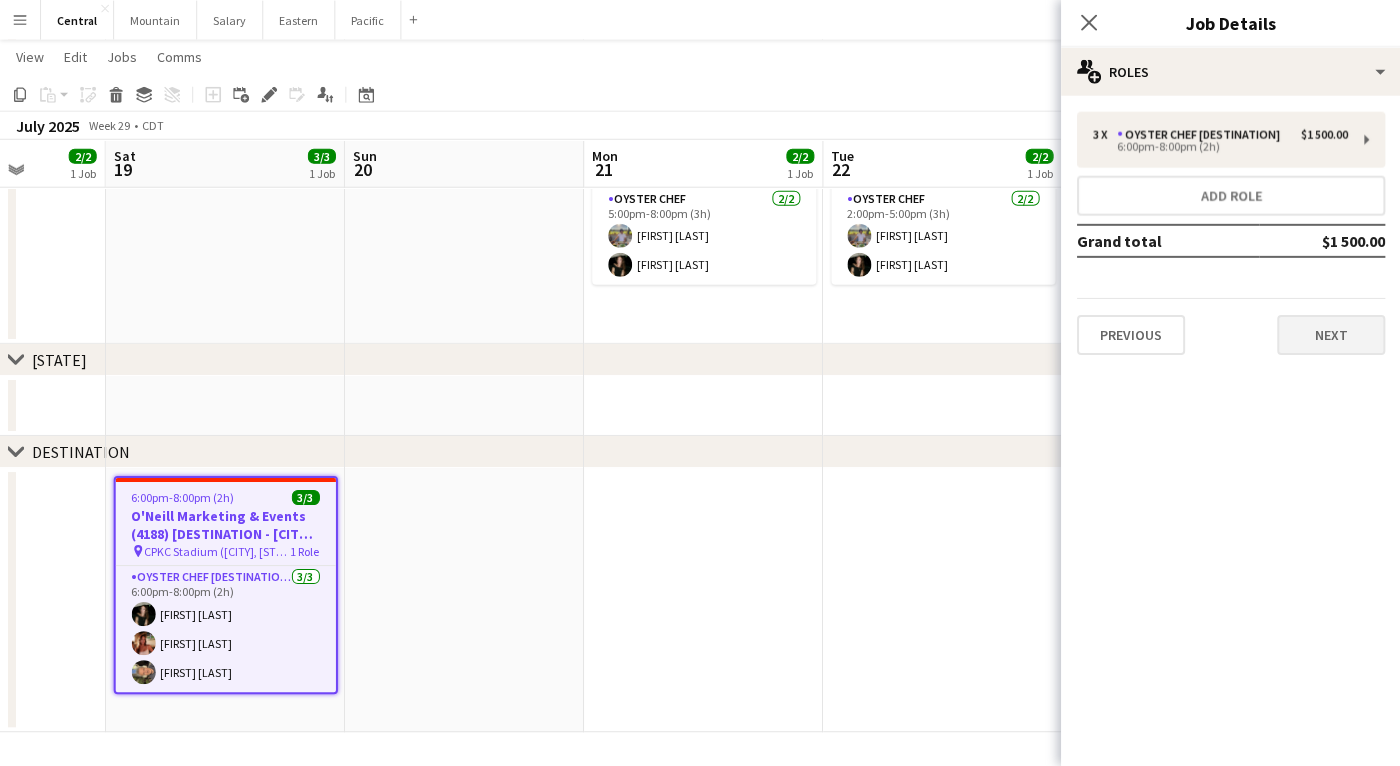 click on "Next" at bounding box center [1330, 335] 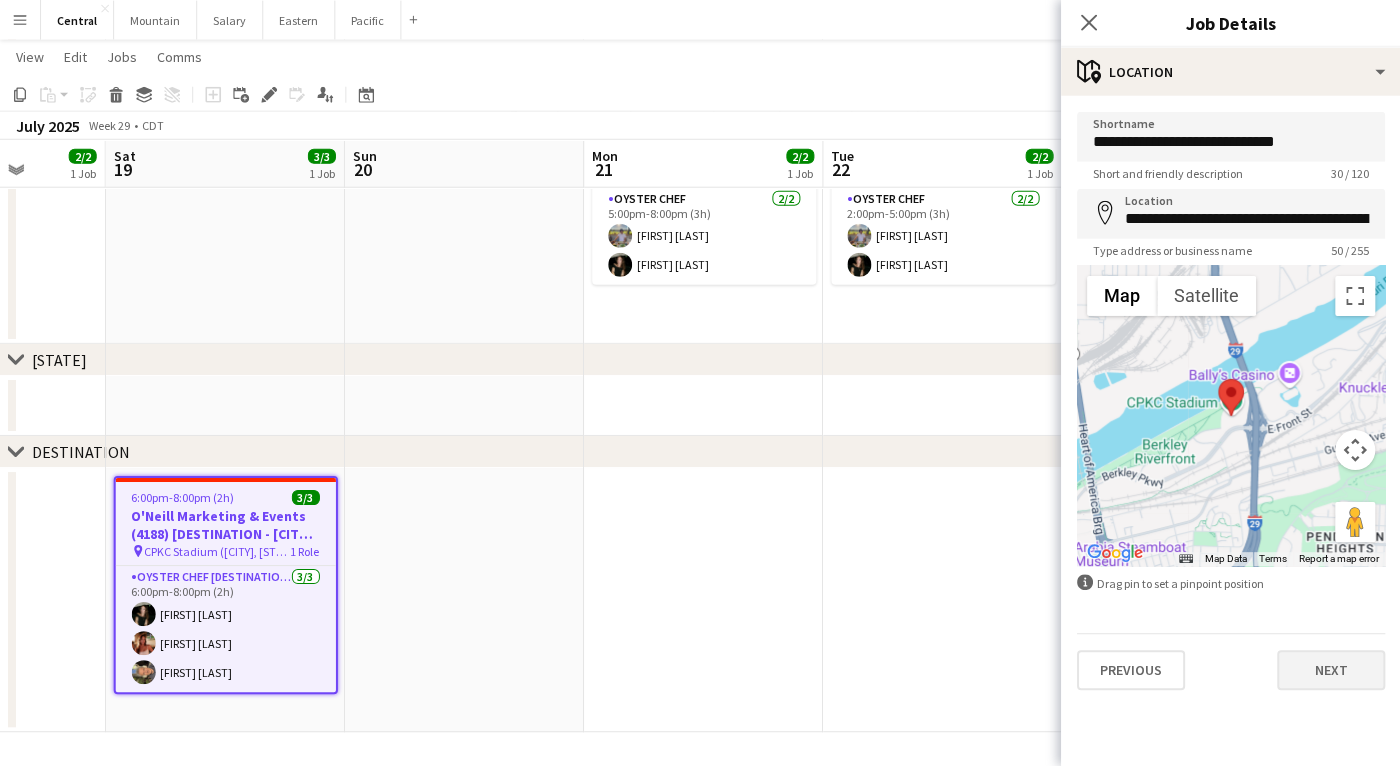 click on "Next" at bounding box center (1330, 670) 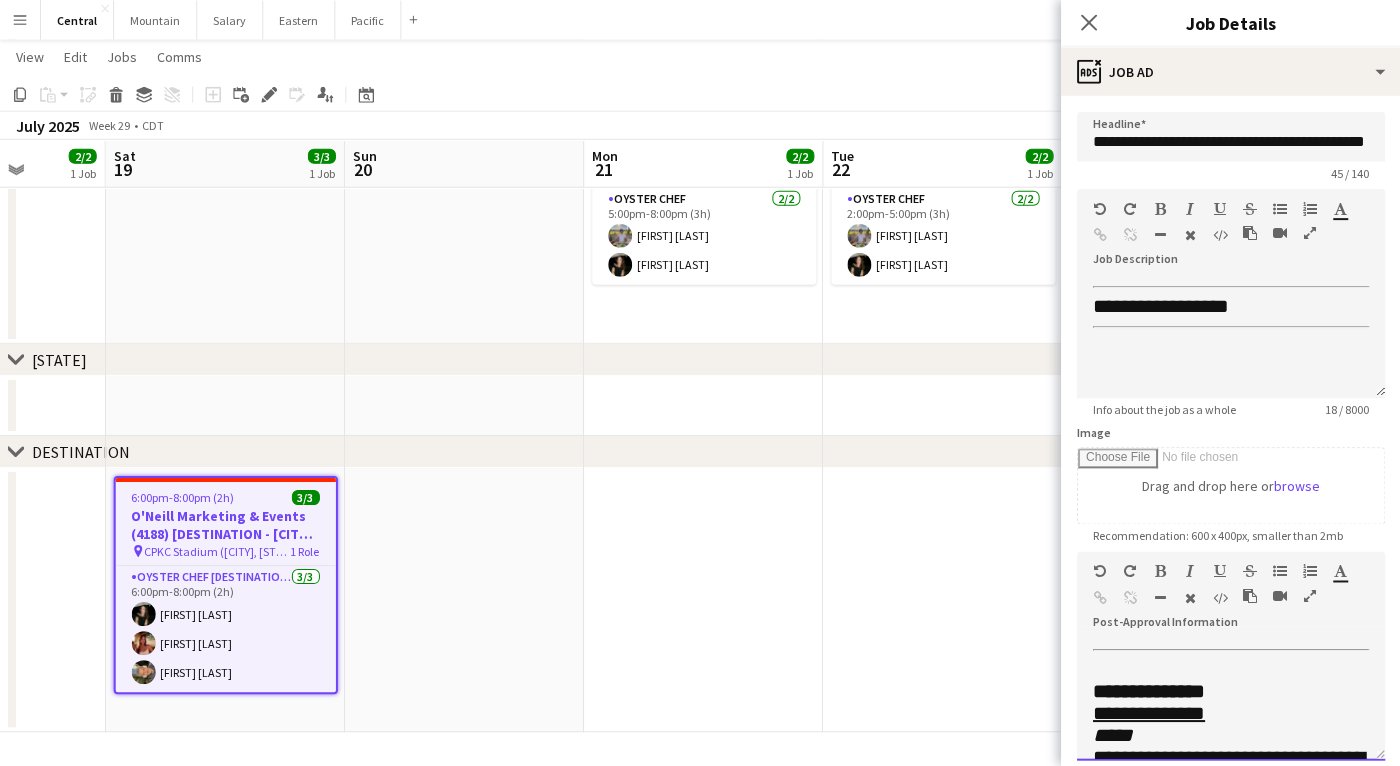 click at bounding box center (1287, 599) 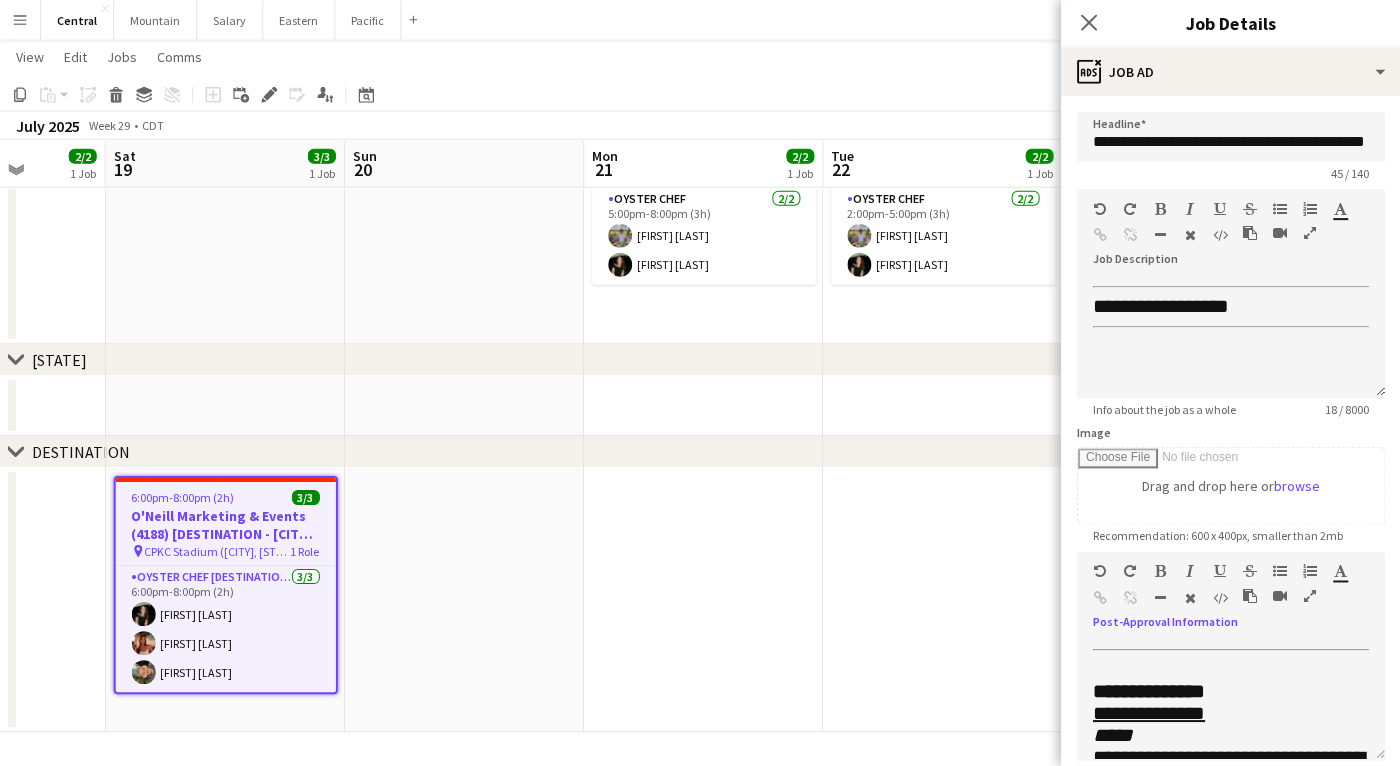 click at bounding box center (1309, 595) 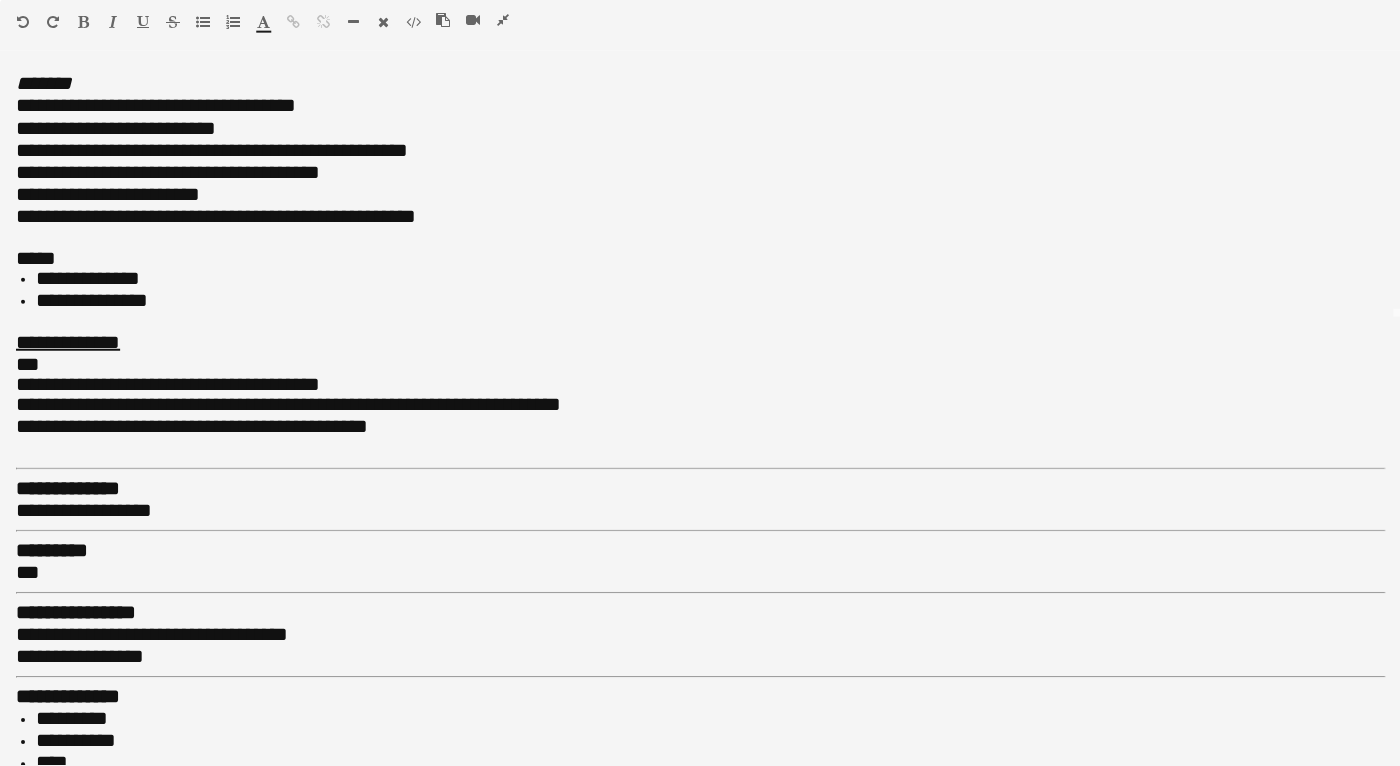 scroll, scrollTop: 446, scrollLeft: 0, axis: vertical 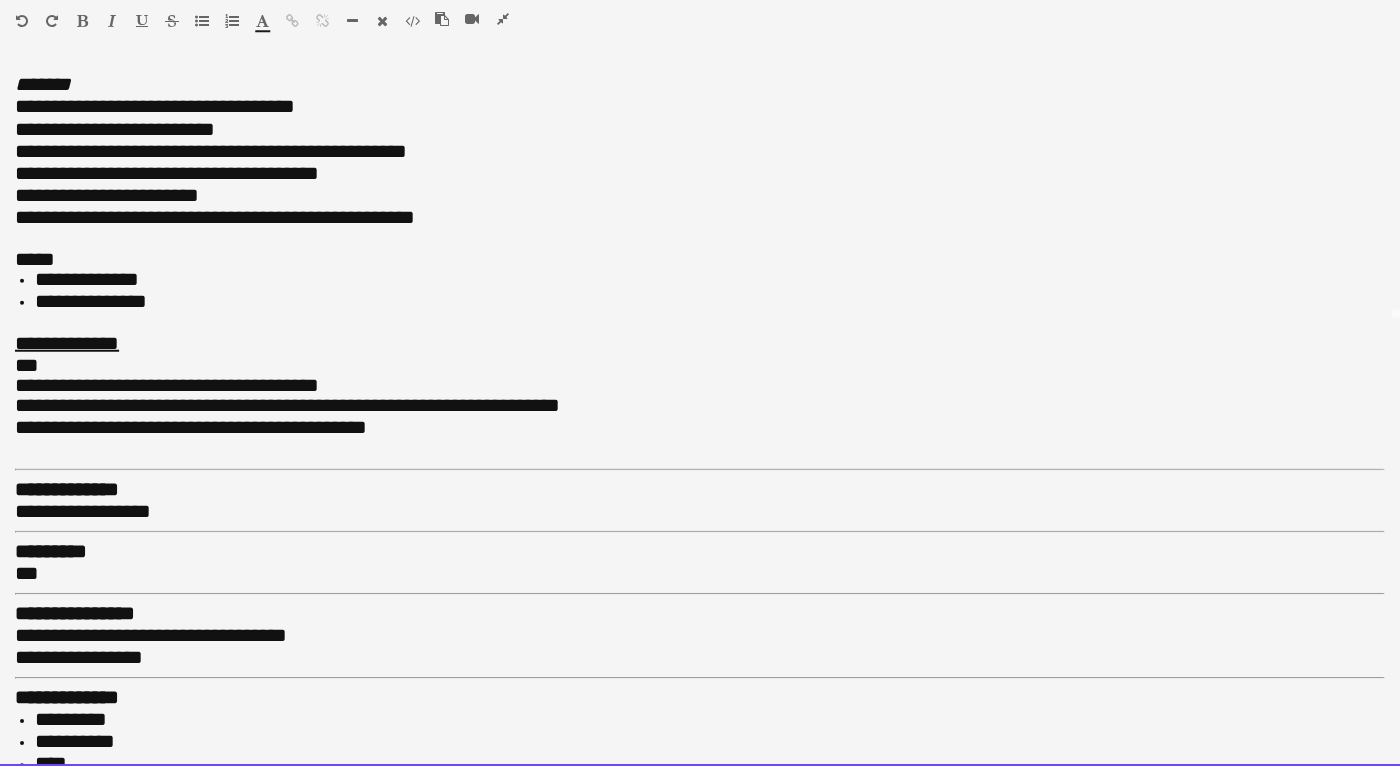 click on "**********" at bounding box center (700, 658) 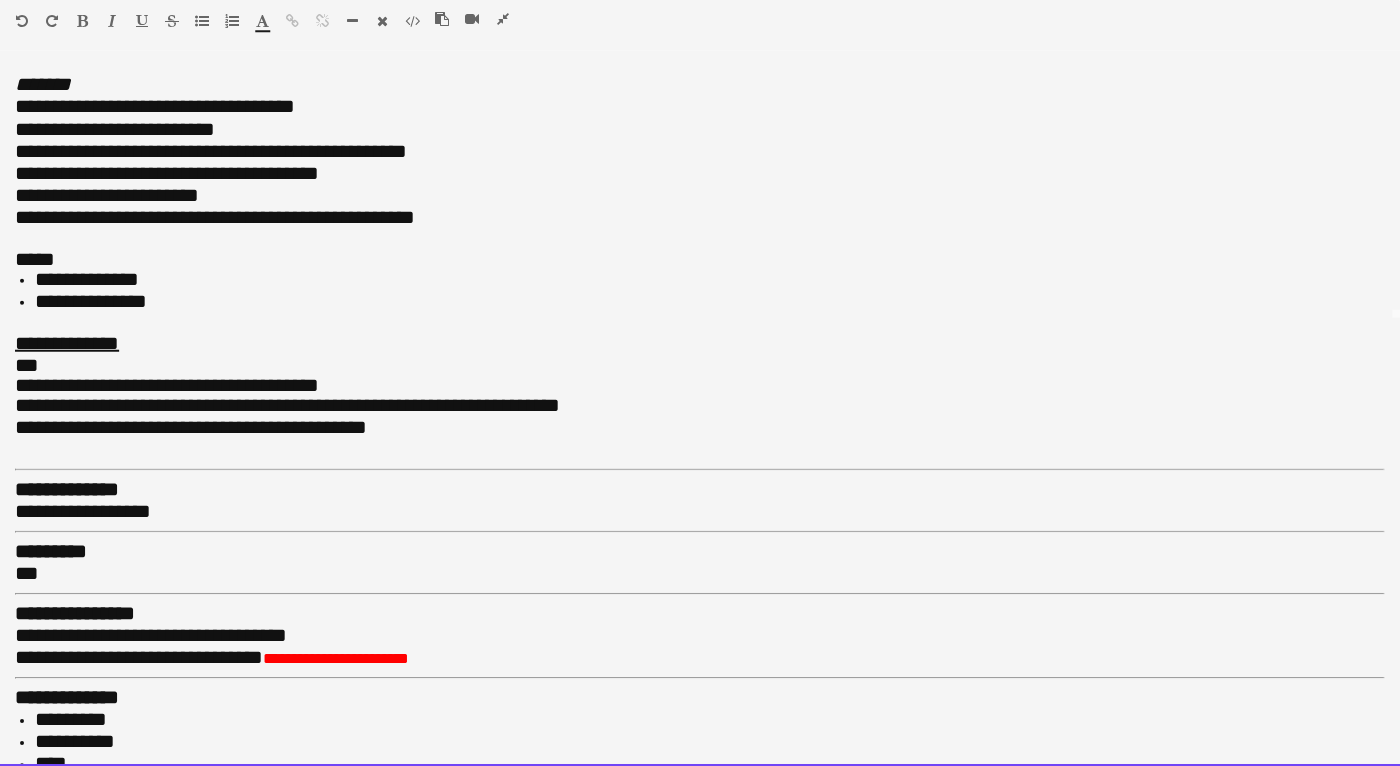 click on "**********" at bounding box center (140, 657) 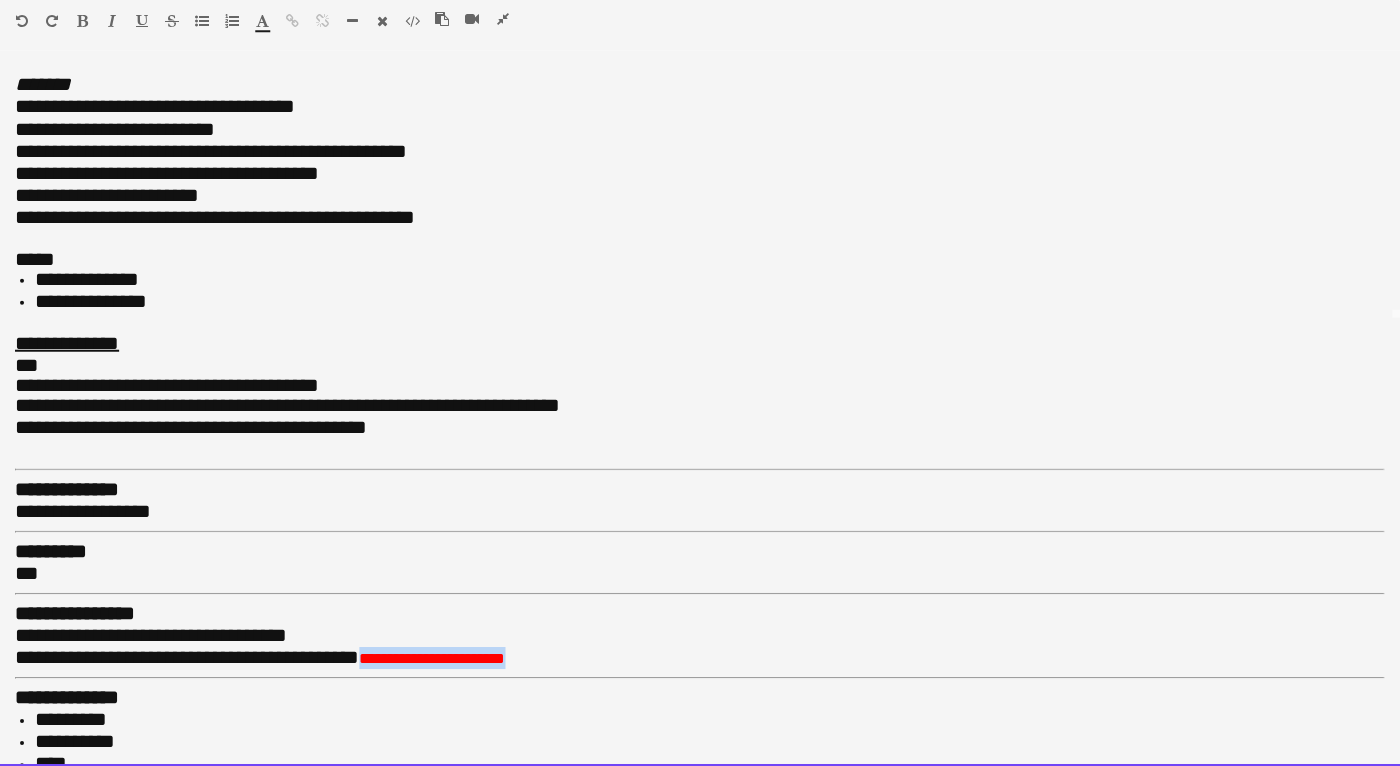 drag, startPoint x: 405, startPoint y: 619, endPoint x: 597, endPoint y: 612, distance: 192.12756 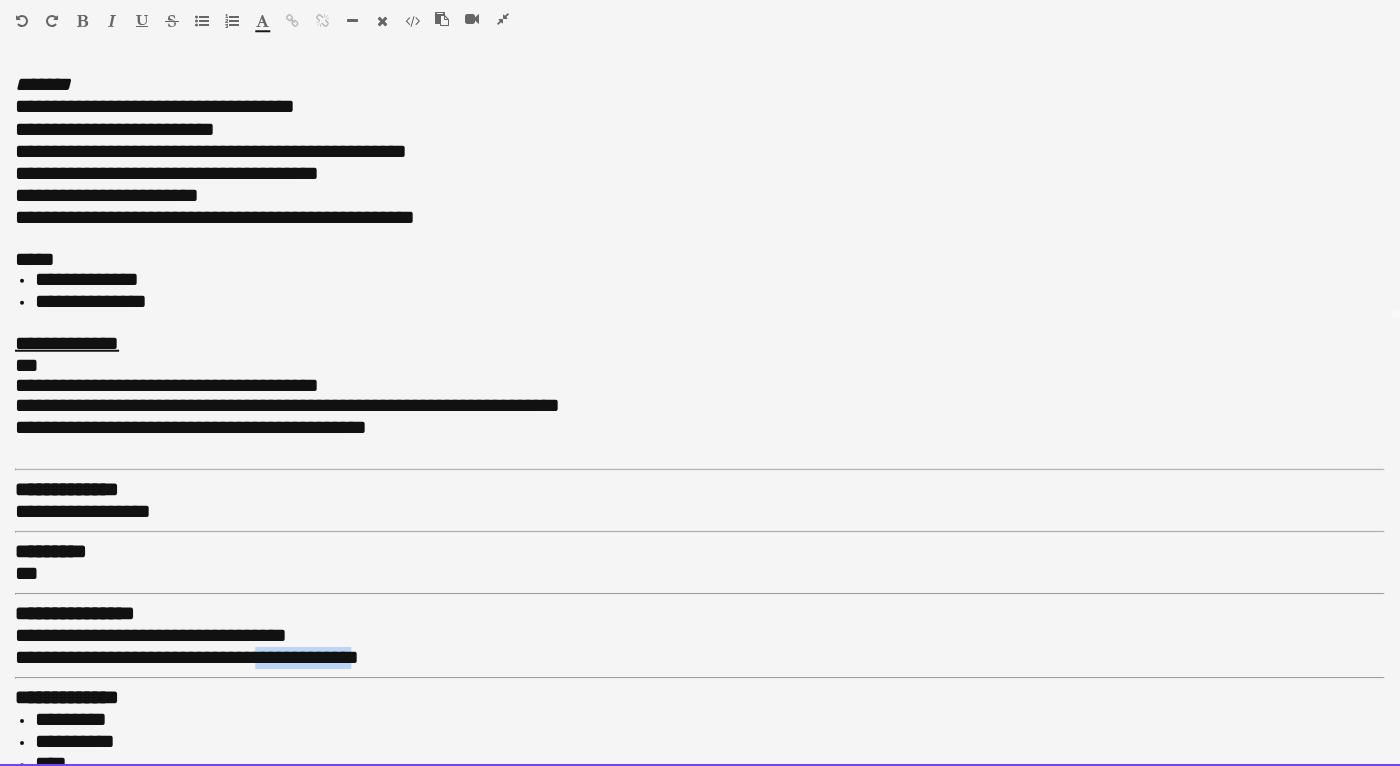 drag, startPoint x: 400, startPoint y: 618, endPoint x: 293, endPoint y: 618, distance: 107 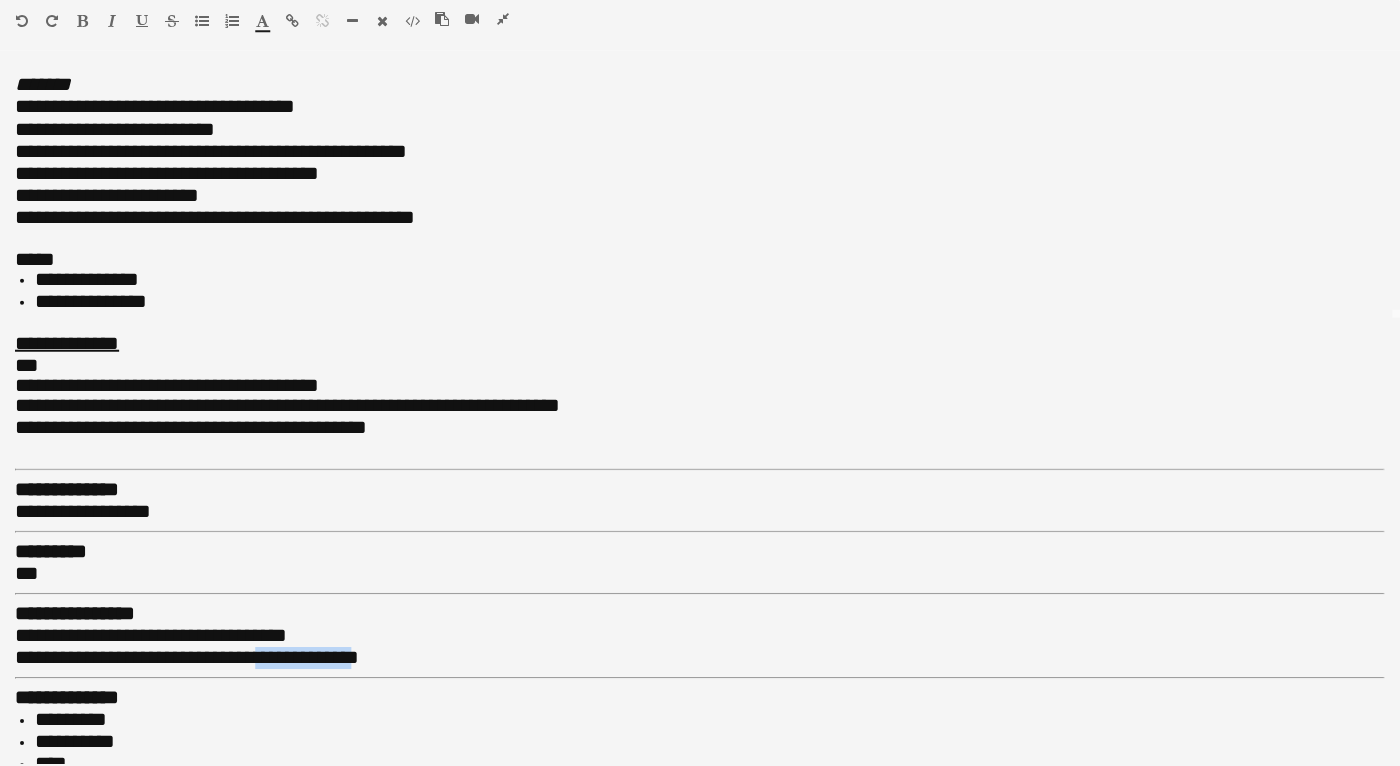 click at bounding box center [293, 22] 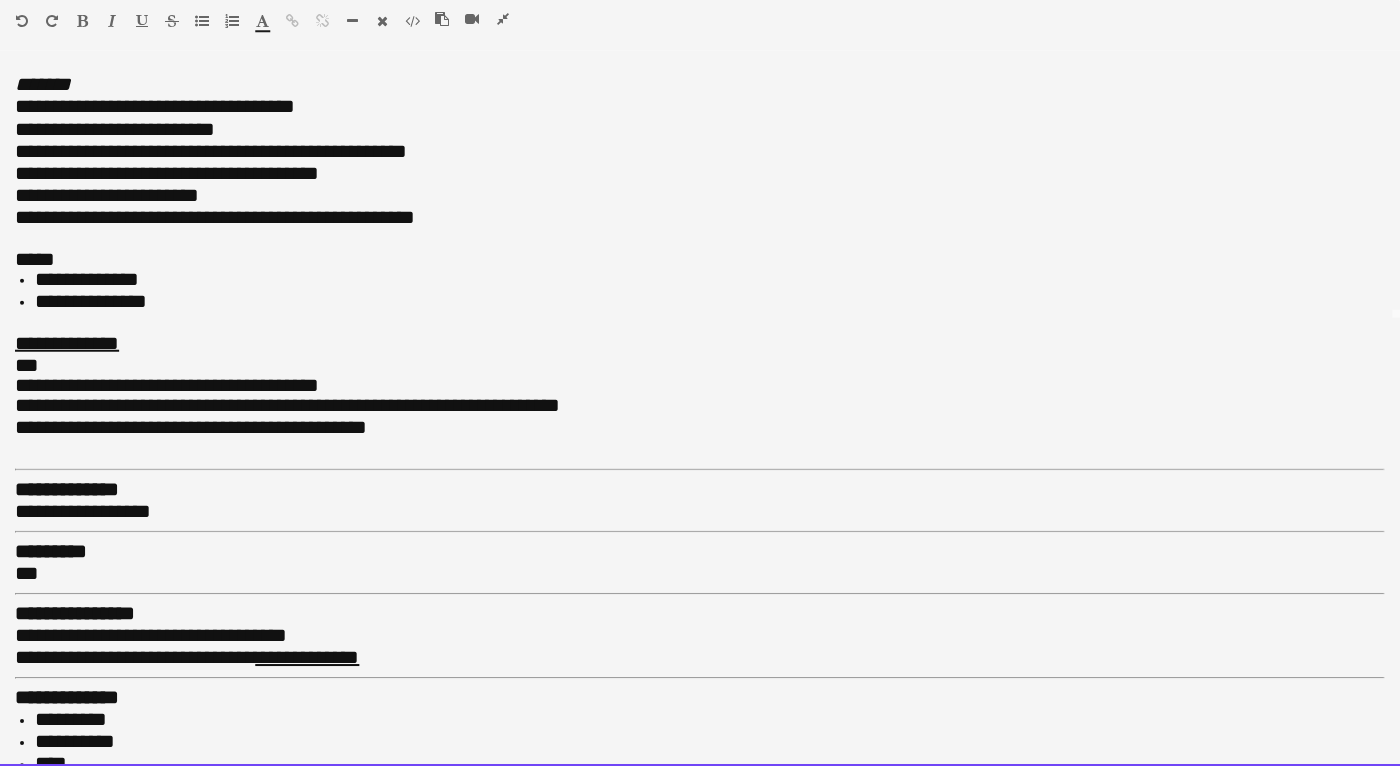 scroll, scrollTop: 803, scrollLeft: 0, axis: vertical 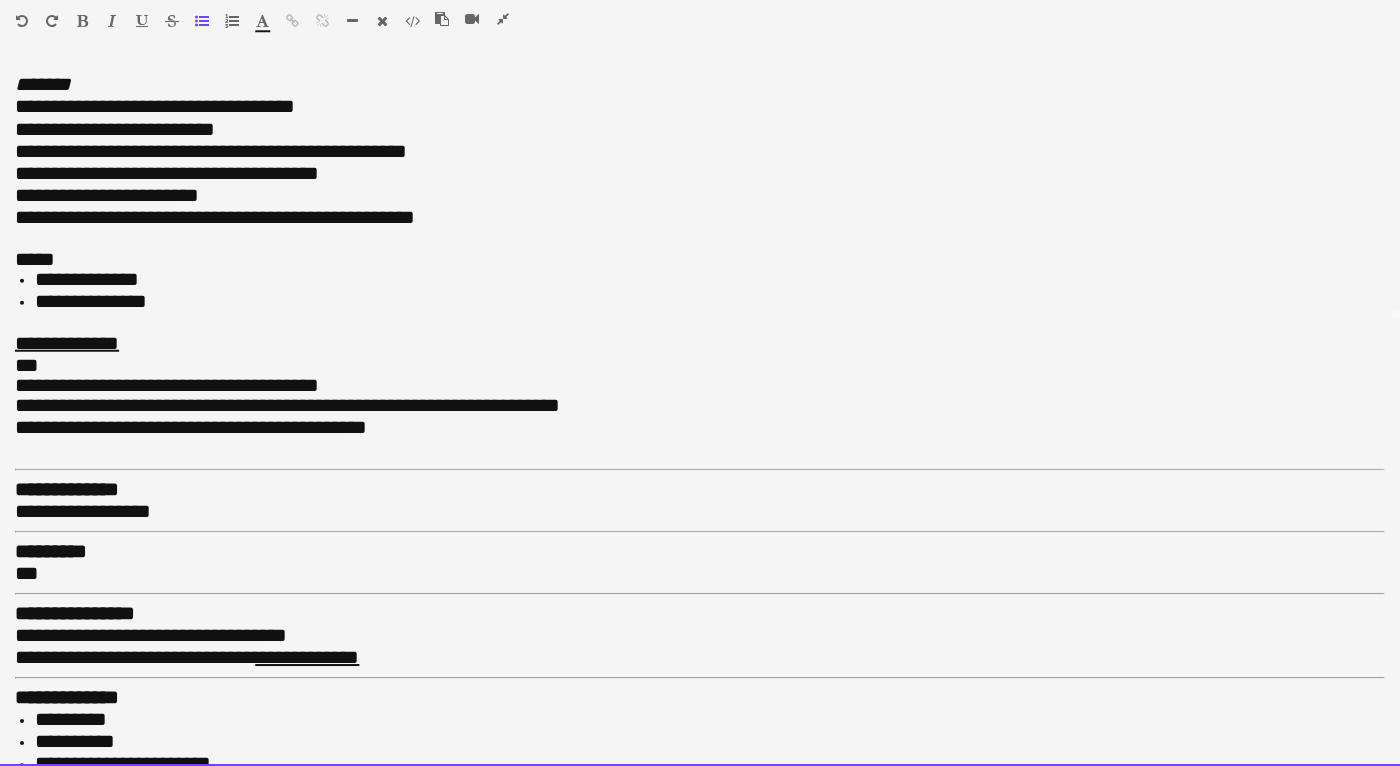 click on "**********" at bounding box center [700, 415] 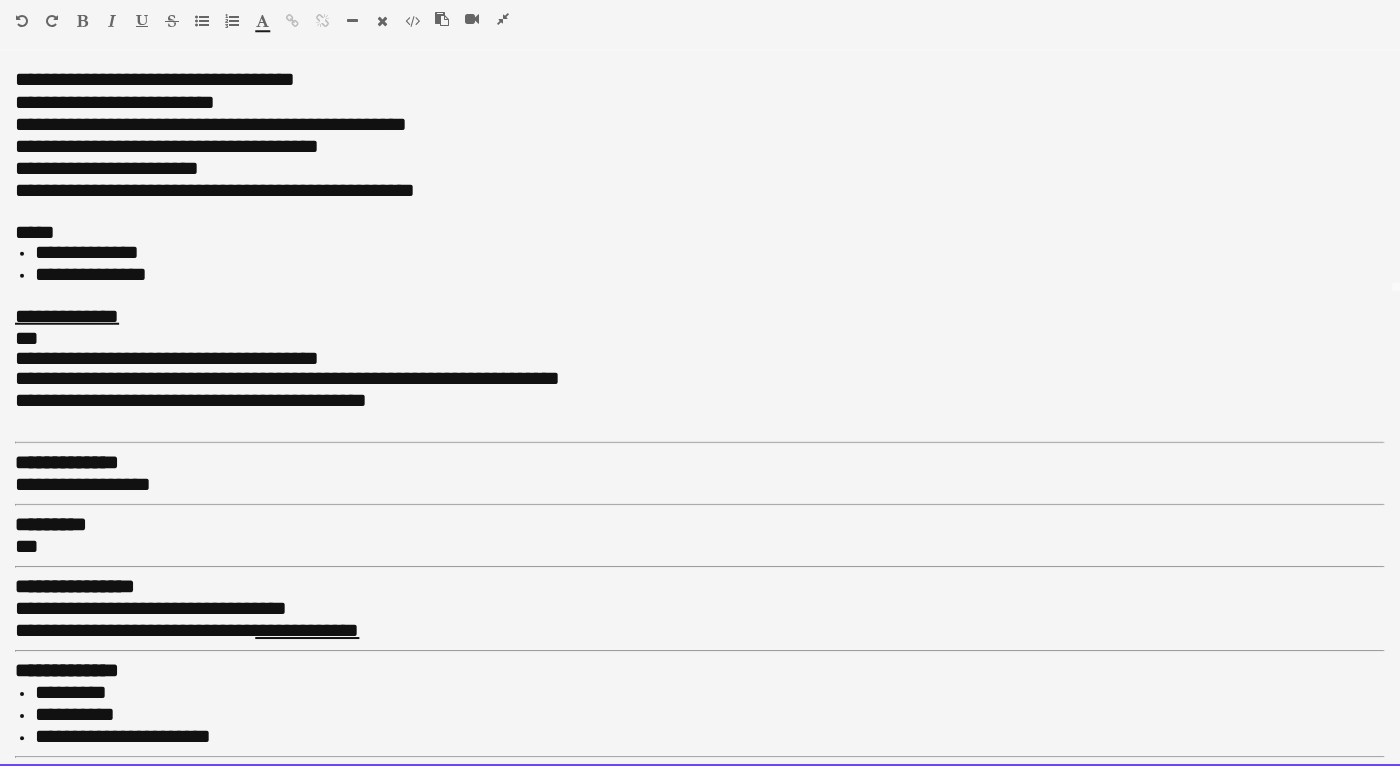 scroll, scrollTop: 606, scrollLeft: 0, axis: vertical 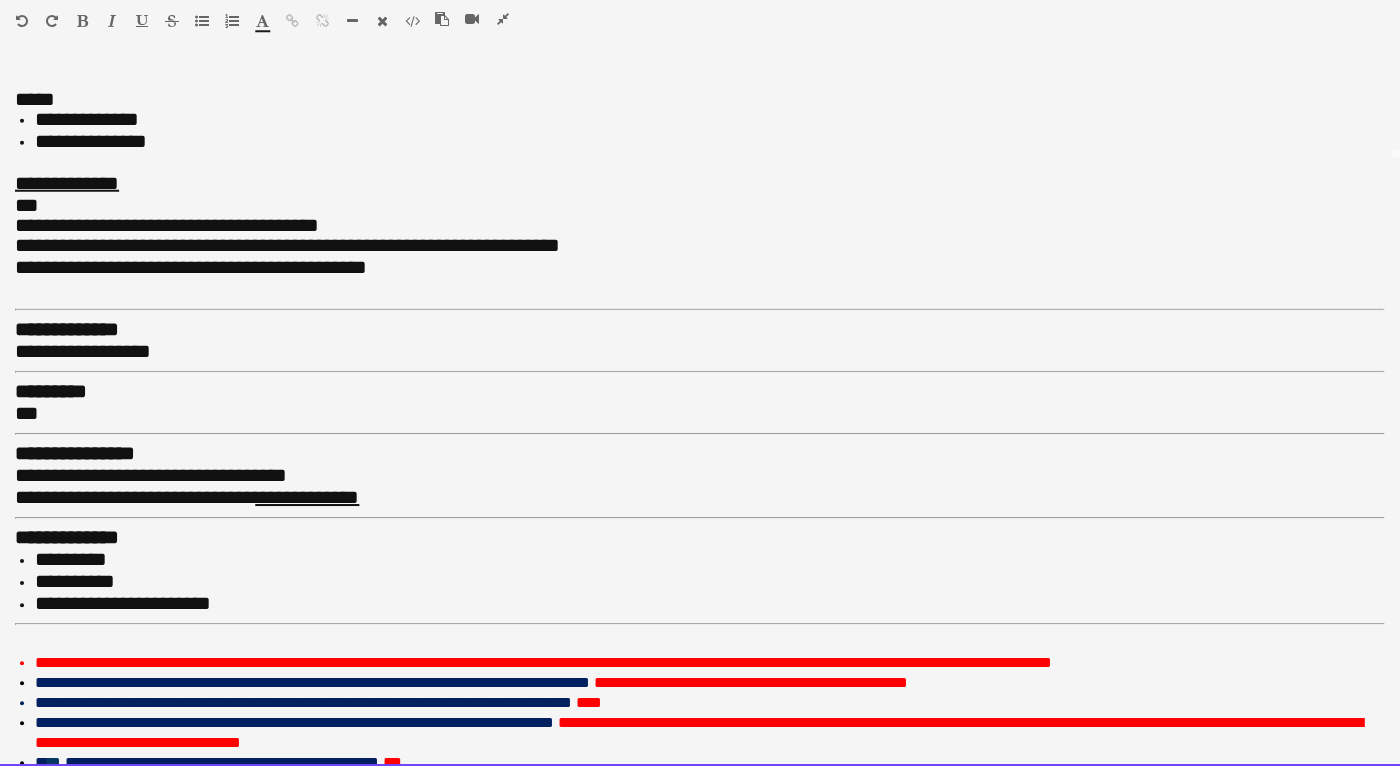 click on "*********" at bounding box center [710, 560] 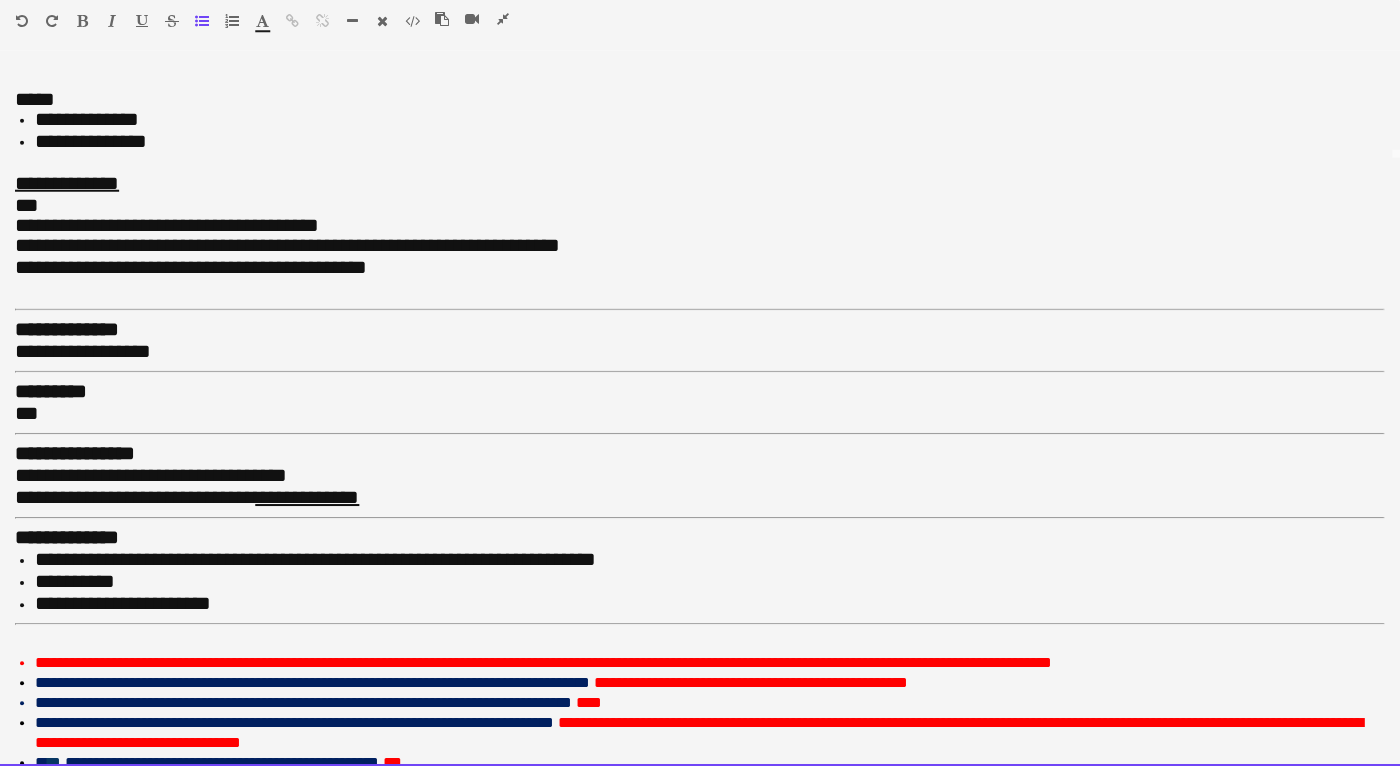 click on "**********" at bounding box center (710, 582) 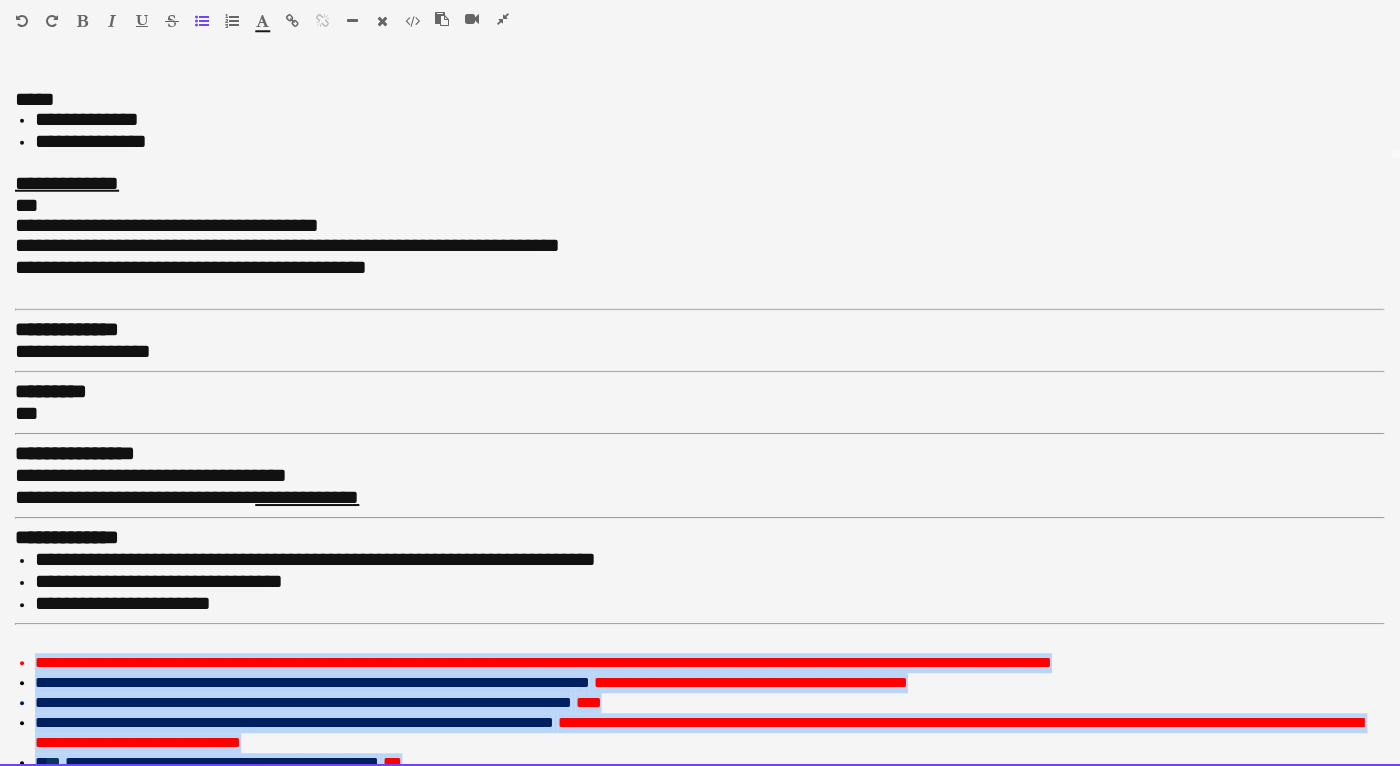 drag, startPoint x: 485, startPoint y: 718, endPoint x: 2, endPoint y: 613, distance: 494.2813 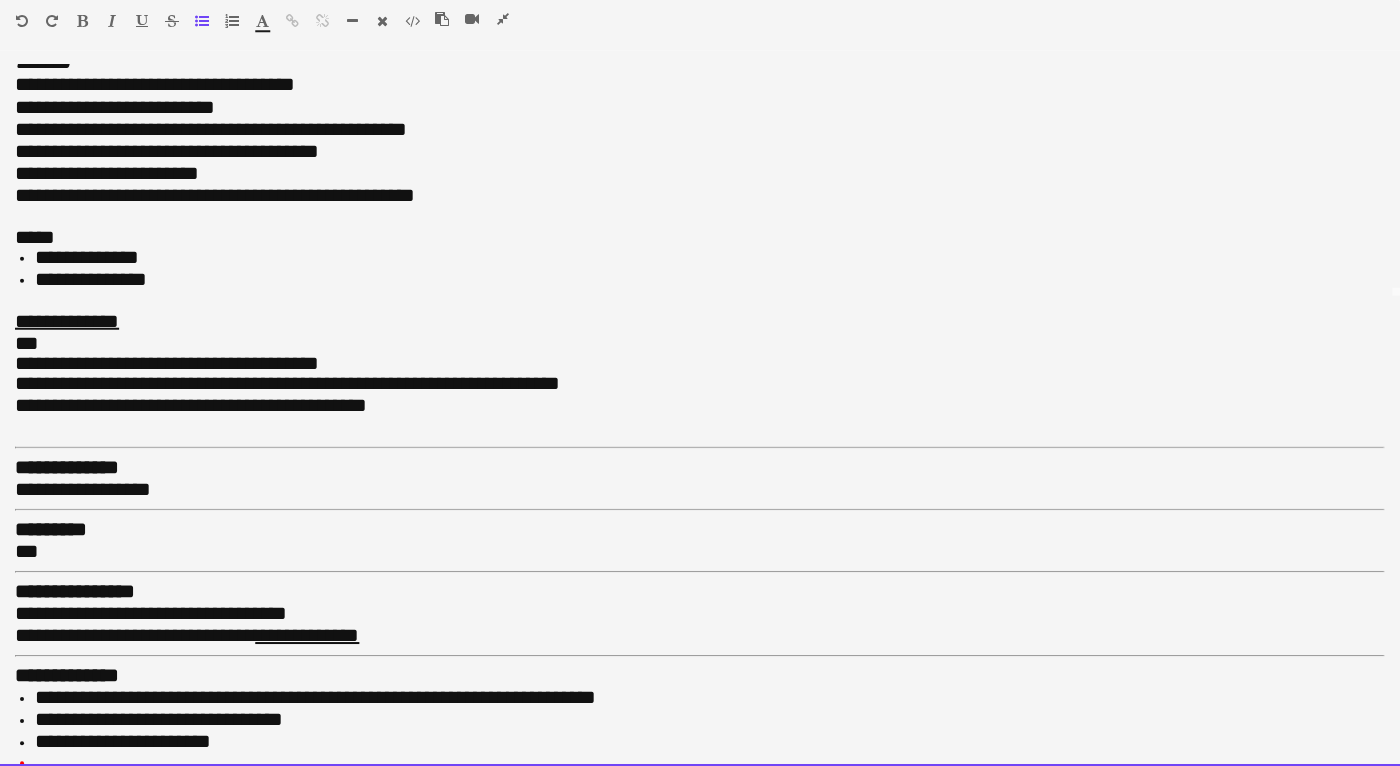 scroll, scrollTop: 448, scrollLeft: 0, axis: vertical 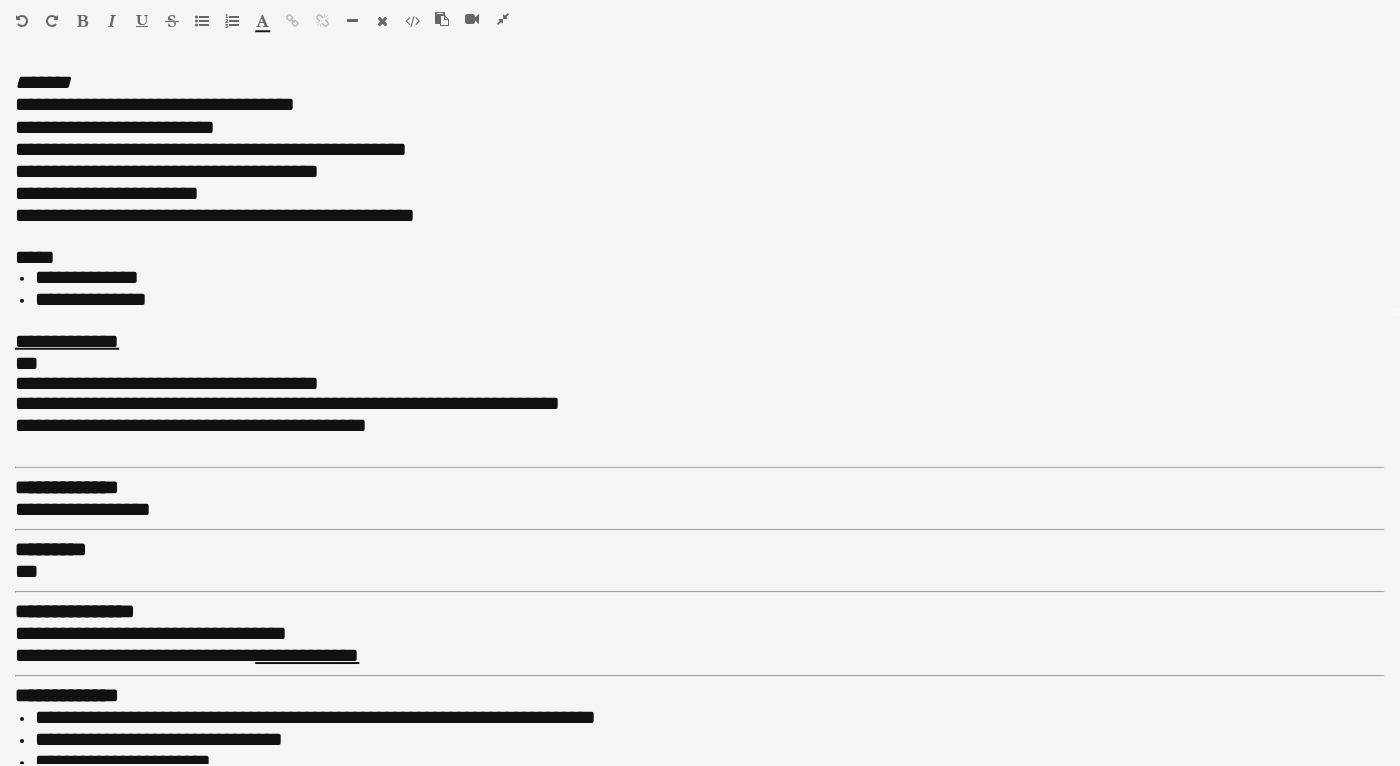 click at bounding box center (353, 22) 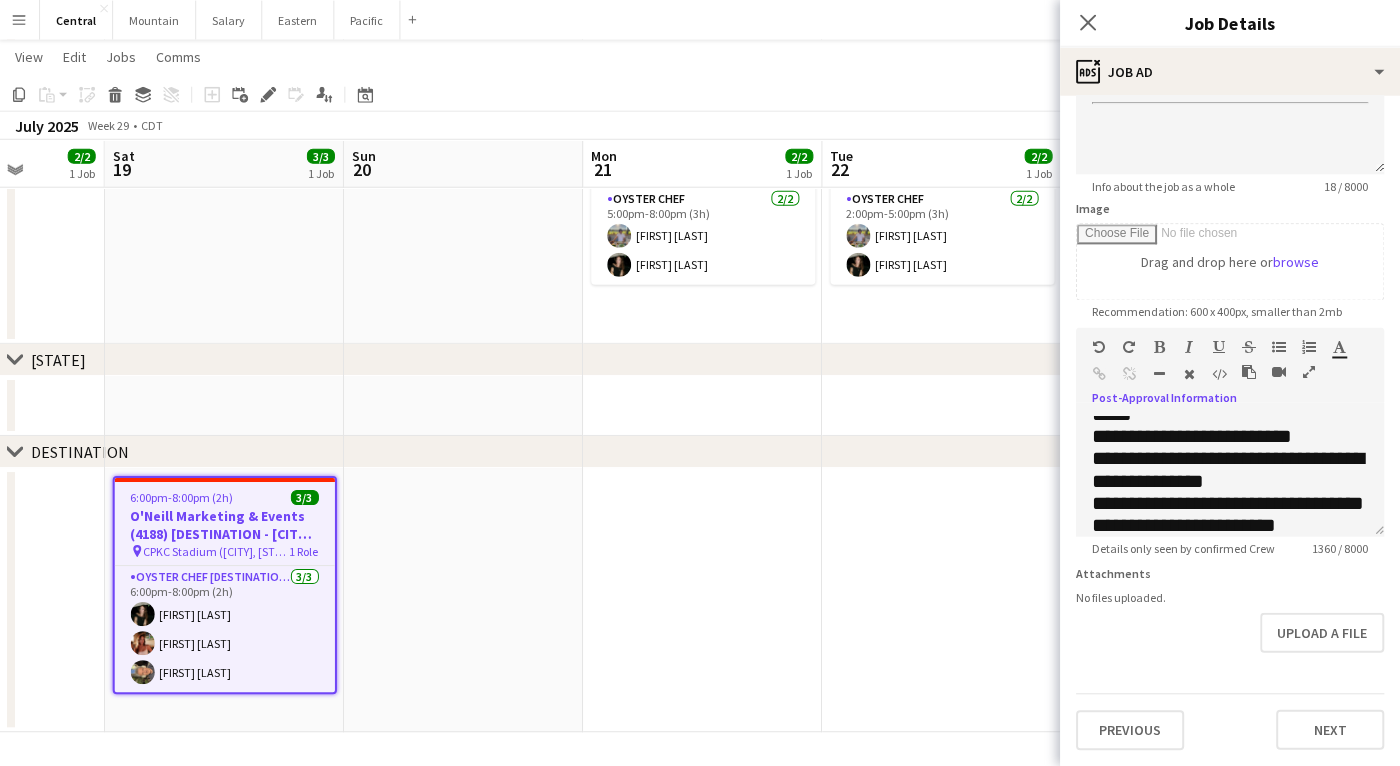 scroll, scrollTop: 223, scrollLeft: 0, axis: vertical 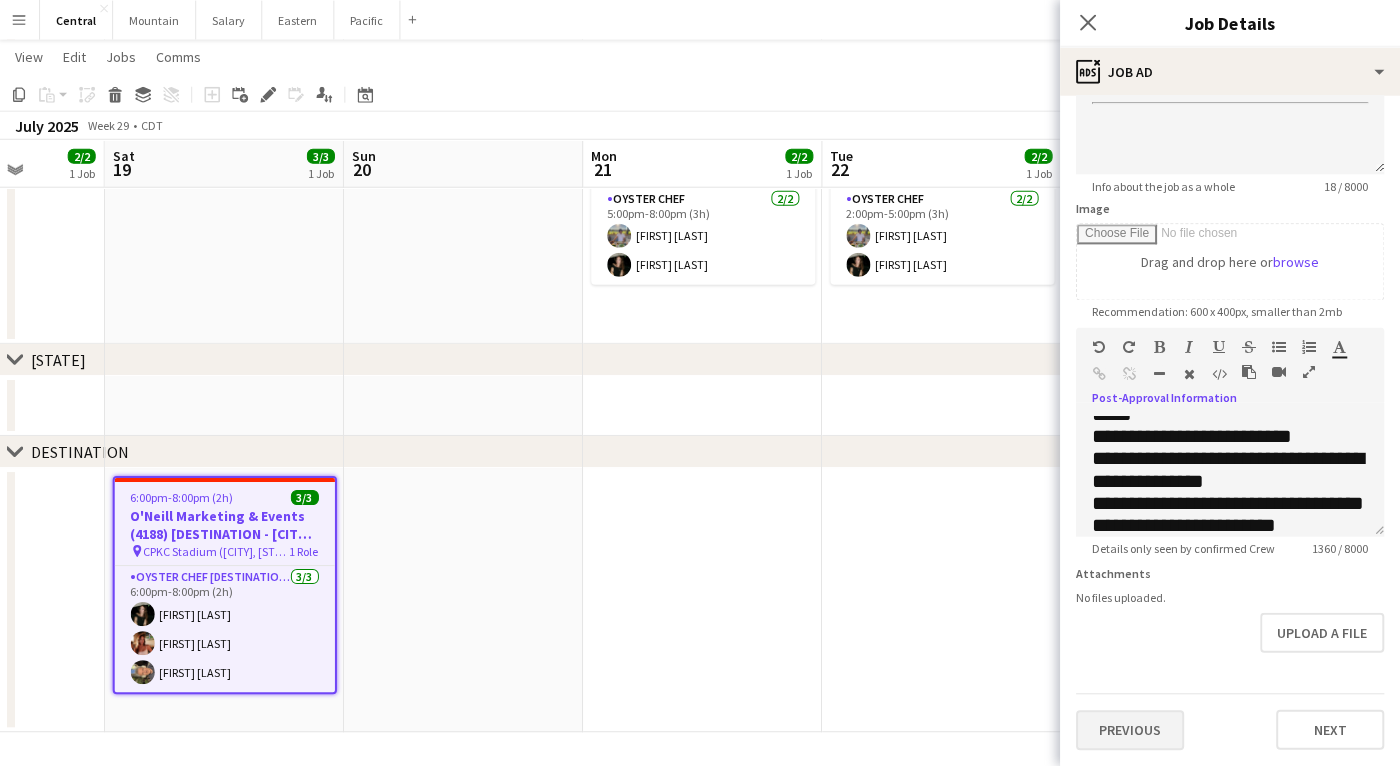 click on "Previous" at bounding box center [1130, 730] 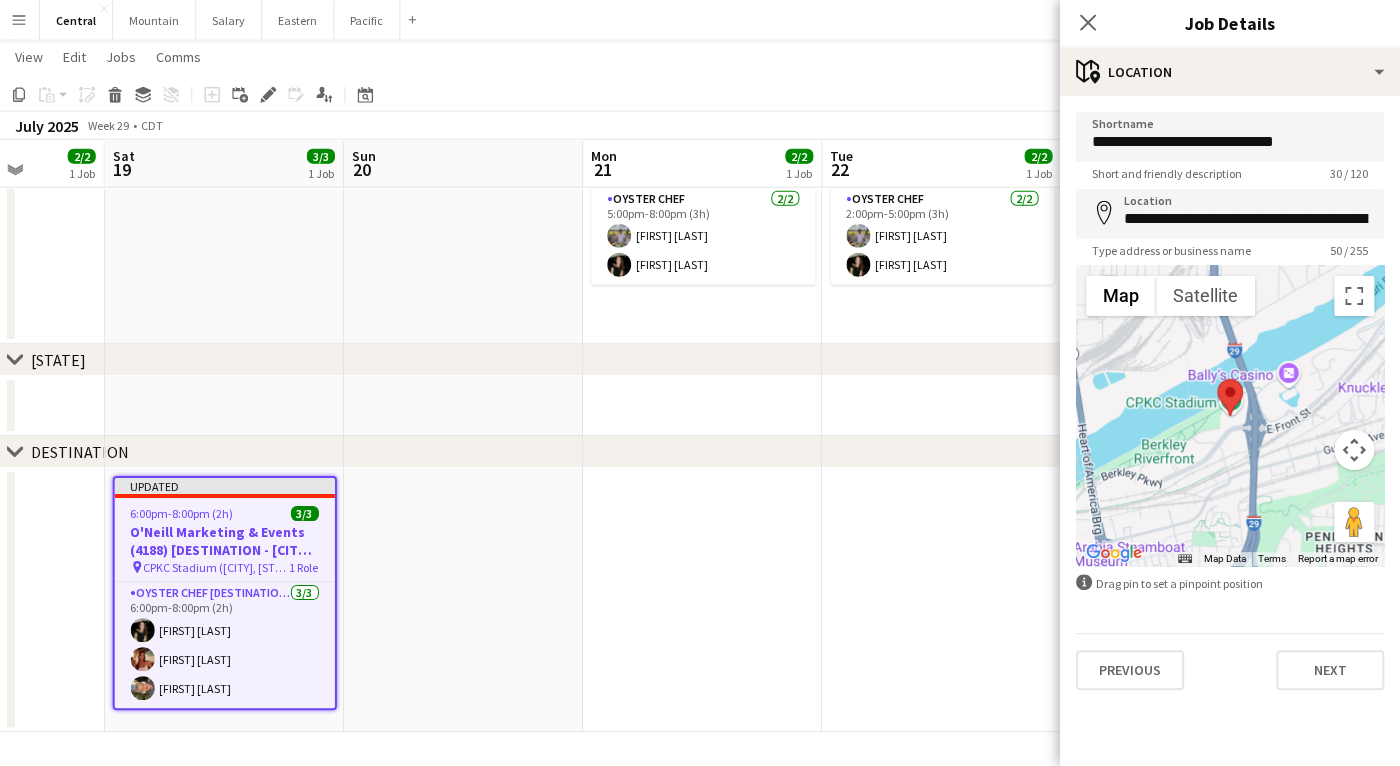 scroll, scrollTop: 0, scrollLeft: 0, axis: both 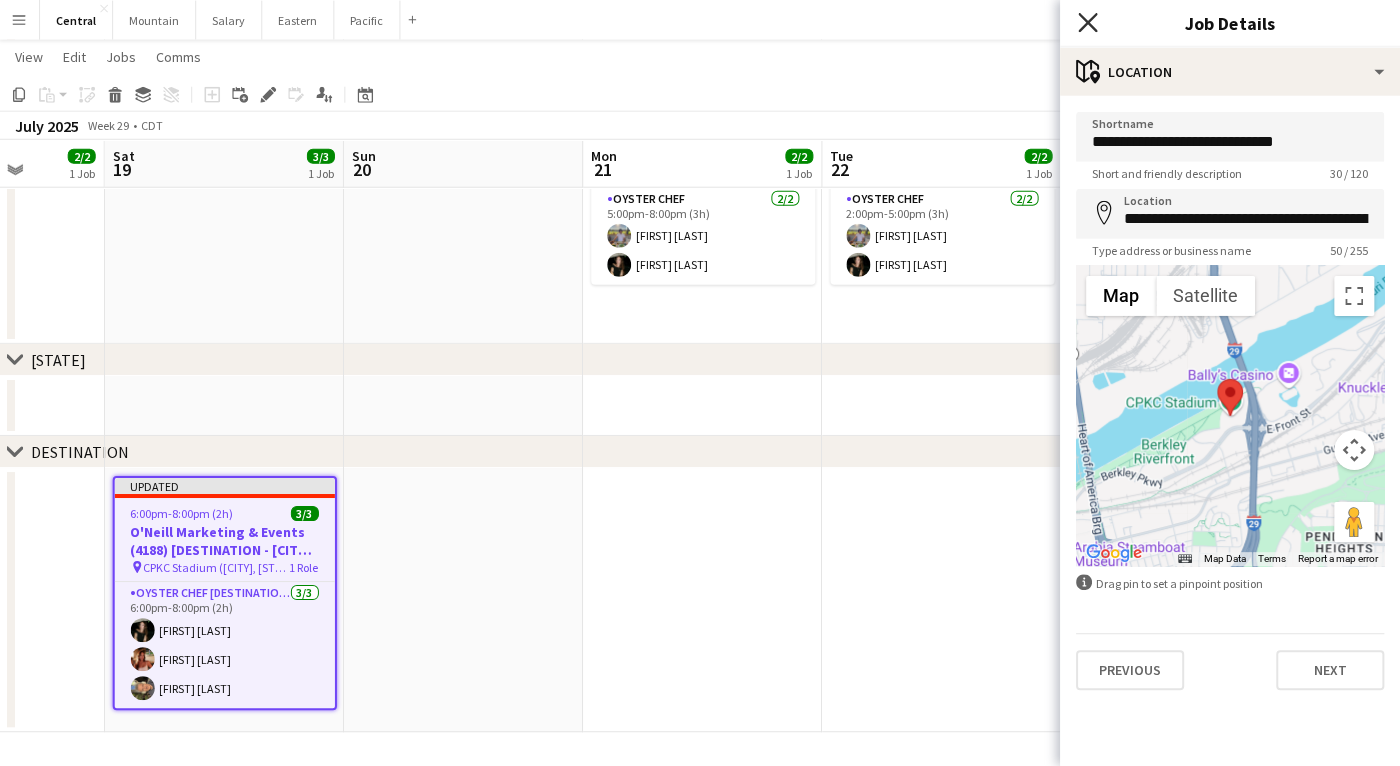 click 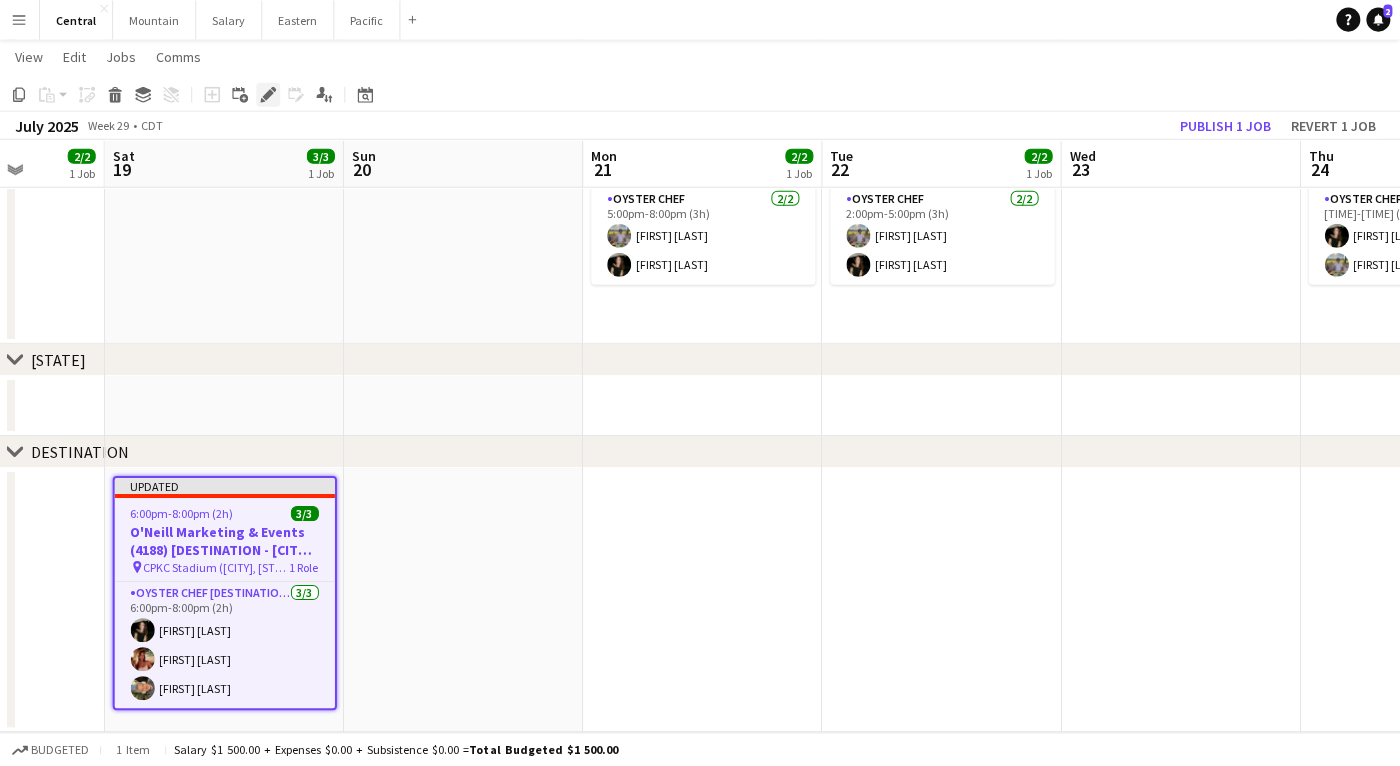 click on "Edit" 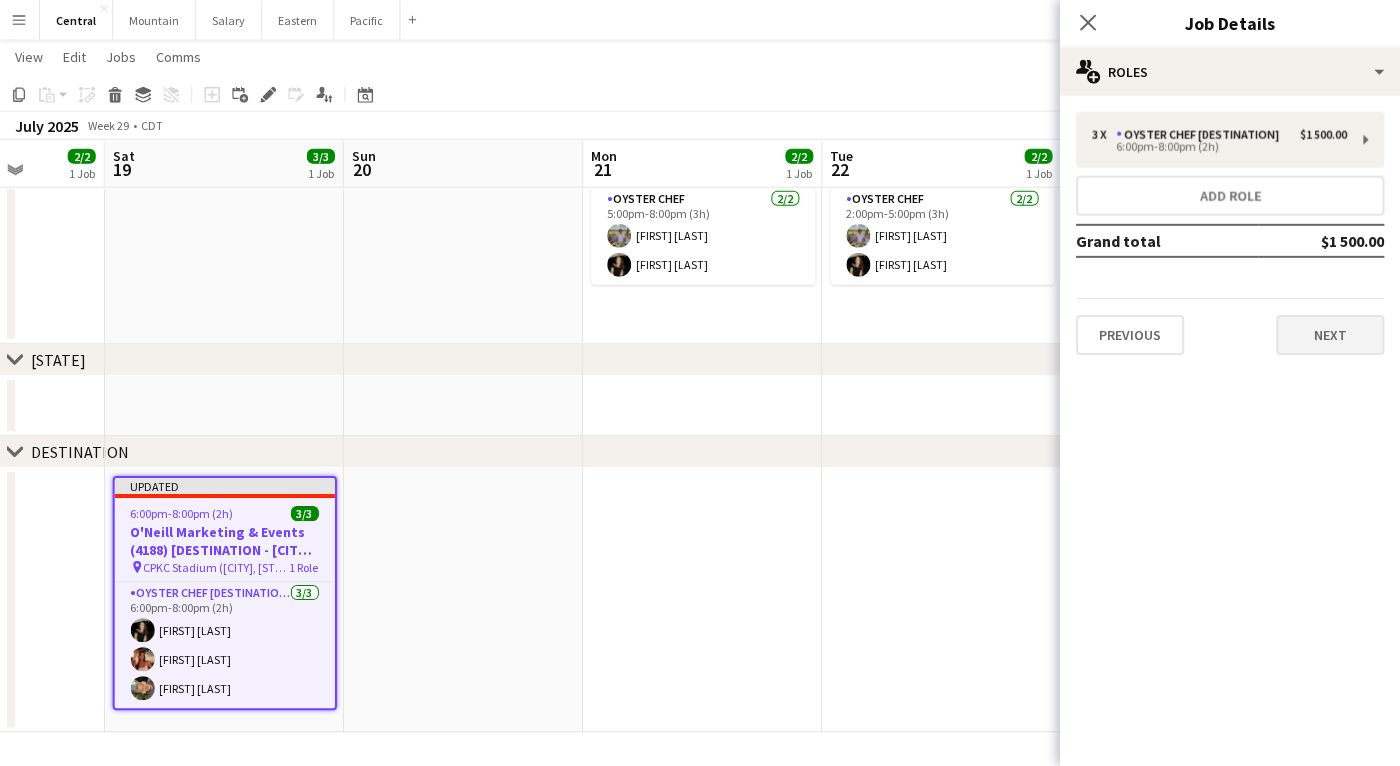 click on "Next" at bounding box center [1330, 335] 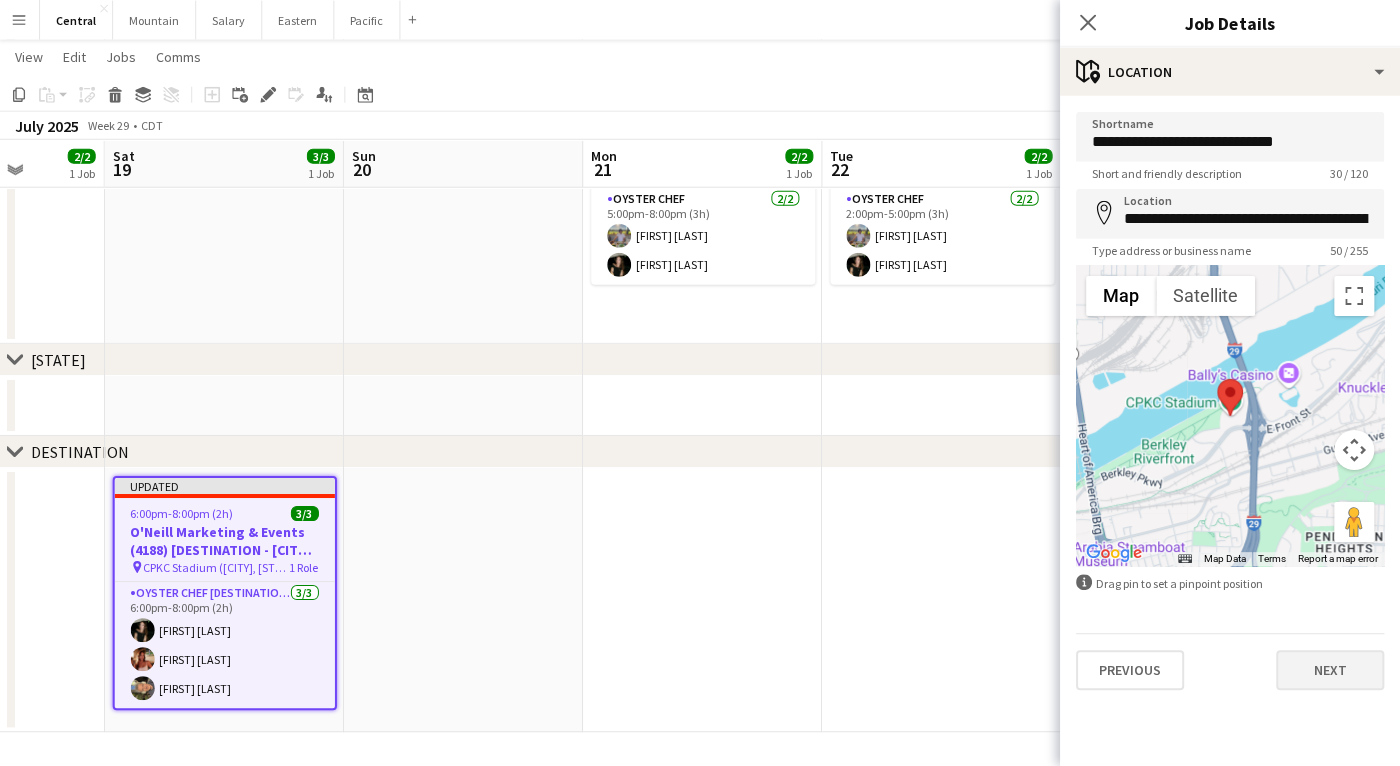 click on "Next" at bounding box center [1330, 670] 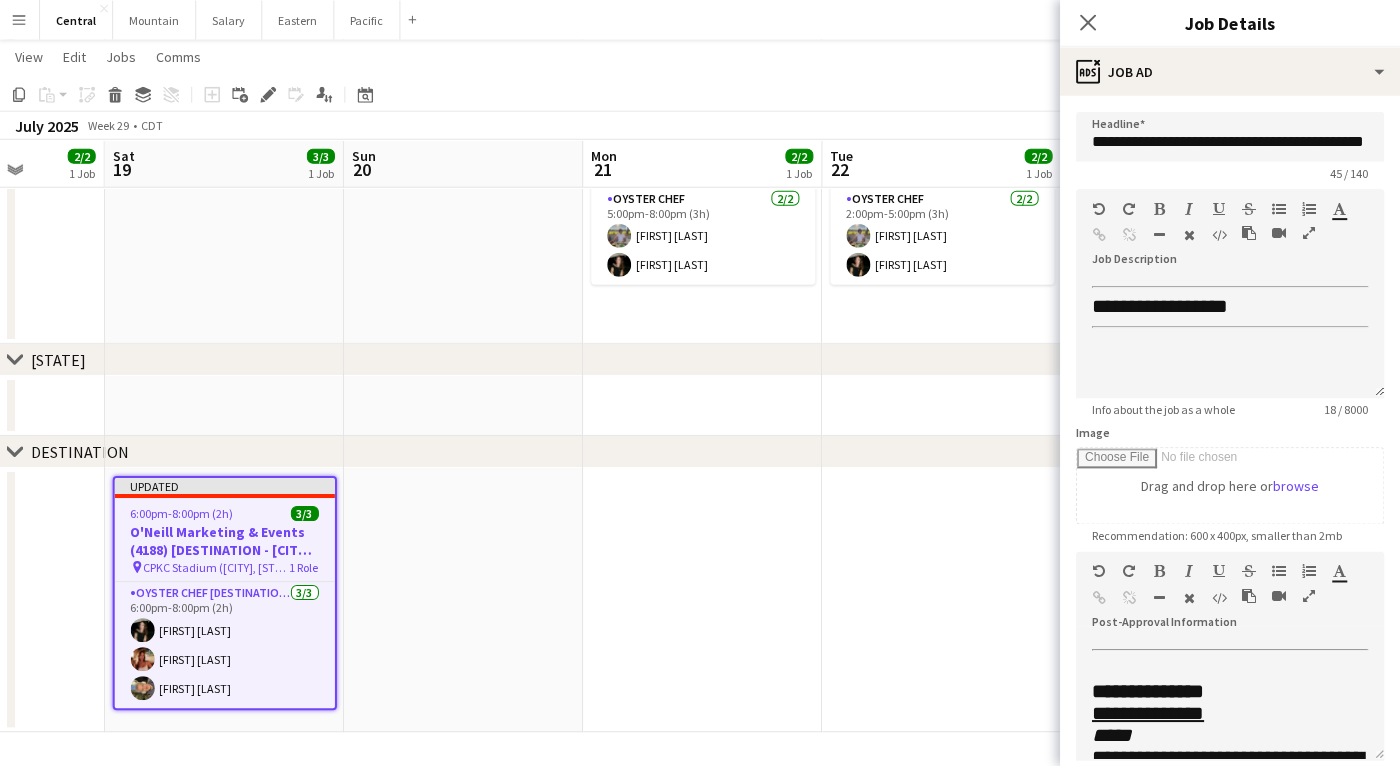 click at bounding box center (1309, 595) 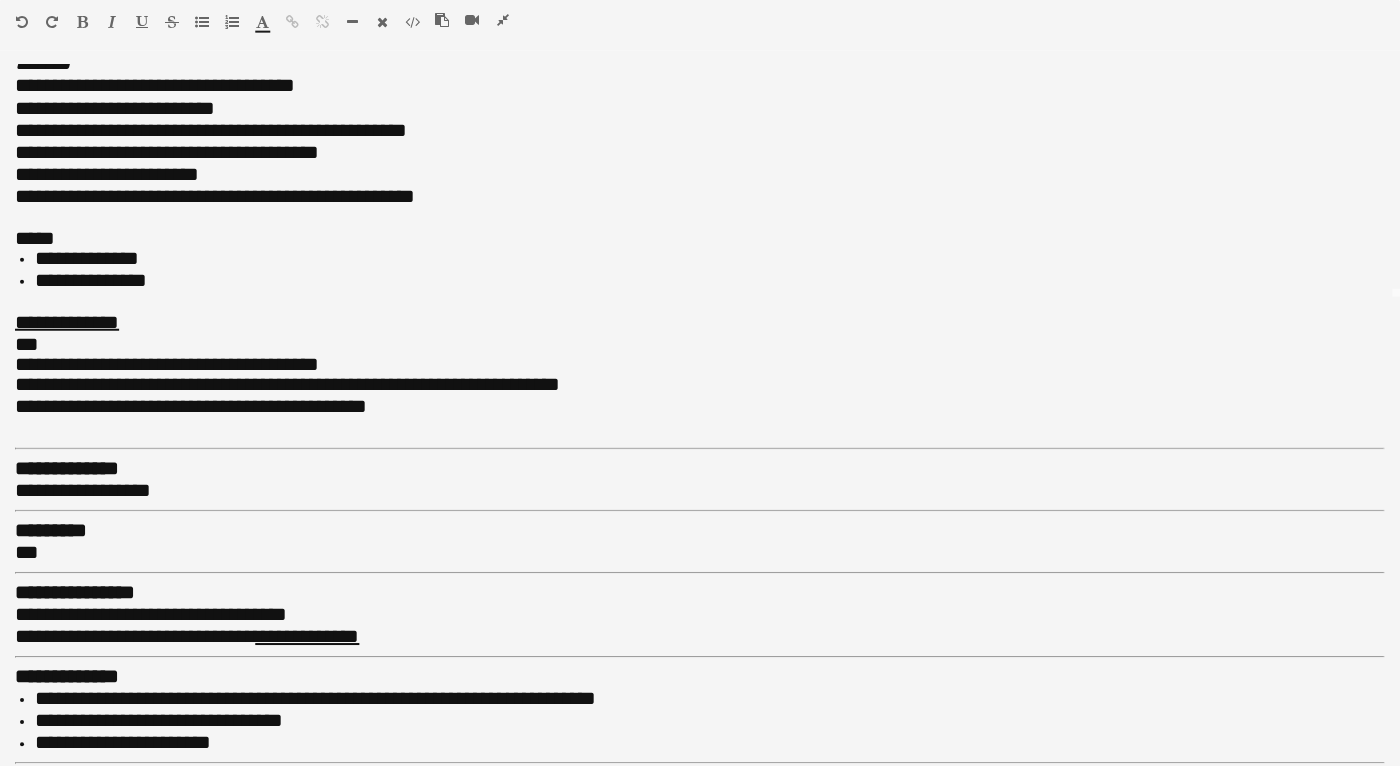 scroll, scrollTop: 466, scrollLeft: 0, axis: vertical 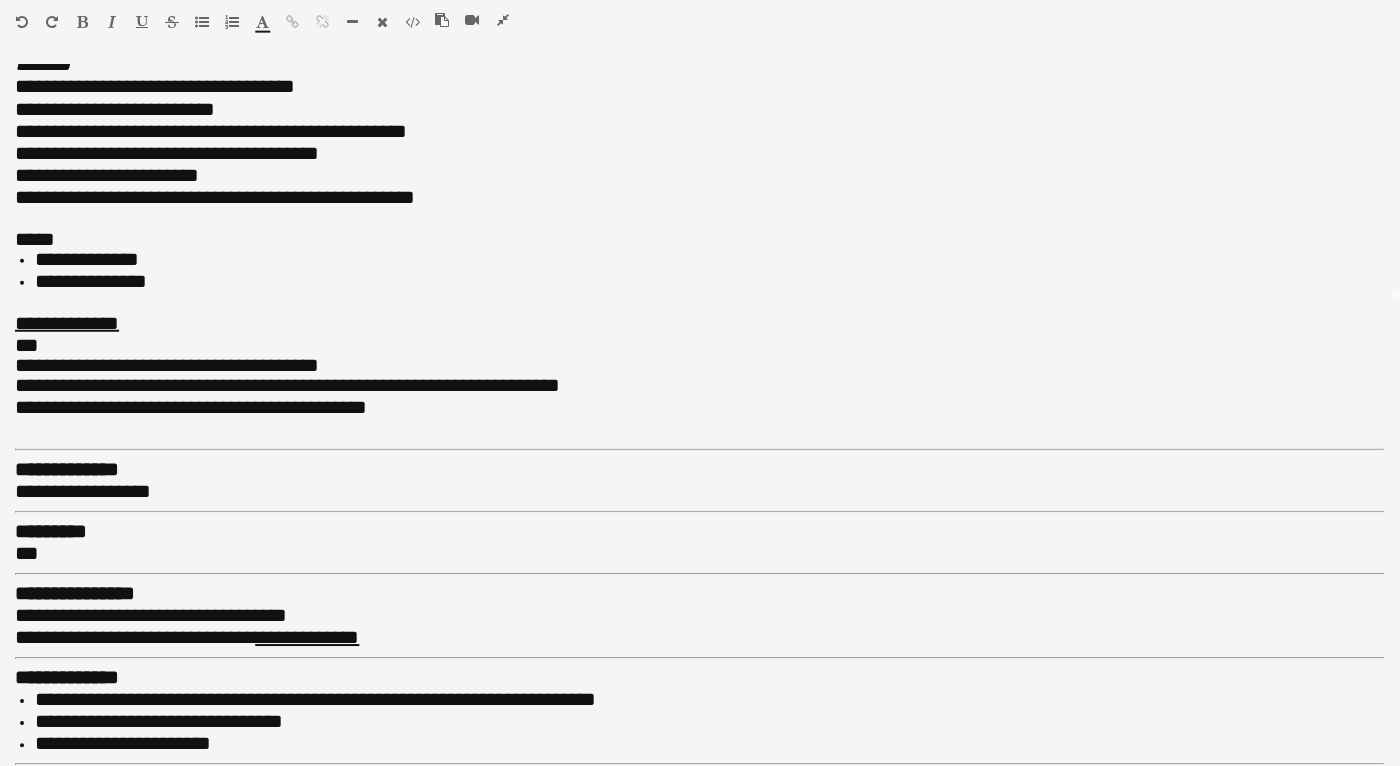 click at bounding box center [503, 20] 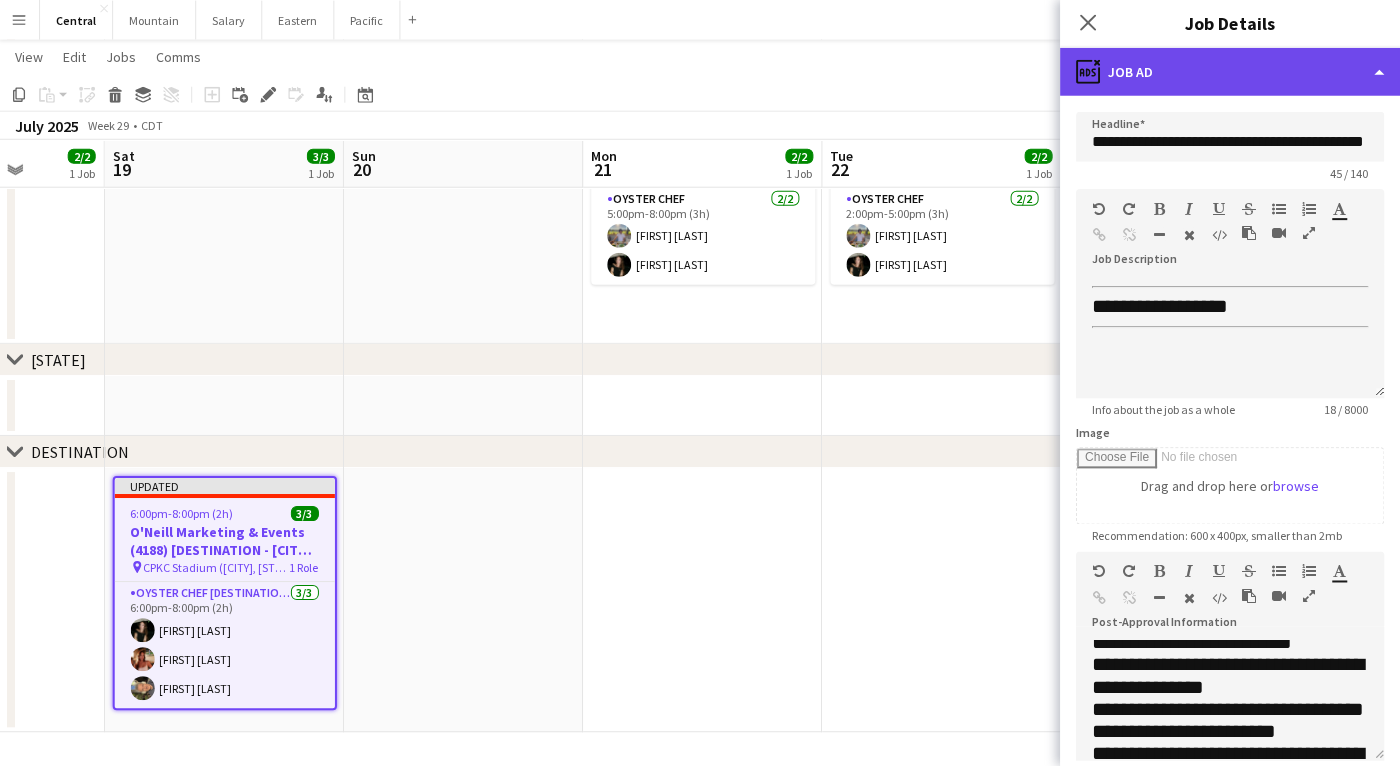 click on "ads-window
Job Ad" 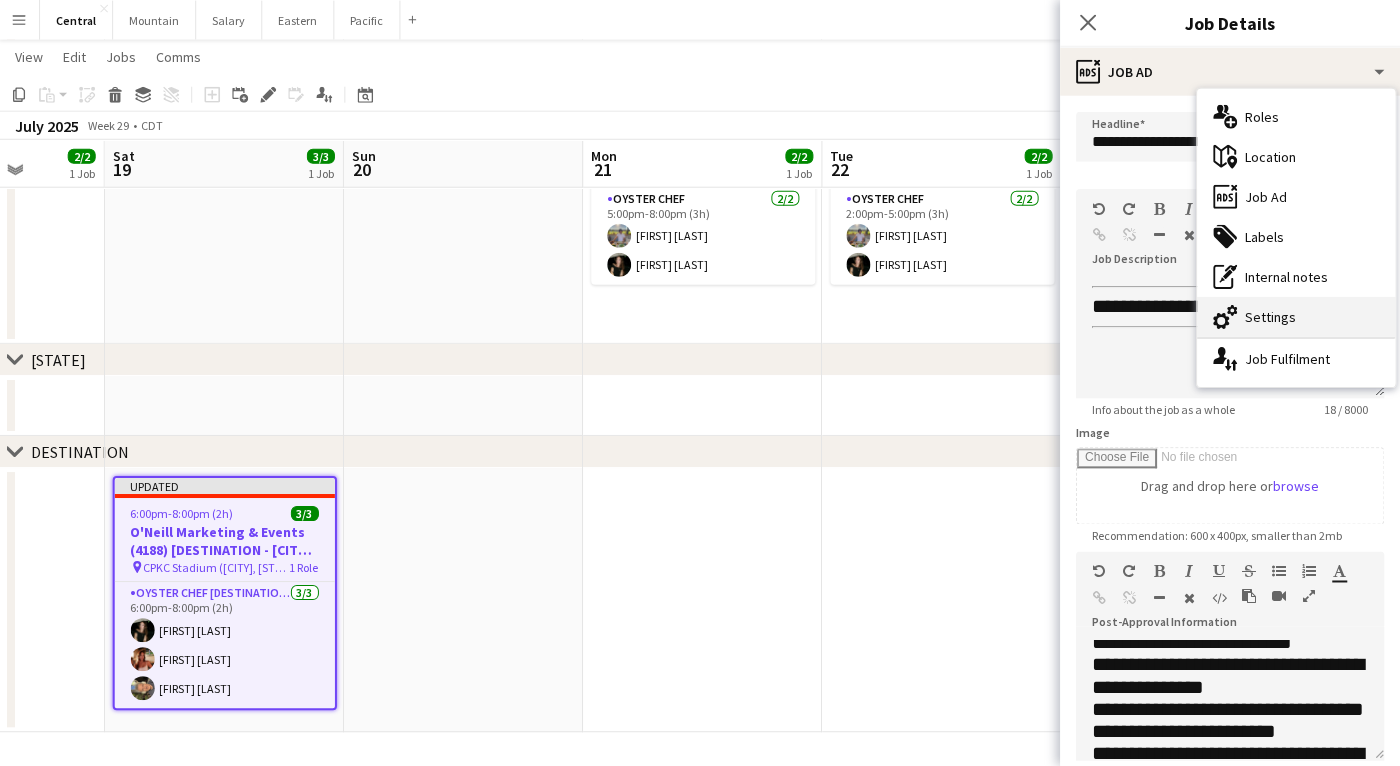 click on "cog-double-3
Settings" at bounding box center [1296, 317] 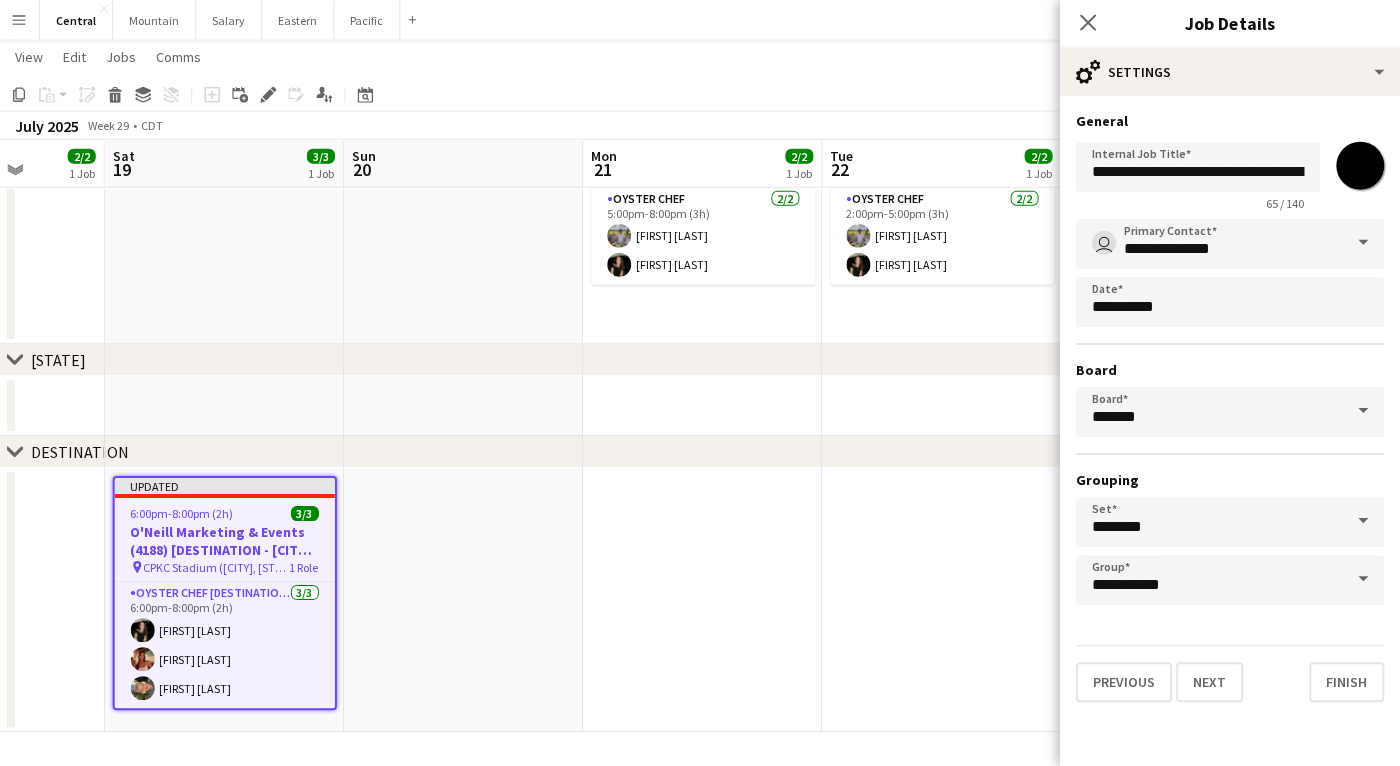 click on "*******" at bounding box center (1360, 166) 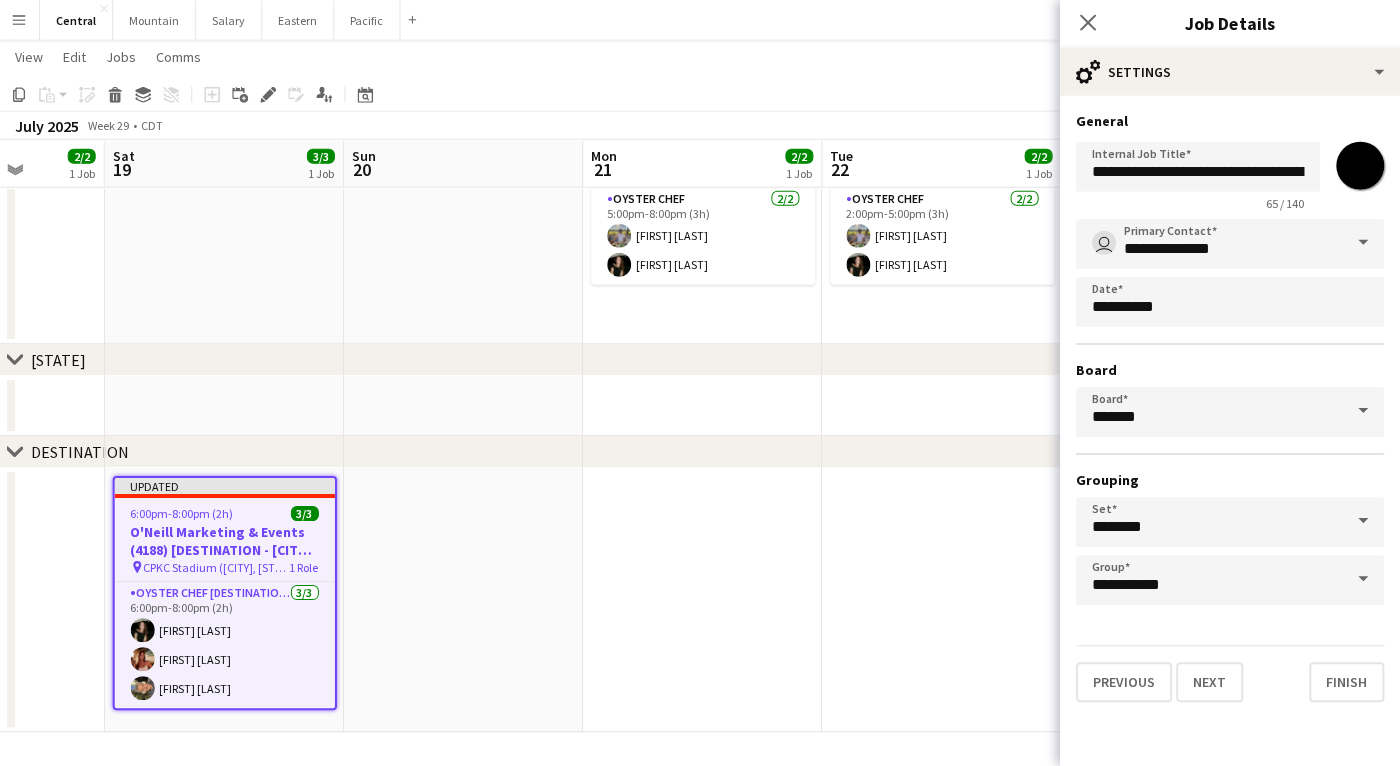 type on "*******" 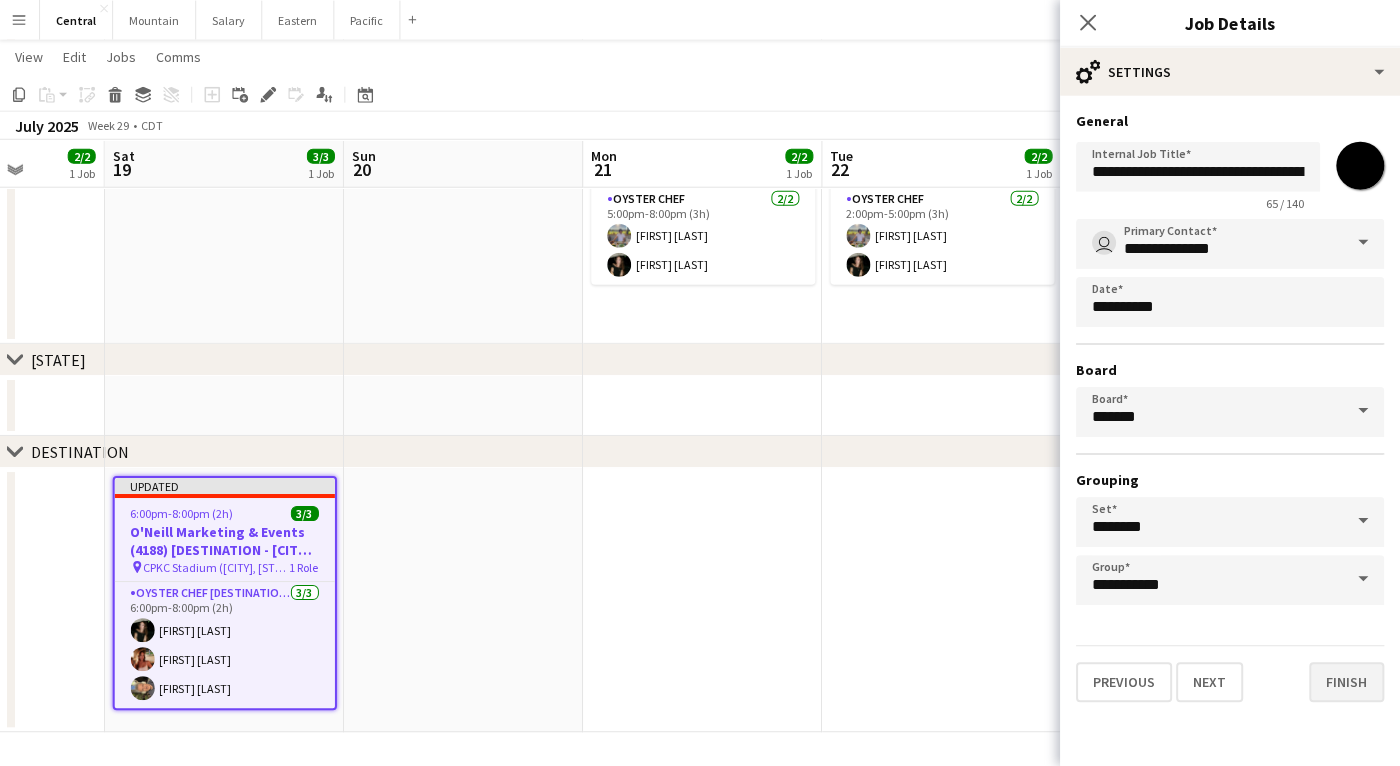 click on "Finish" at bounding box center (1346, 682) 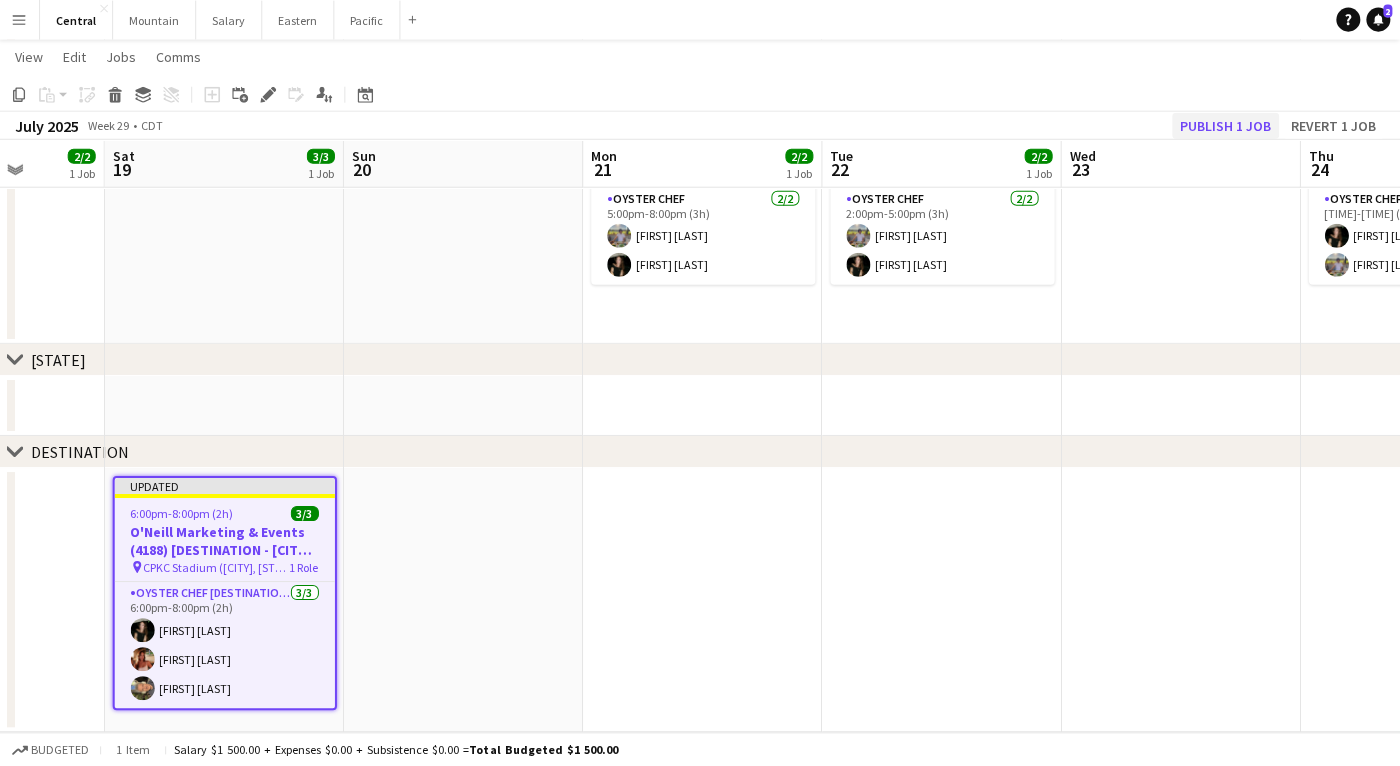 click on "Publish 1 job" 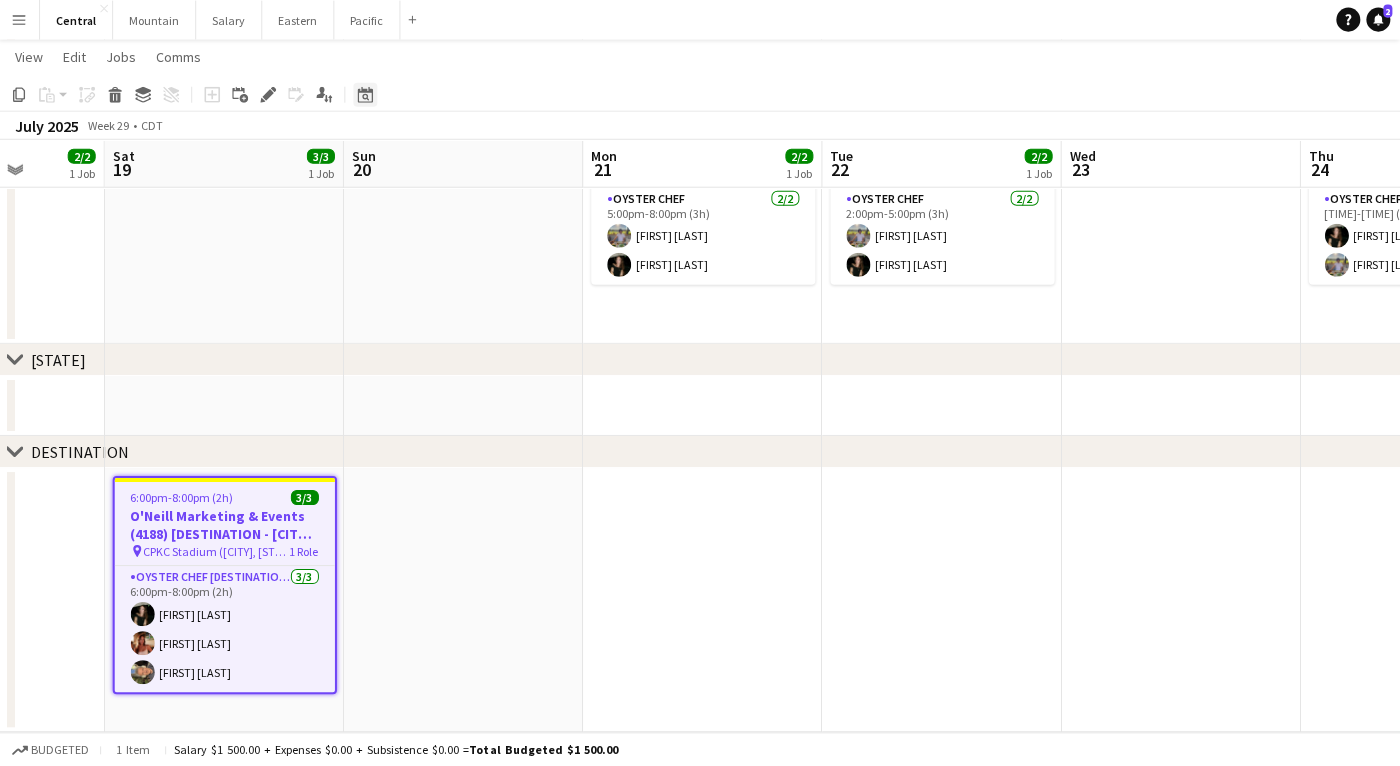 click on "Date picker" 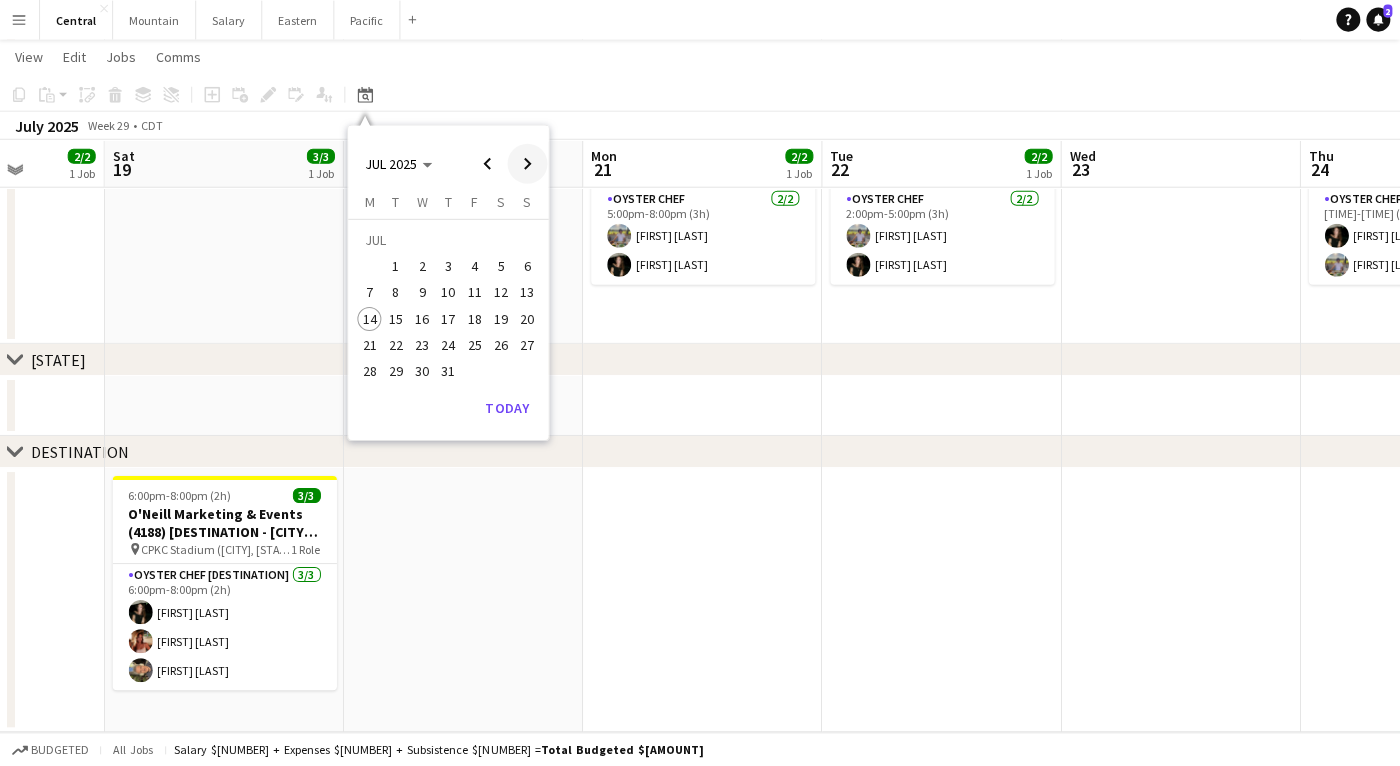 click at bounding box center [528, 164] 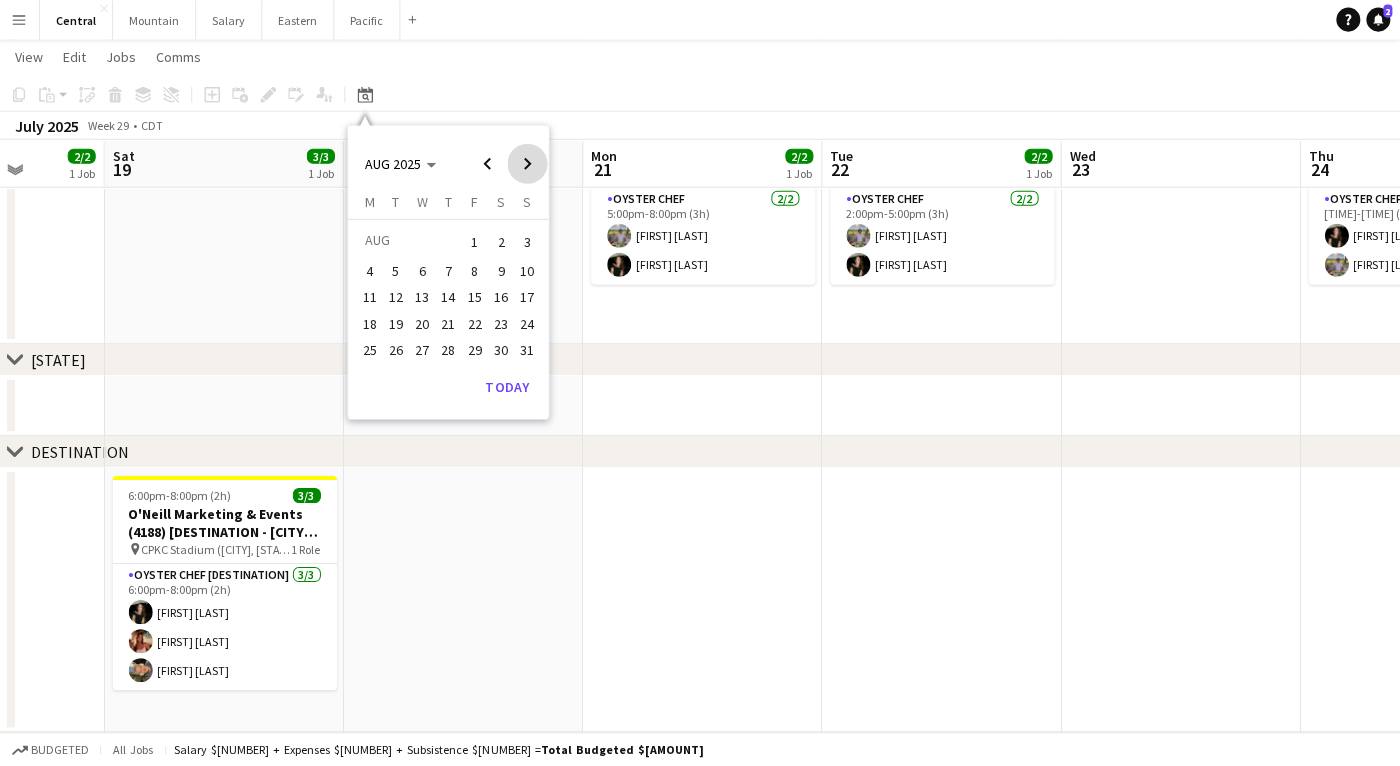 click at bounding box center [528, 164] 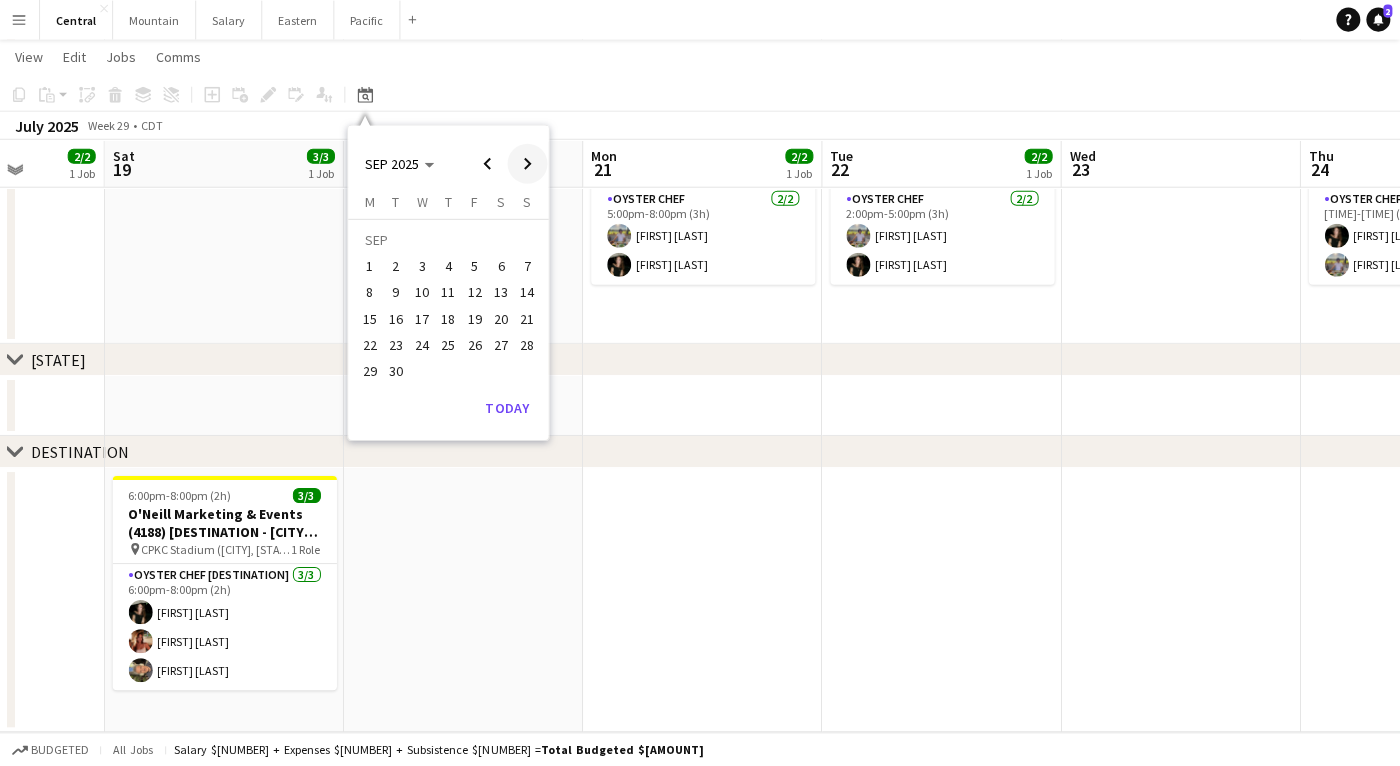 click at bounding box center [528, 164] 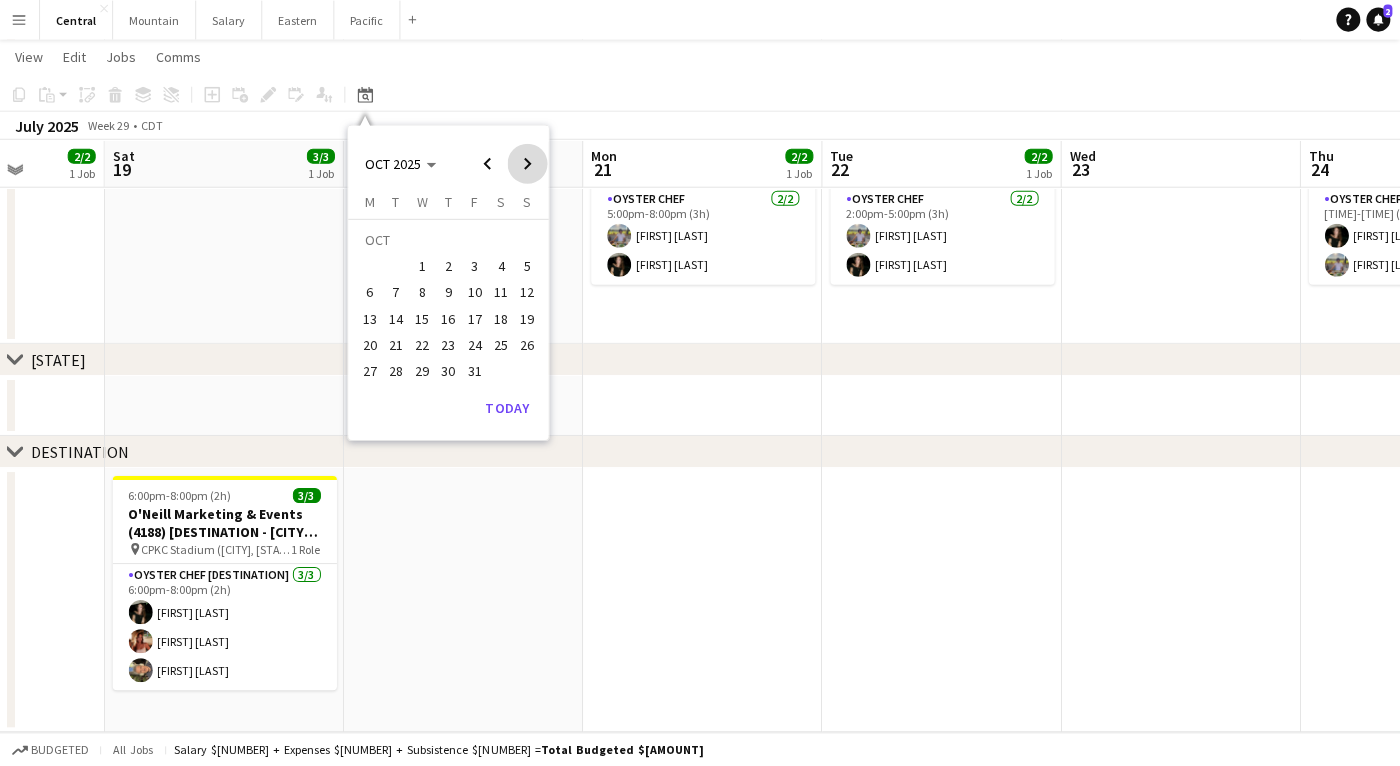 click at bounding box center [528, 164] 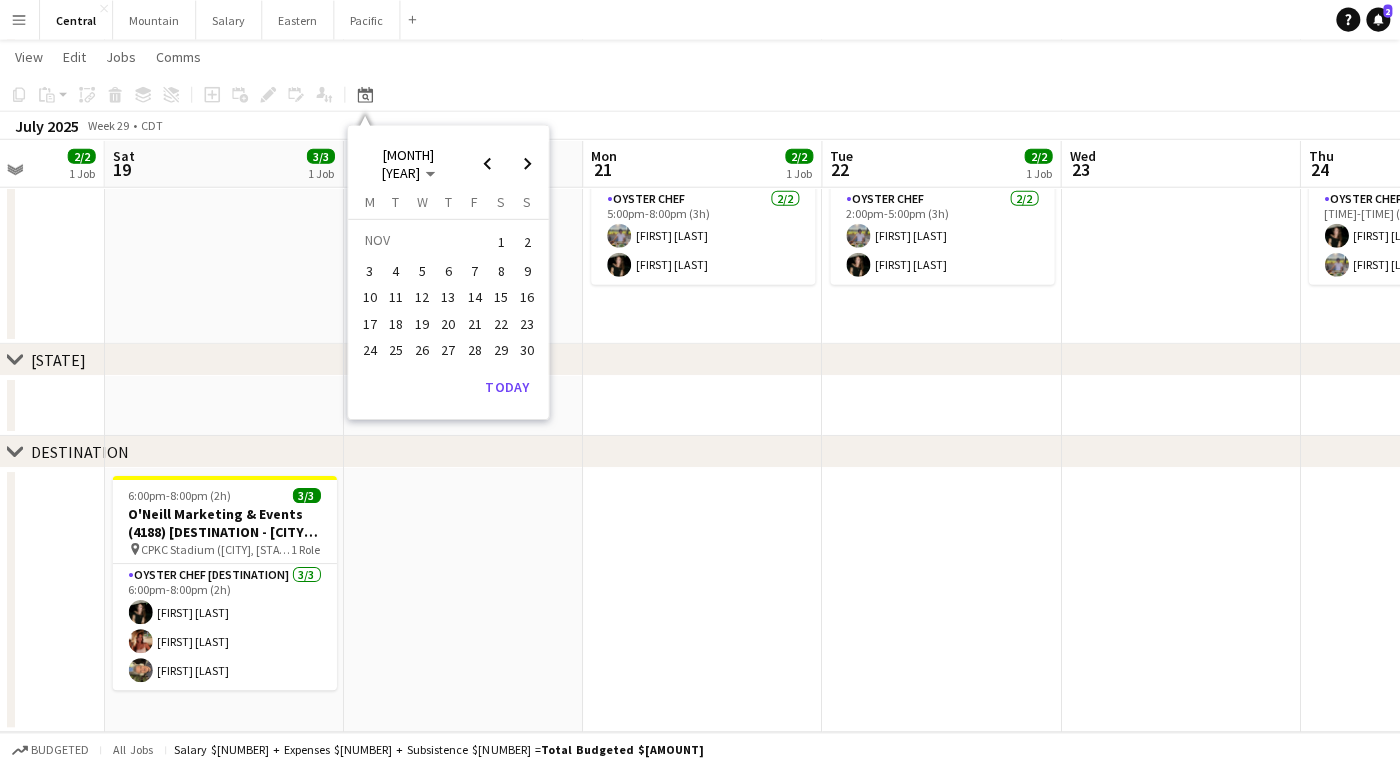 click on "1" at bounding box center [502, 242] 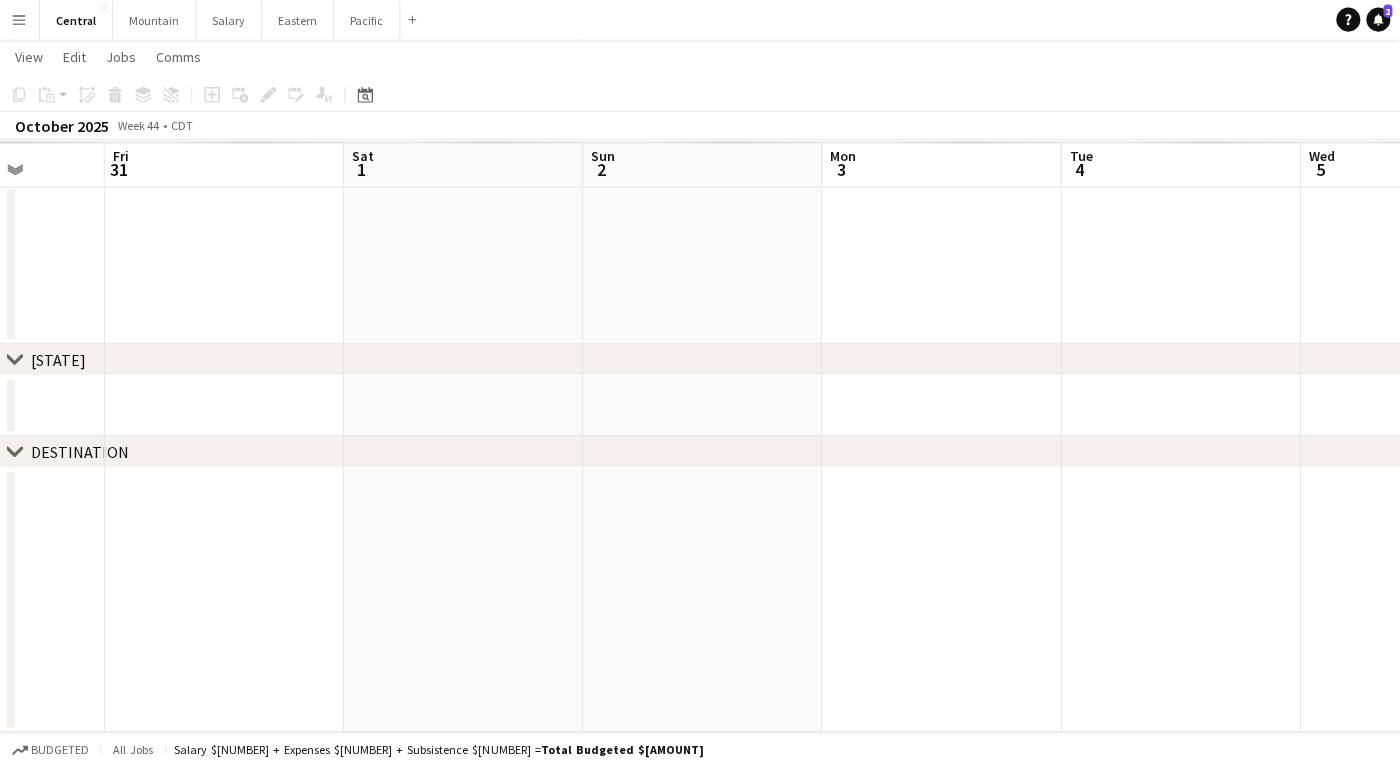 scroll, scrollTop: 0, scrollLeft: 687, axis: horizontal 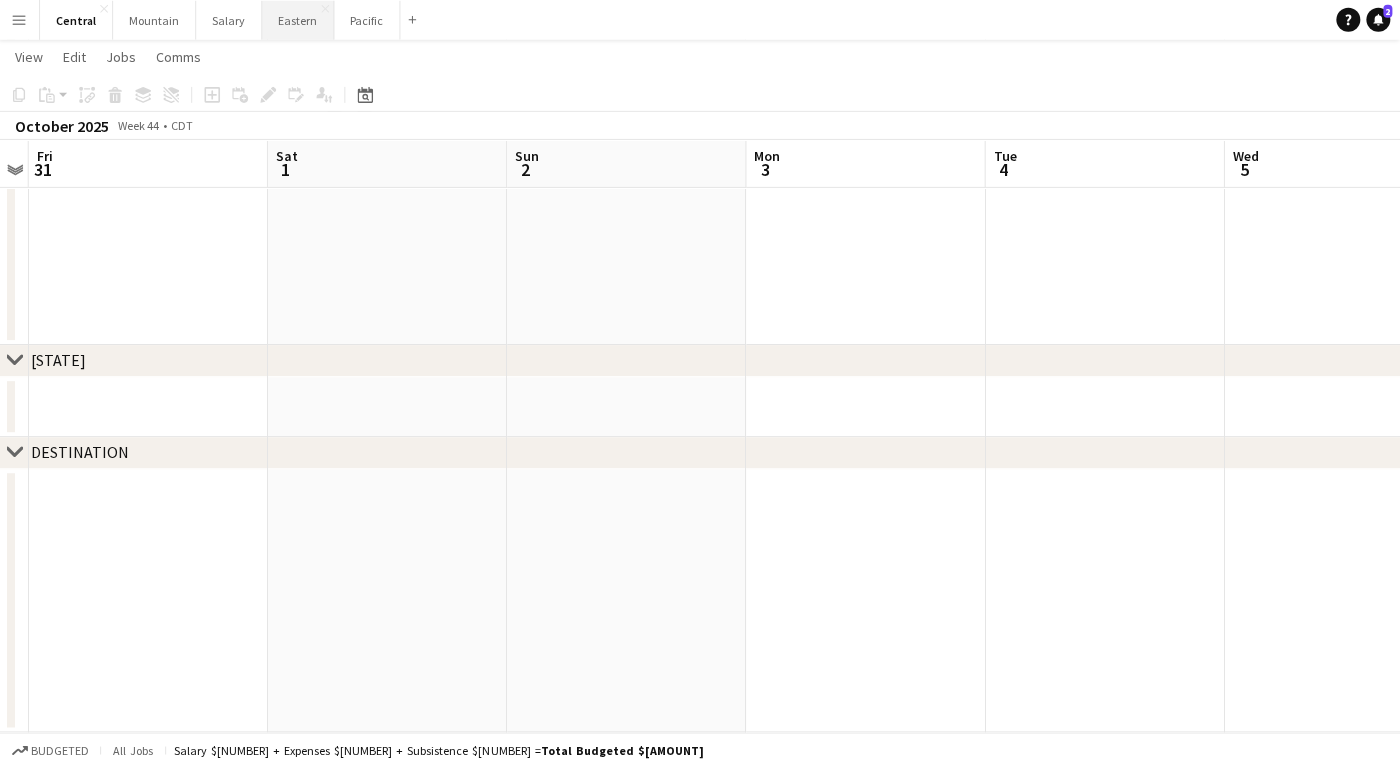 click on "[DIRECTION]
Close" at bounding box center (299, 20) 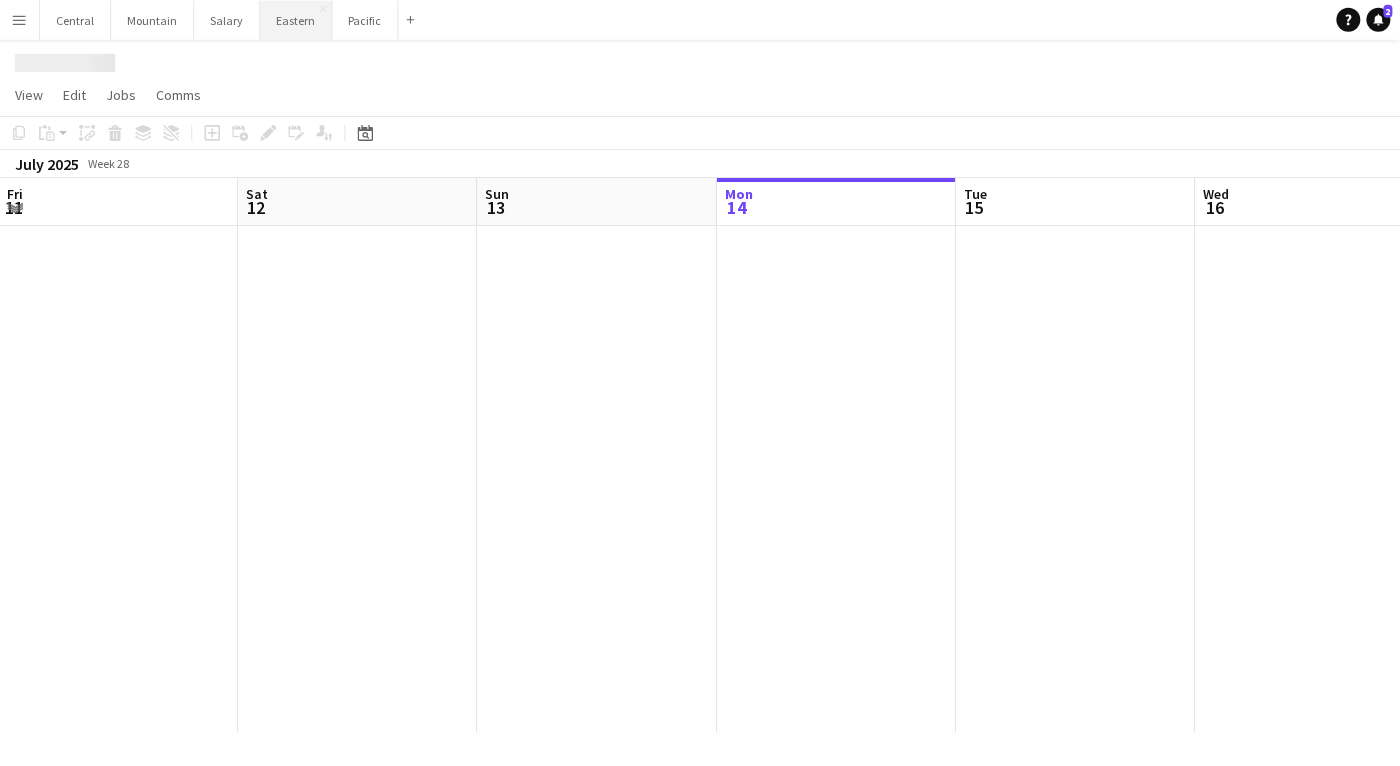 scroll, scrollTop: 0, scrollLeft: 0, axis: both 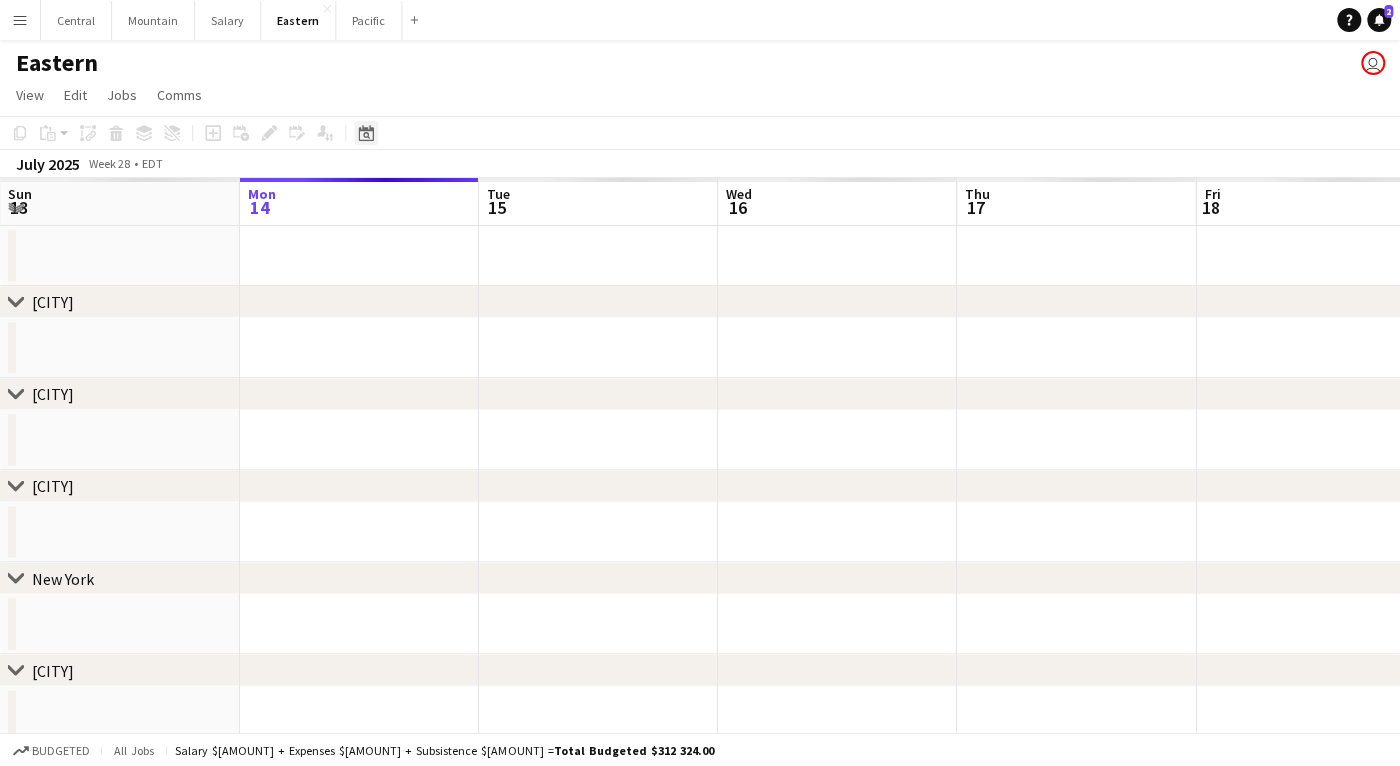 click on "Date picker" at bounding box center [366, 133] 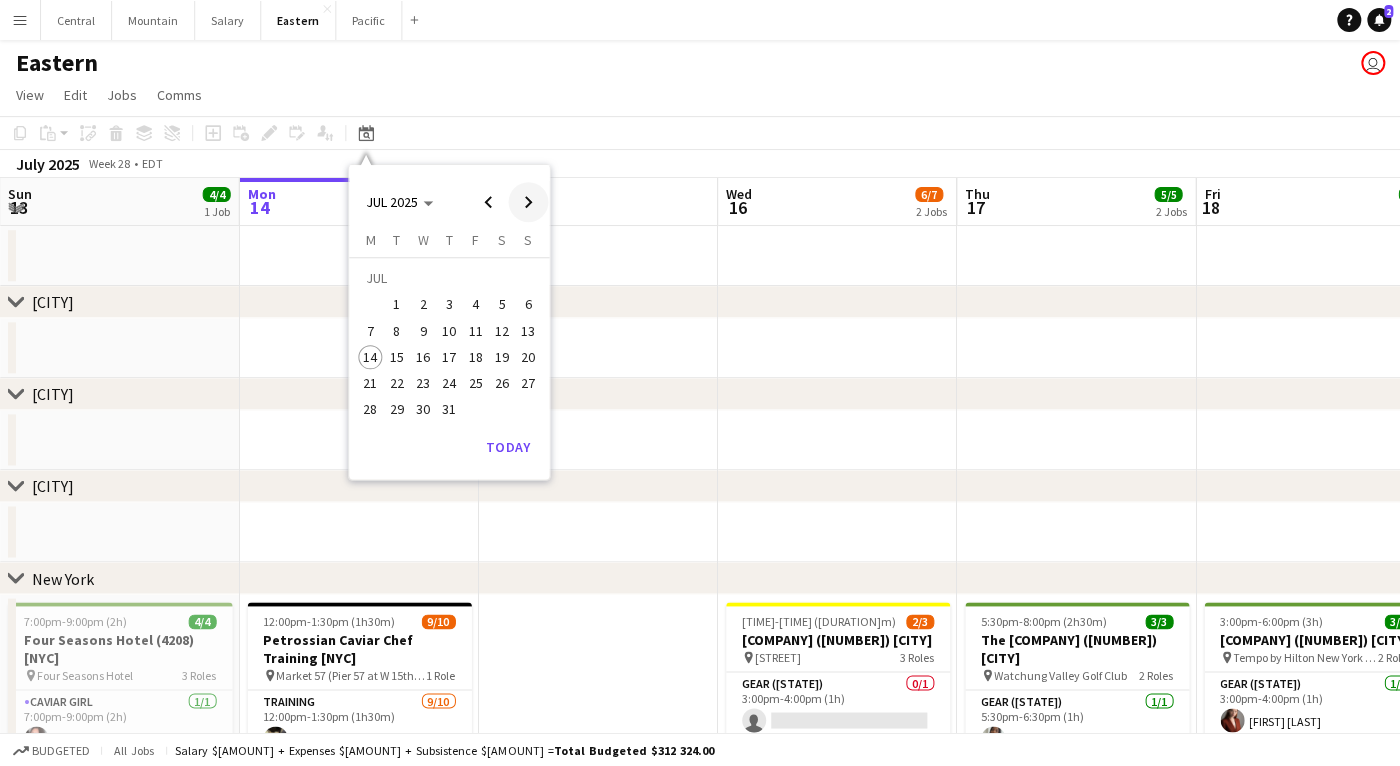 click at bounding box center (528, 202) 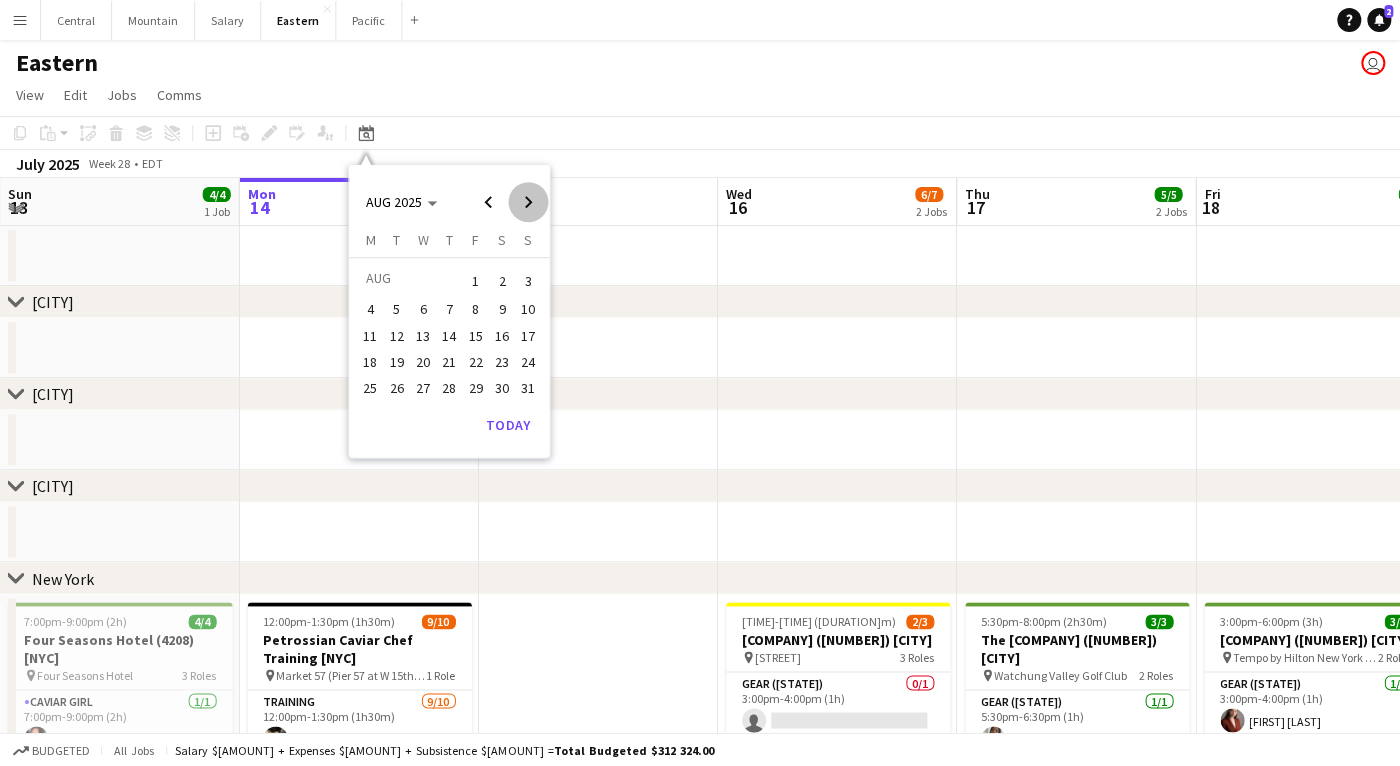 click at bounding box center (528, 202) 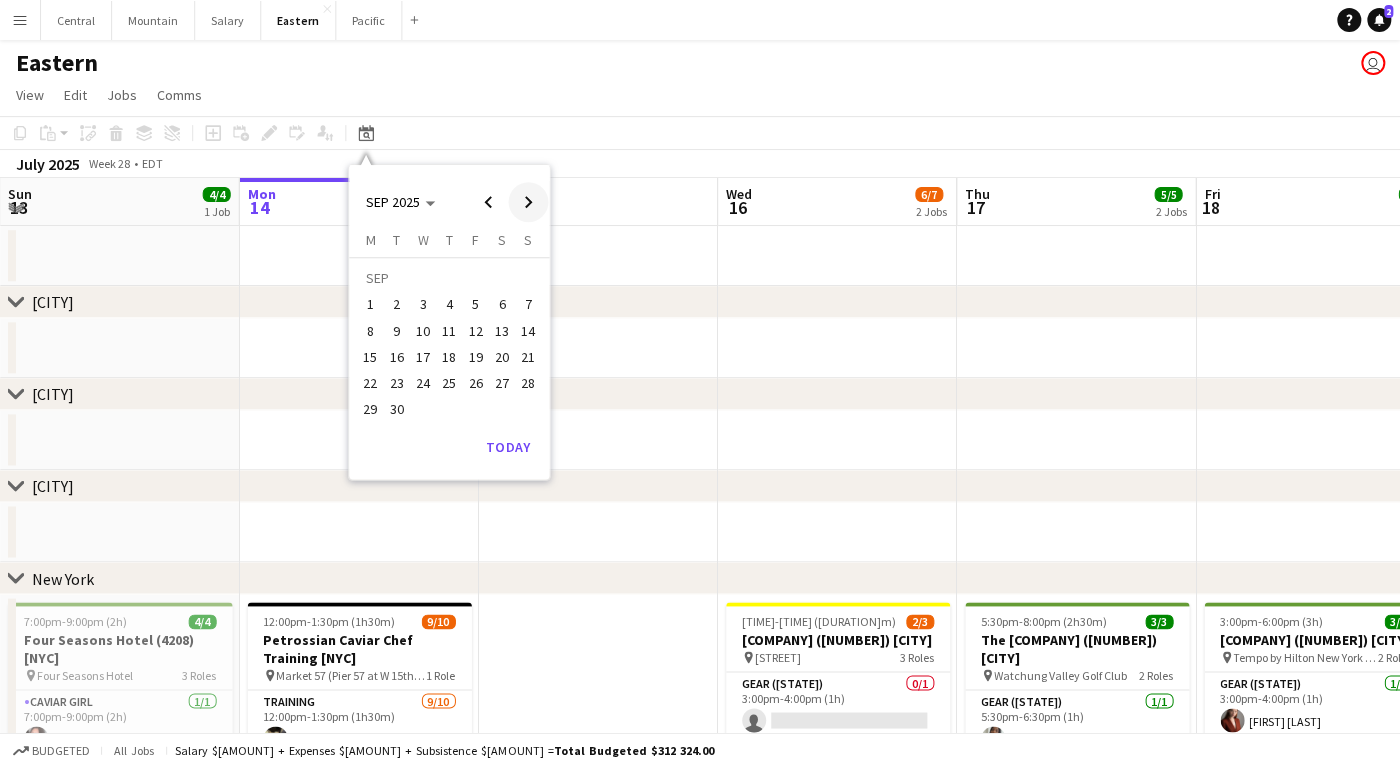 click at bounding box center [528, 202] 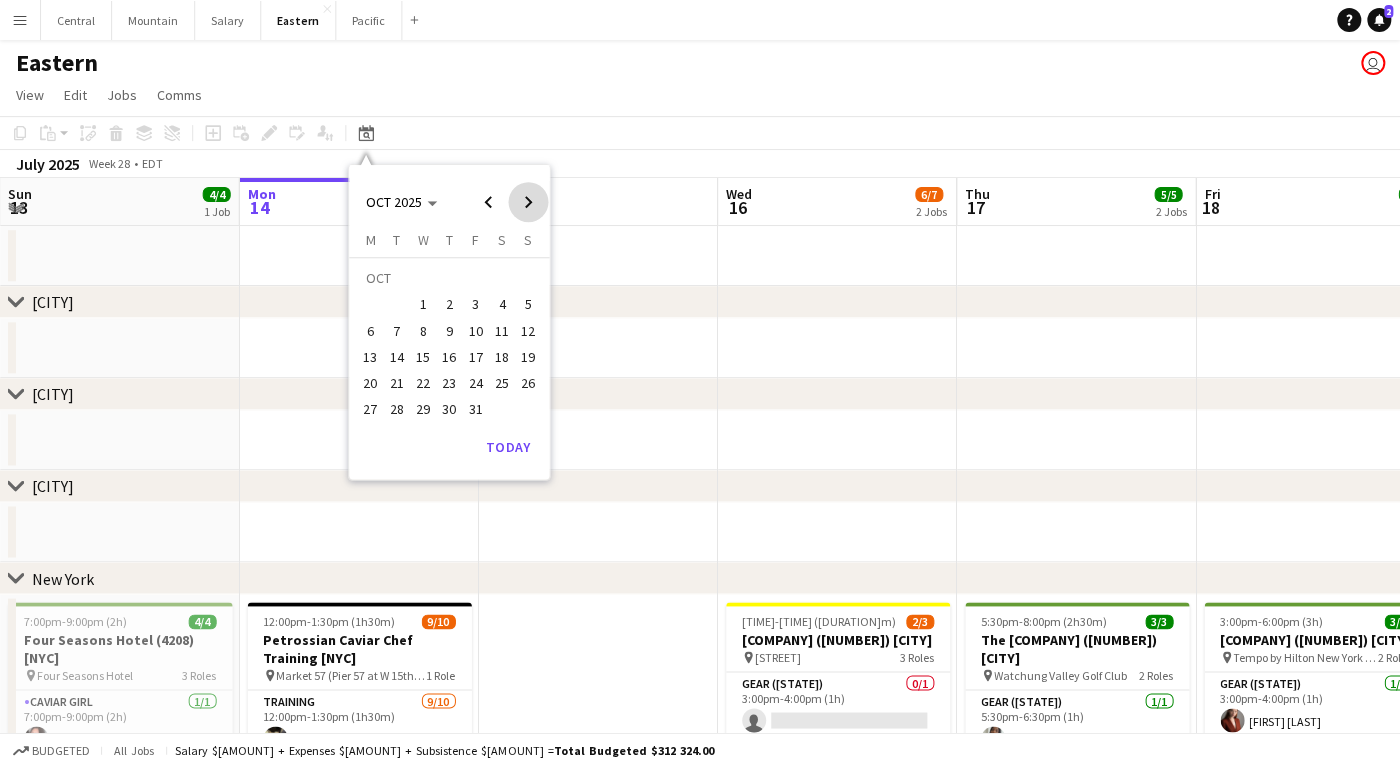 click at bounding box center (528, 202) 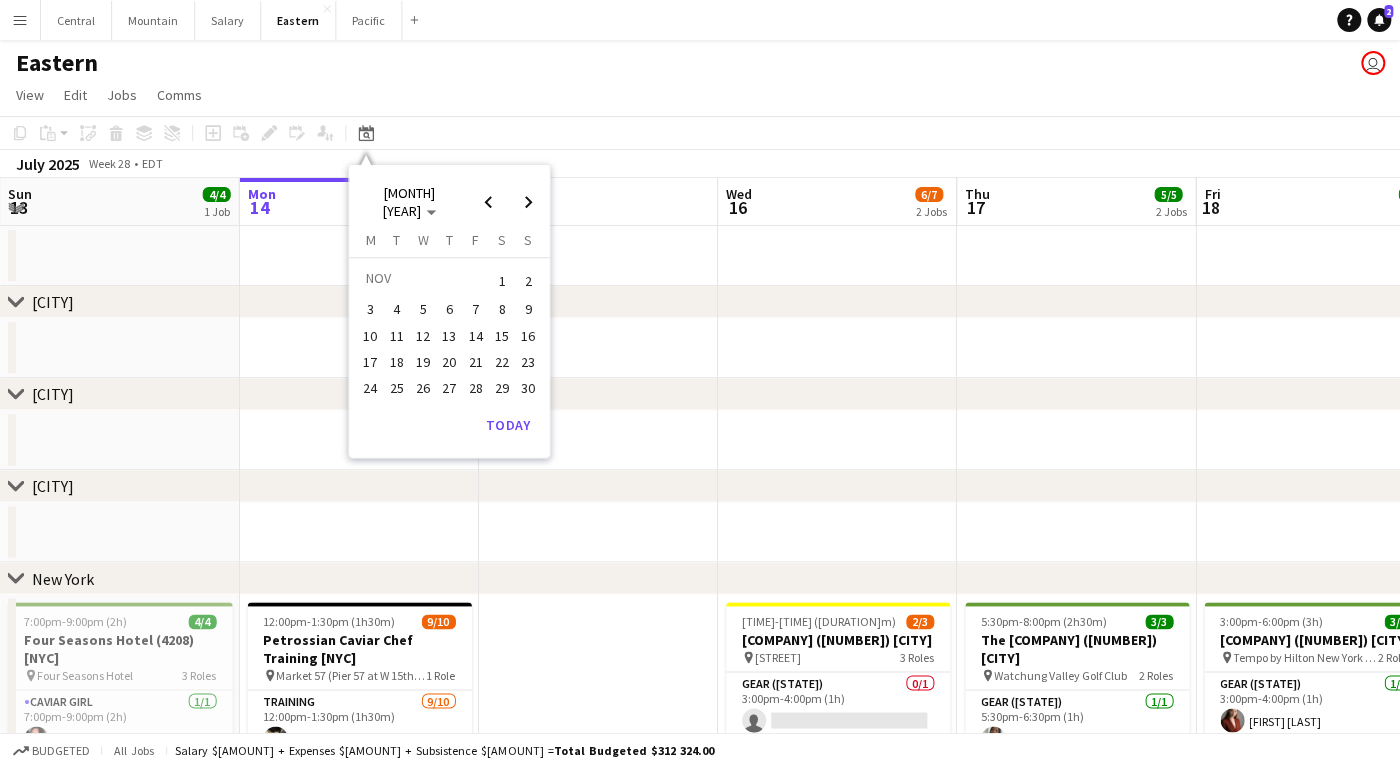 click on "1" at bounding box center [502, 281] 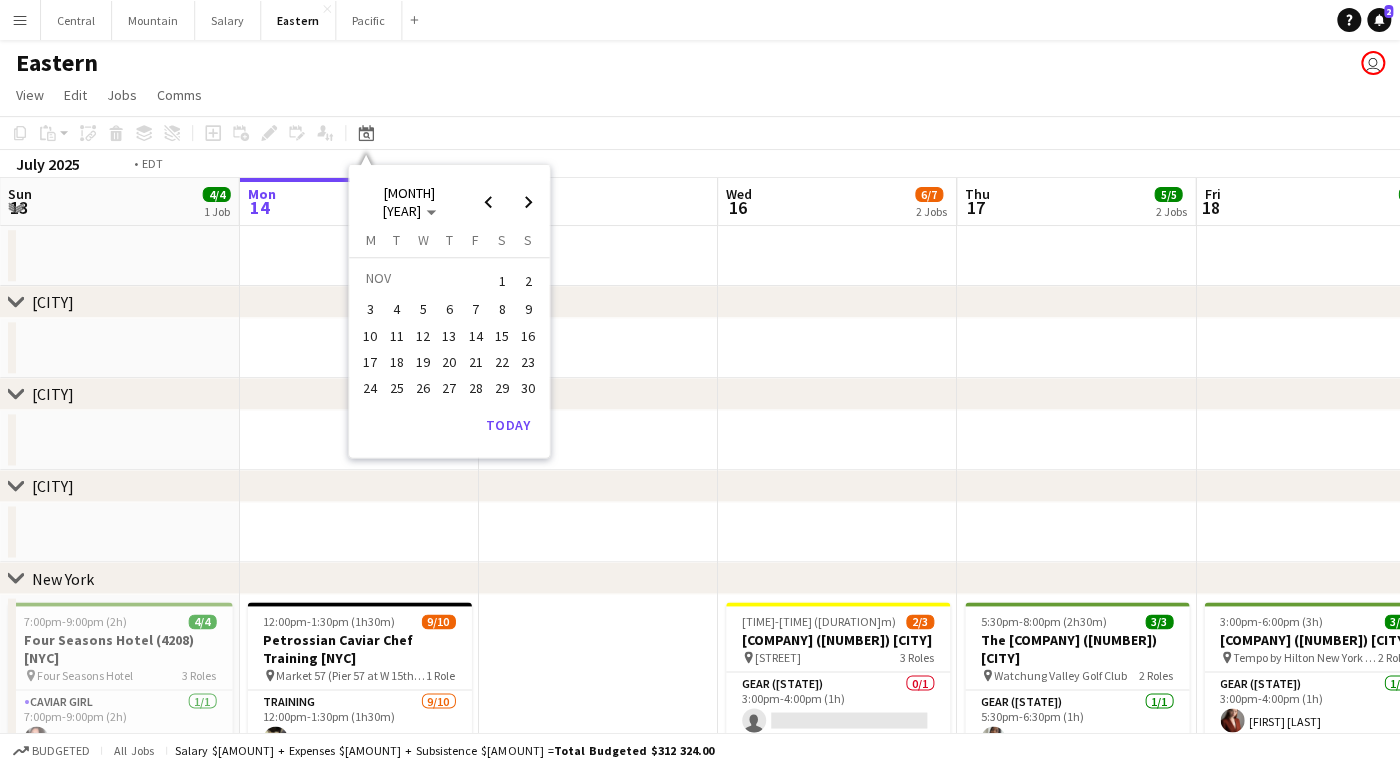 scroll, scrollTop: 0, scrollLeft: 687, axis: horizontal 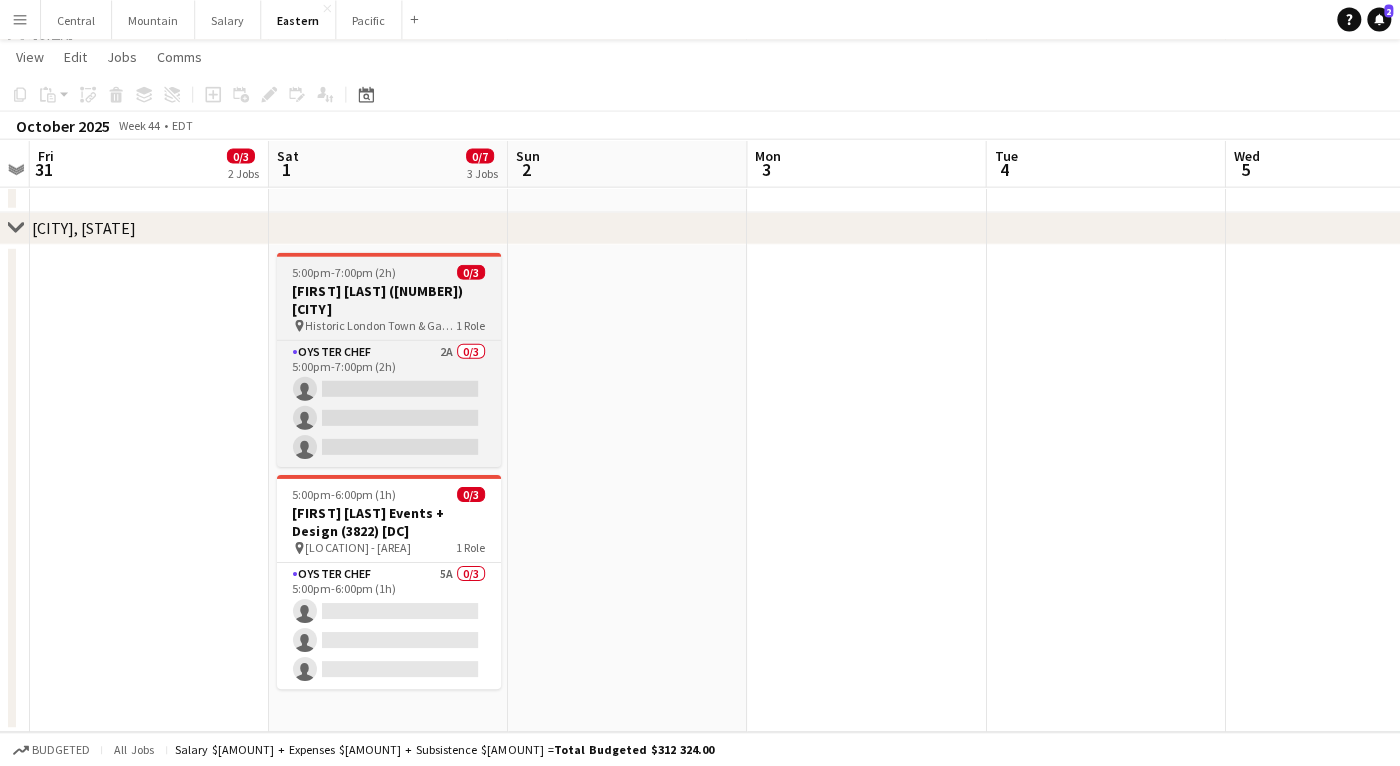 click on "5:00pm-7:00pm (2h)" at bounding box center [344, 272] 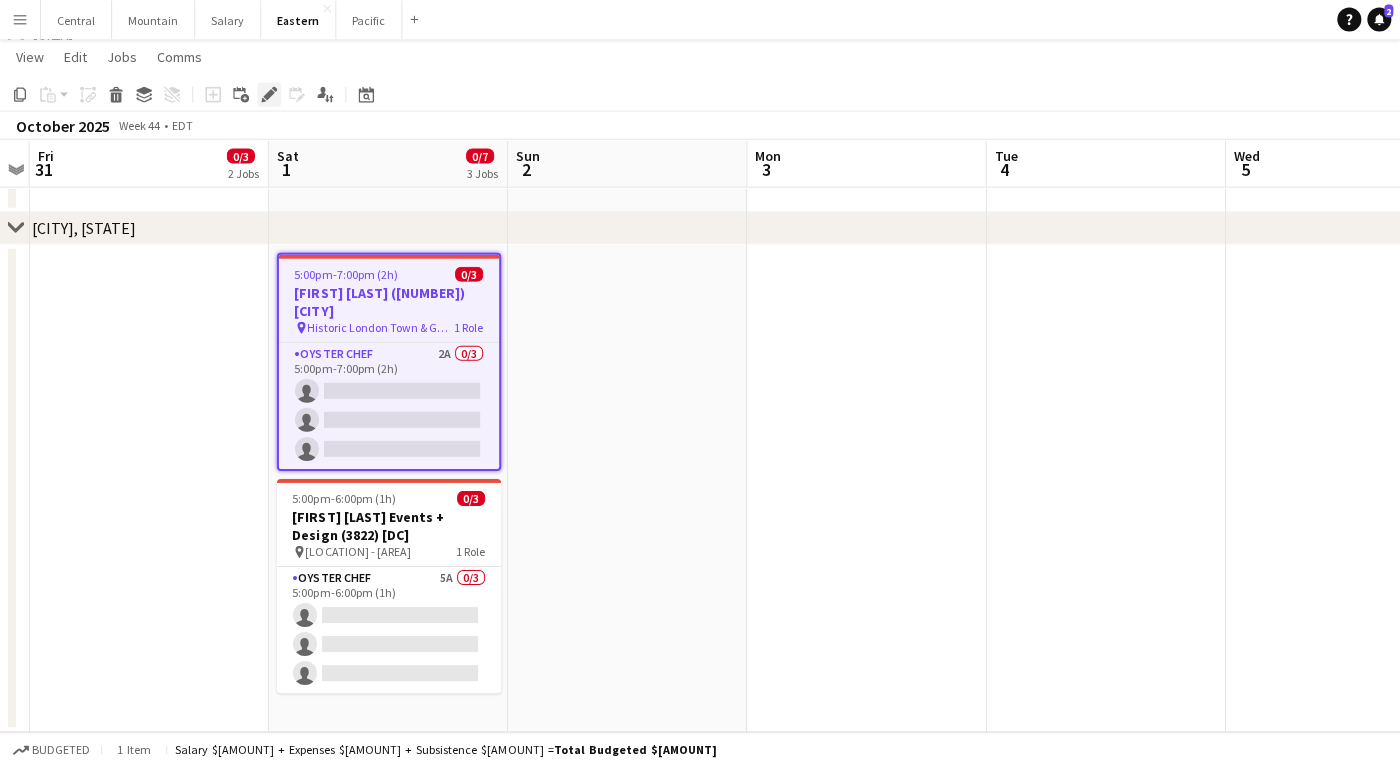 click on "Edit" 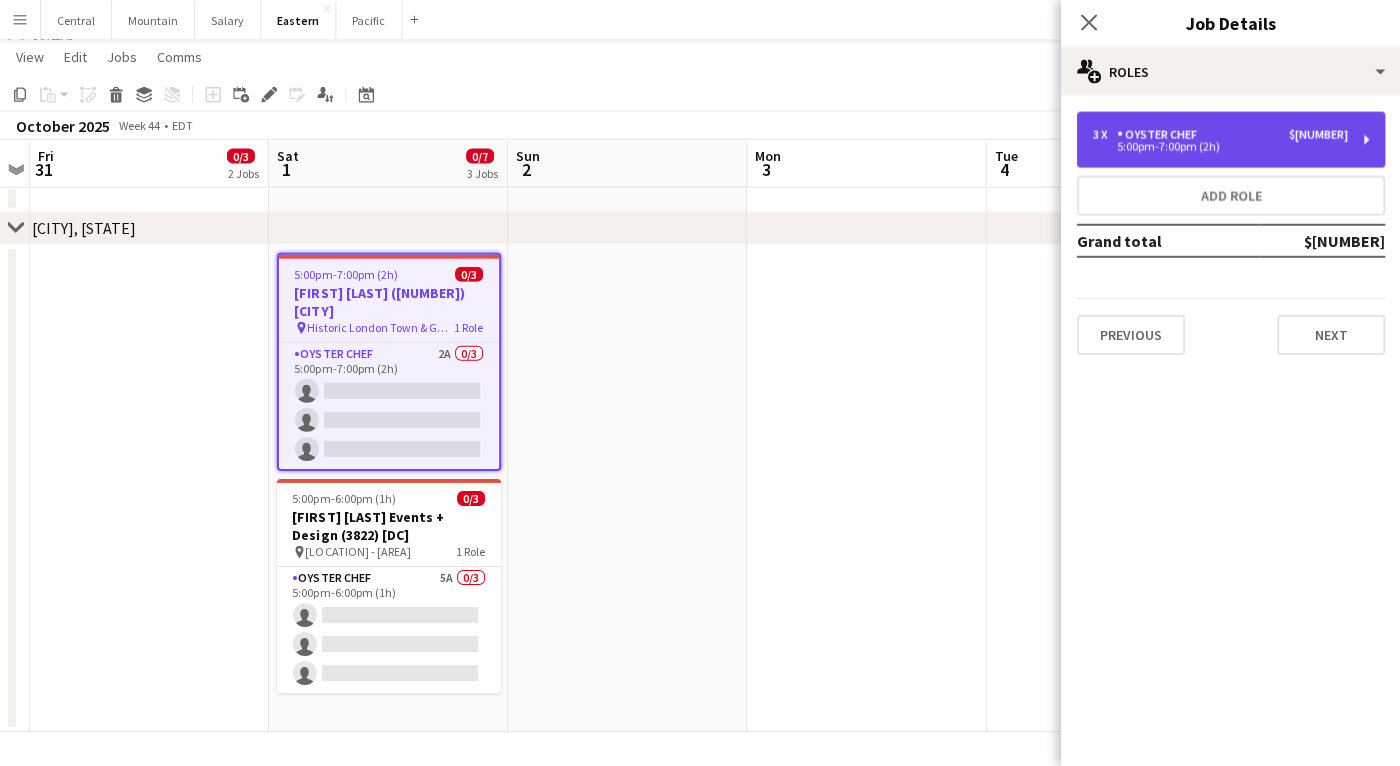 click on "5:00pm-7:00pm (2h)" at bounding box center (1219, 147) 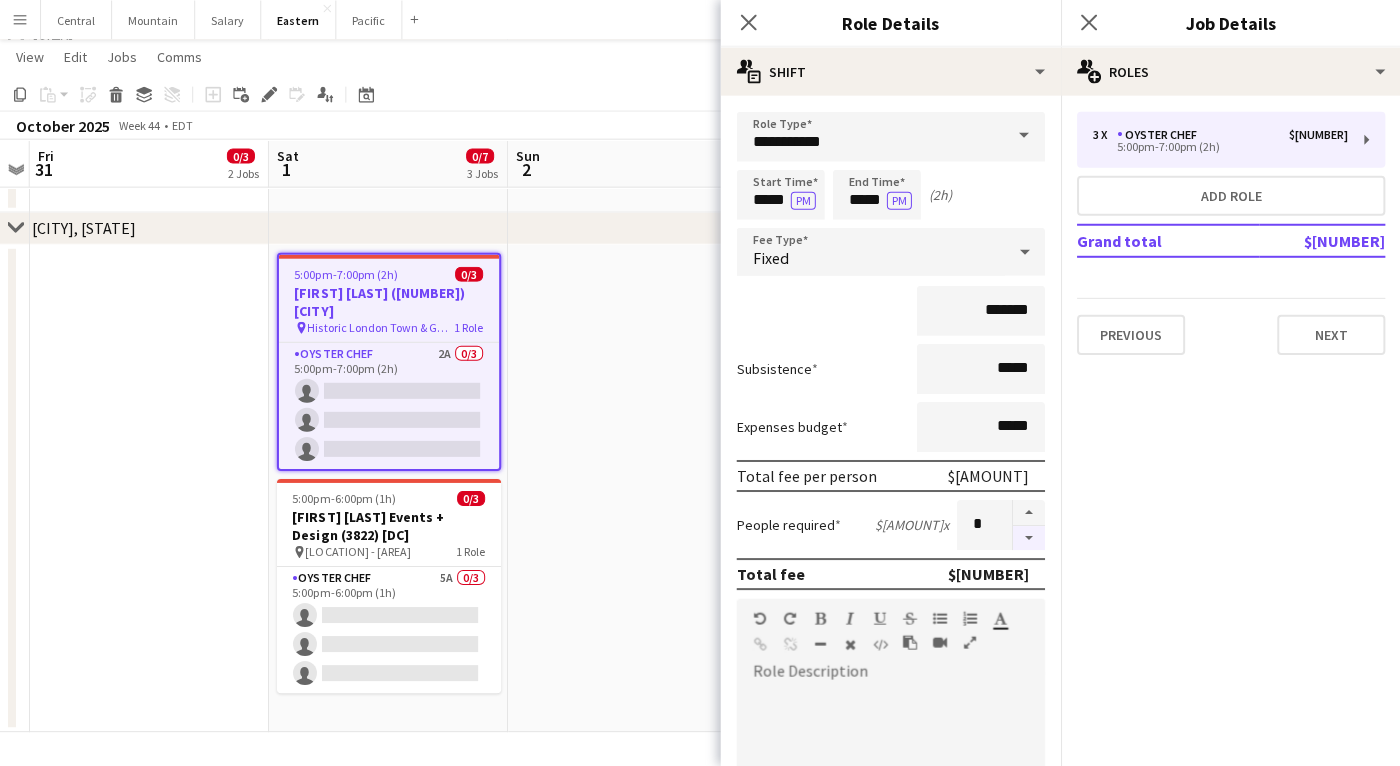 click at bounding box center (1028, 538) 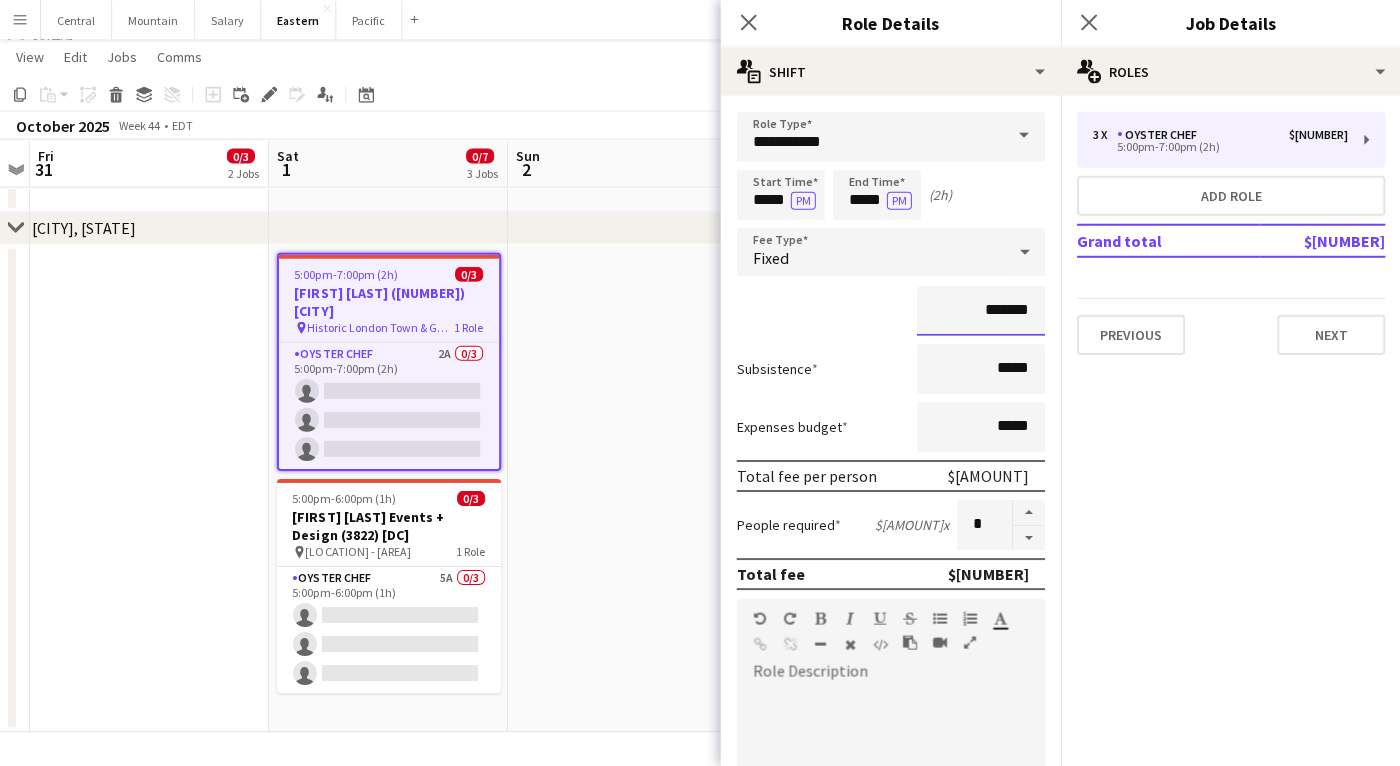 drag, startPoint x: 1005, startPoint y: 309, endPoint x: 993, endPoint y: 309, distance: 12 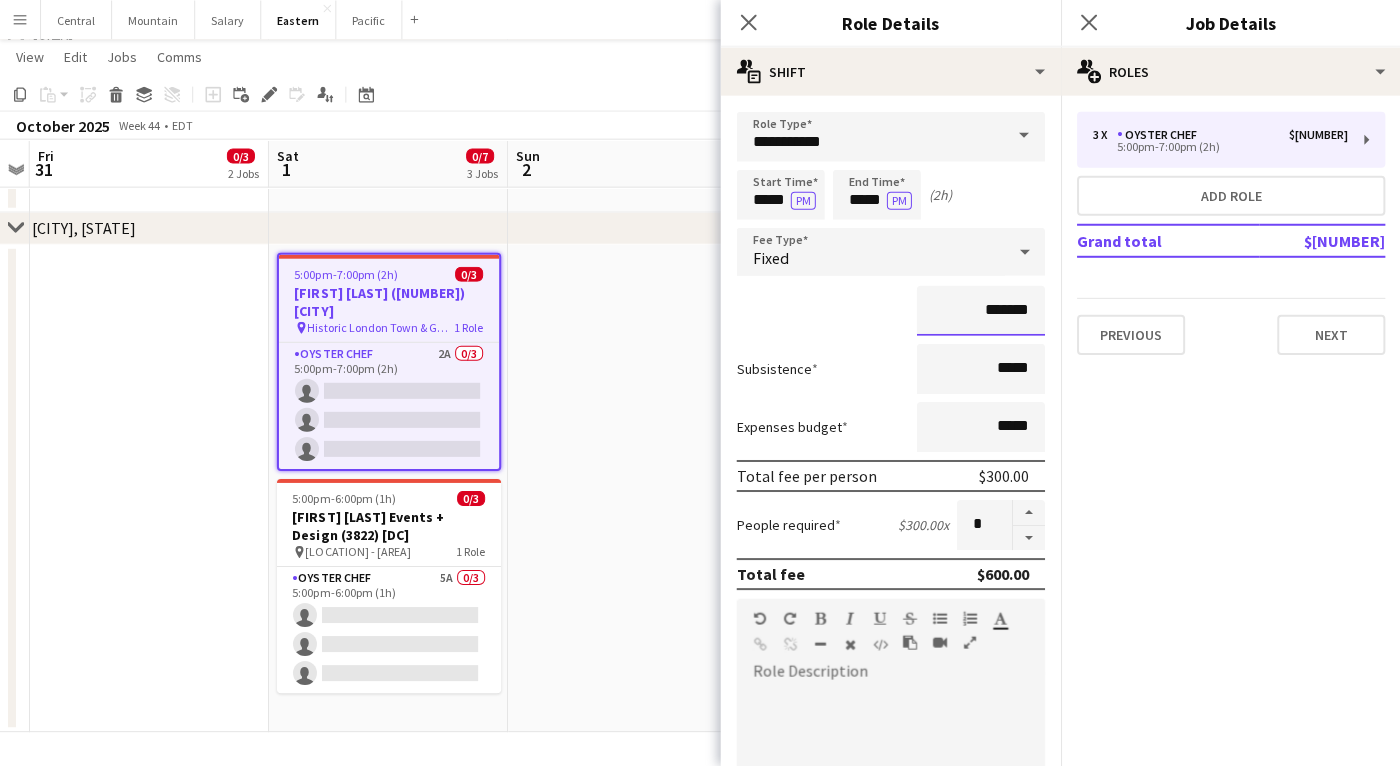 type on "*******" 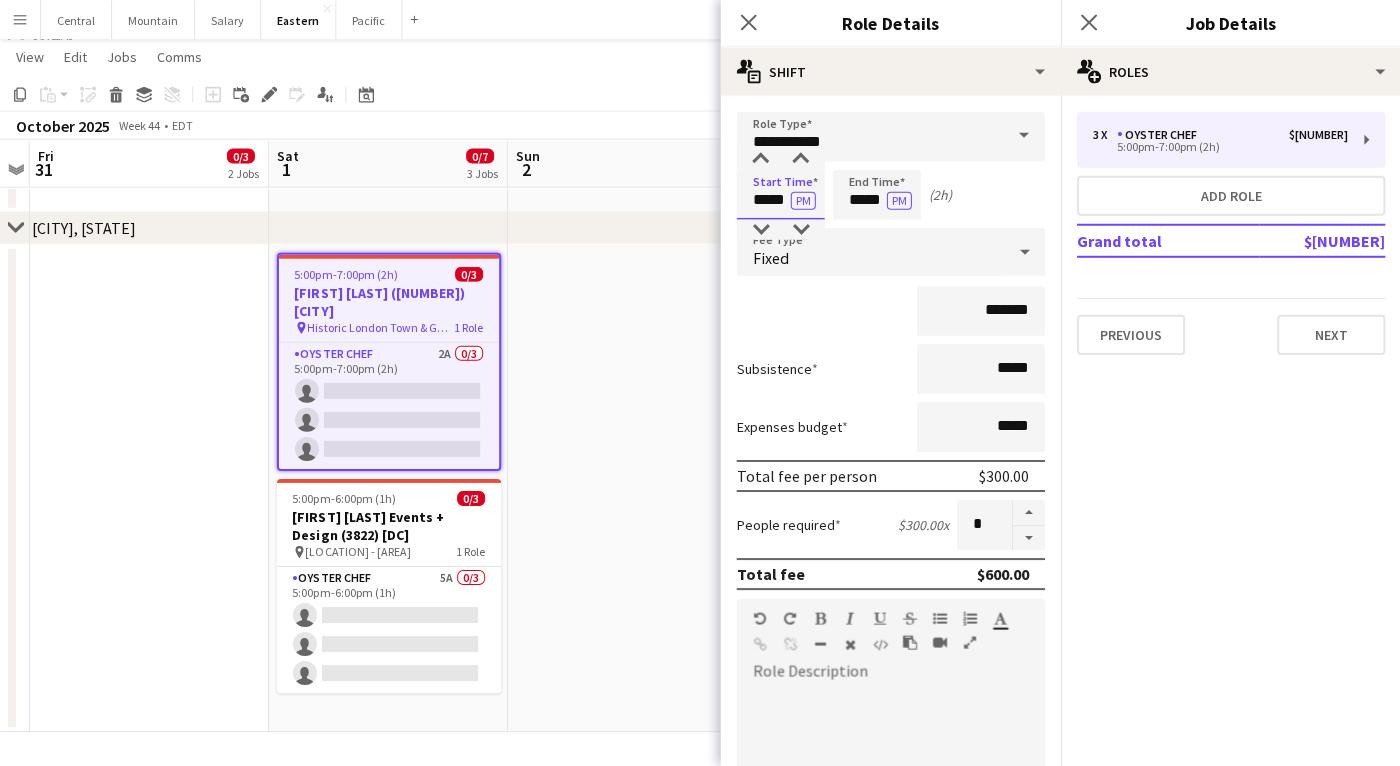 click on "*****" at bounding box center [780, 195] 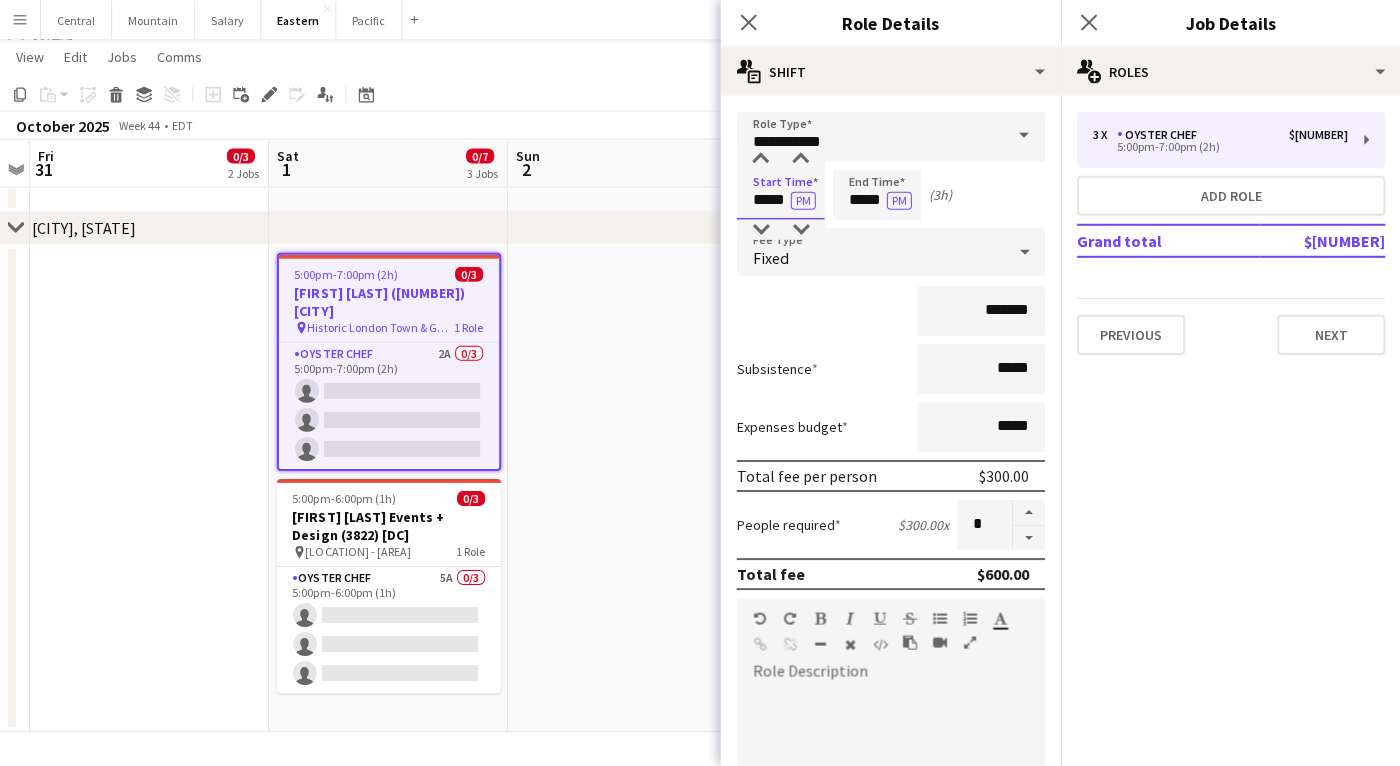 click on "*****" at bounding box center [780, 195] 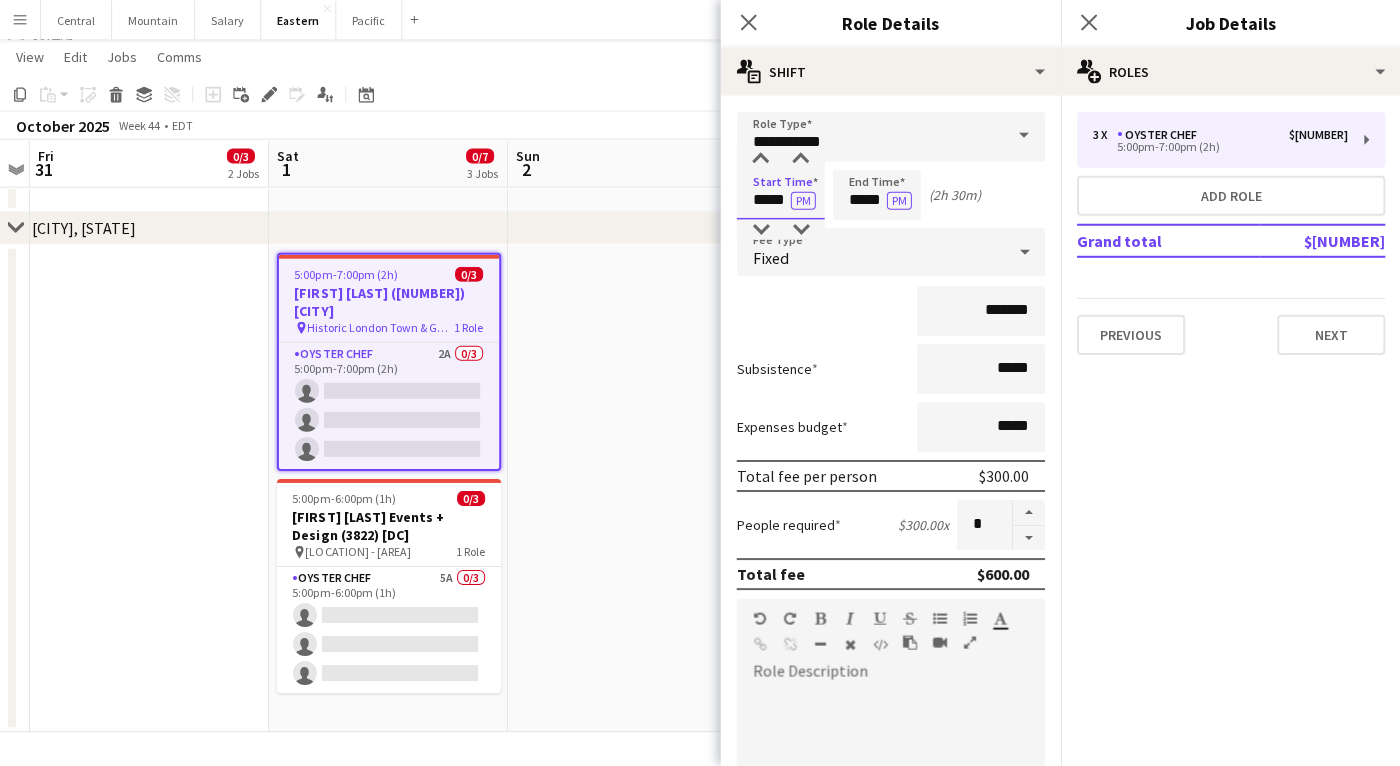 type on "*****" 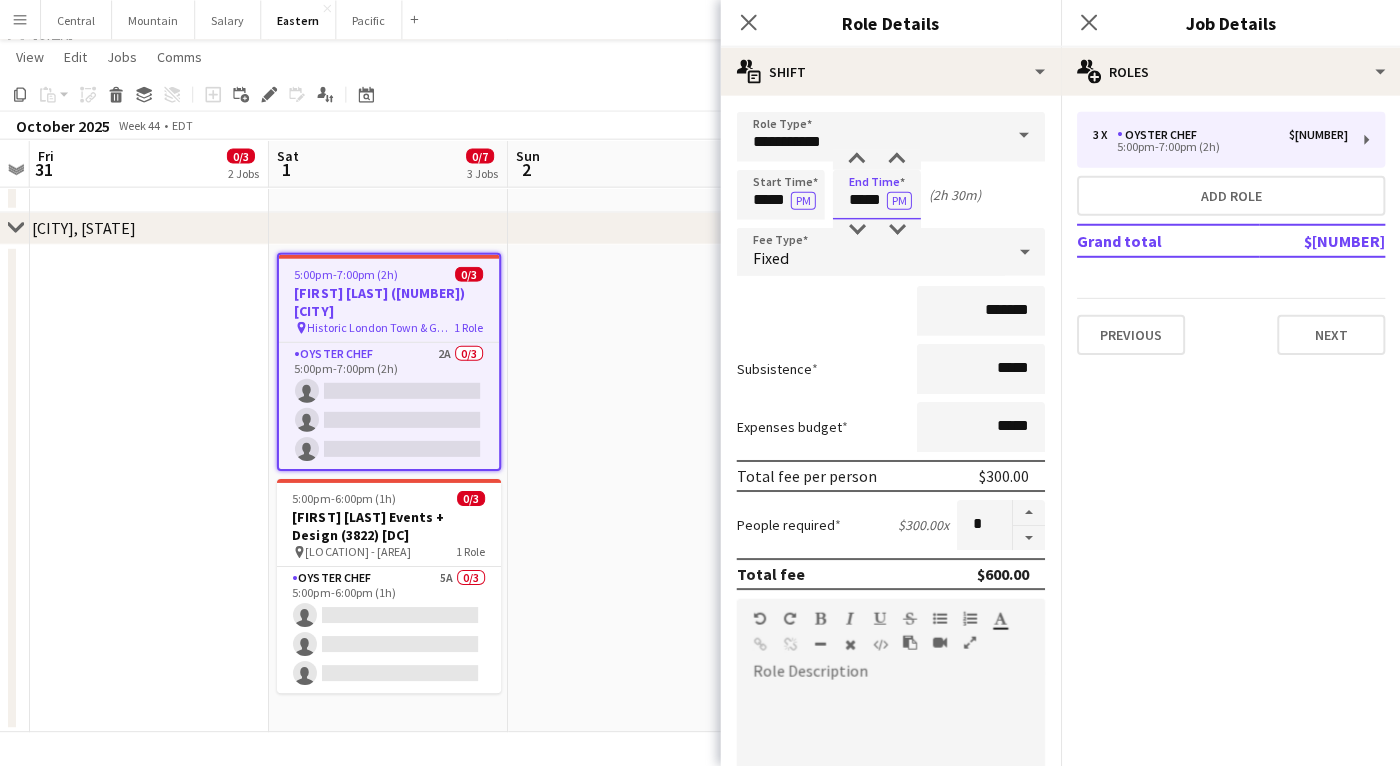 click on "*****" at bounding box center [876, 195] 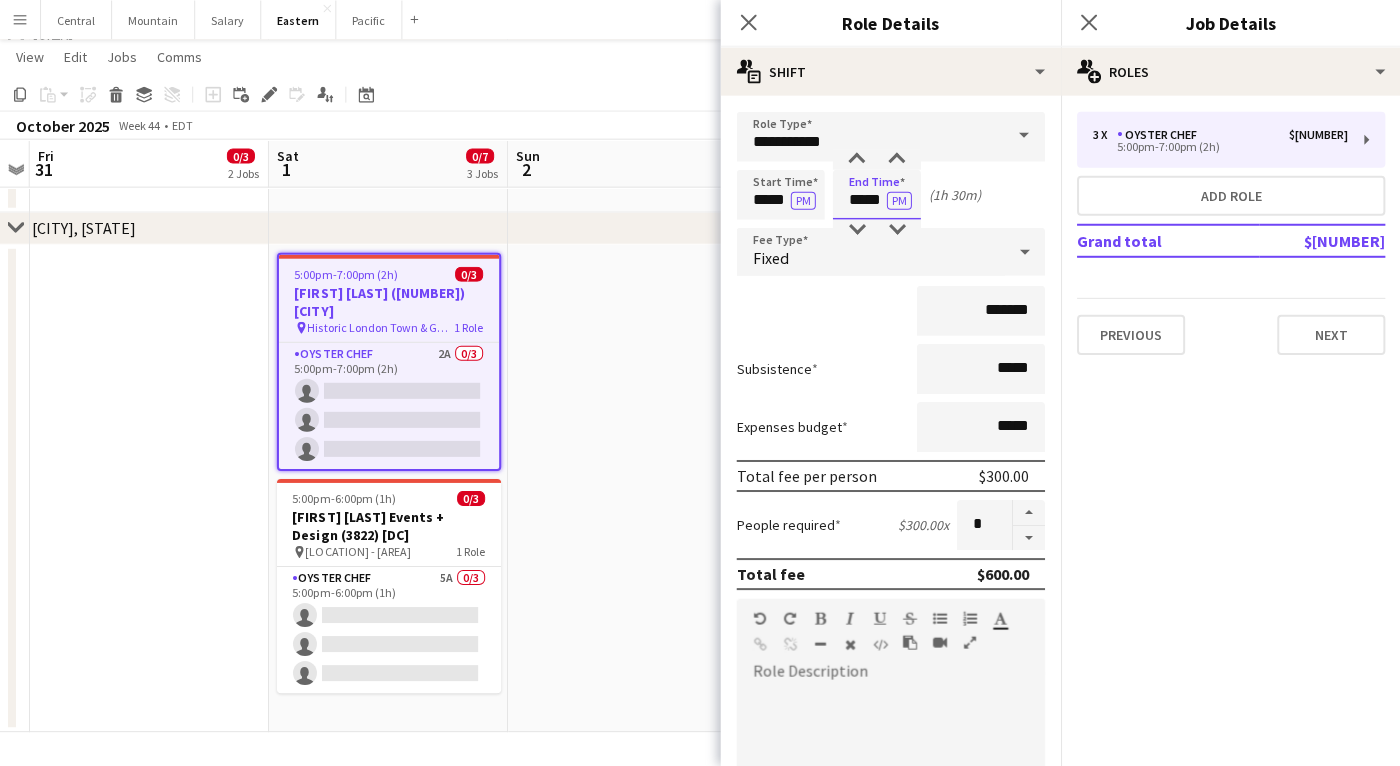 click on "*****" at bounding box center (876, 195) 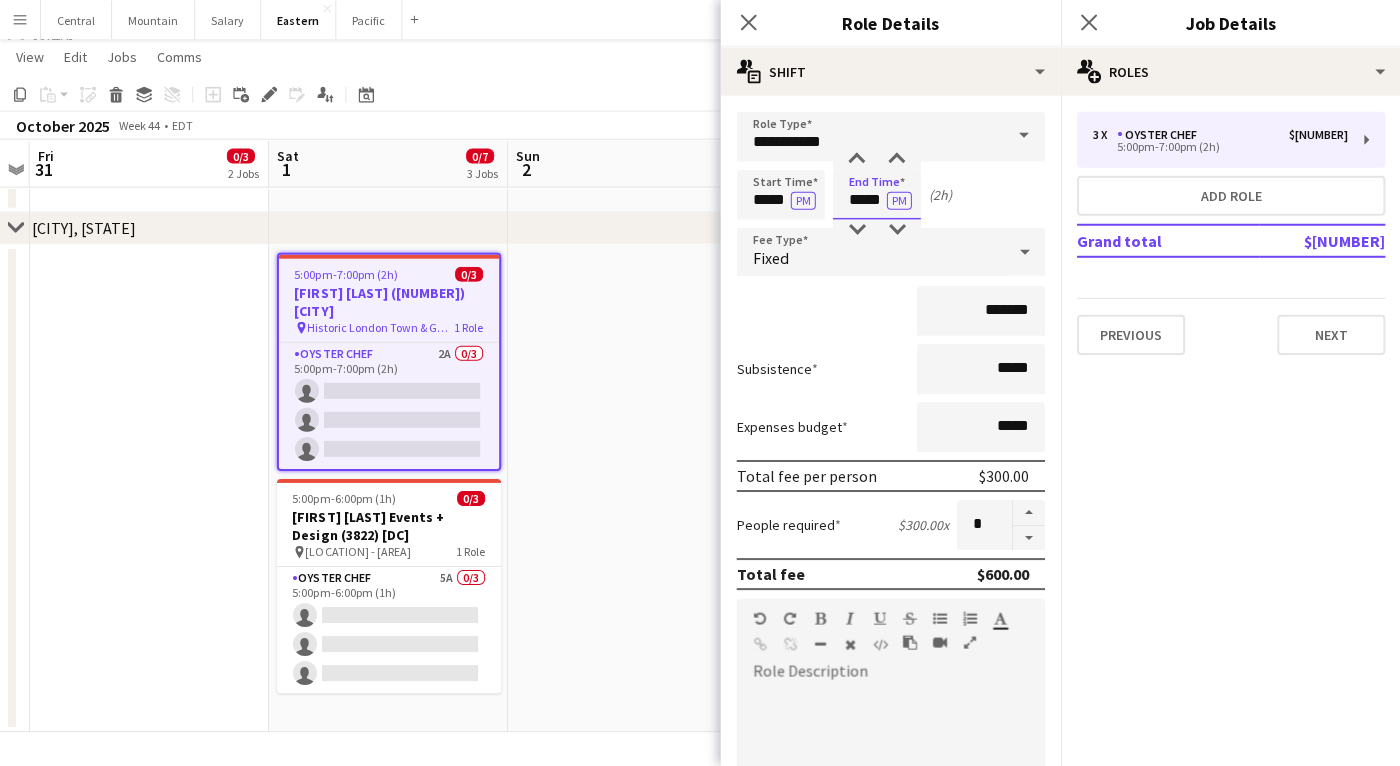 type on "*****" 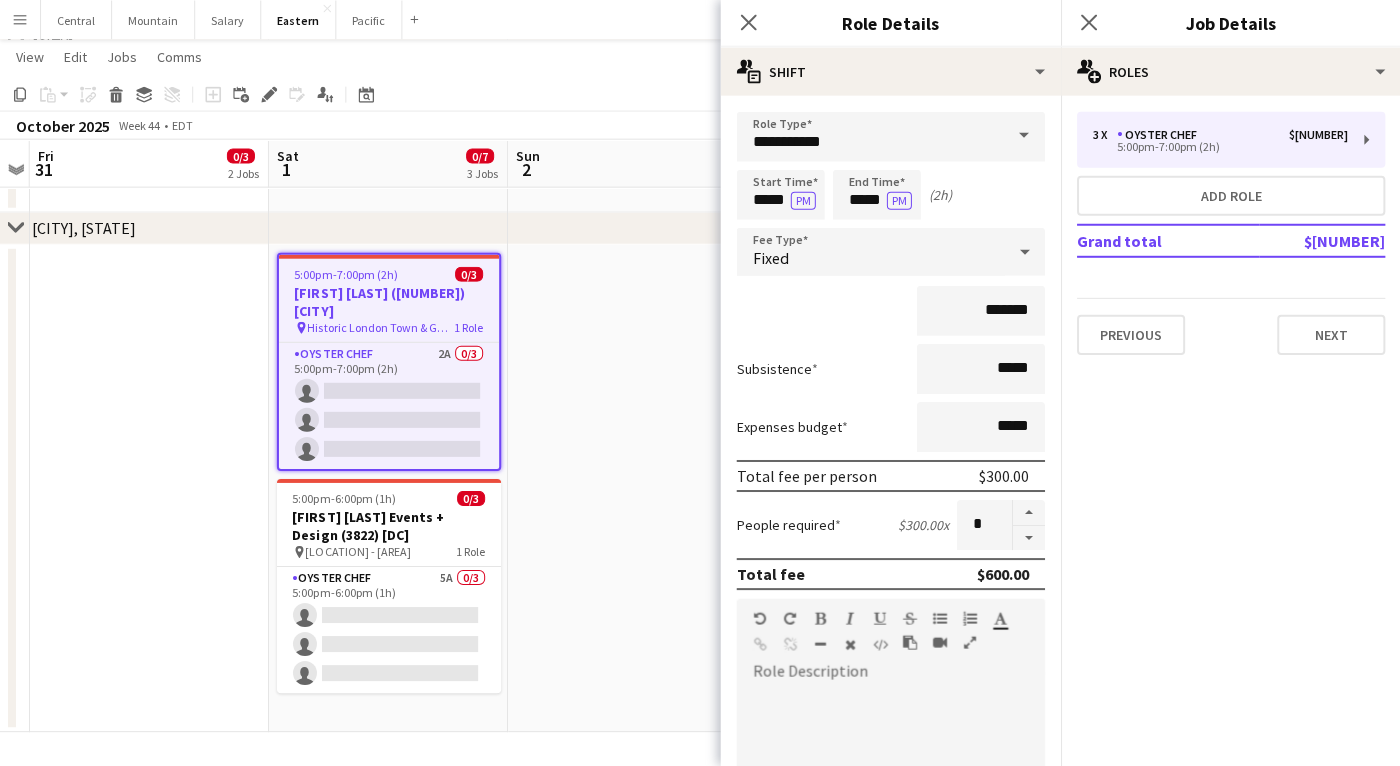 click on "*******" at bounding box center [890, 311] 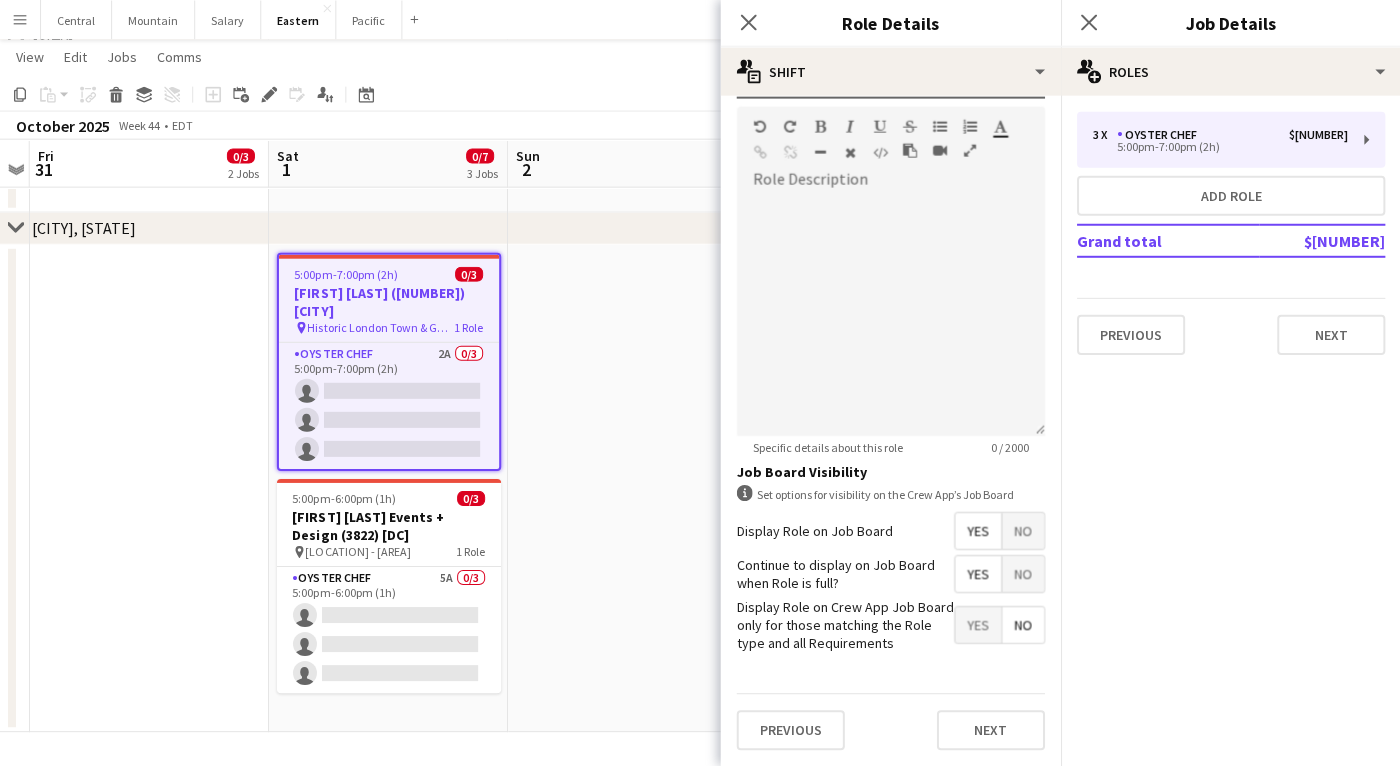 scroll, scrollTop: 490, scrollLeft: 0, axis: vertical 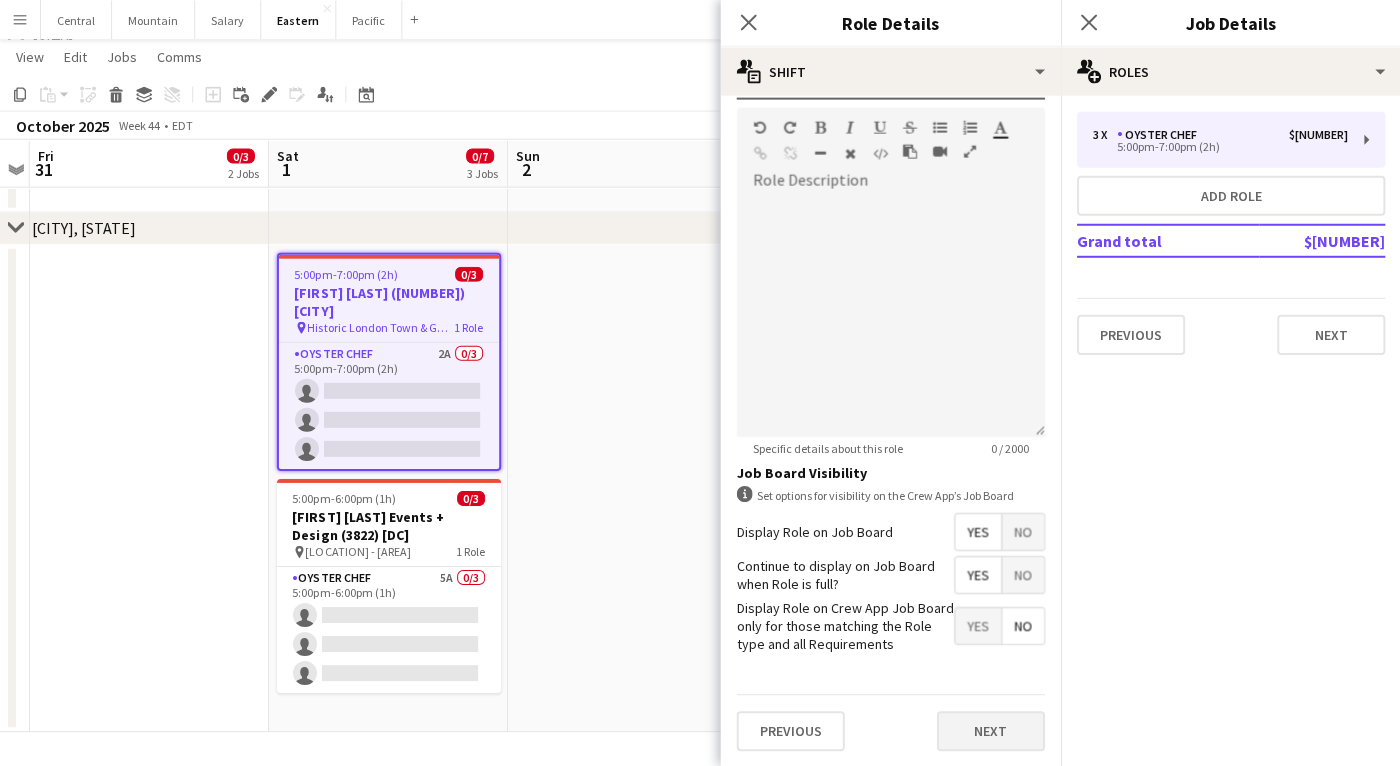 click on "Next" at bounding box center [990, 731] 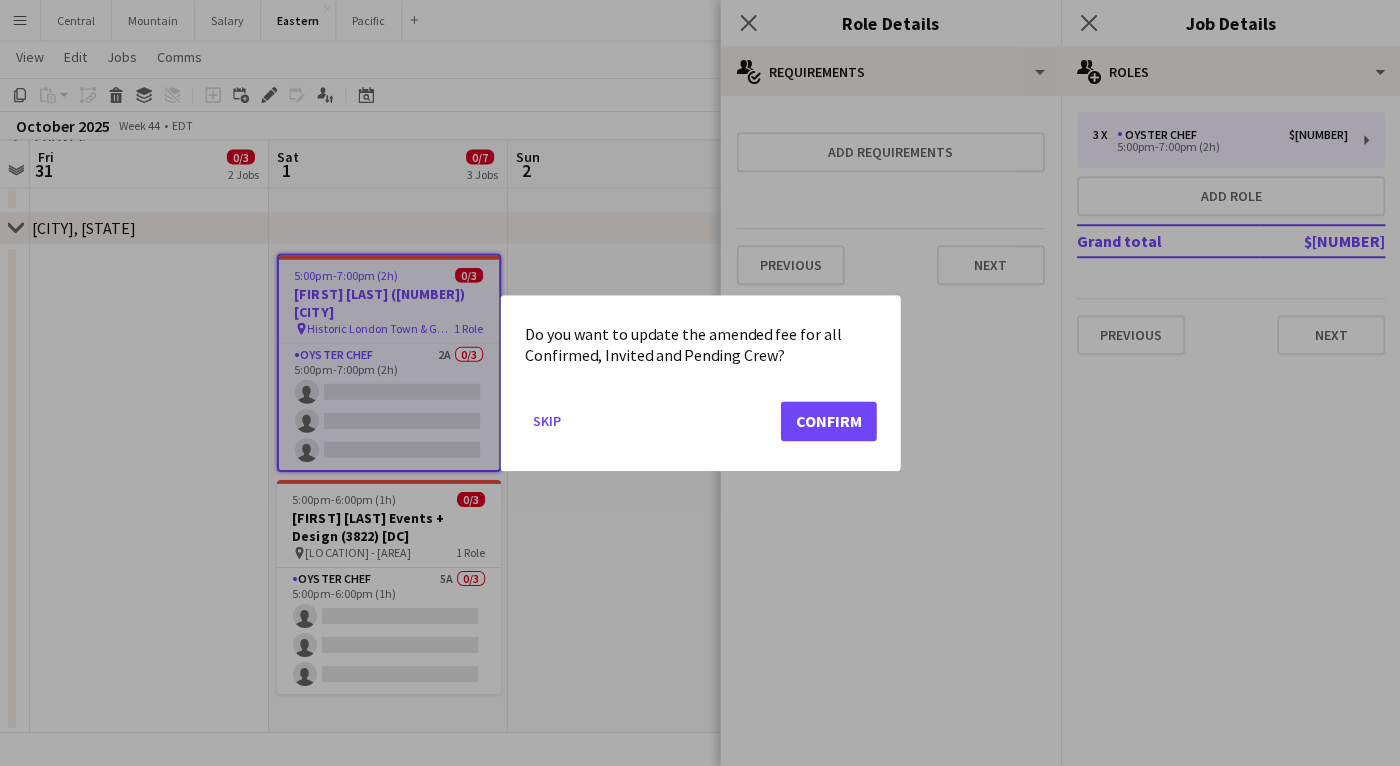 click on "Confirm" 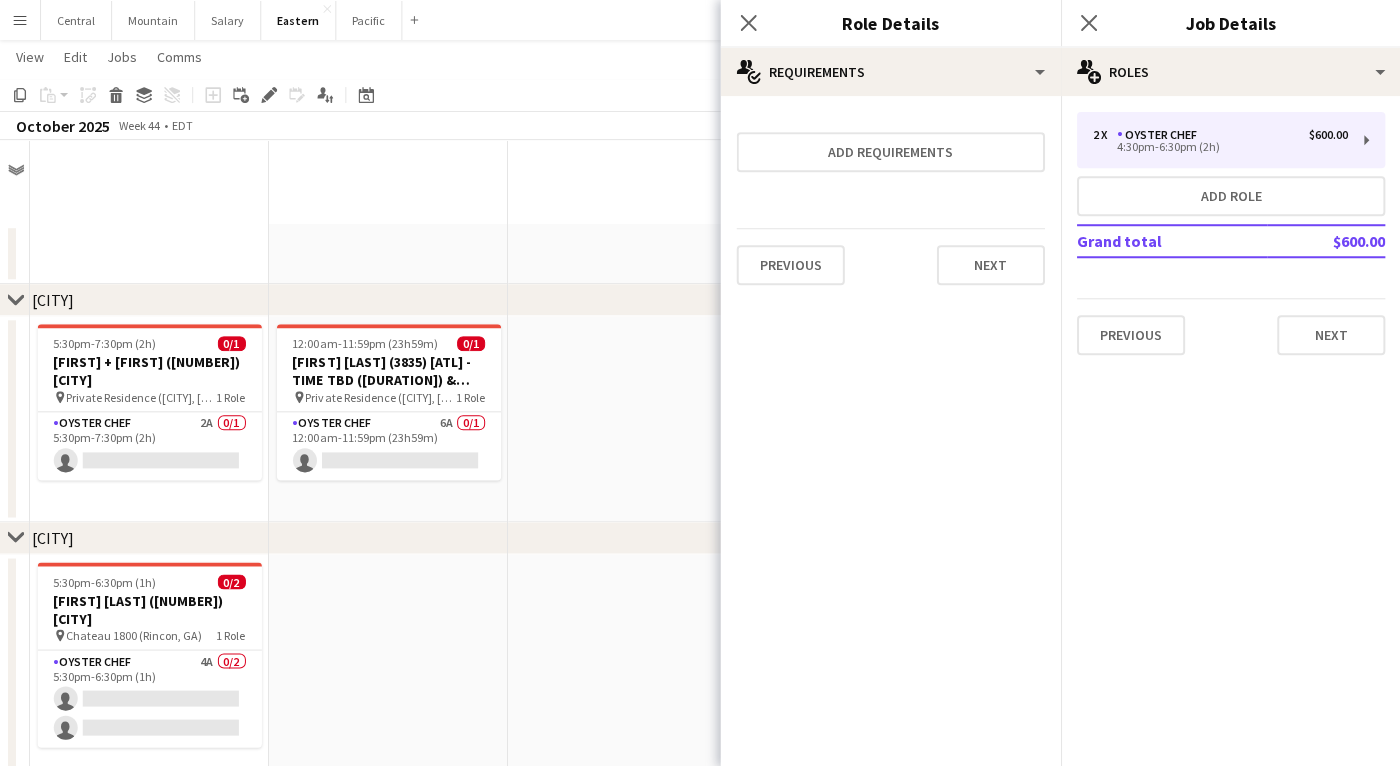 scroll, scrollTop: 1527, scrollLeft: 0, axis: vertical 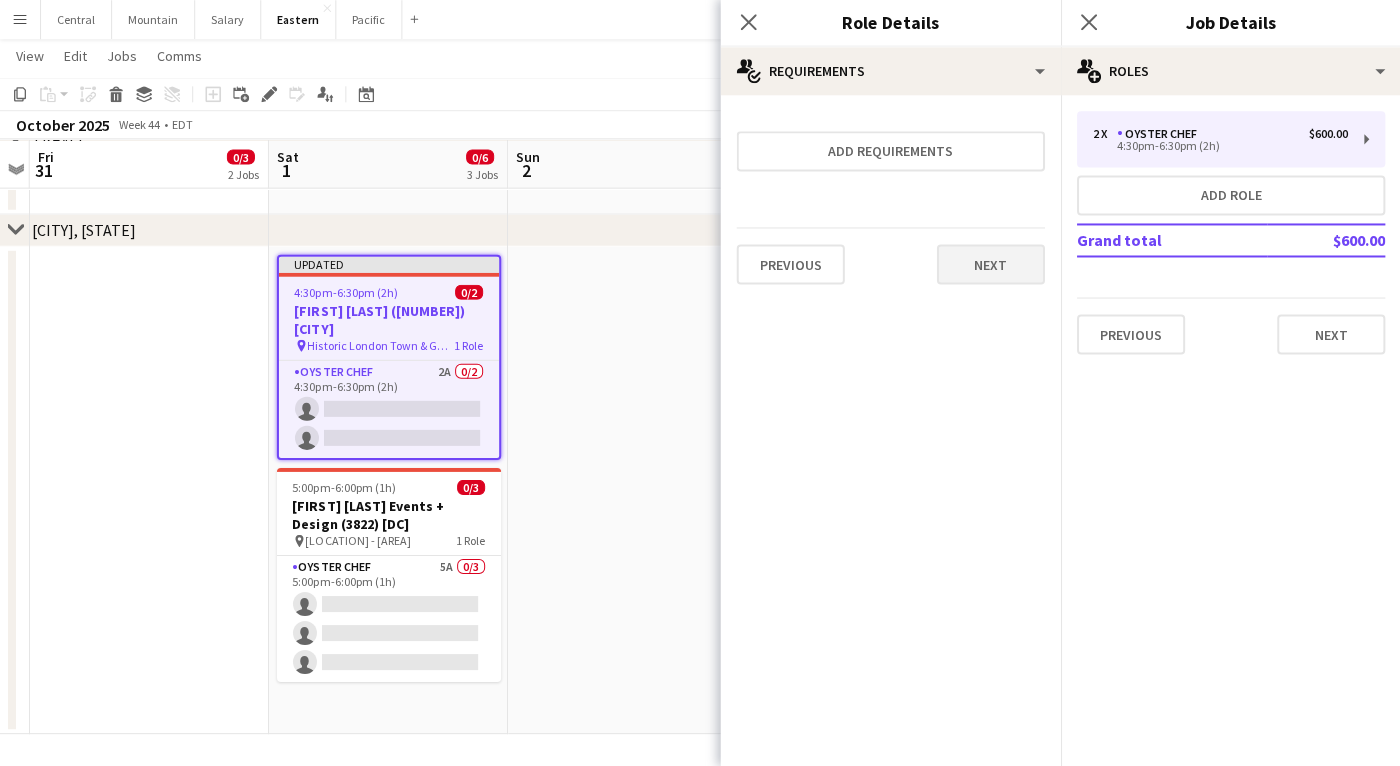 click on "Next" at bounding box center [990, 265] 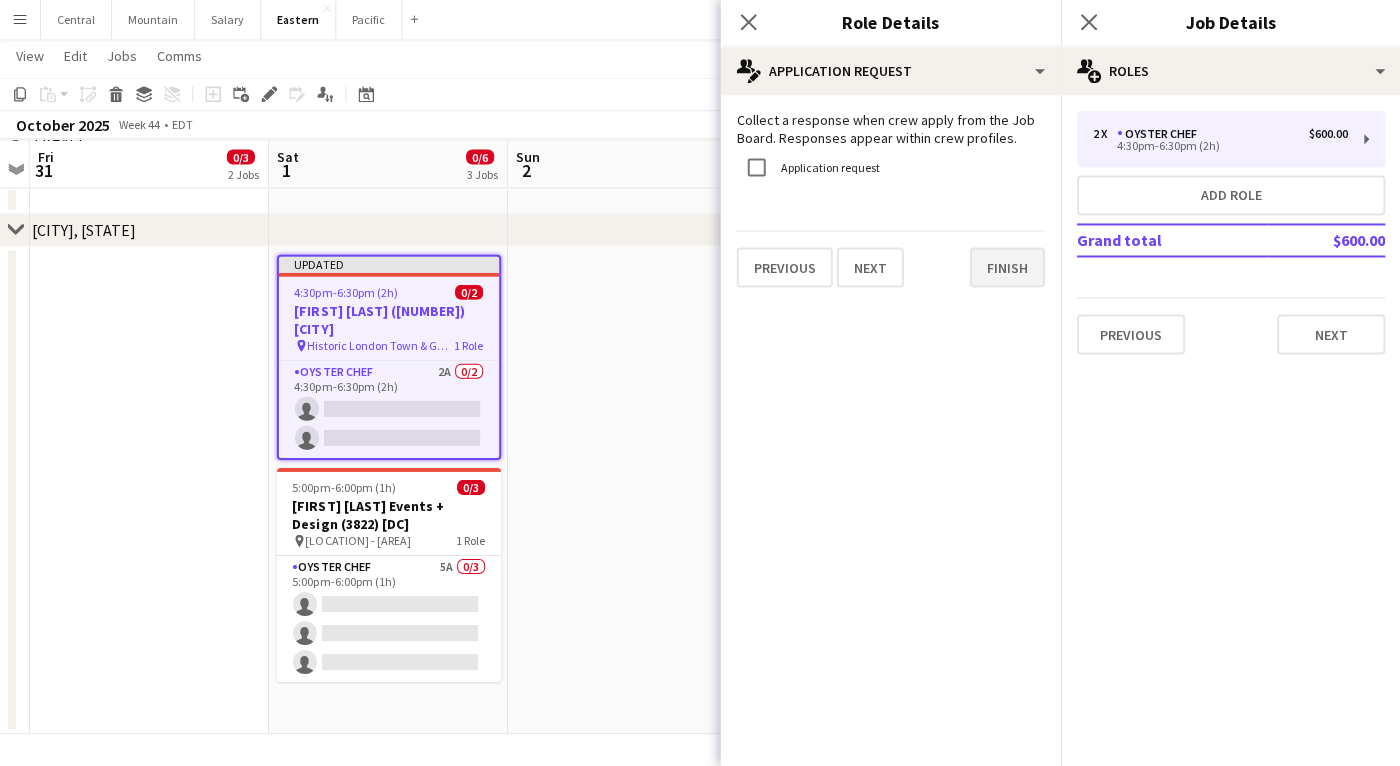 click on "Finish" at bounding box center (1006, 268) 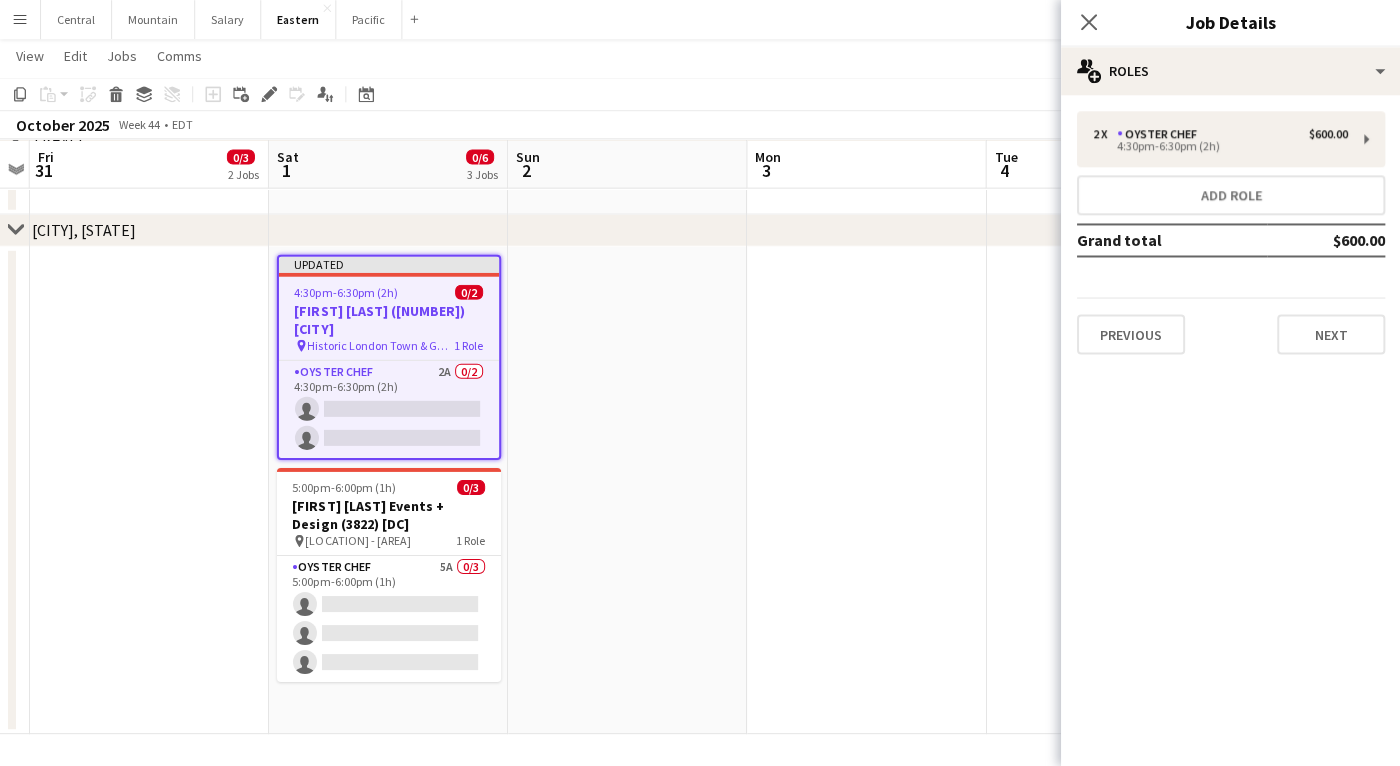 click on "Previous   Next" at bounding box center [1230, 326] 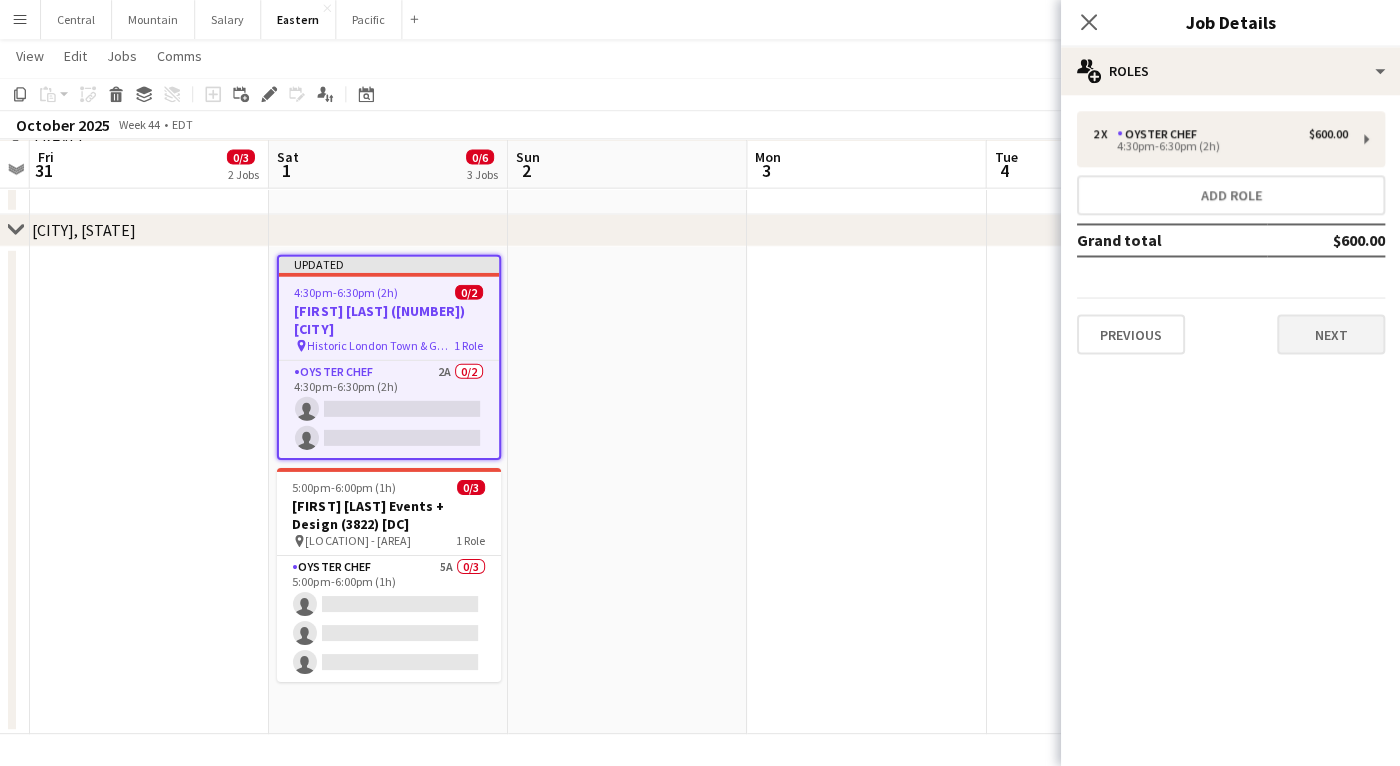 click on "Next" at bounding box center (1330, 335) 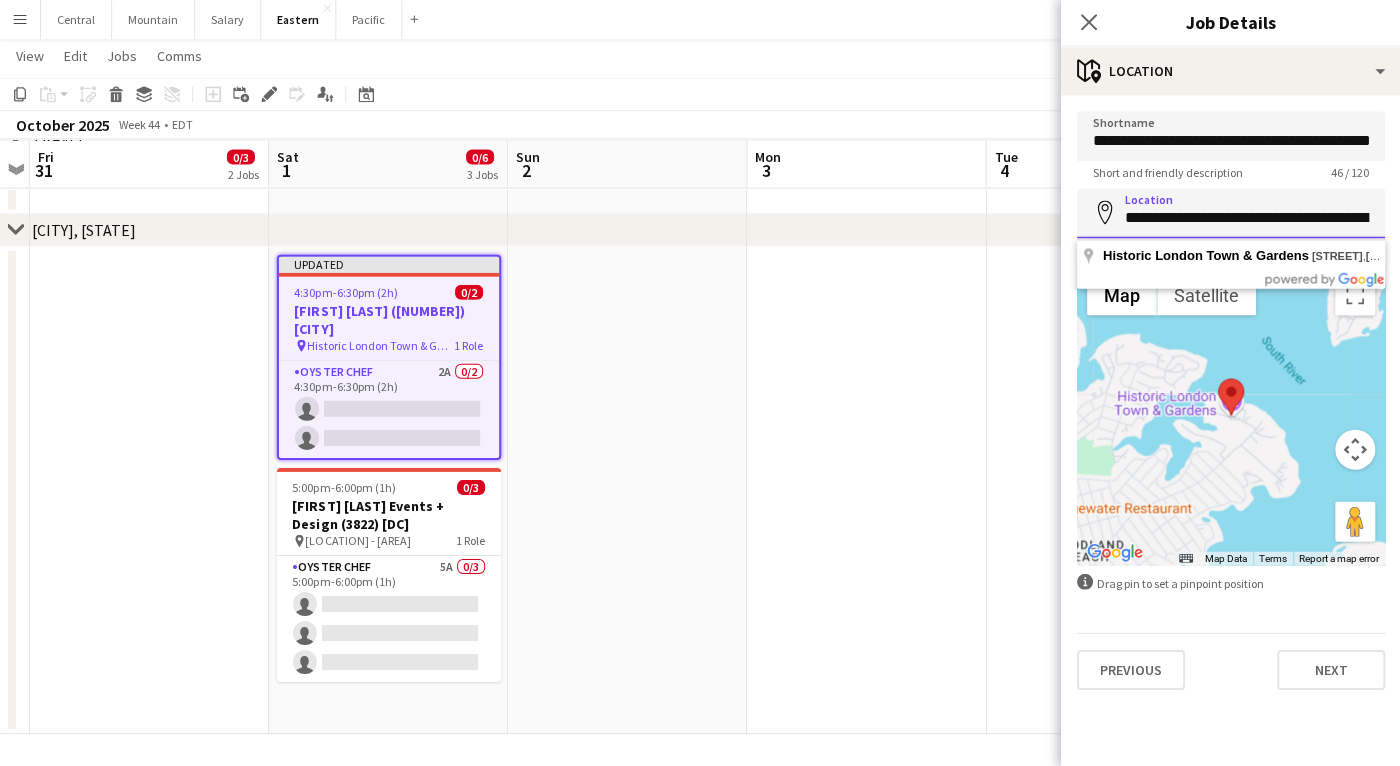 paste 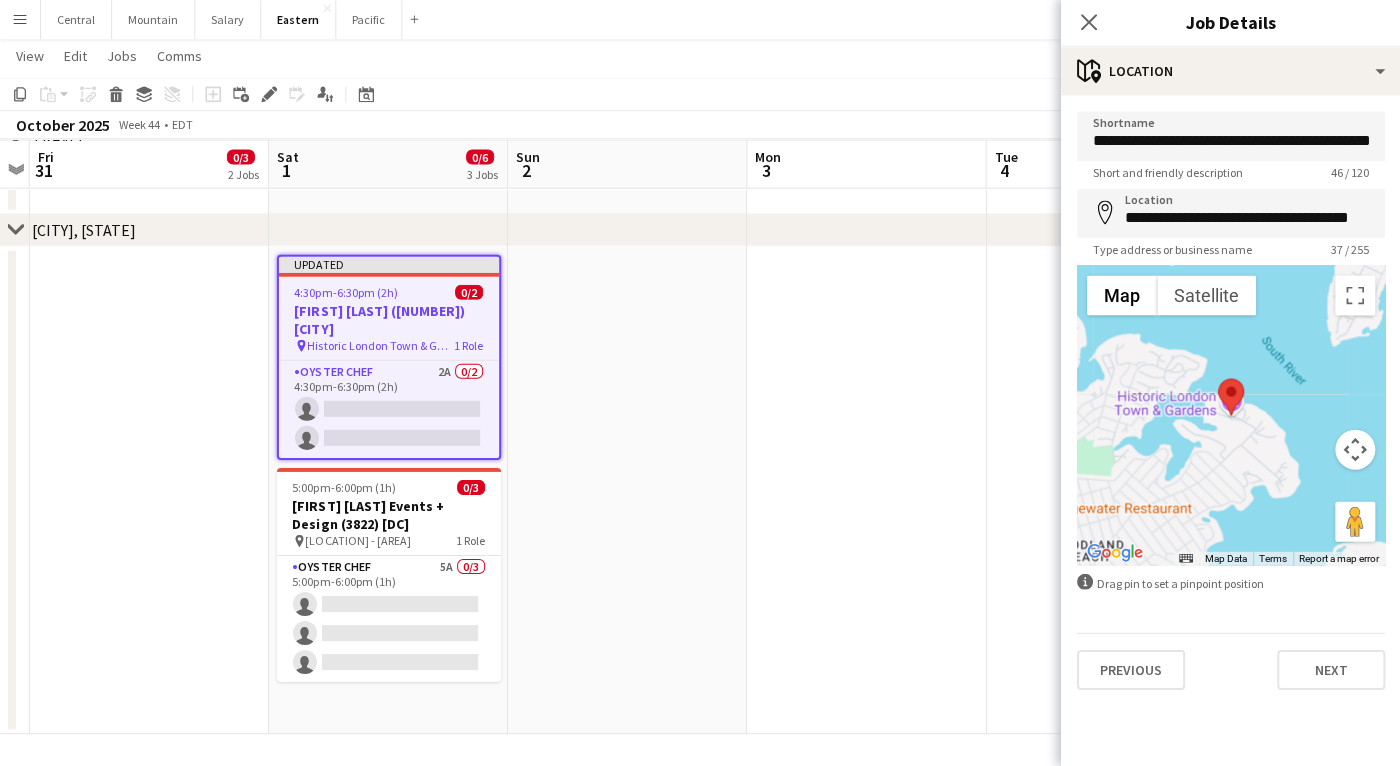 type on "**********" 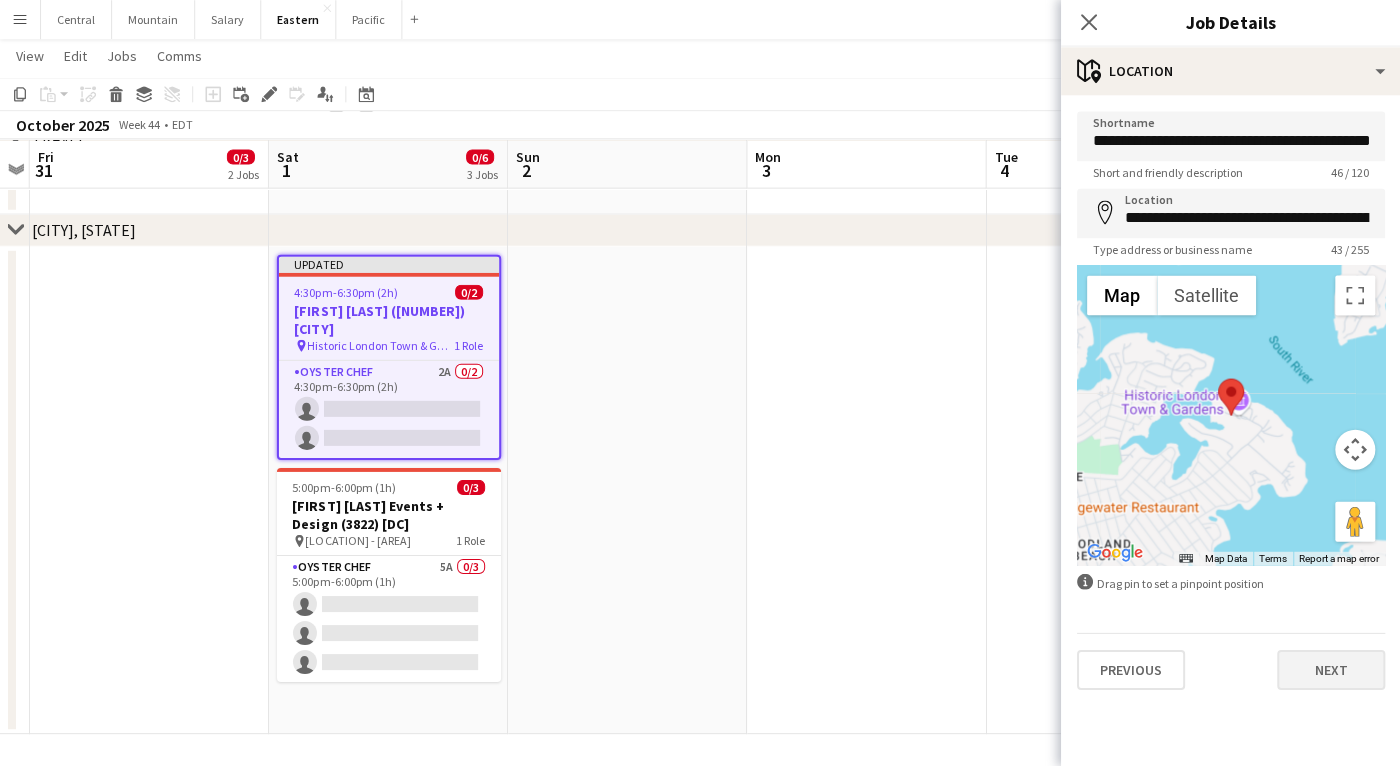 click on "Next" at bounding box center (1330, 670) 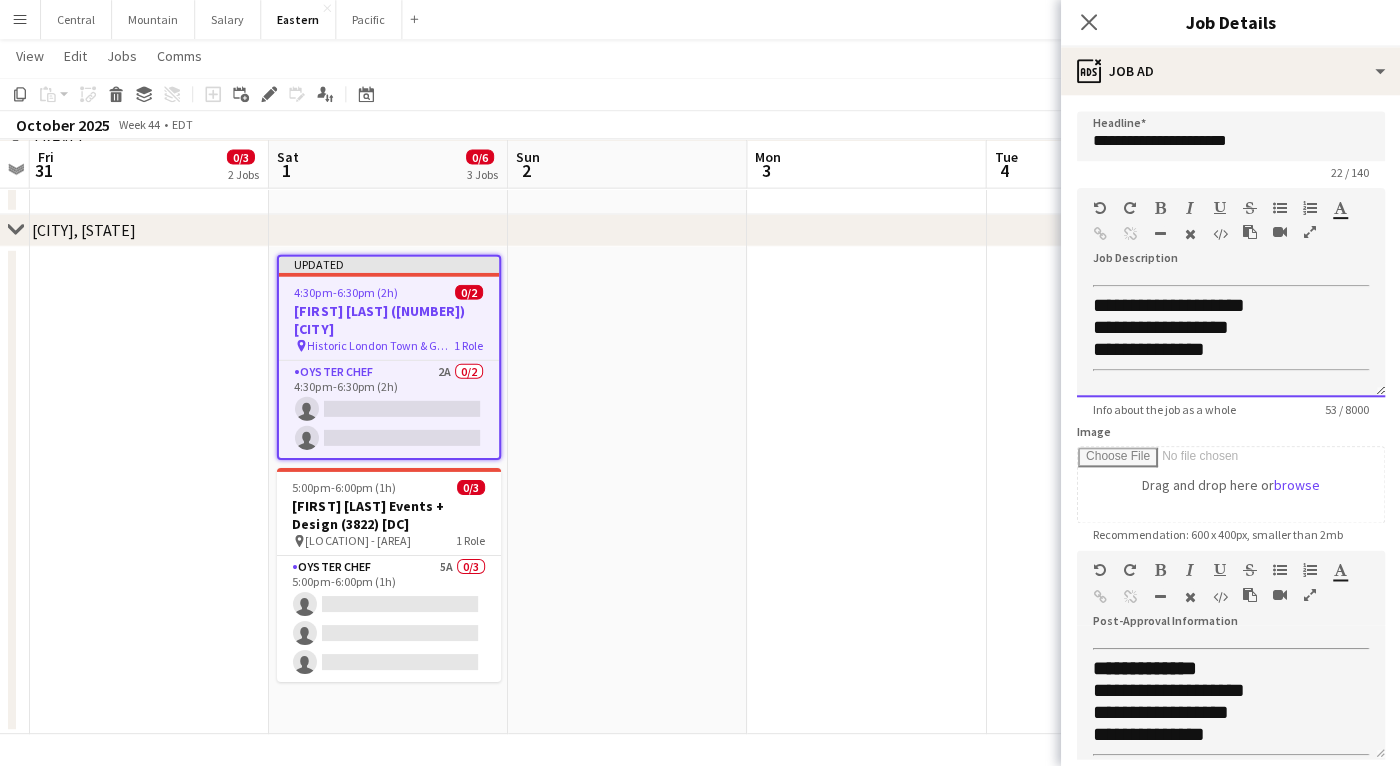 click on "**********" at bounding box center (1160, 328) 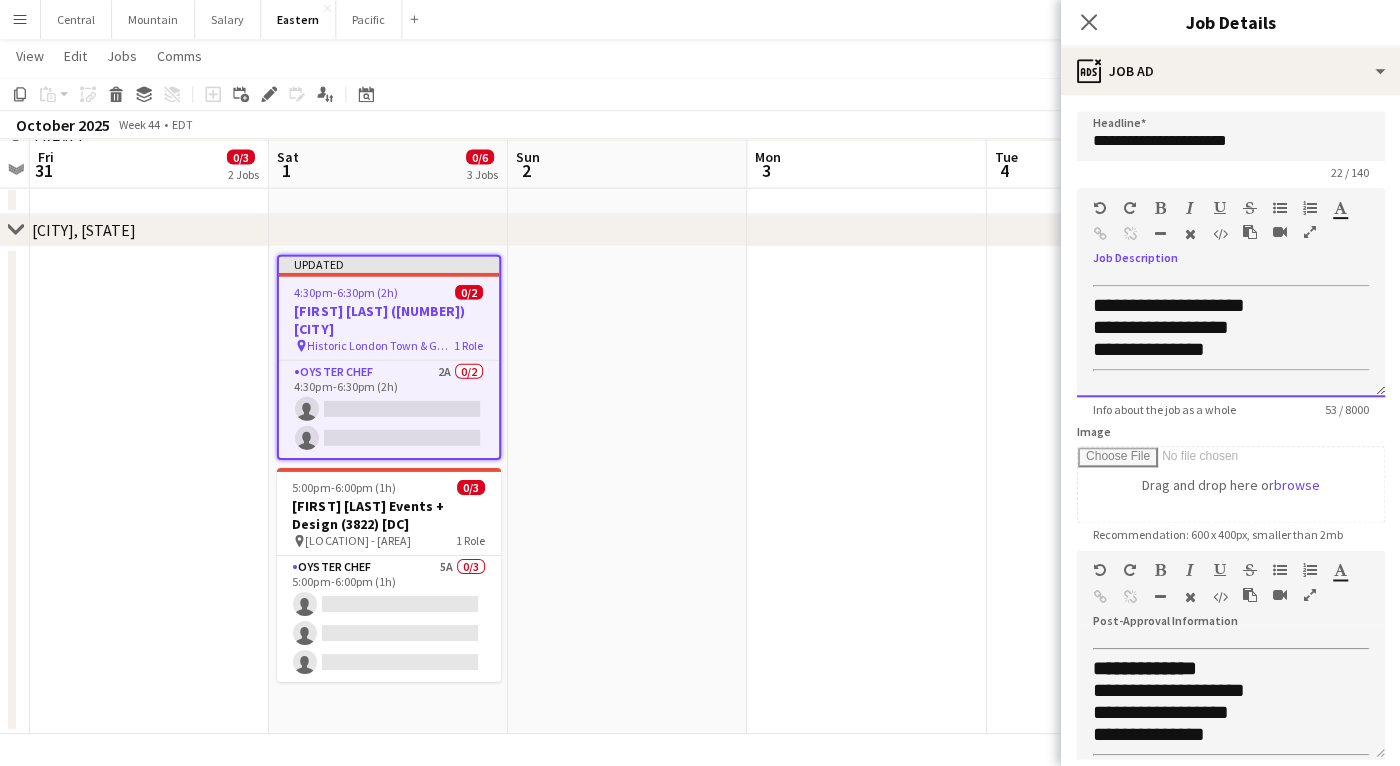 type 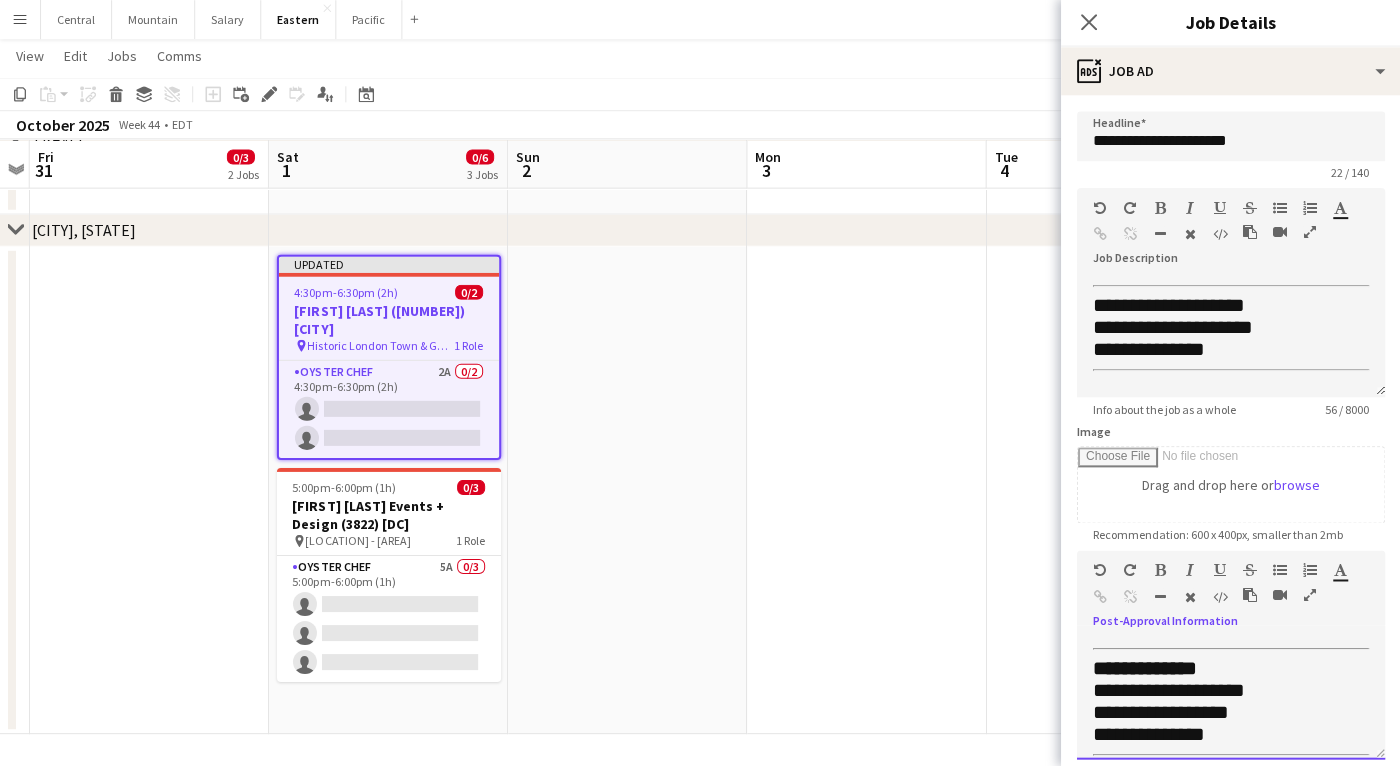 click on "**********" at bounding box center (1160, 712) 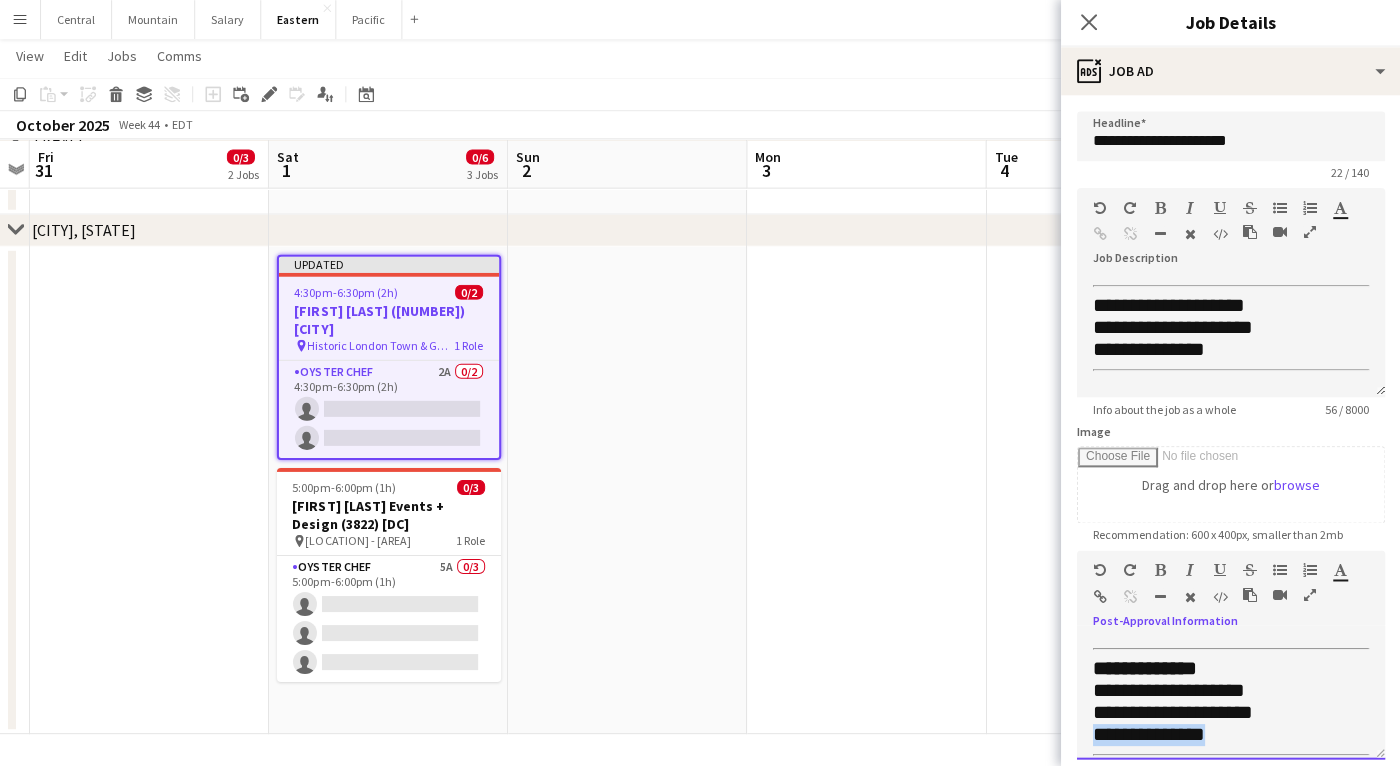 drag, startPoint x: 1236, startPoint y: 727, endPoint x: 1024, endPoint y: 730, distance: 212.02122 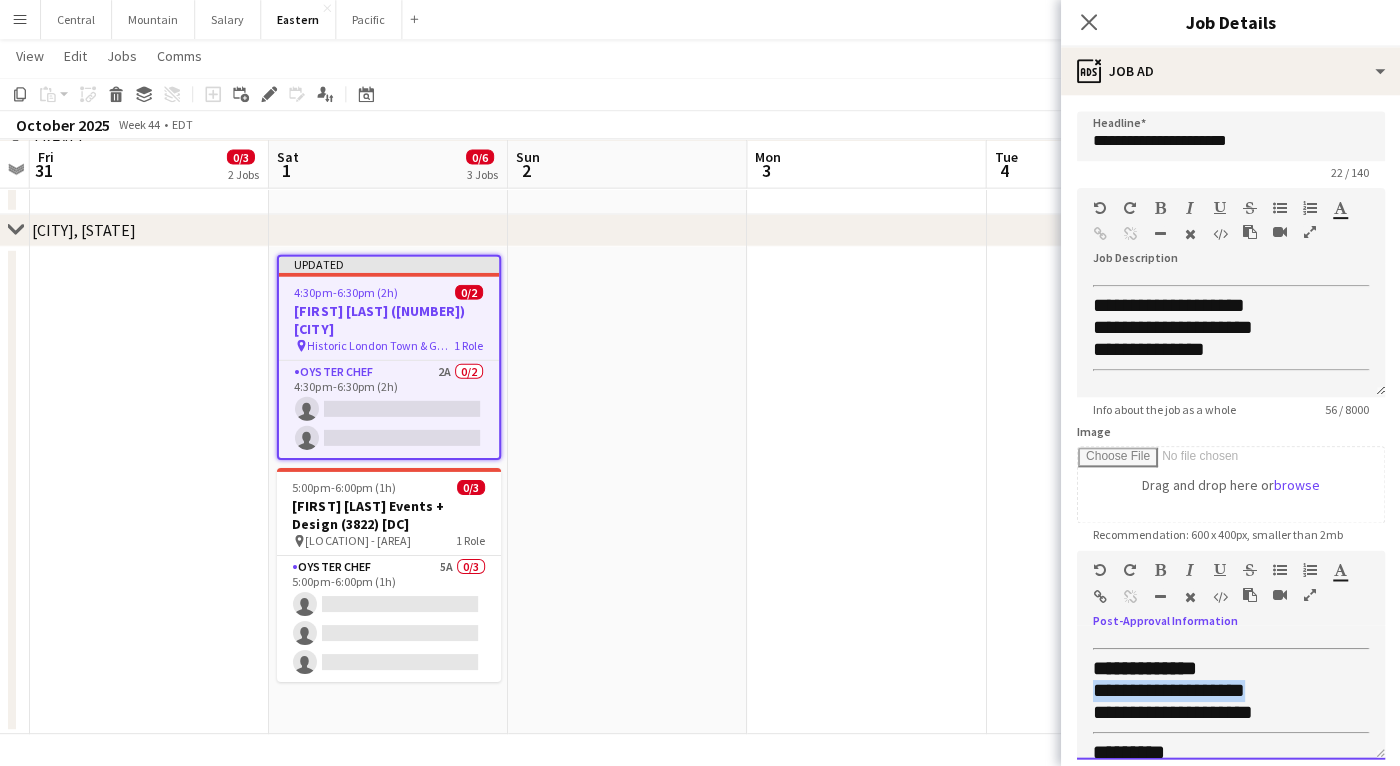 drag, startPoint x: 1292, startPoint y: 691, endPoint x: 1033, endPoint y: 693, distance: 259.00772 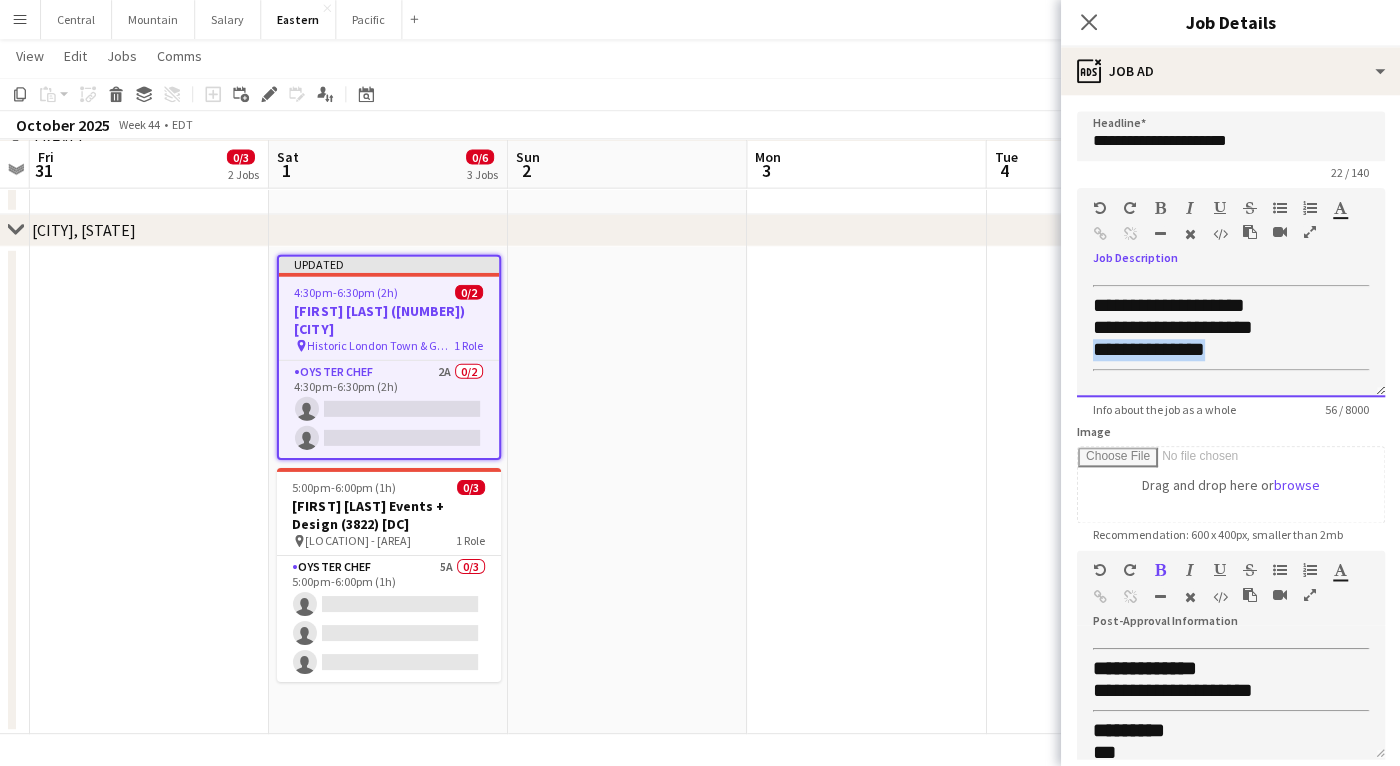 drag, startPoint x: 1255, startPoint y: 347, endPoint x: 1043, endPoint y: 344, distance: 212.02122 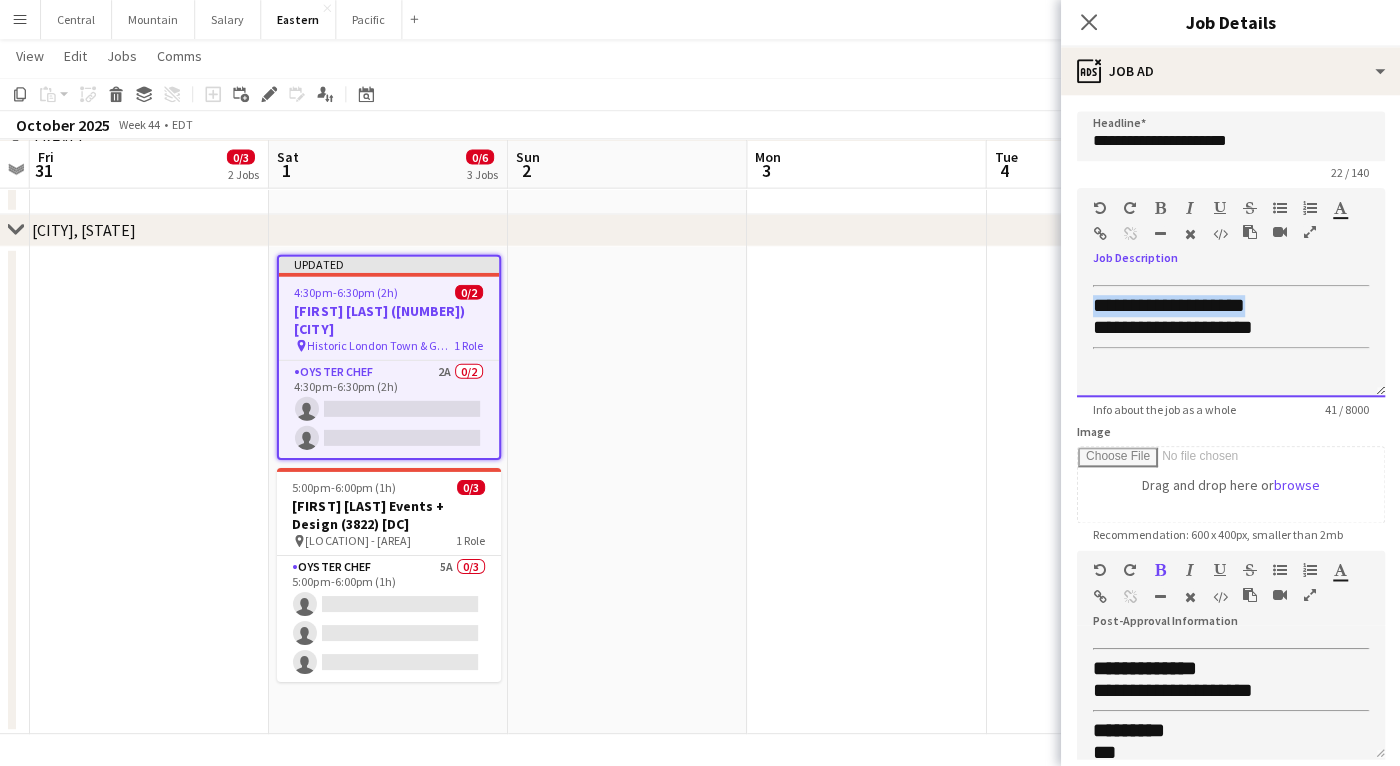 drag, startPoint x: 1285, startPoint y: 301, endPoint x: 1036, endPoint y: 309, distance: 249.12848 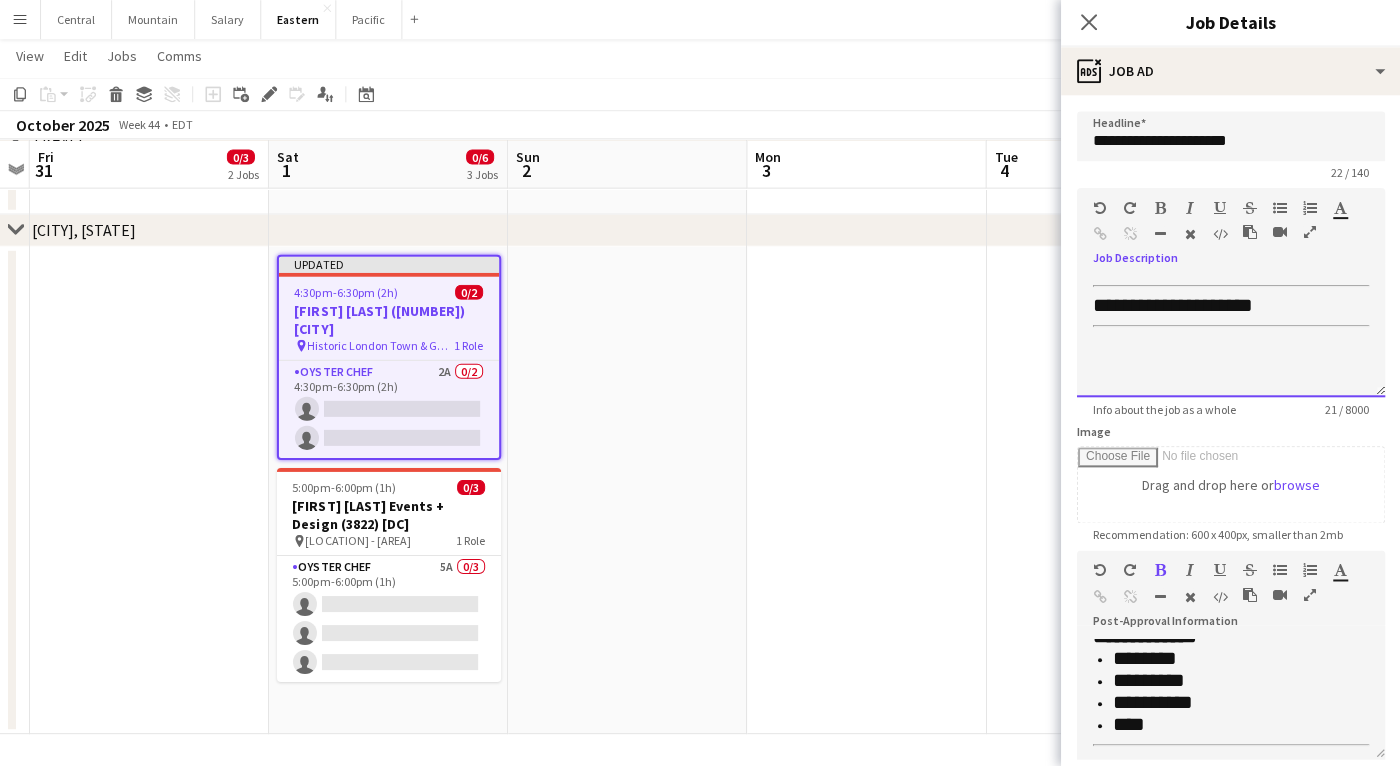 scroll, scrollTop: 238, scrollLeft: 0, axis: vertical 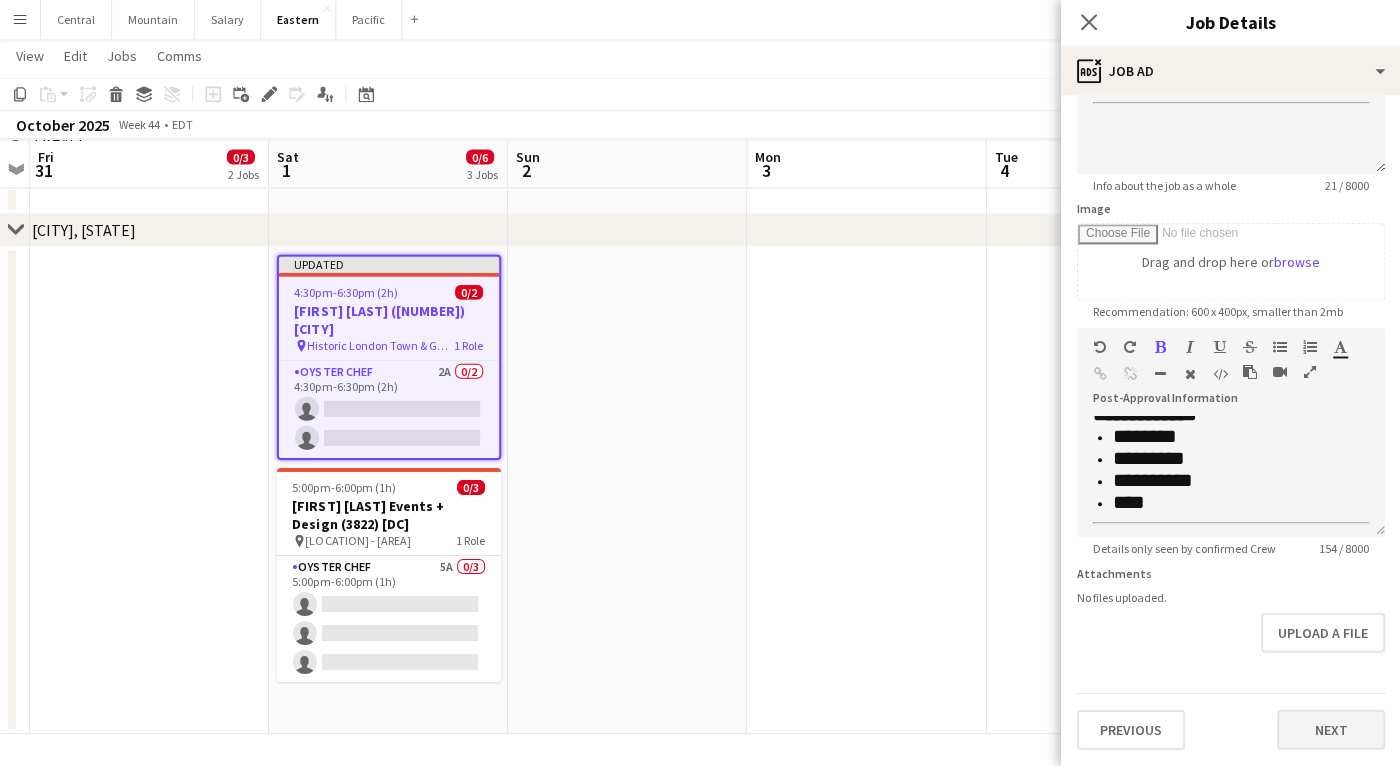 click on "Next" at bounding box center [1330, 730] 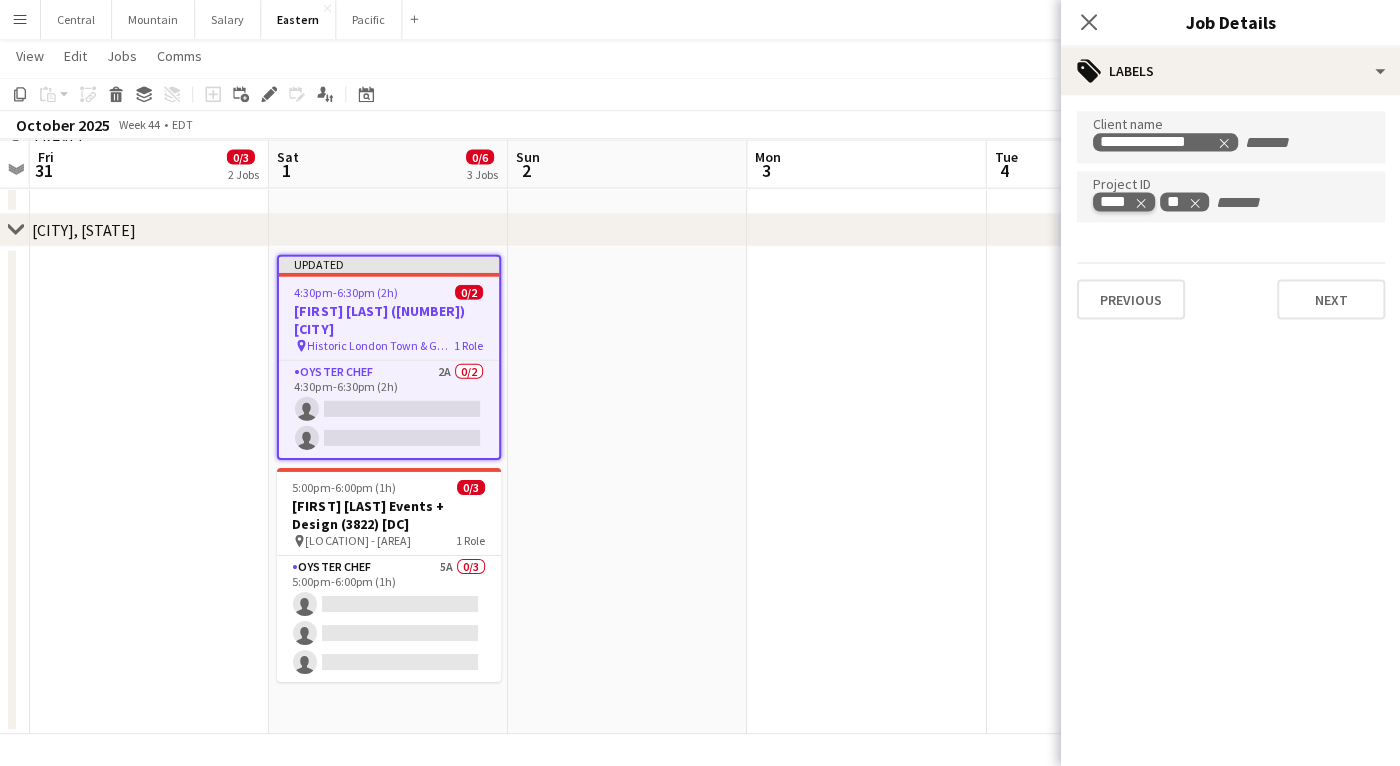 click 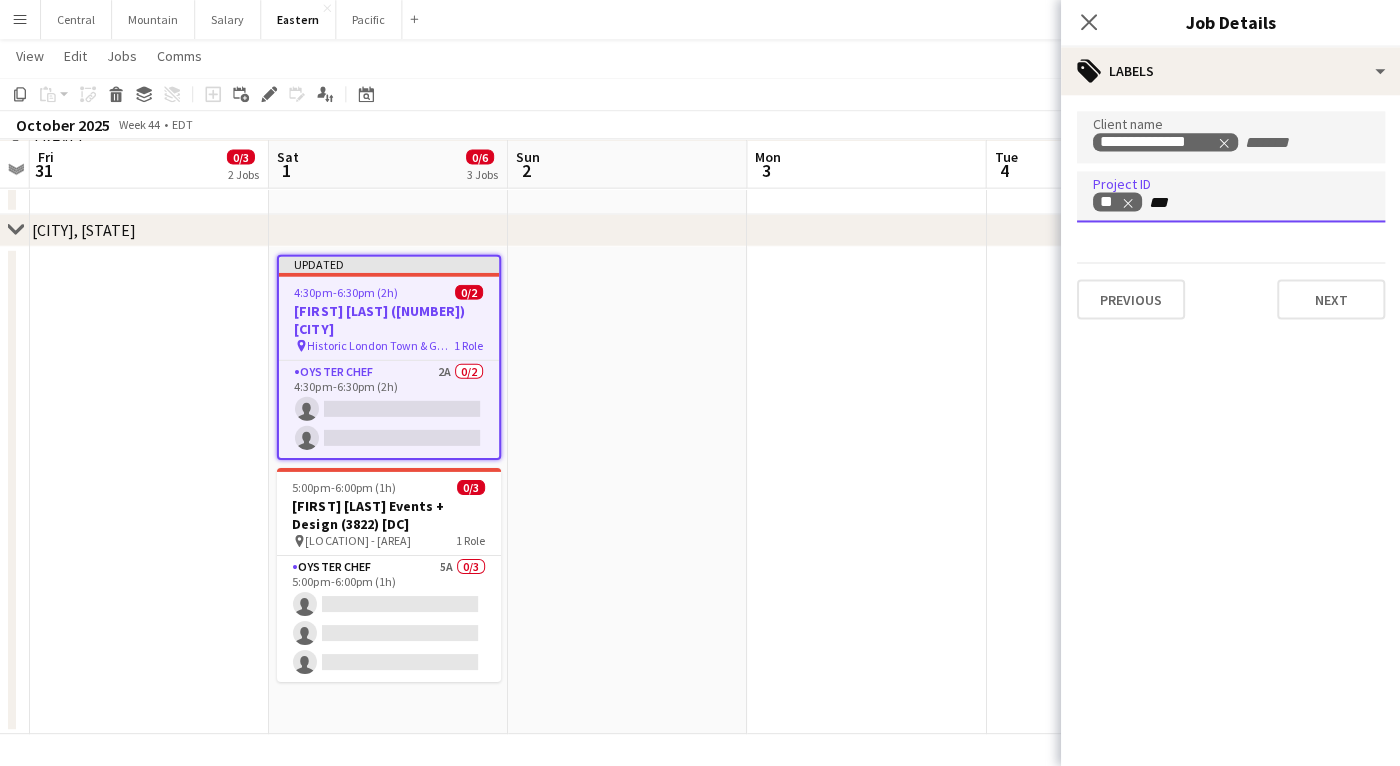 type on "****" 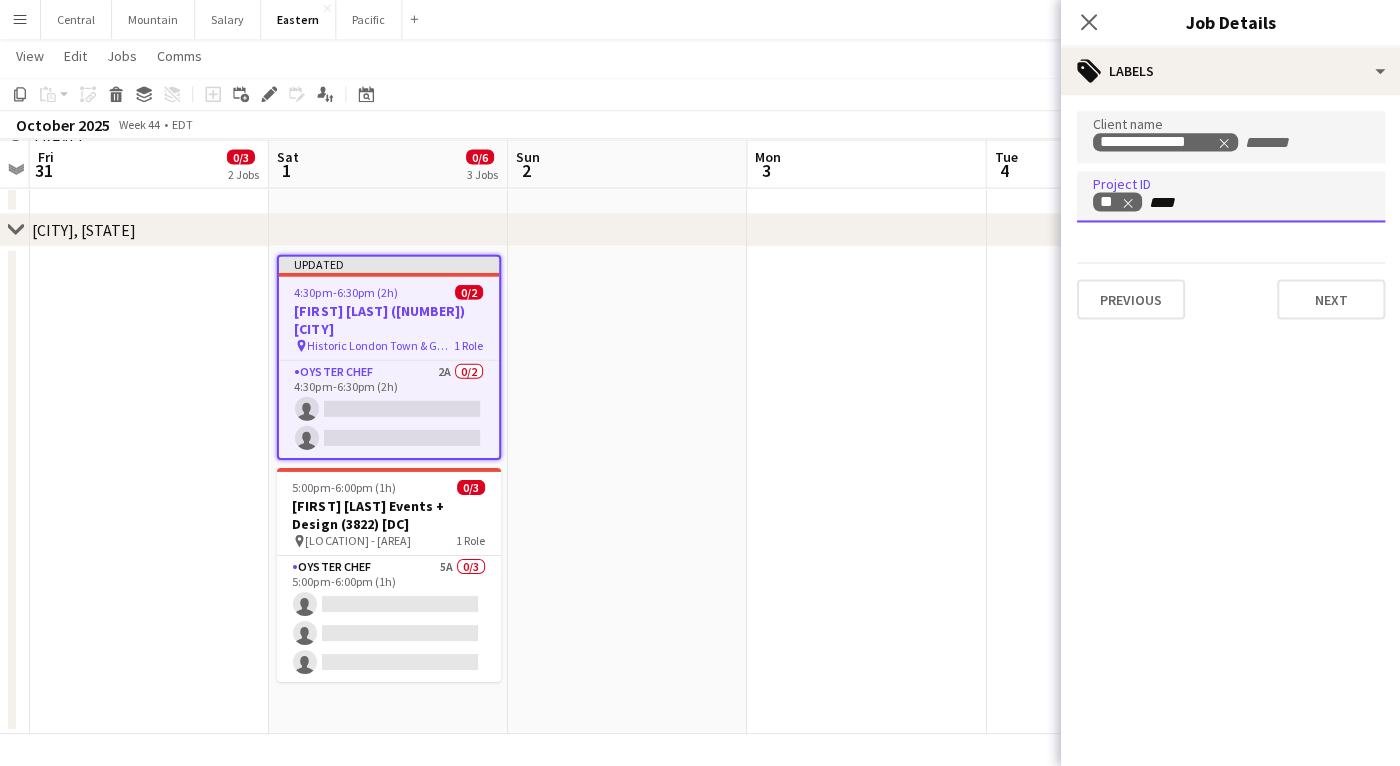 type 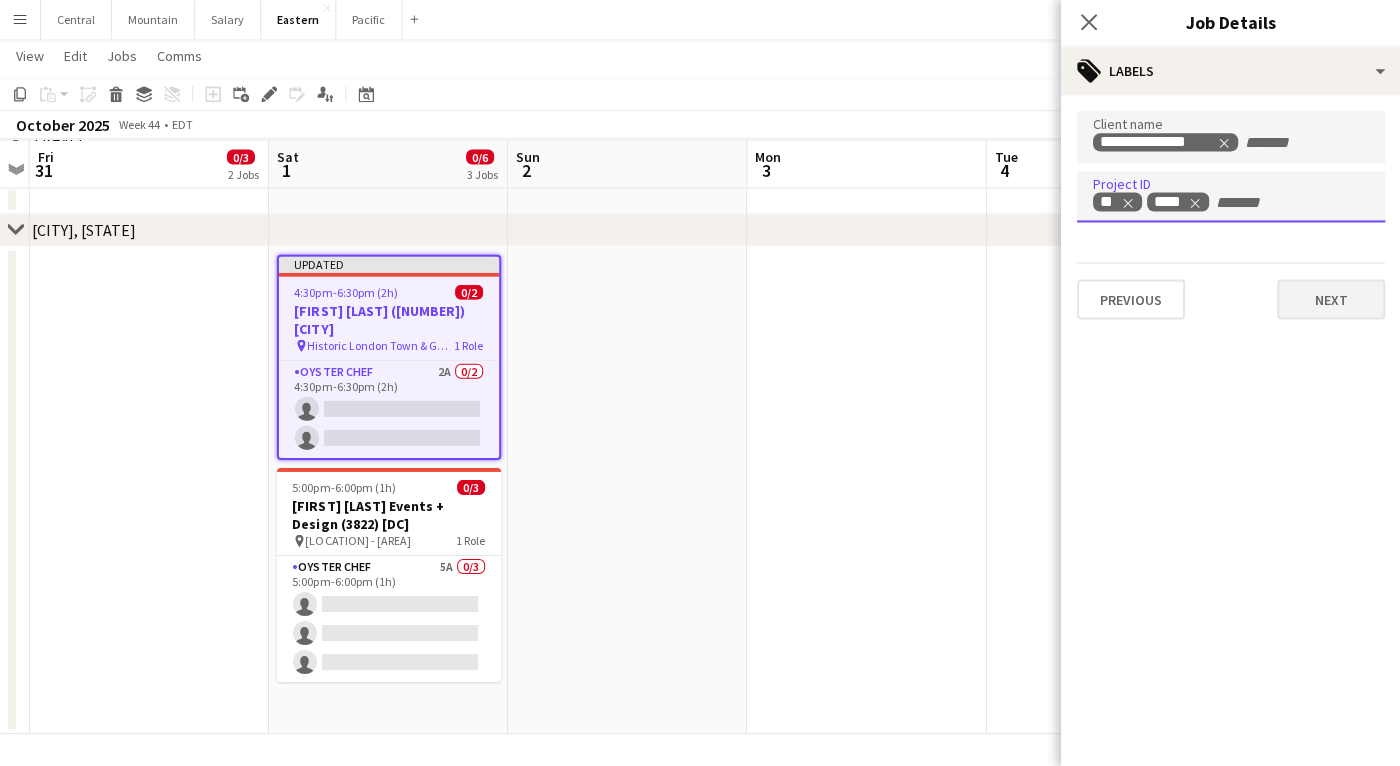 click on "Next" at bounding box center (1330, 300) 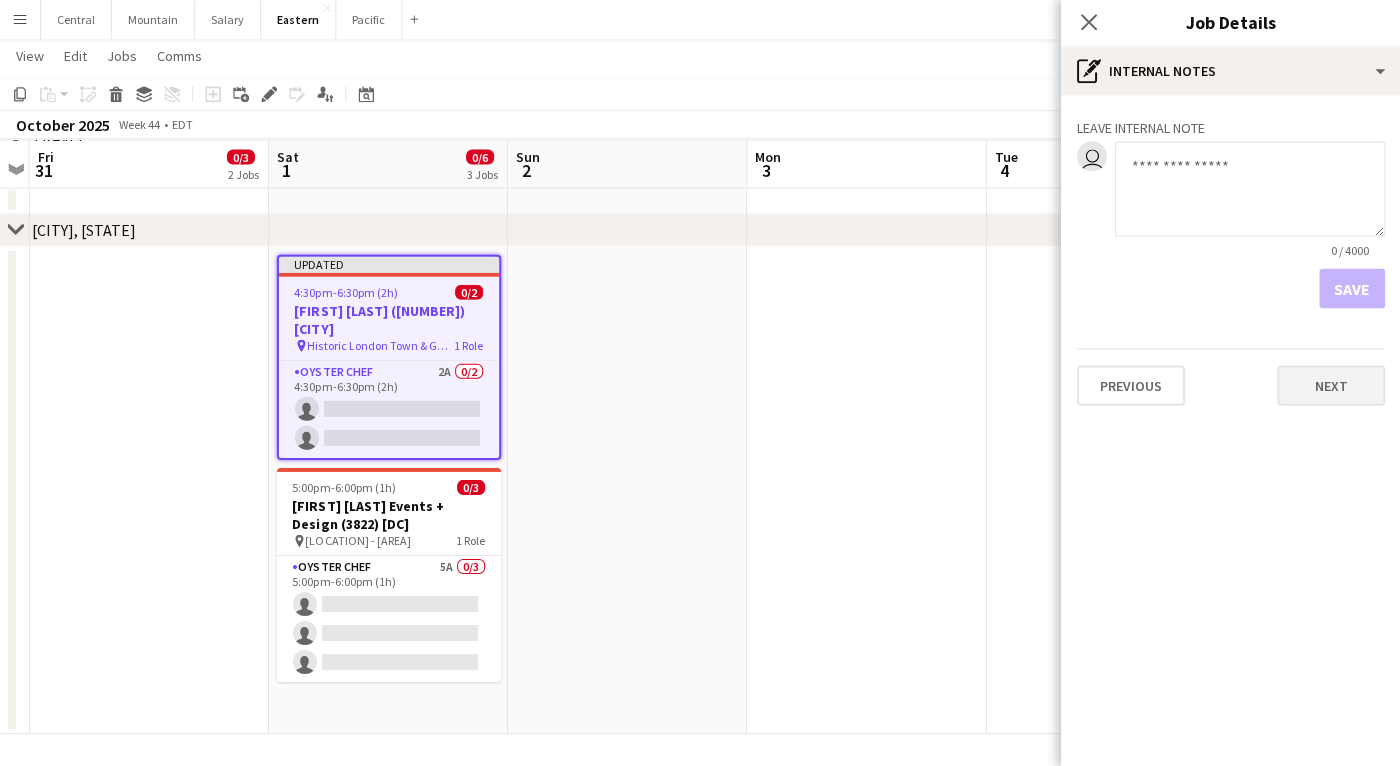 click on "Next" at bounding box center [1330, 386] 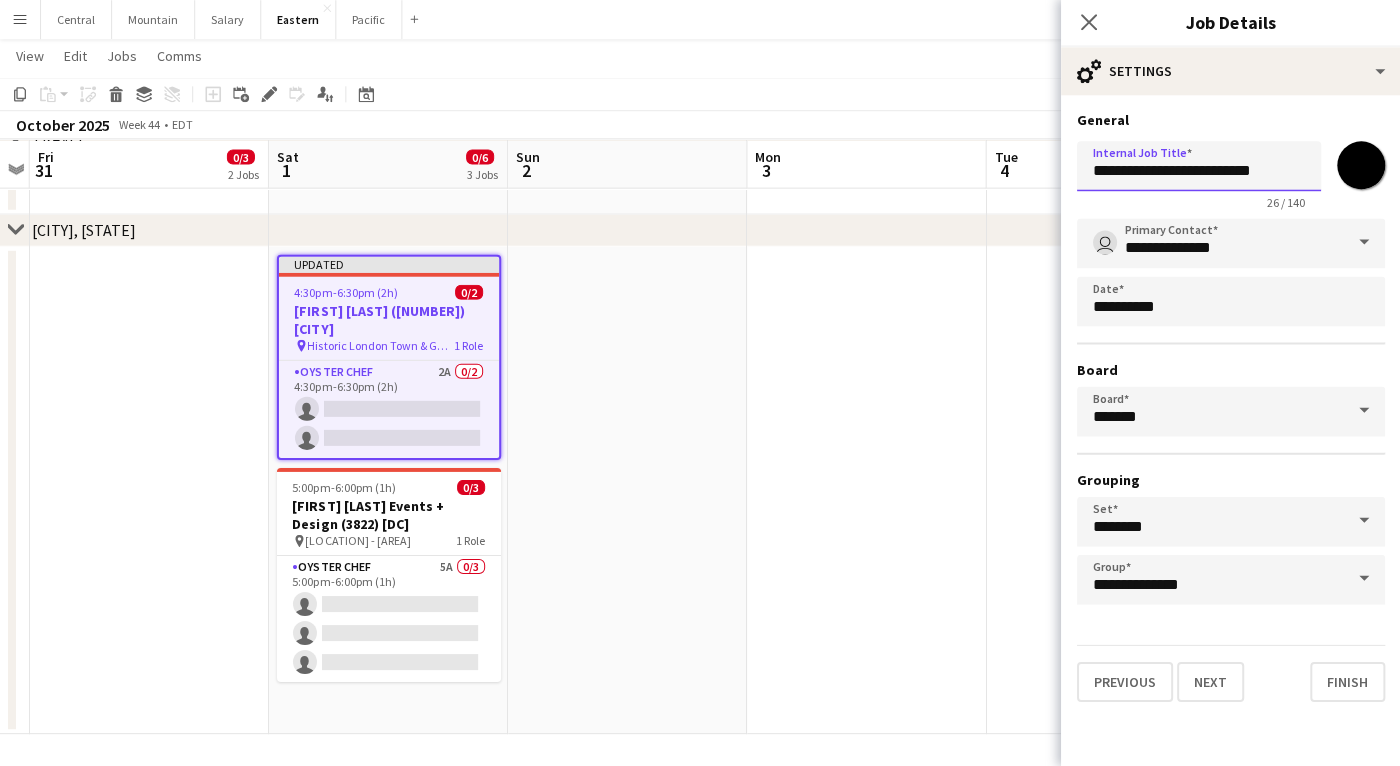 drag, startPoint x: 1225, startPoint y: 168, endPoint x: 1199, endPoint y: 168, distance: 26 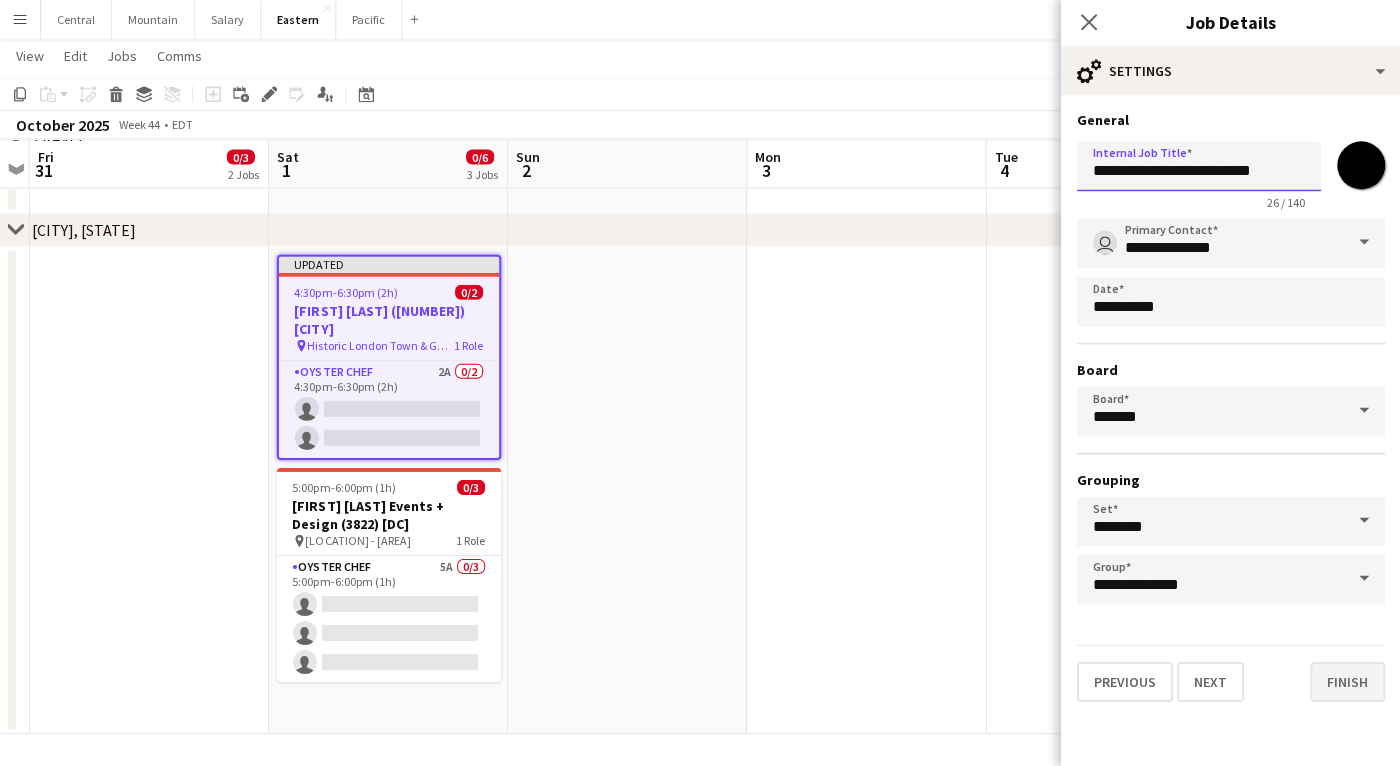 type on "**********" 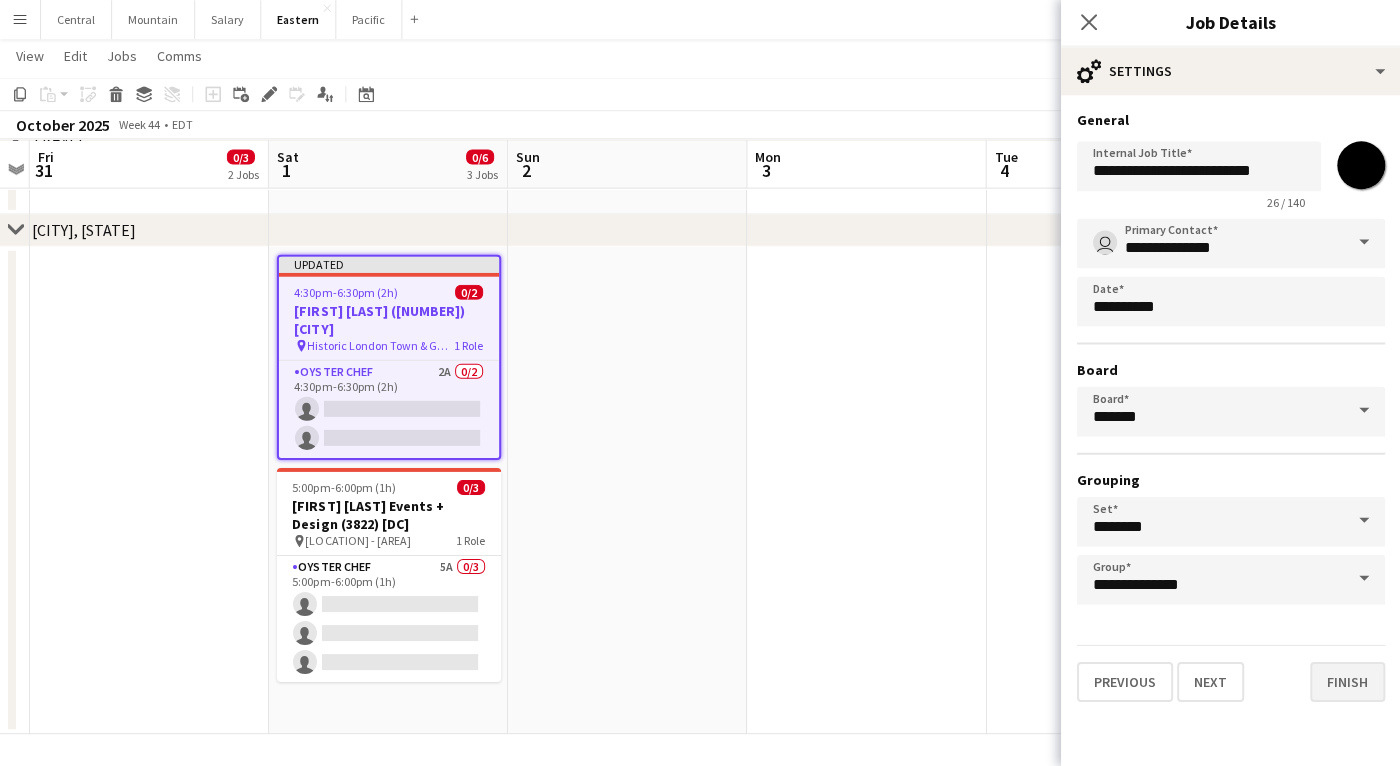 click on "Finish" at bounding box center [1346, 682] 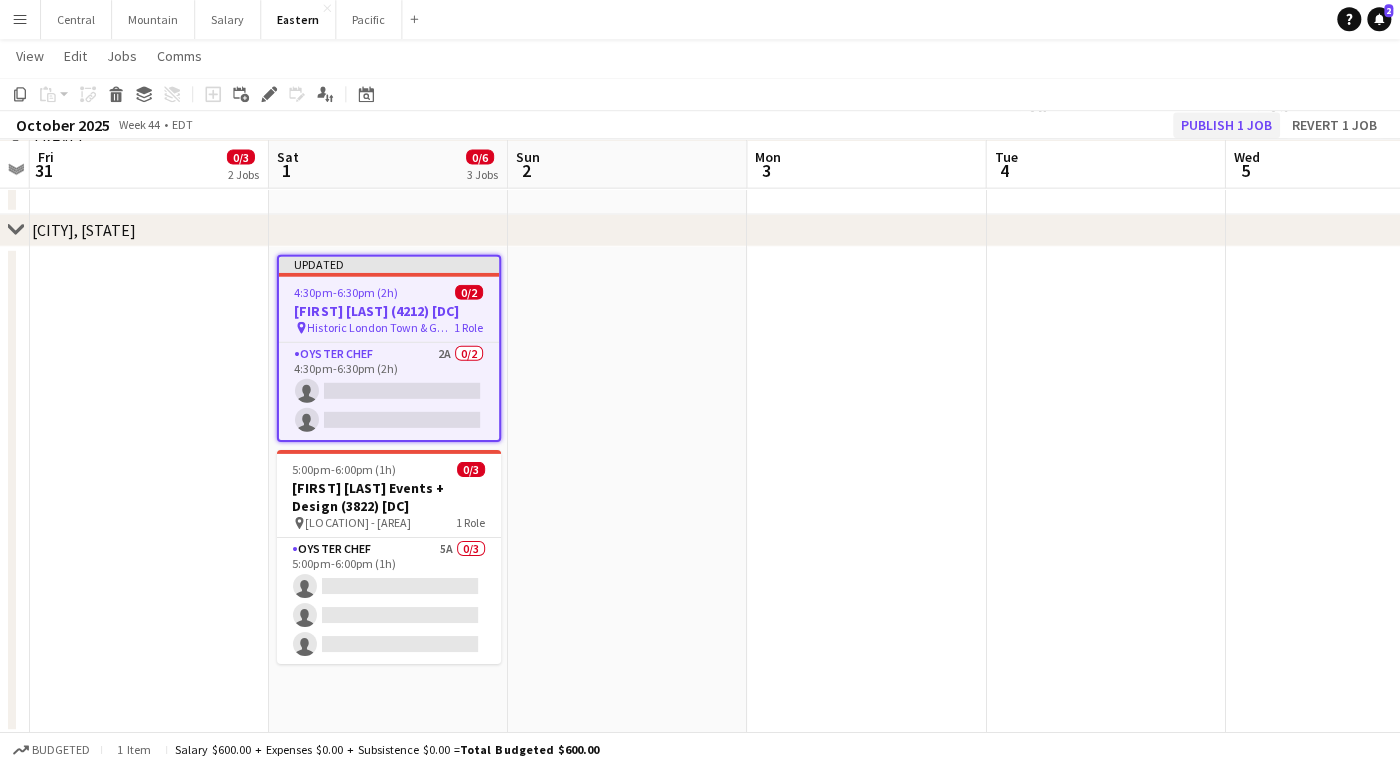click on "Publish 1 job" 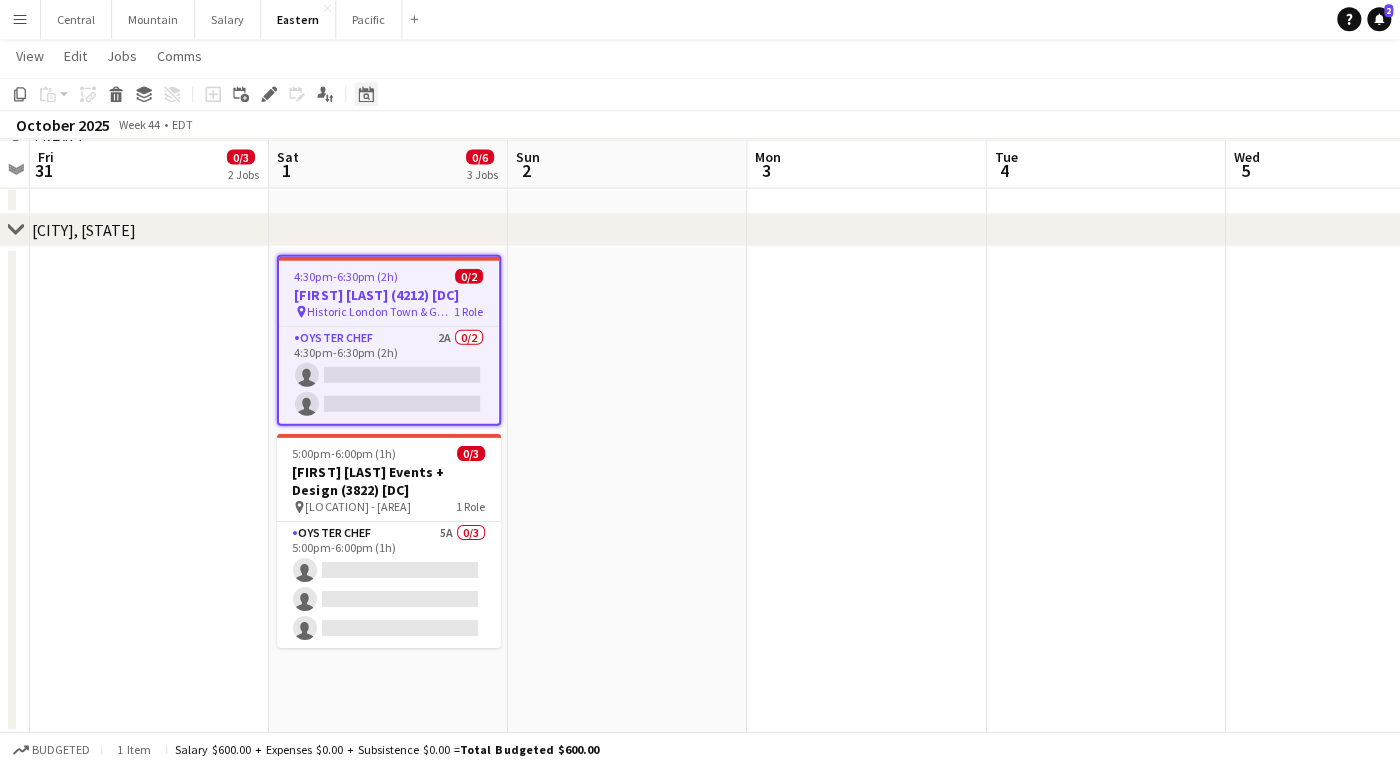 click 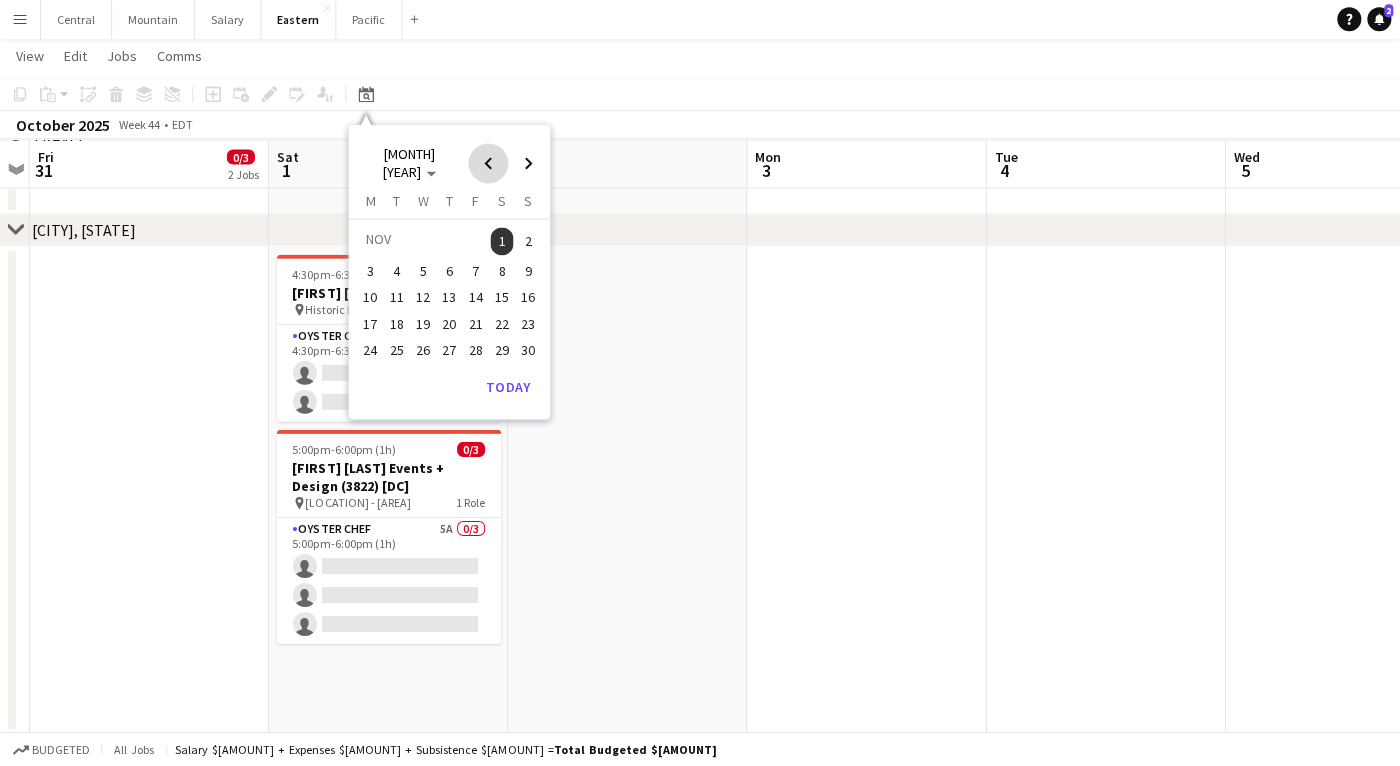click at bounding box center [488, 164] 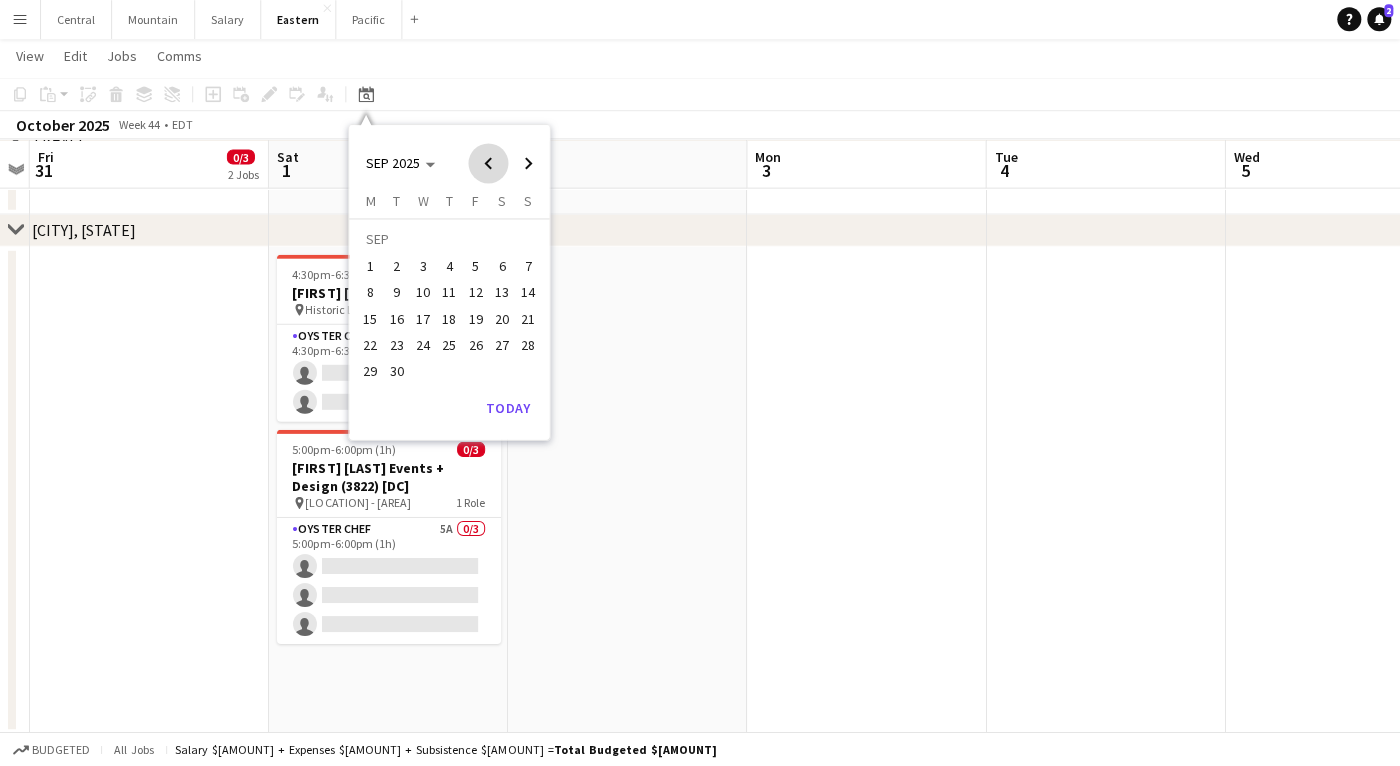 click at bounding box center [488, 164] 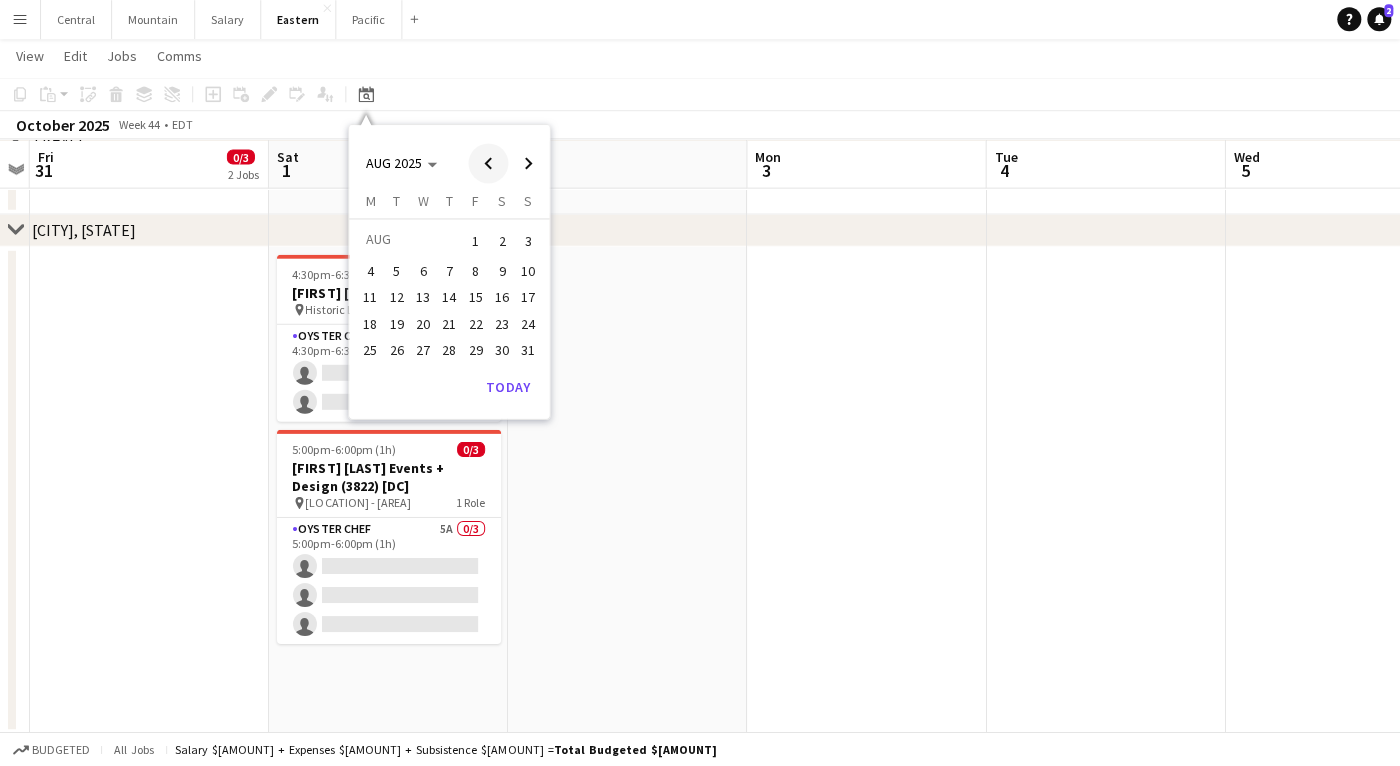 click at bounding box center (488, 164) 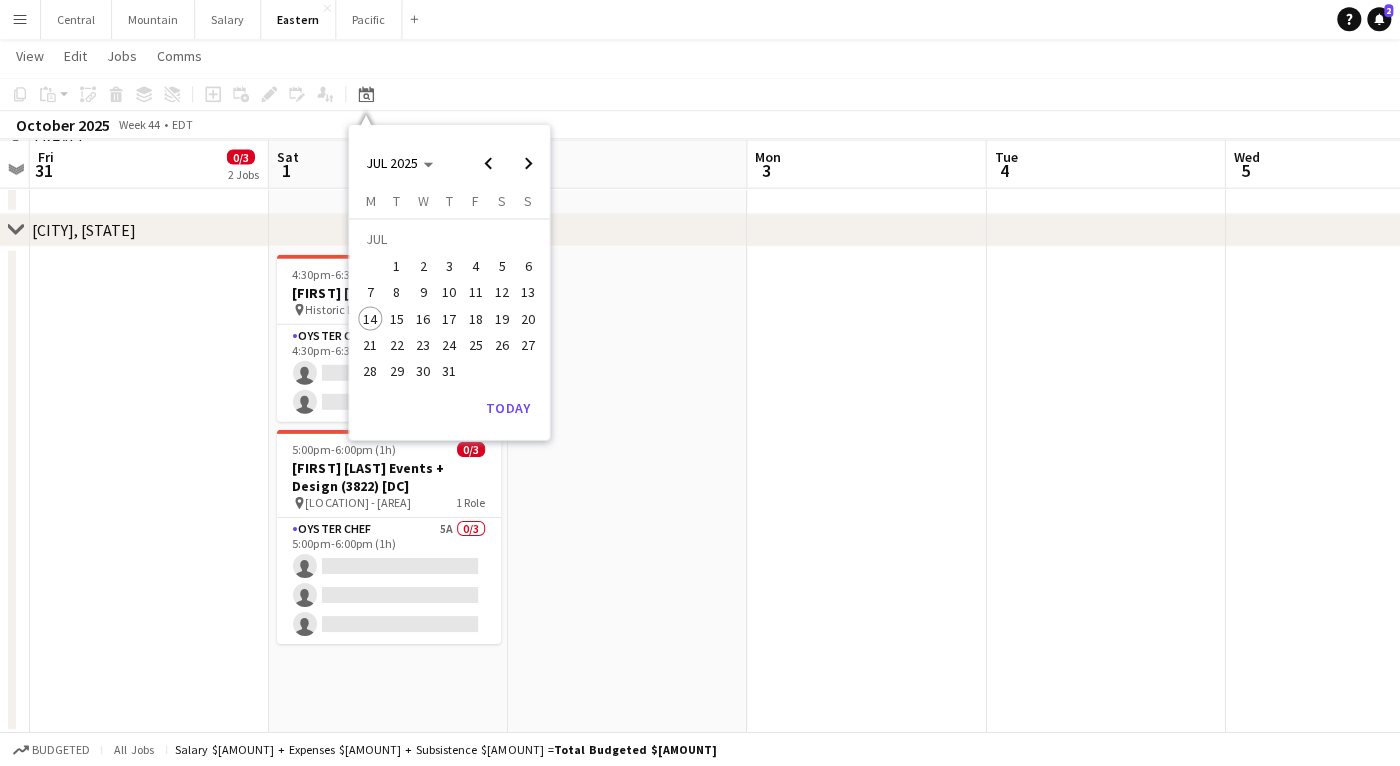 click on "26" at bounding box center (502, 345) 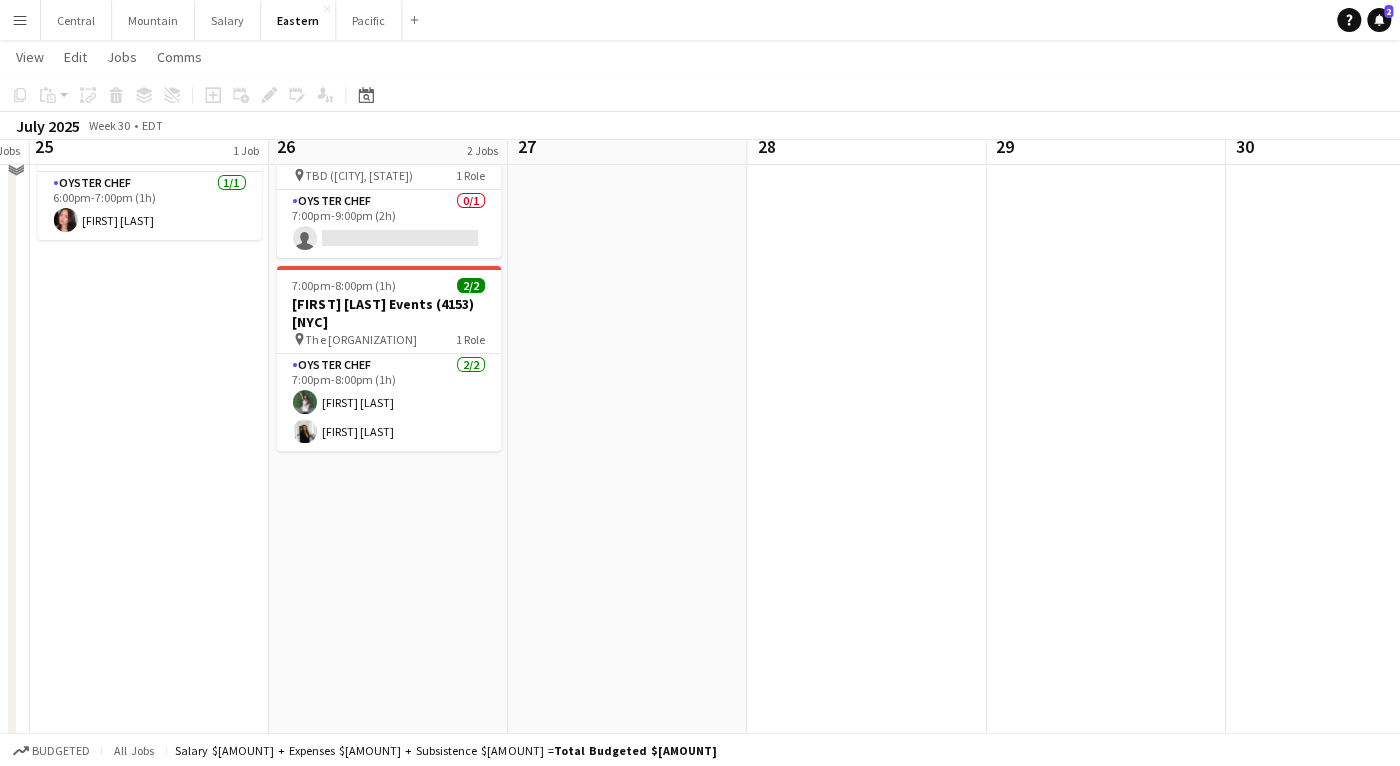 scroll, scrollTop: 779, scrollLeft: 0, axis: vertical 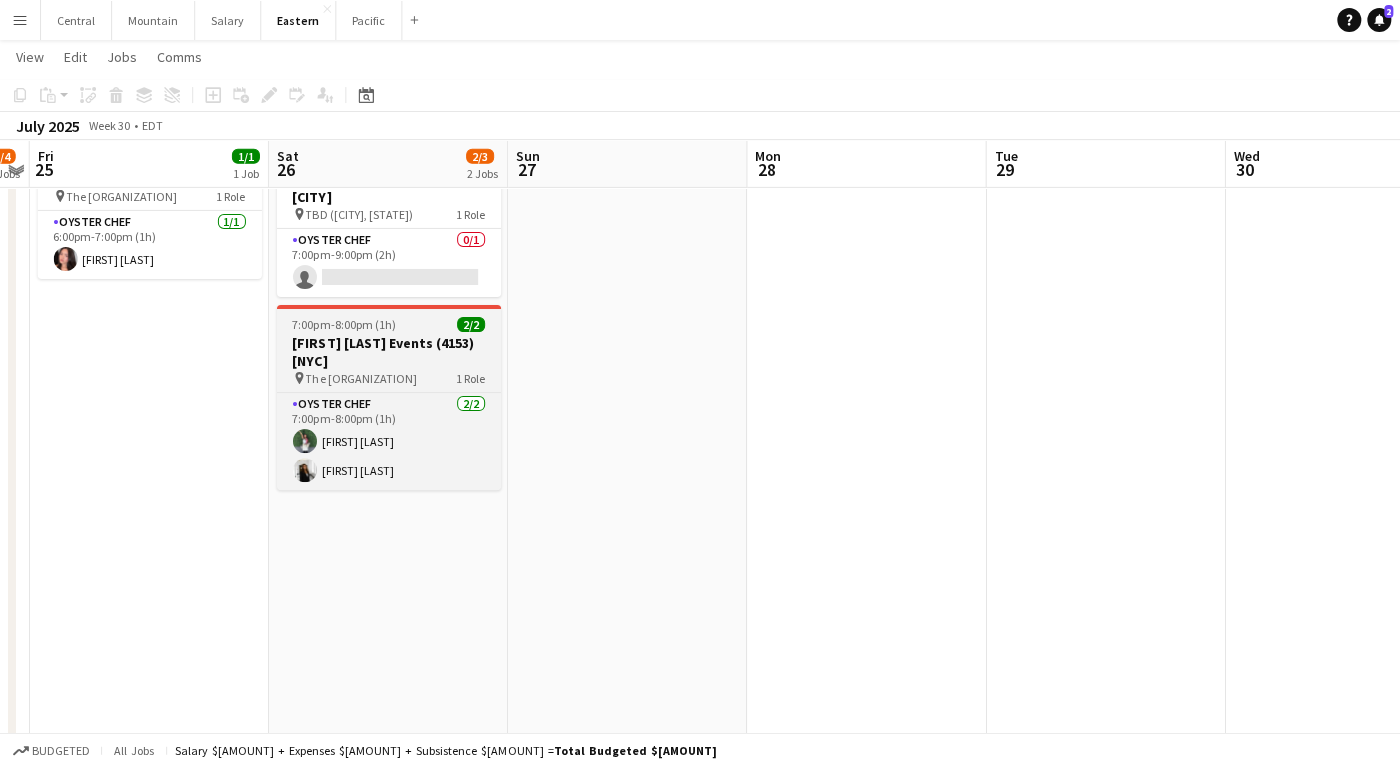 click on "[TIME]-[TIME] ([DURATION])    2/2   [FIRST] [LAST] Events (4153) [NYC]
pin
The Bowery Hotel   1 Role   Oyster Chef   2/2   [TIME]-[TIME] ([DURATION])
[FIRST] [LAST] [FIRST] [LAST]" at bounding box center (389, 397) 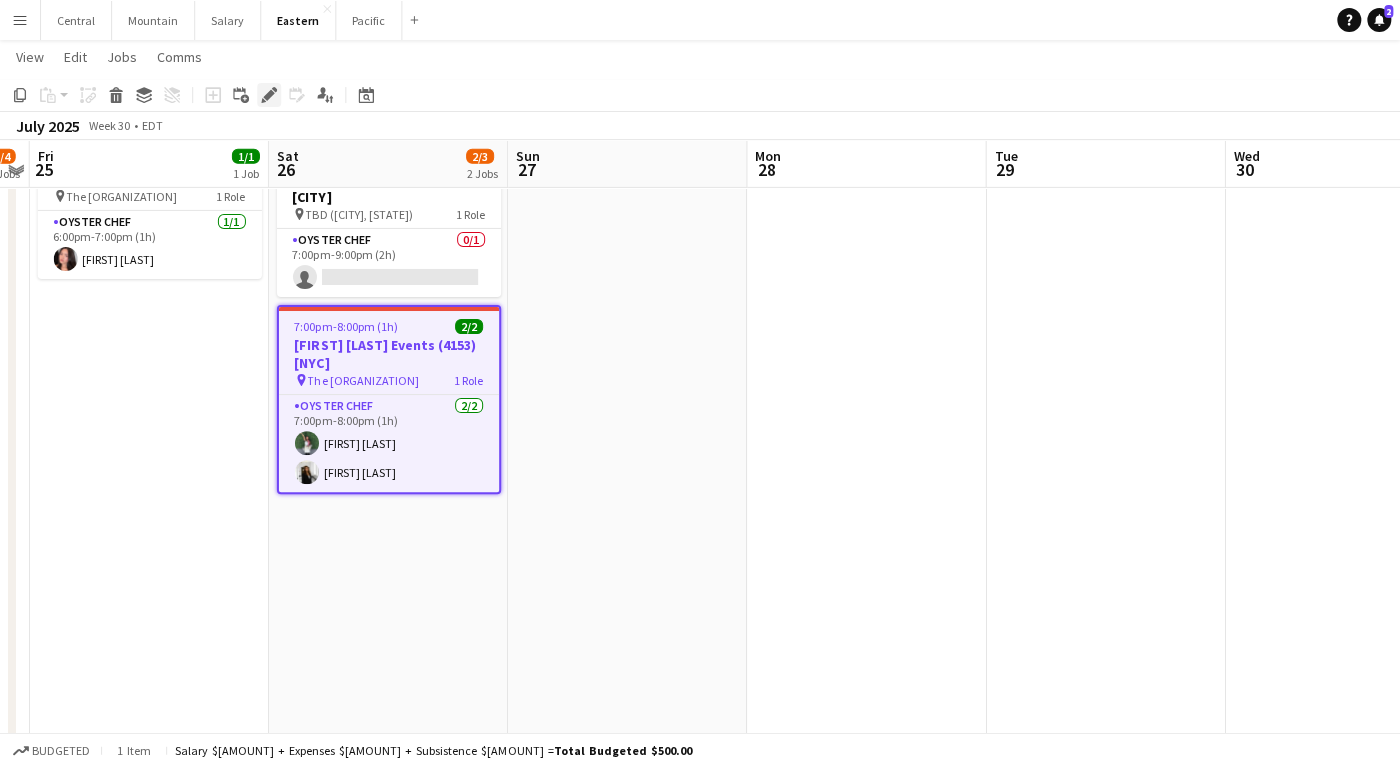 click on "Edit" at bounding box center [269, 95] 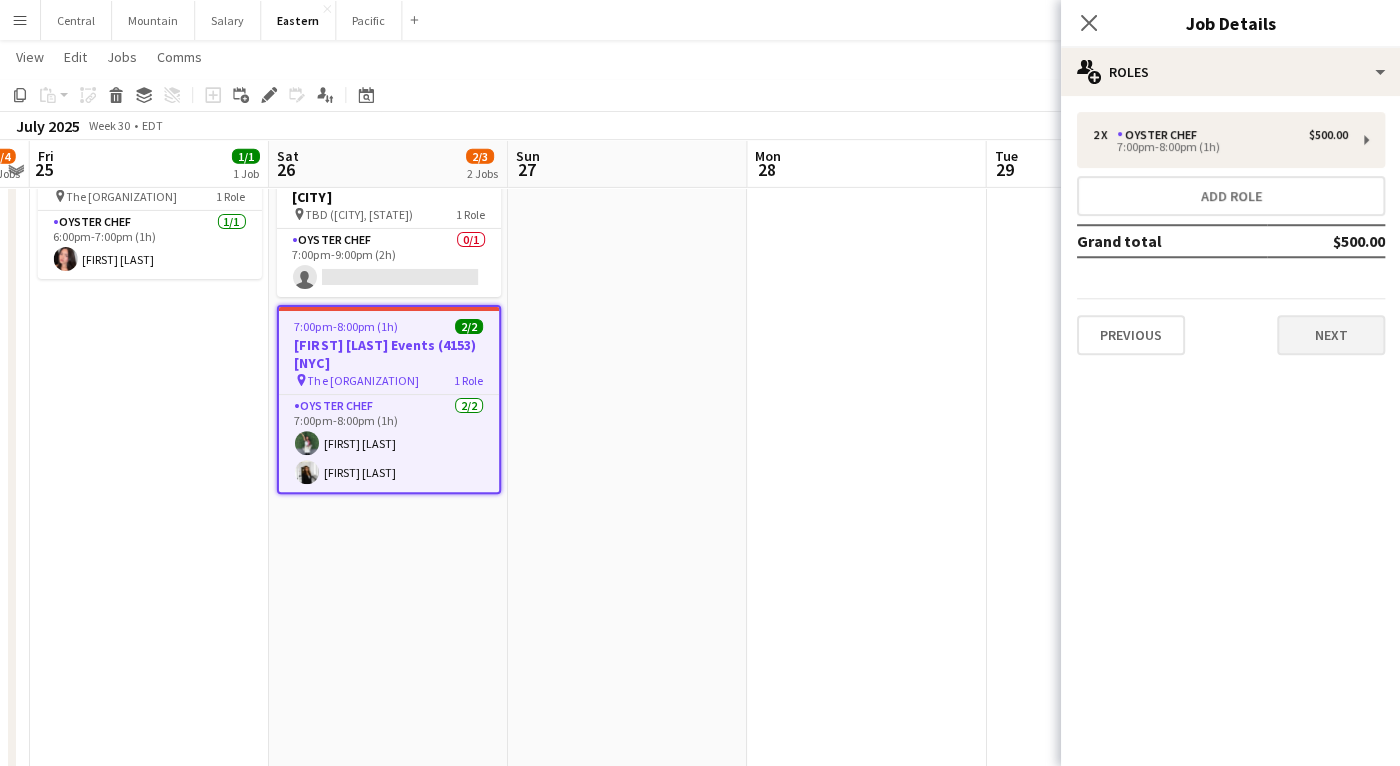click on "Next" at bounding box center (1330, 335) 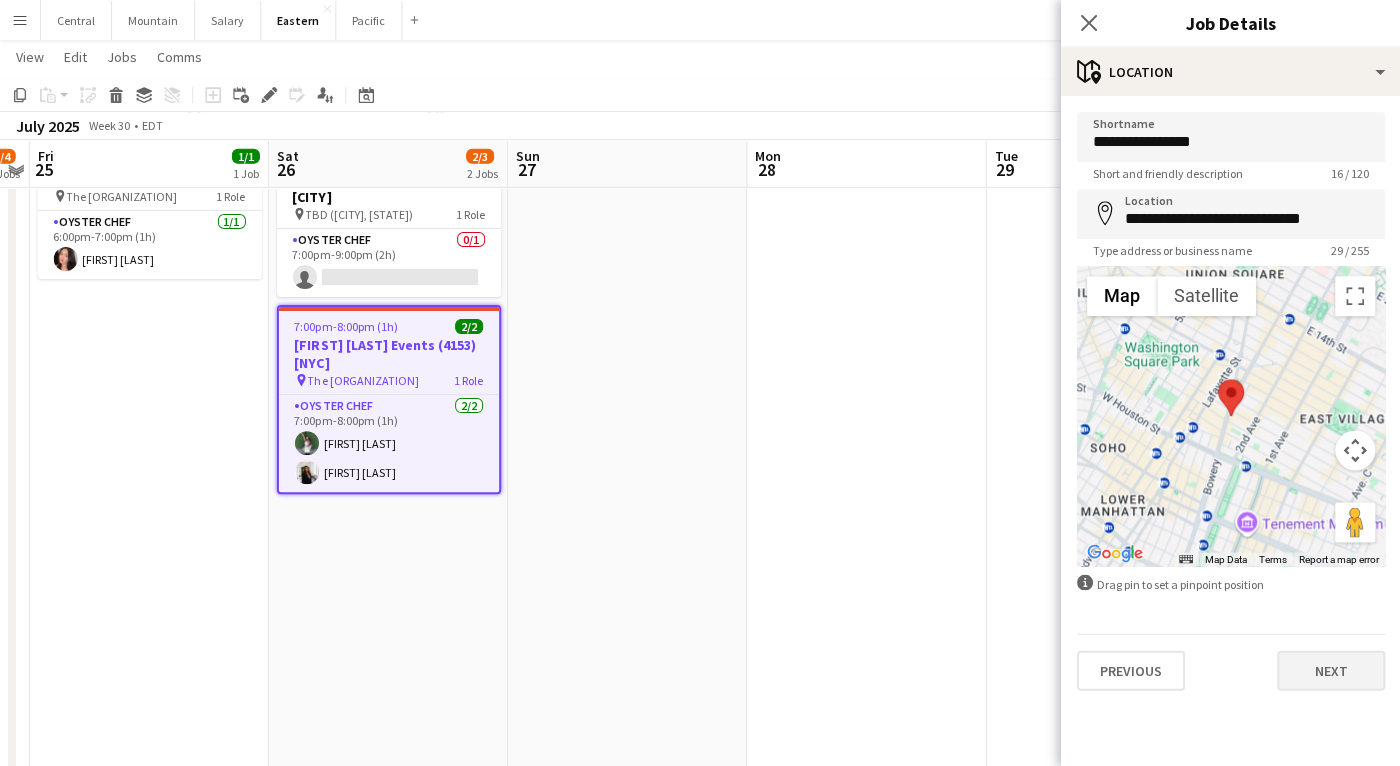 click on "Next" at bounding box center (1330, 670) 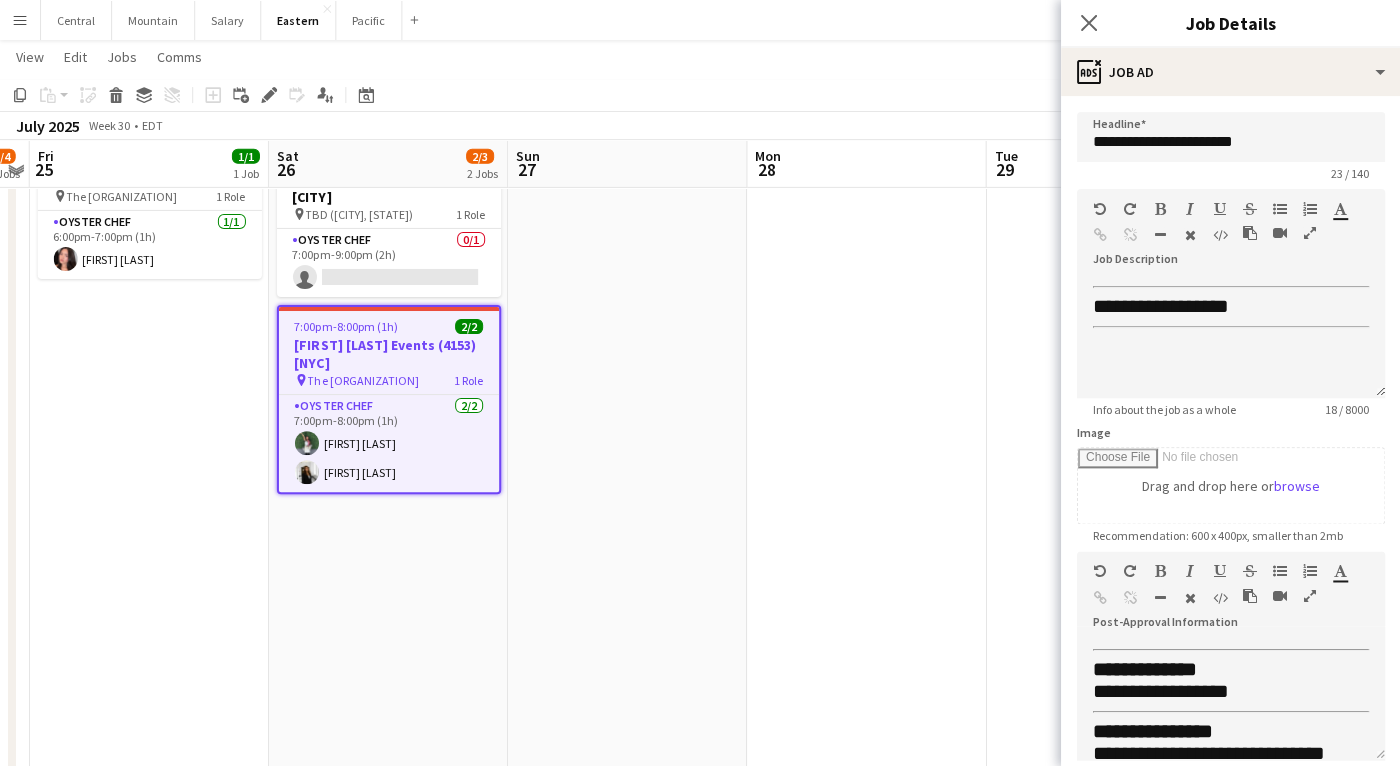 click at bounding box center (1309, 595) 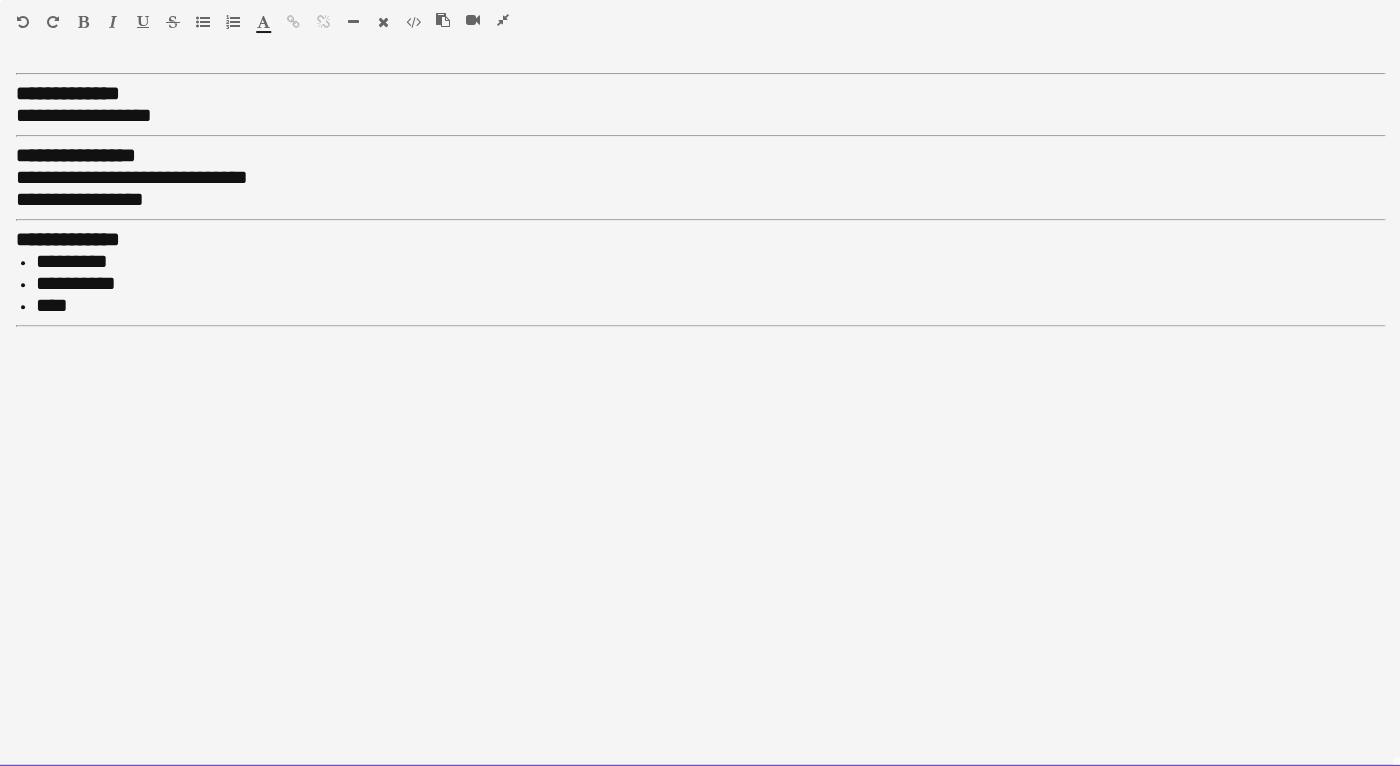 click on "**********" at bounding box center [700, 415] 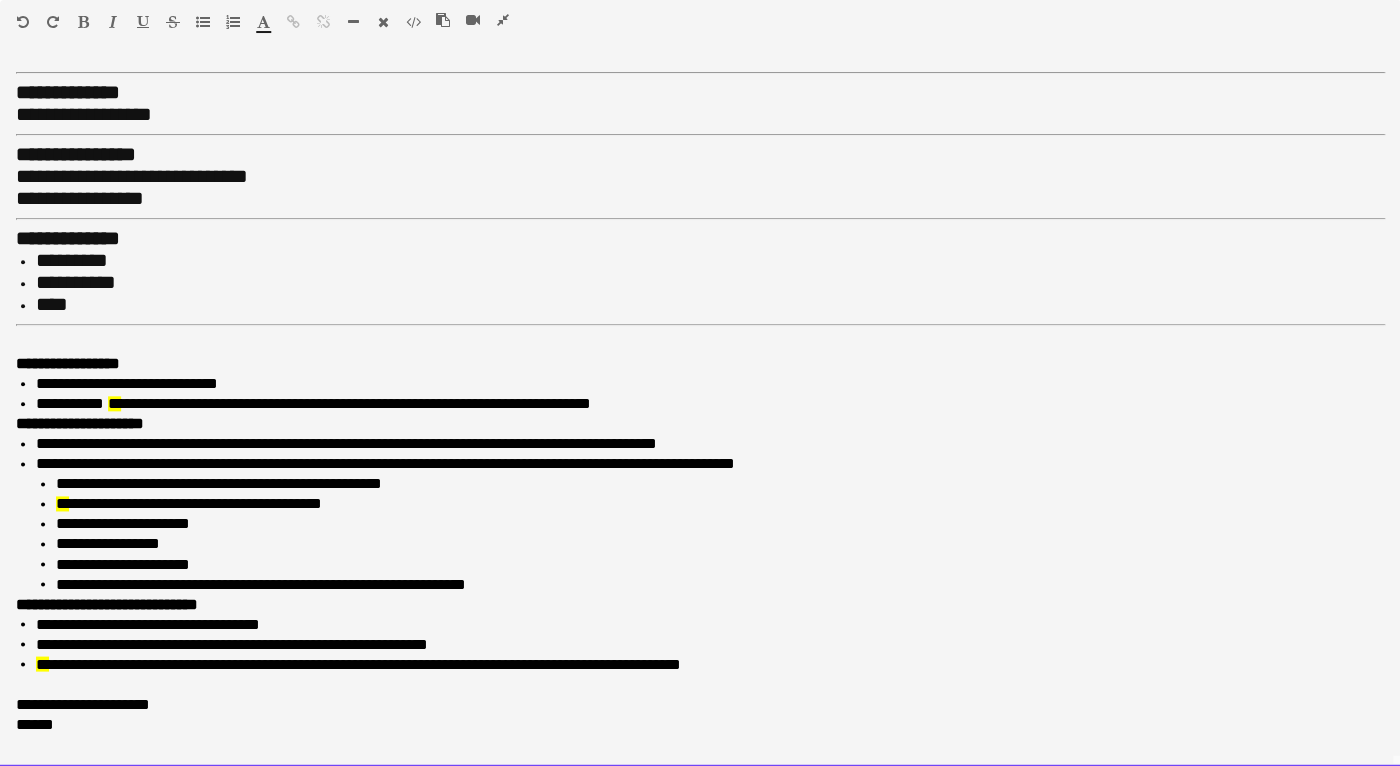 click on "**********" at bounding box center (700, 199) 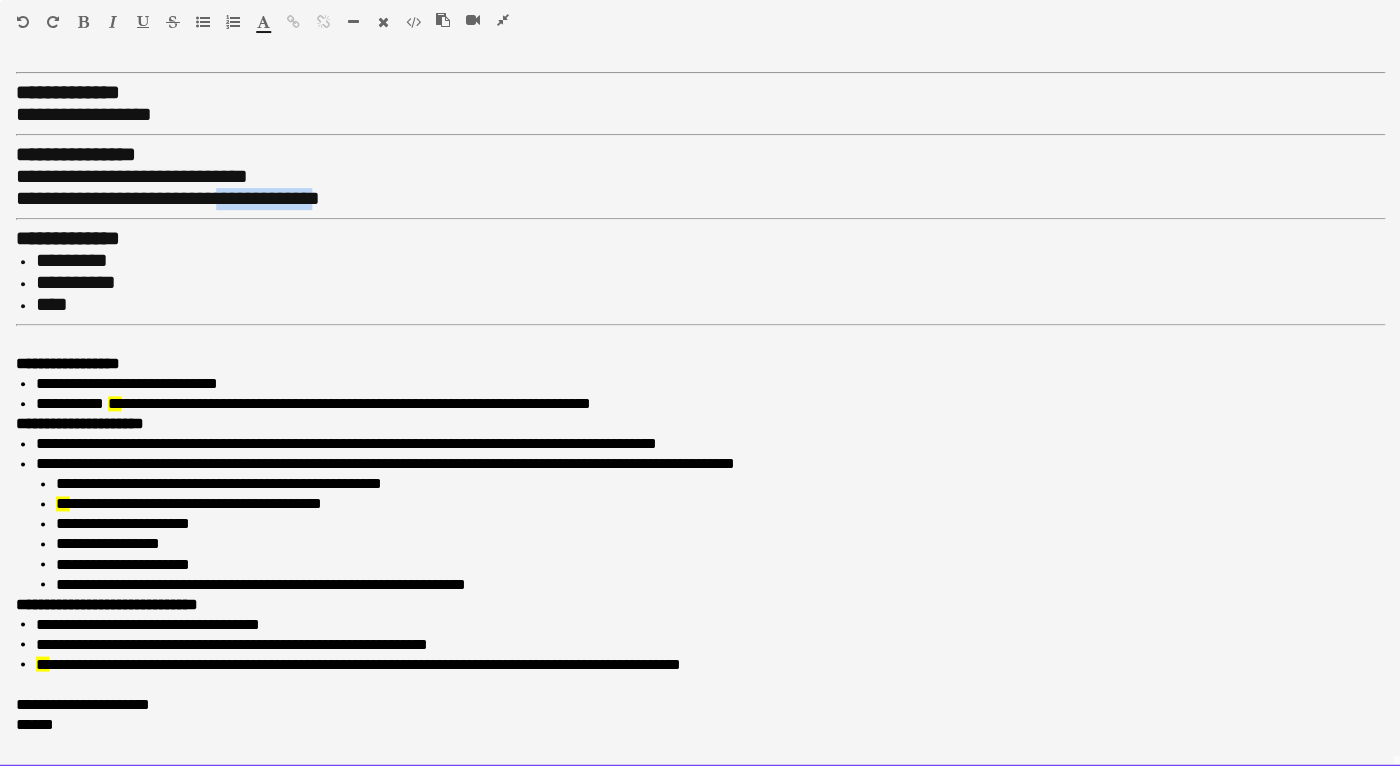 drag, startPoint x: 258, startPoint y: 193, endPoint x: 359, endPoint y: 195, distance: 101.0198 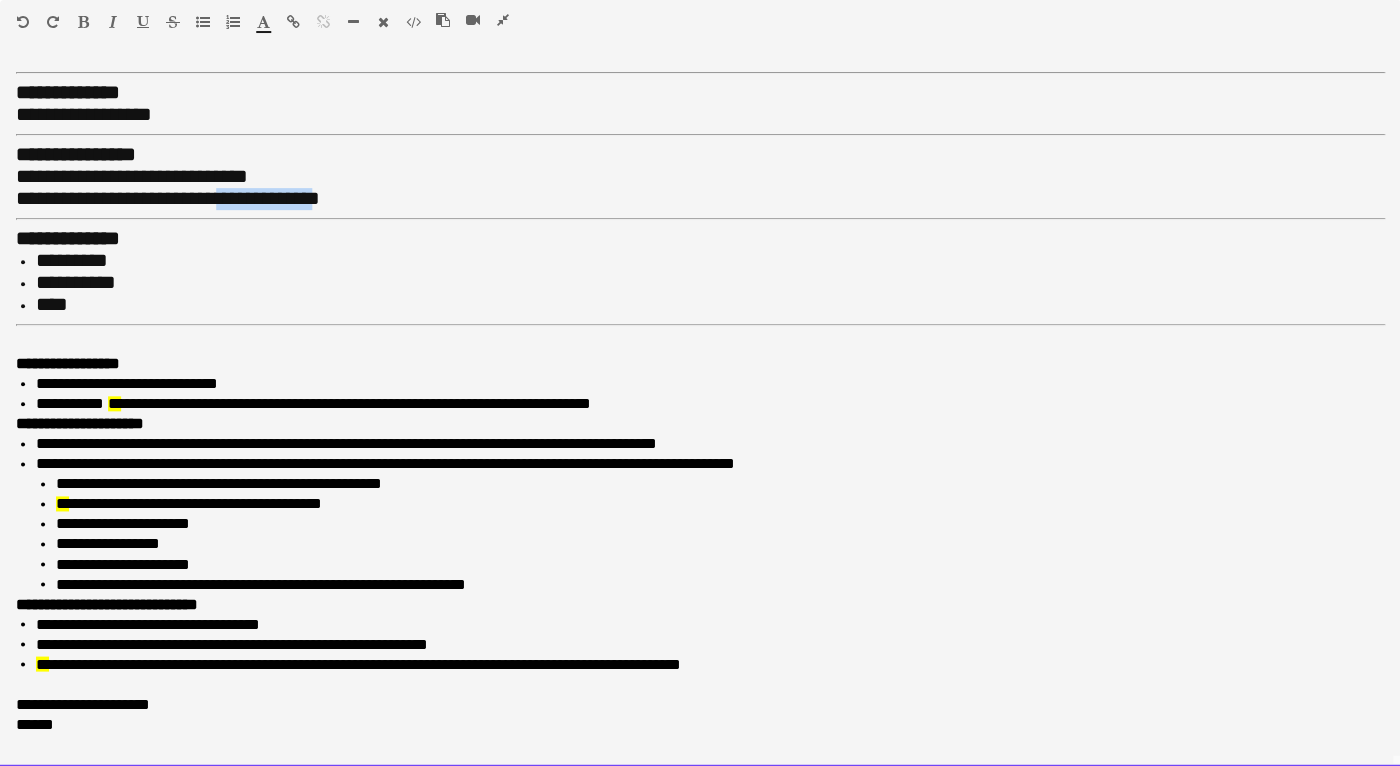 copy on "**********" 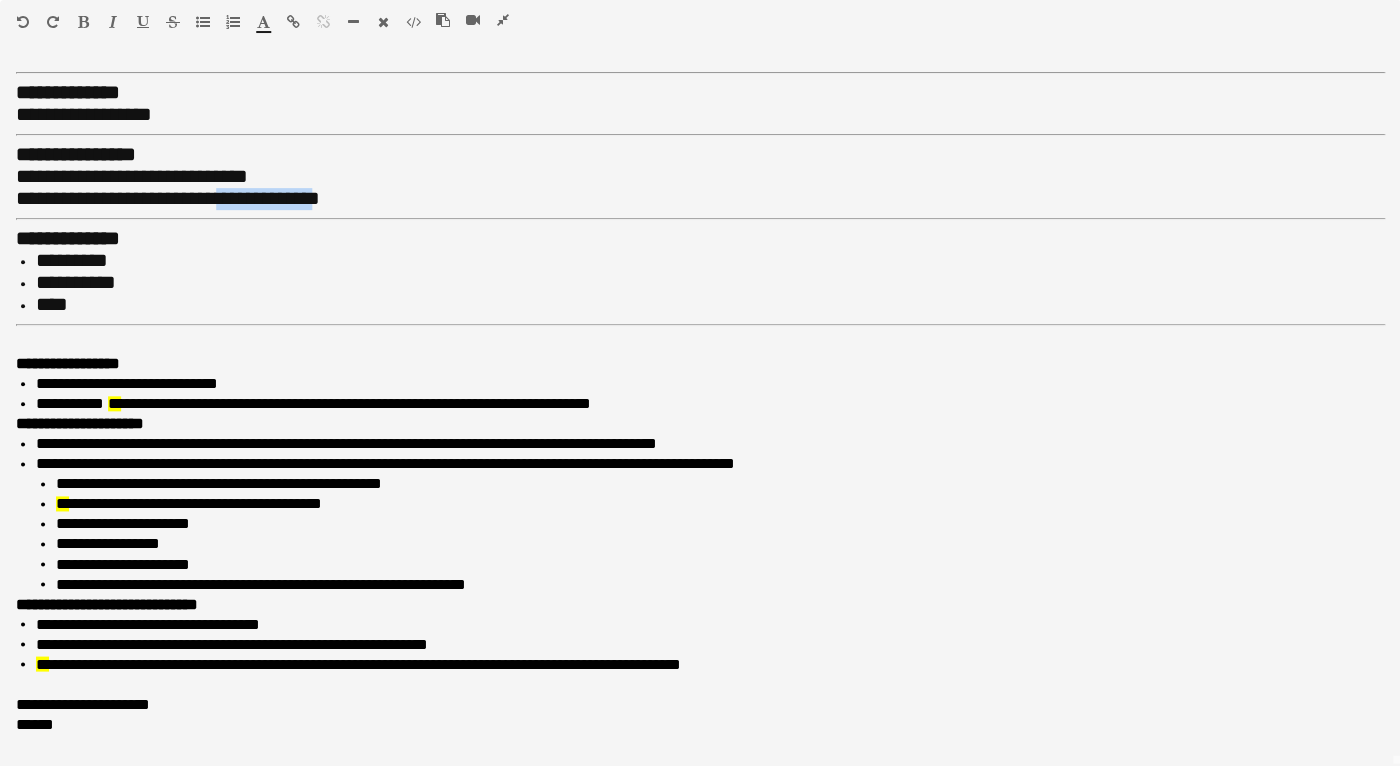 click at bounding box center [293, 22] 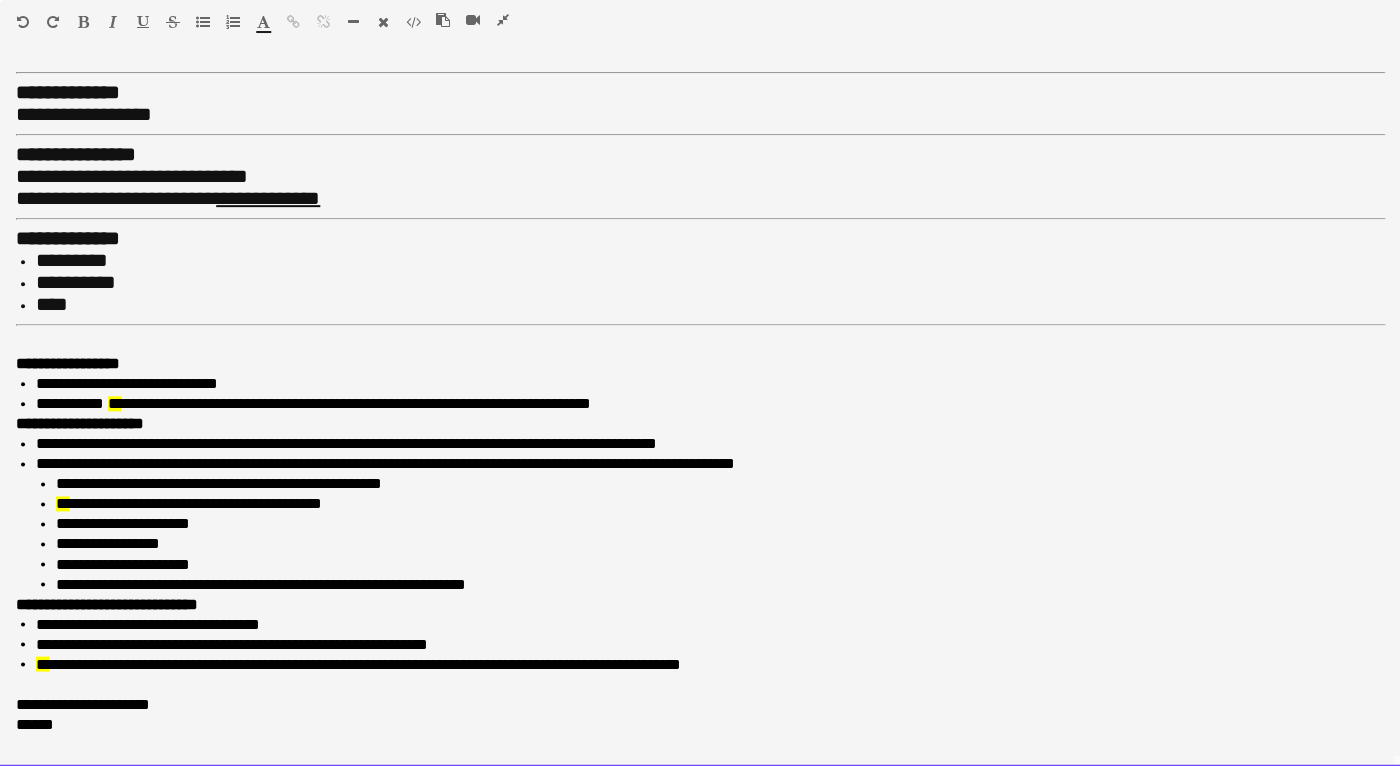 click on "******" at bounding box center (700, 724) 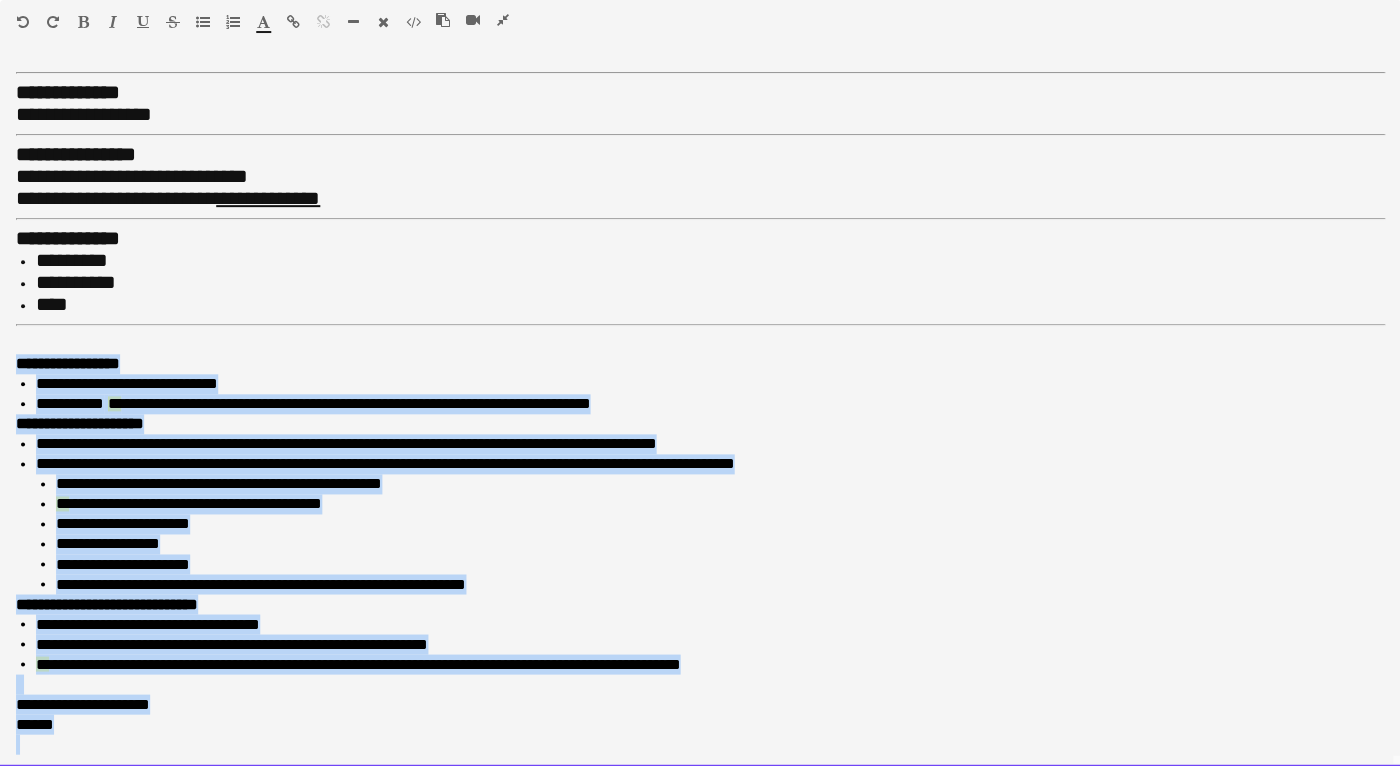 drag, startPoint x: 70, startPoint y: 738, endPoint x: -19, endPoint y: 345, distance: 402.9516 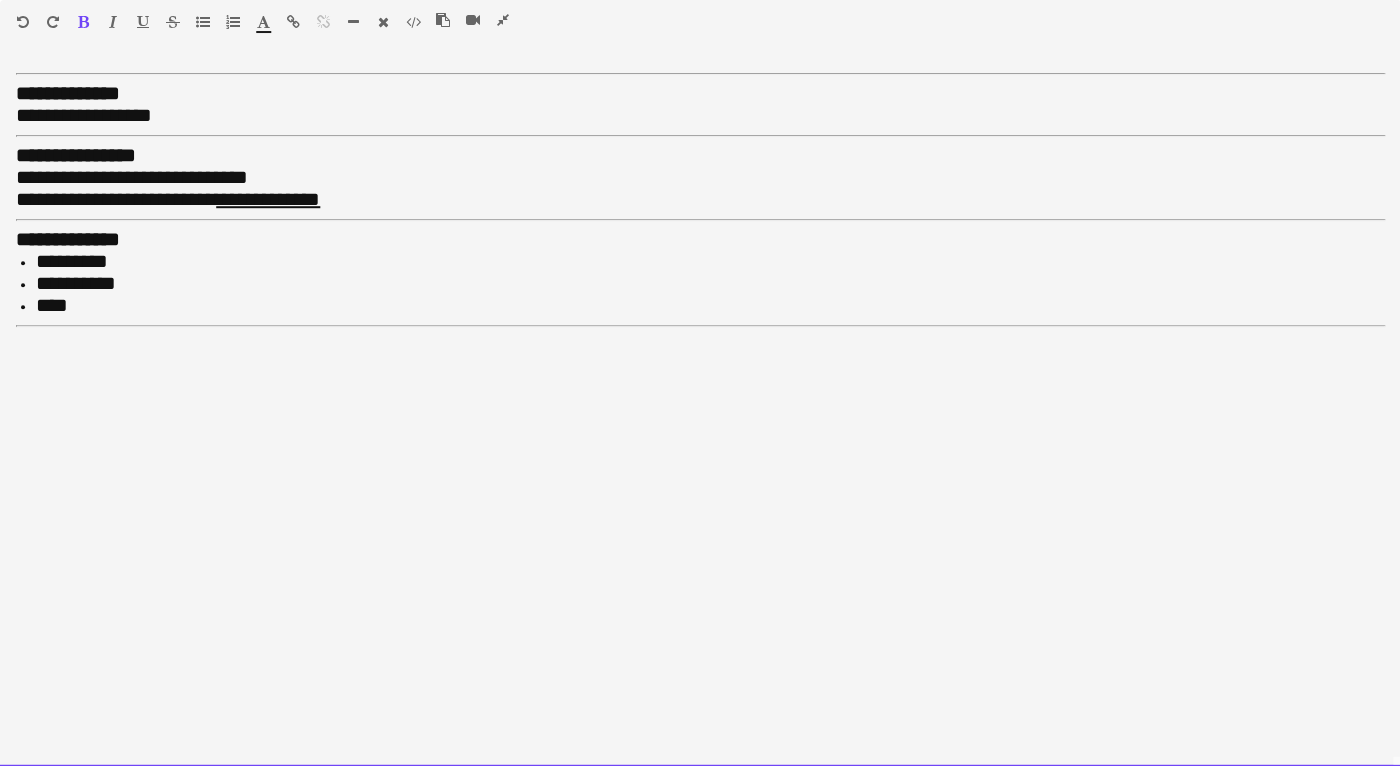 scroll, scrollTop: 0, scrollLeft: 0, axis: both 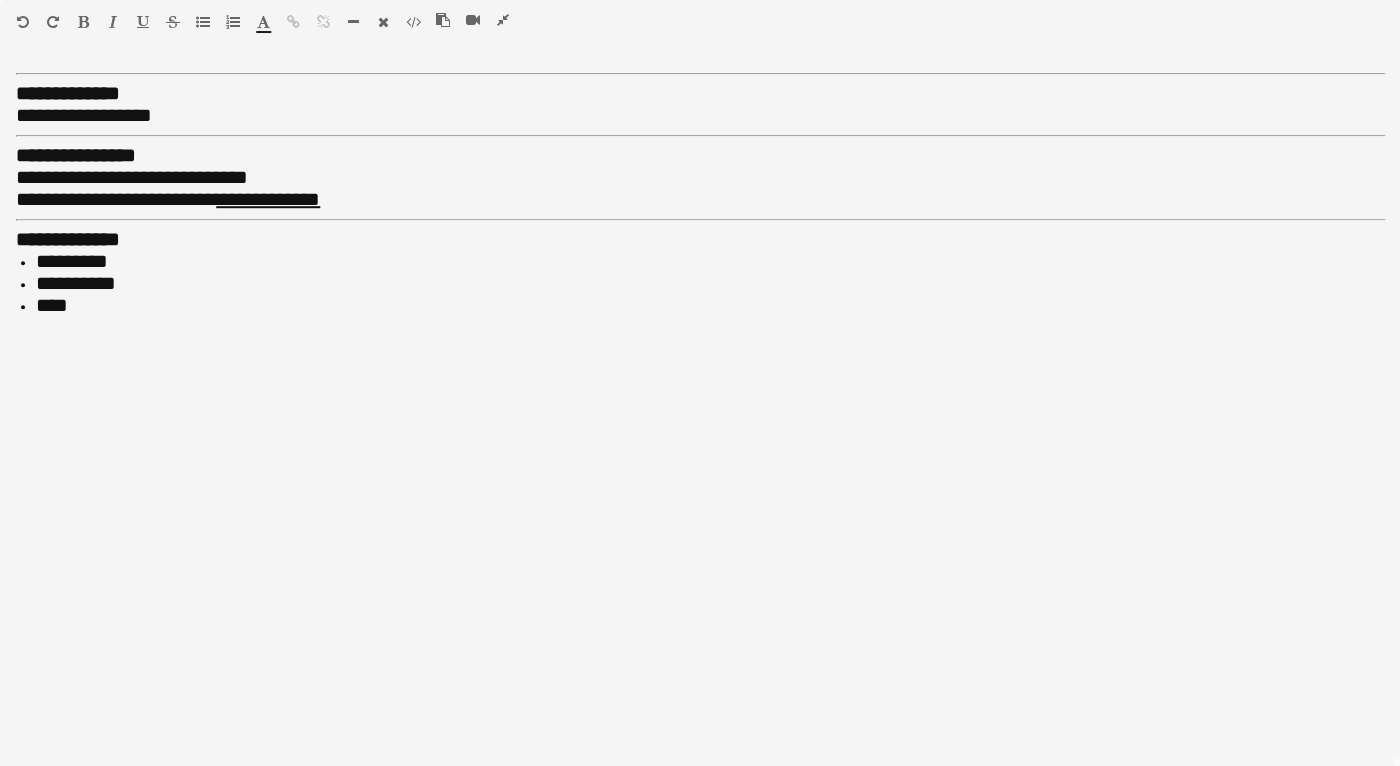 click at bounding box center (353, 22) 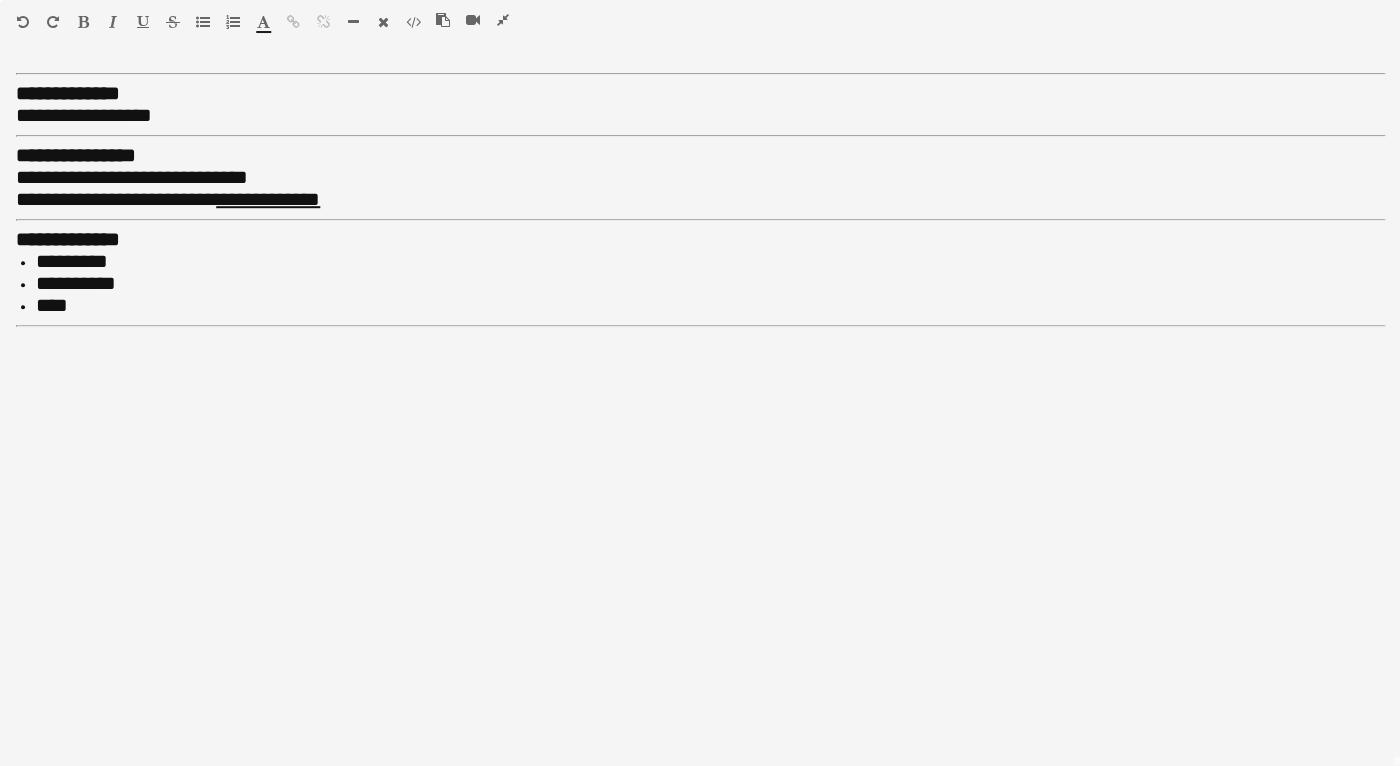 click at bounding box center (503, 20) 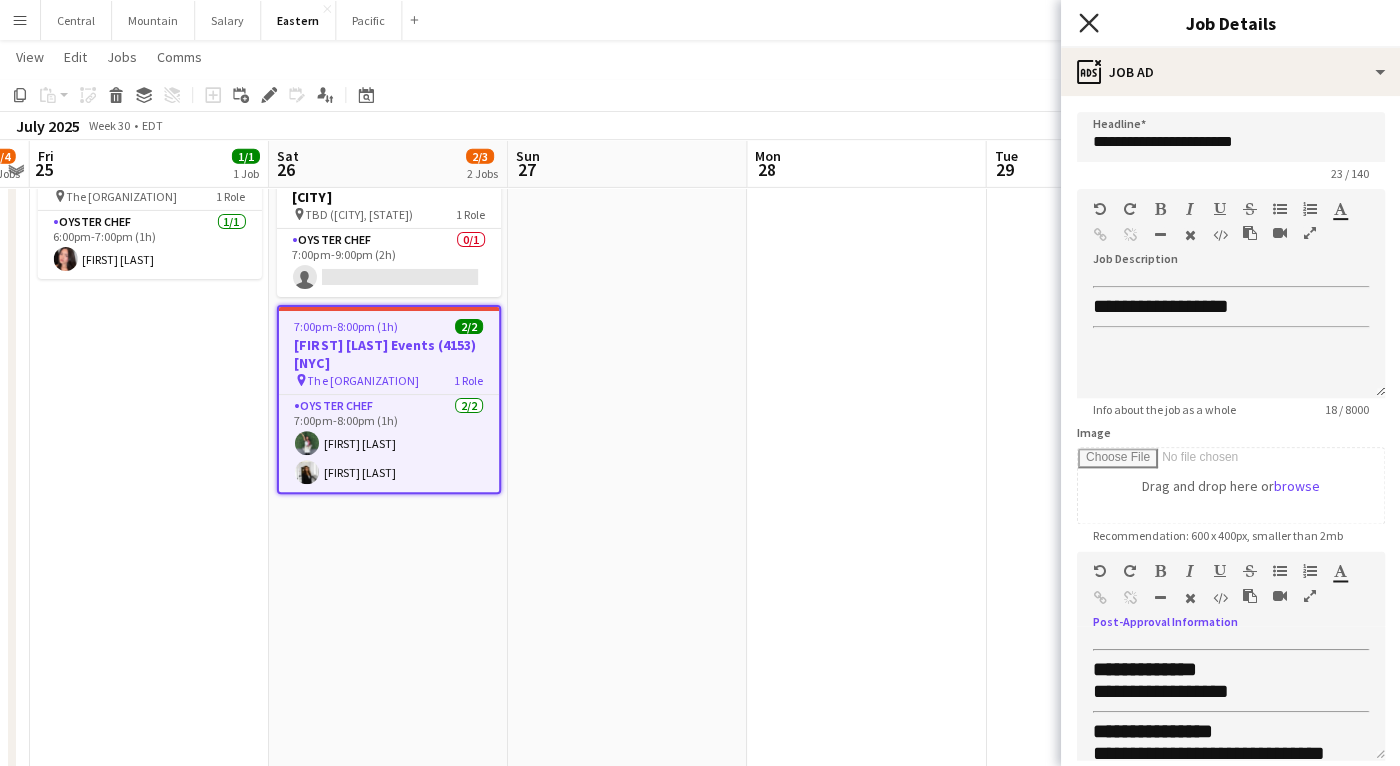 click 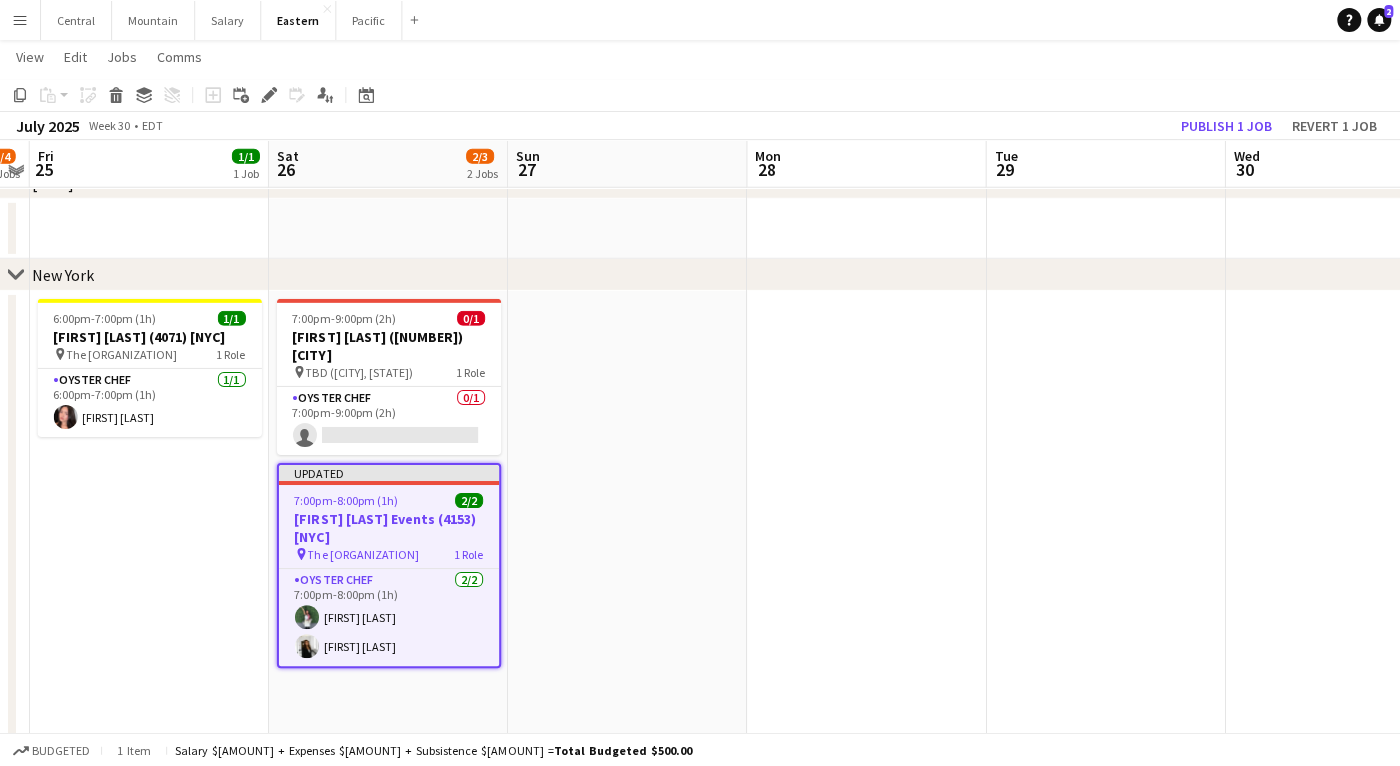 scroll, scrollTop: 619, scrollLeft: 0, axis: vertical 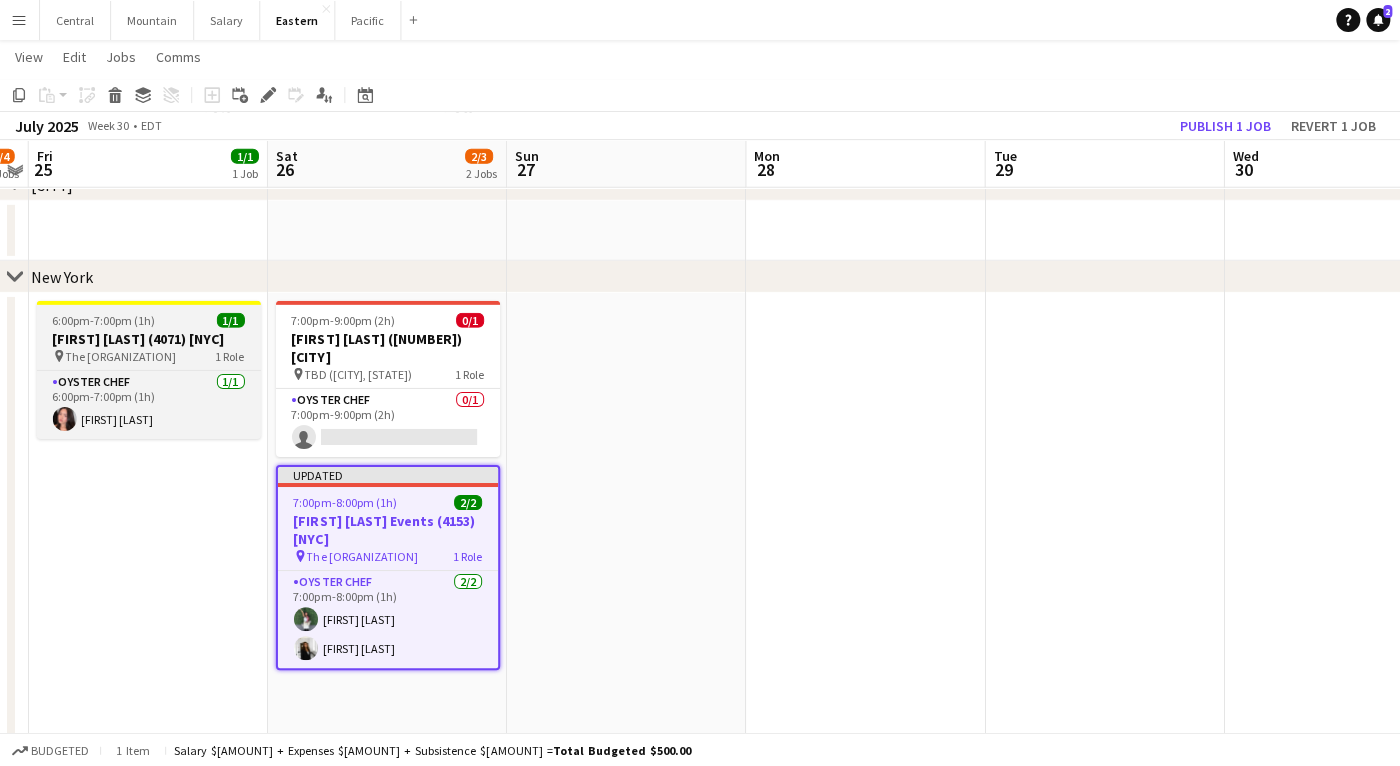 click on "[TIME]-[TIME] ([DURATION])    1/1   [FIRST] [LAST] (4071) [NYC]
pin
The Bowery Hotel   1 Role   Oyster Chef   1/1   [TIME]-[TIME] ([DURATION])
[FIRST] [LAST]" at bounding box center (150, 370) 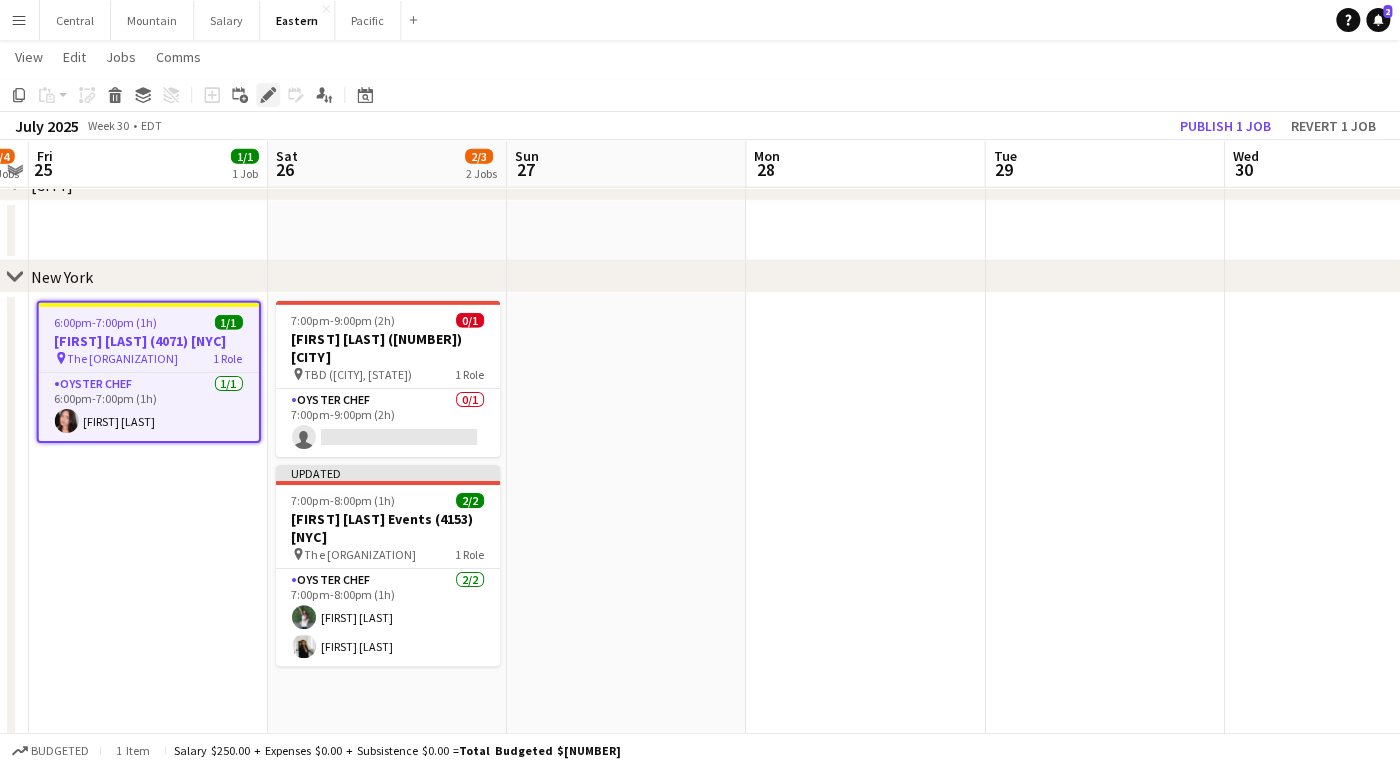 click on "Edit" 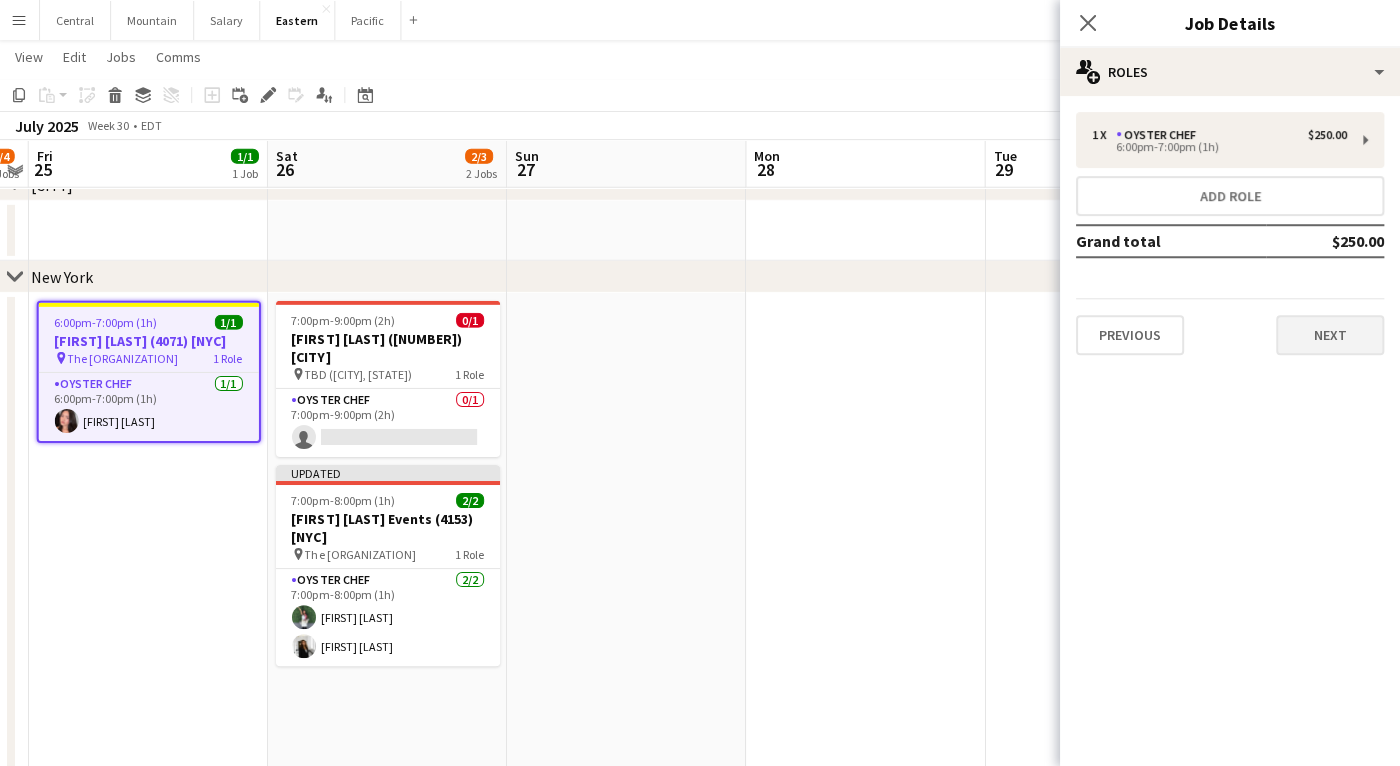click on "Next" at bounding box center [1330, 335] 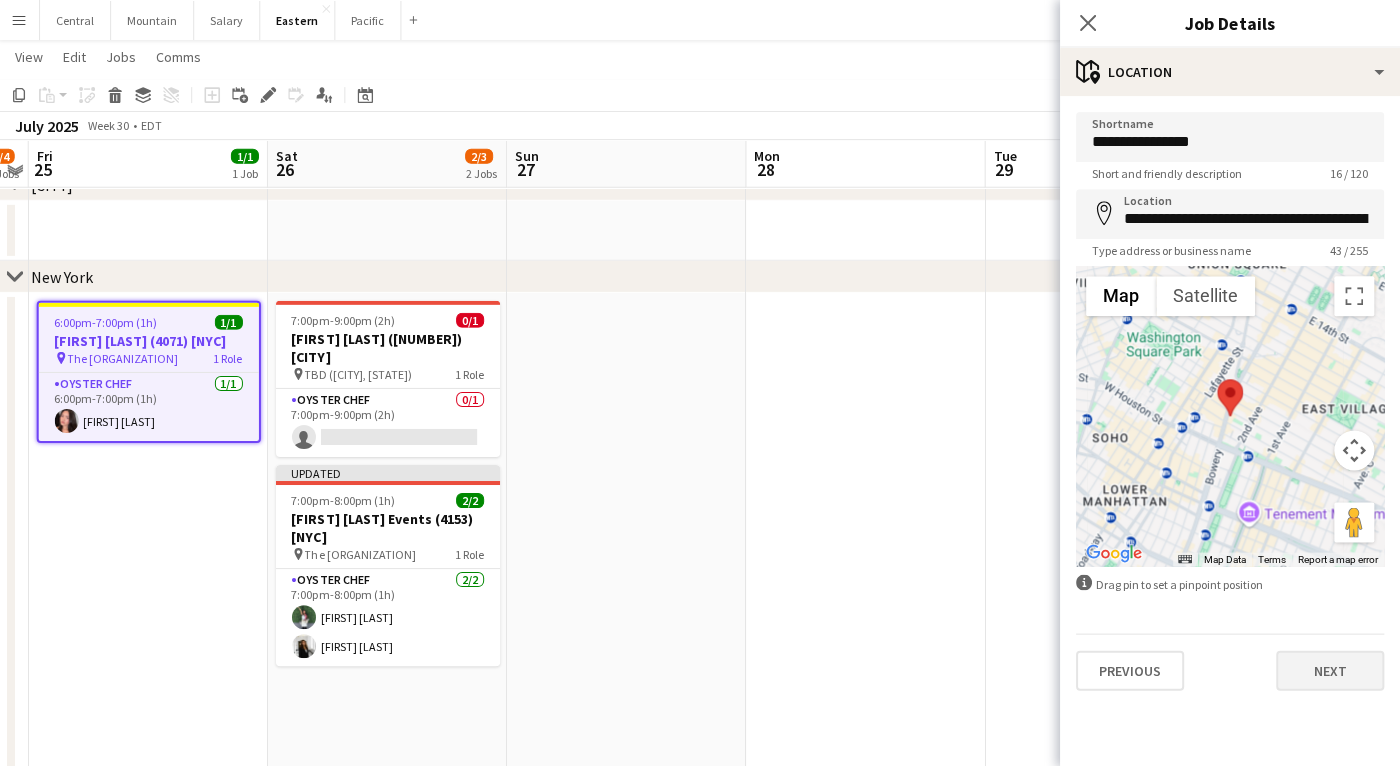 click on "Next" at bounding box center [1330, 670] 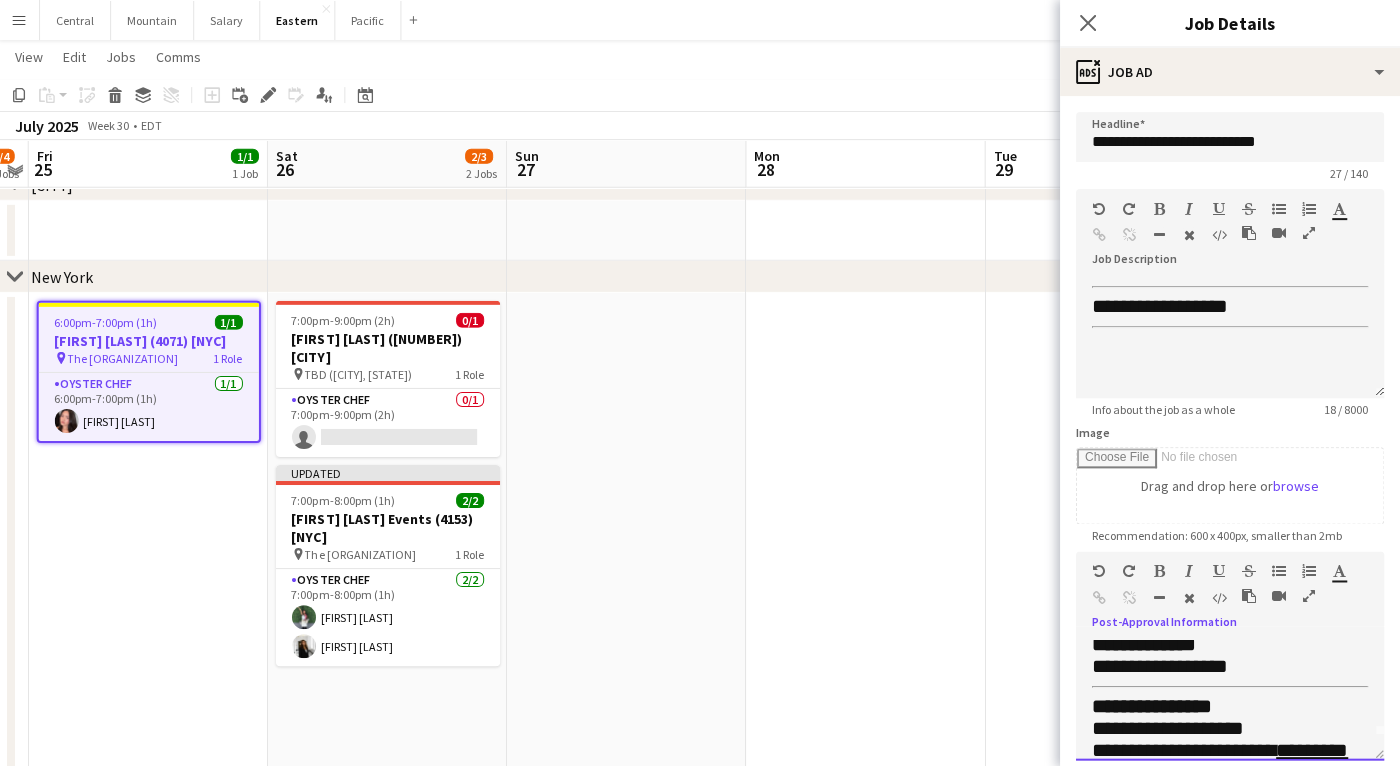 scroll, scrollTop: 8, scrollLeft: 0, axis: vertical 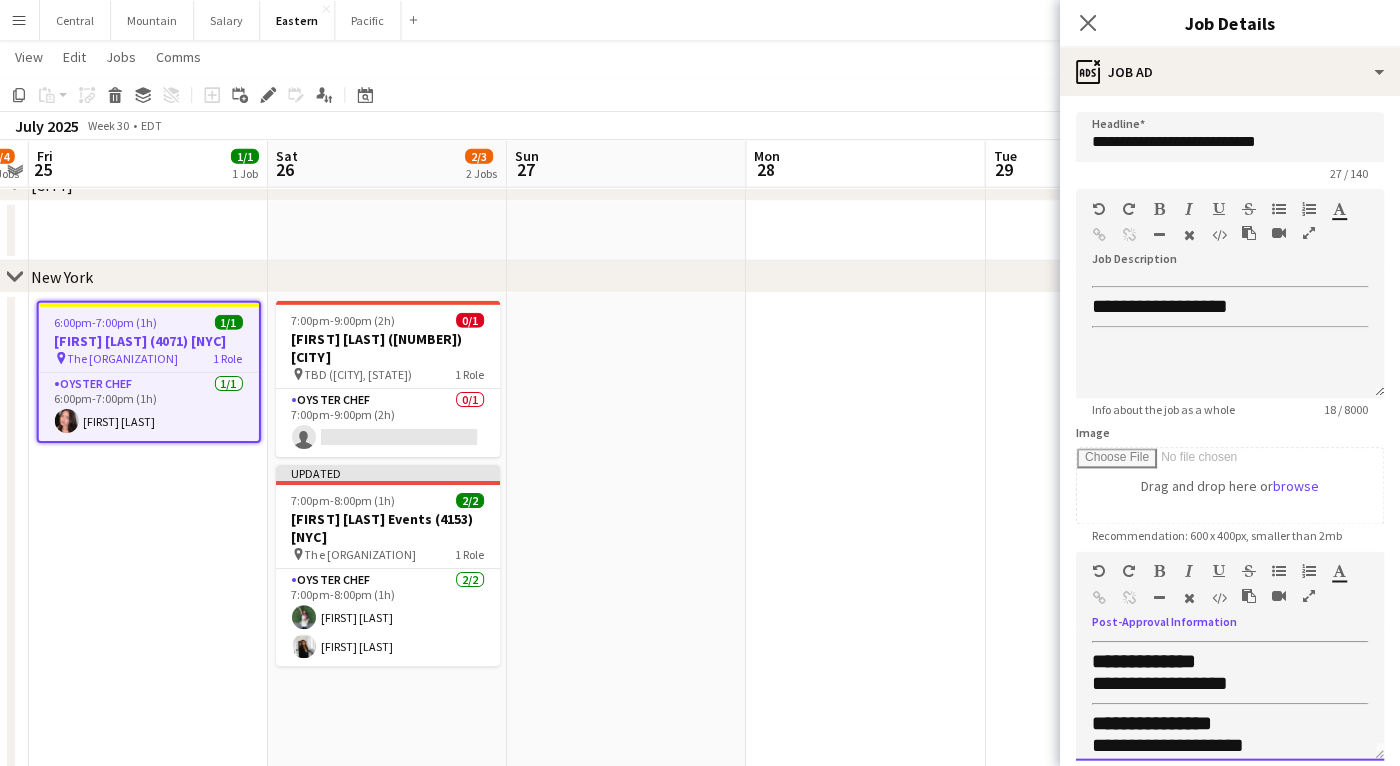 click at bounding box center [1287, 599] 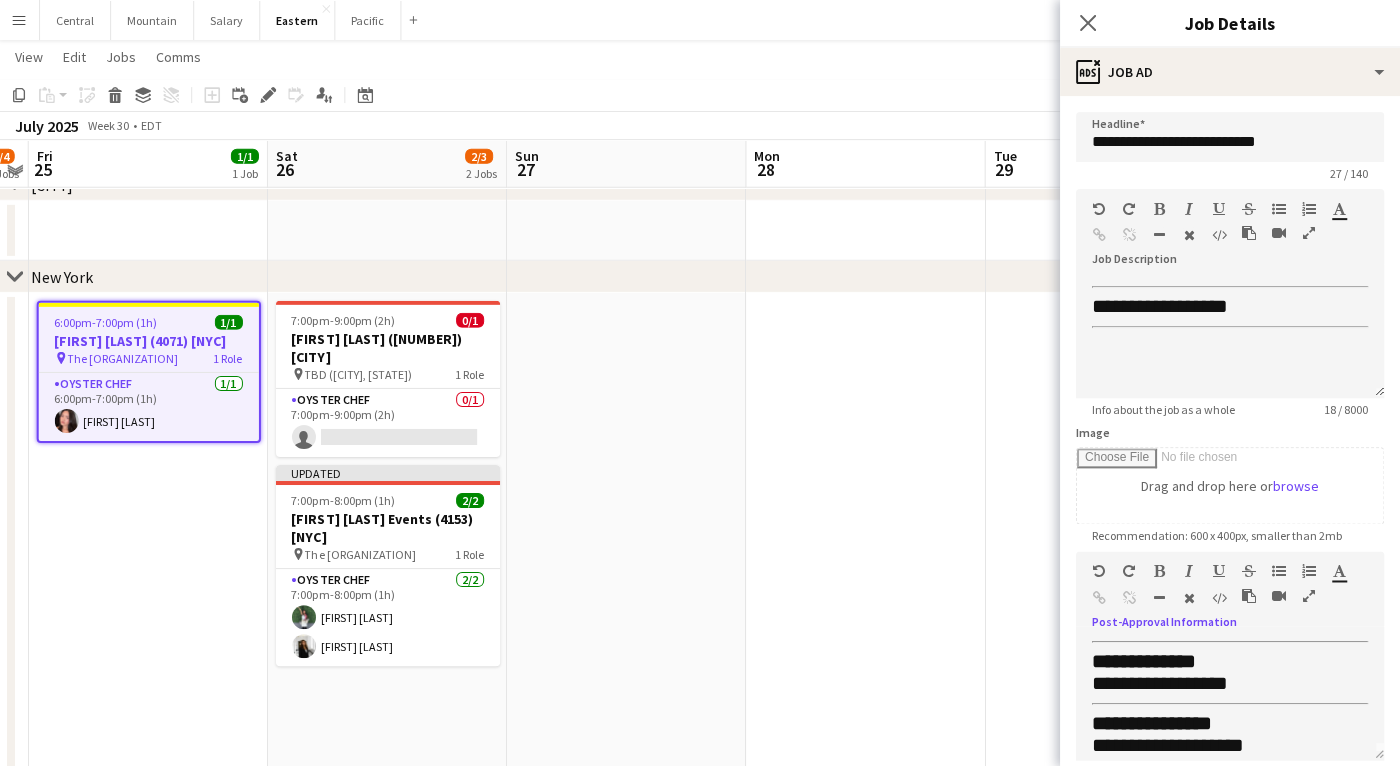 click at bounding box center [1309, 595] 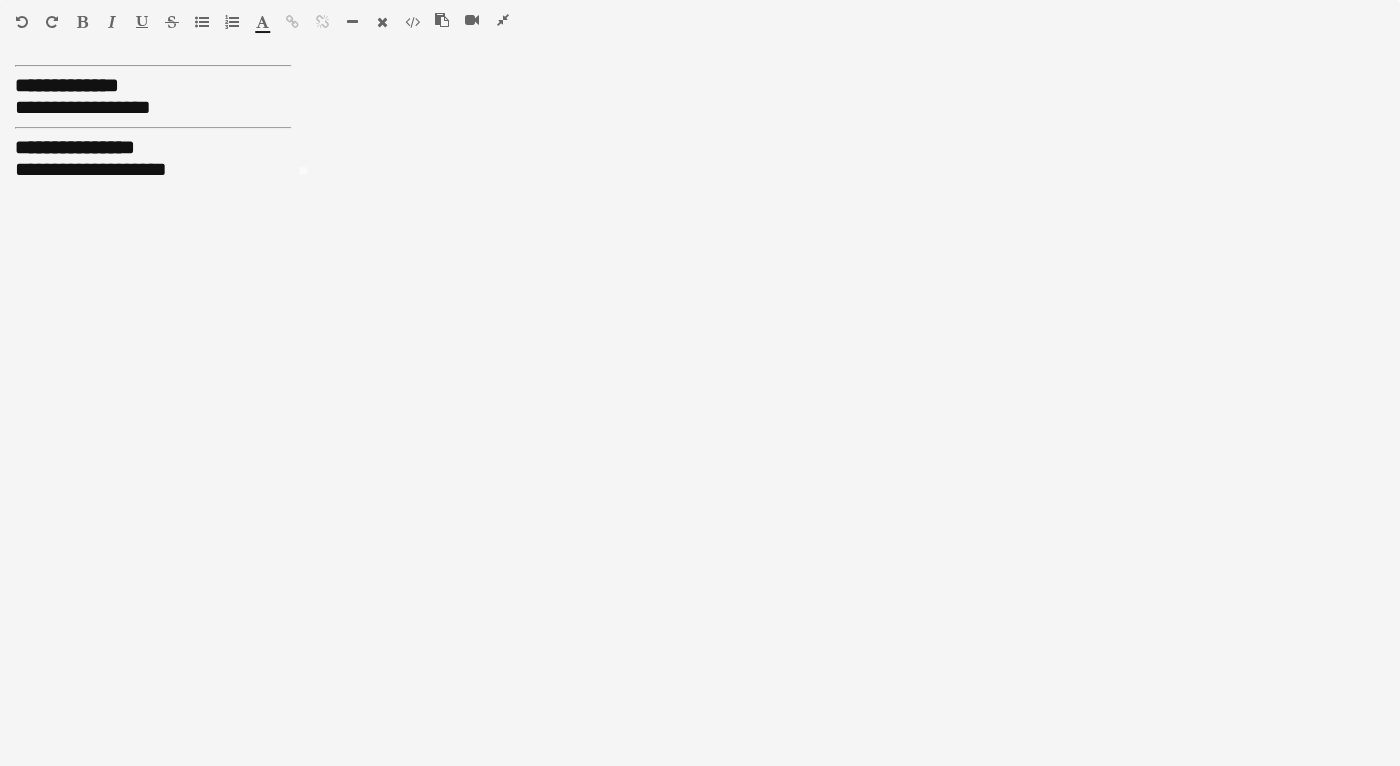 scroll, scrollTop: 0, scrollLeft: 0, axis: both 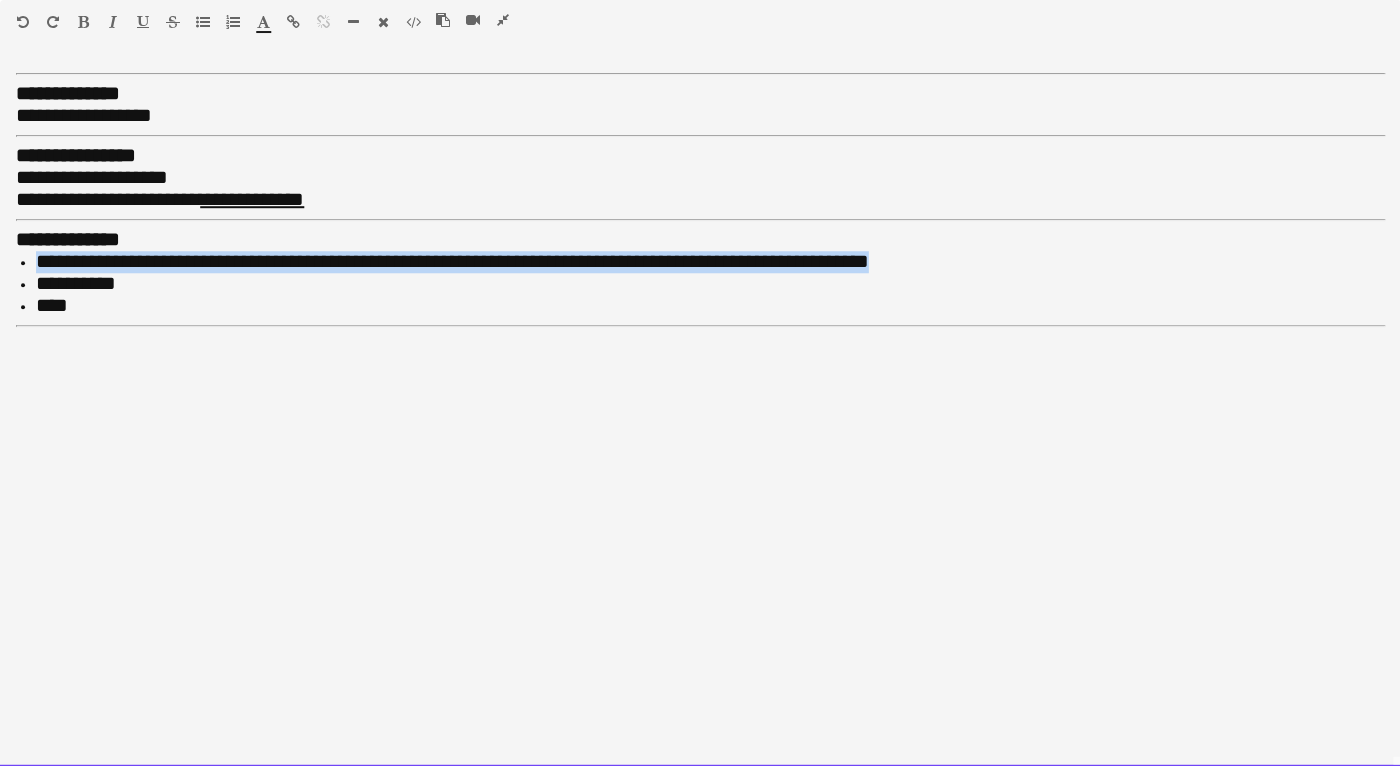 drag, startPoint x: 945, startPoint y: 262, endPoint x: -43, endPoint y: 257, distance: 988.01263 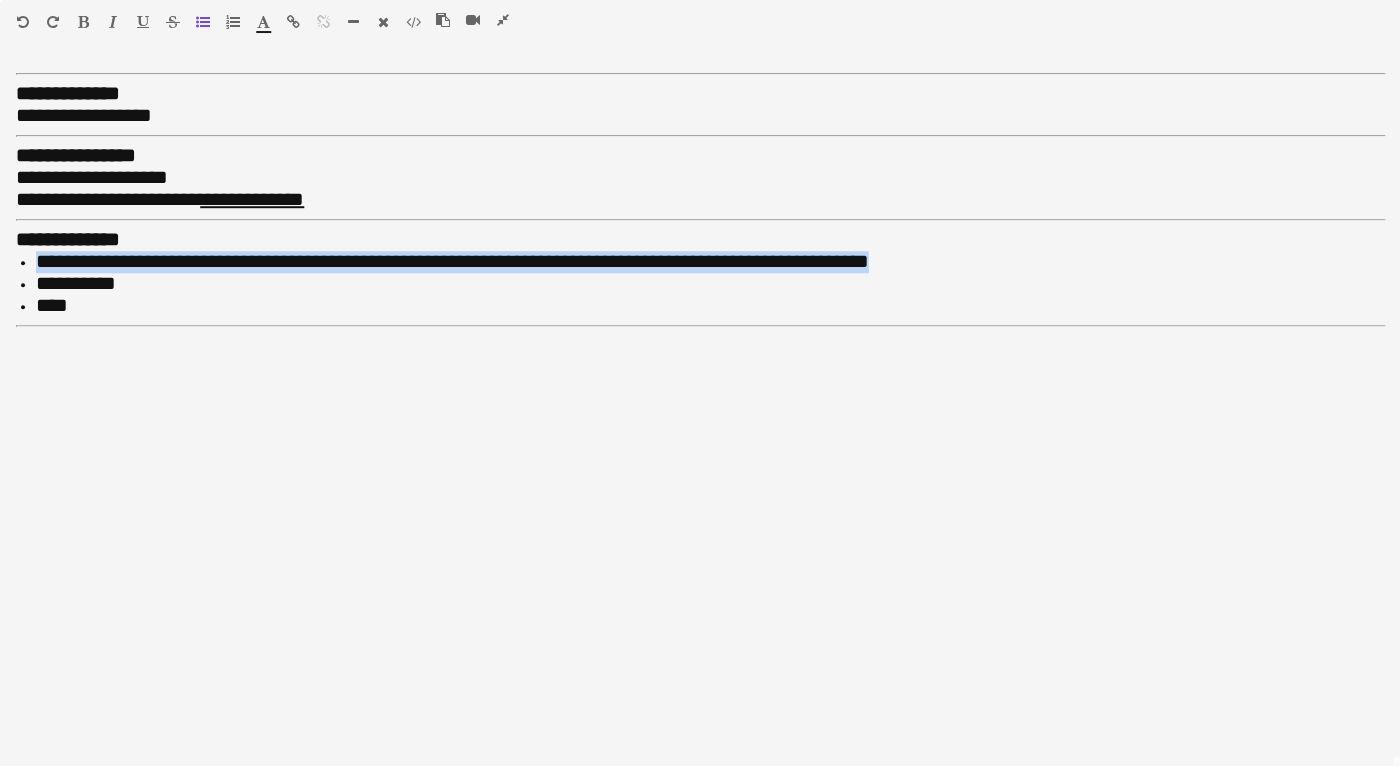 click at bounding box center [503, 20] 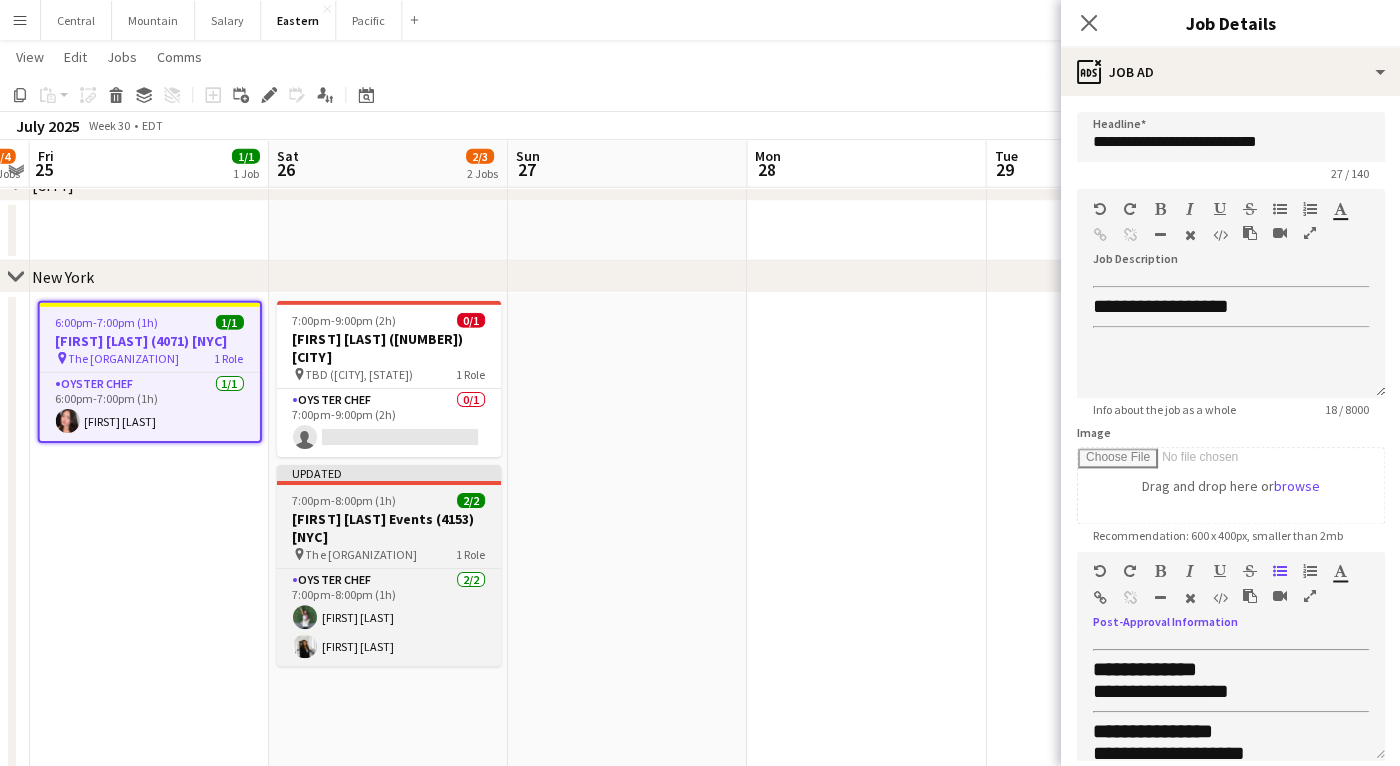 click on "[TIME]-[TIME] ([DURATION])    2/2" at bounding box center (389, 500) 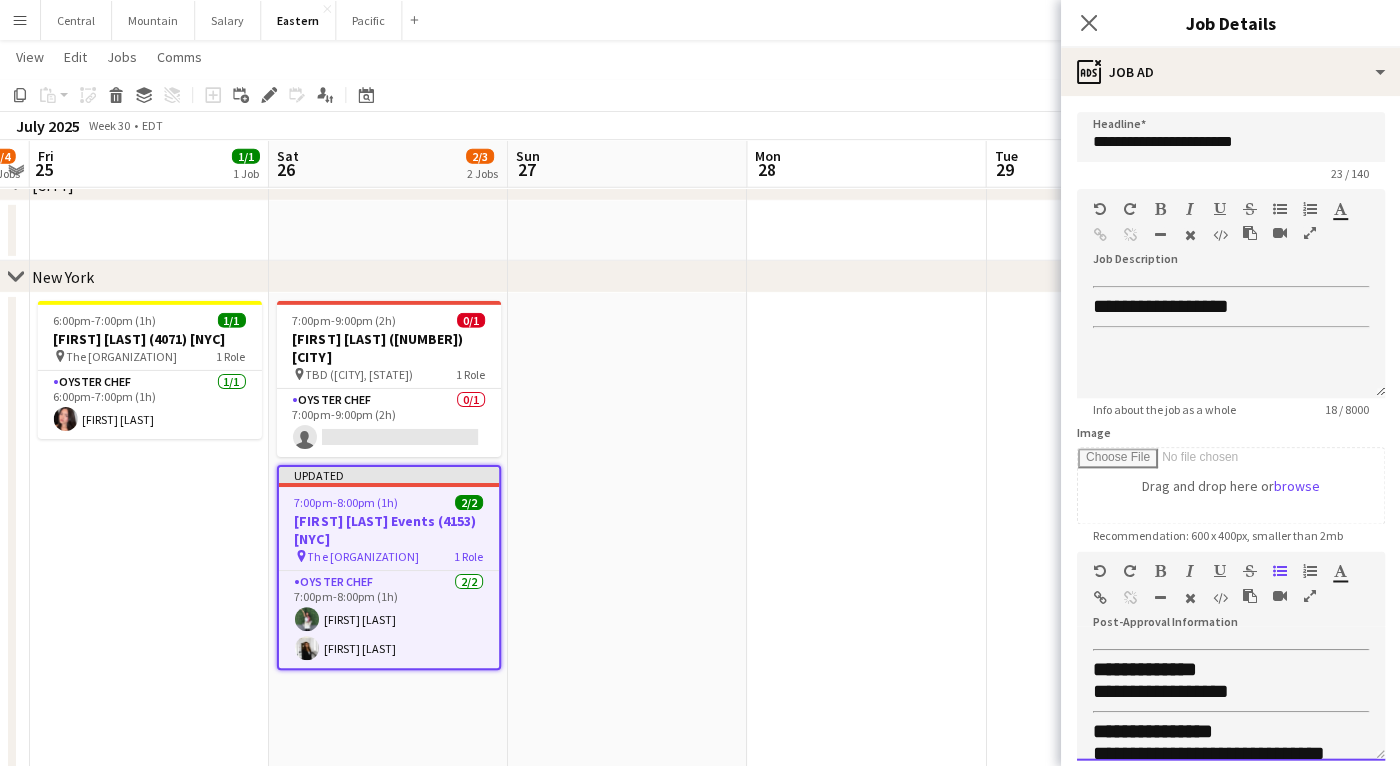 click at bounding box center (1287, 599) 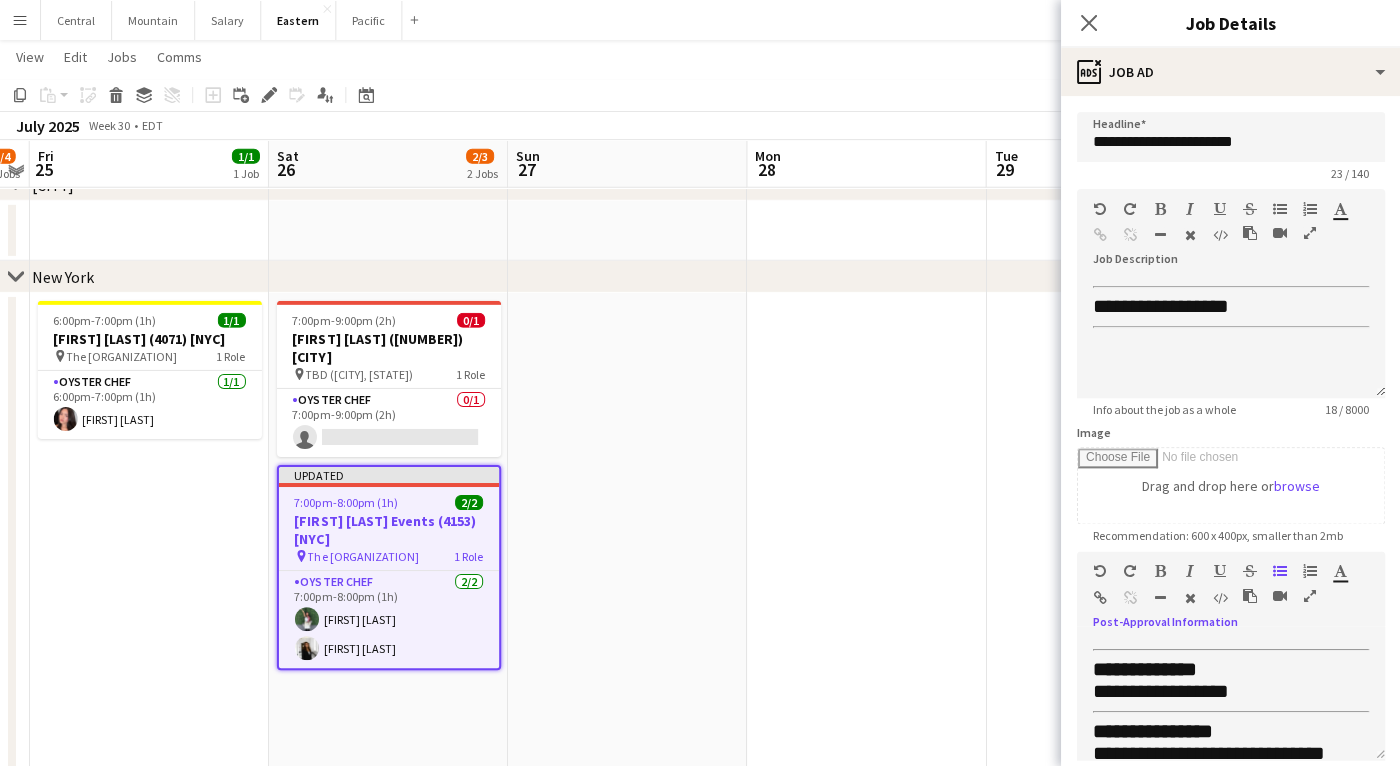 click at bounding box center [1309, 595] 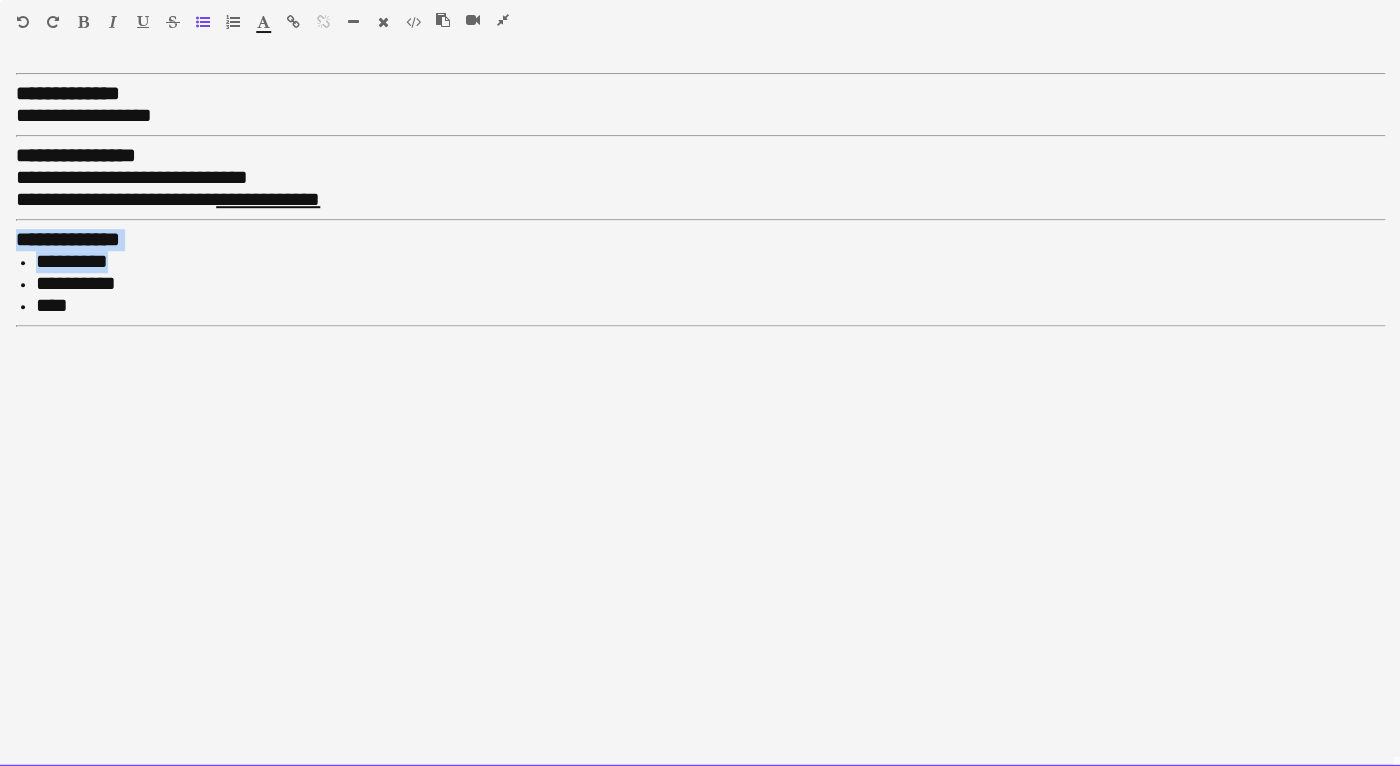 drag, startPoint x: 146, startPoint y: 256, endPoint x: -17, endPoint y: 243, distance: 163.51758 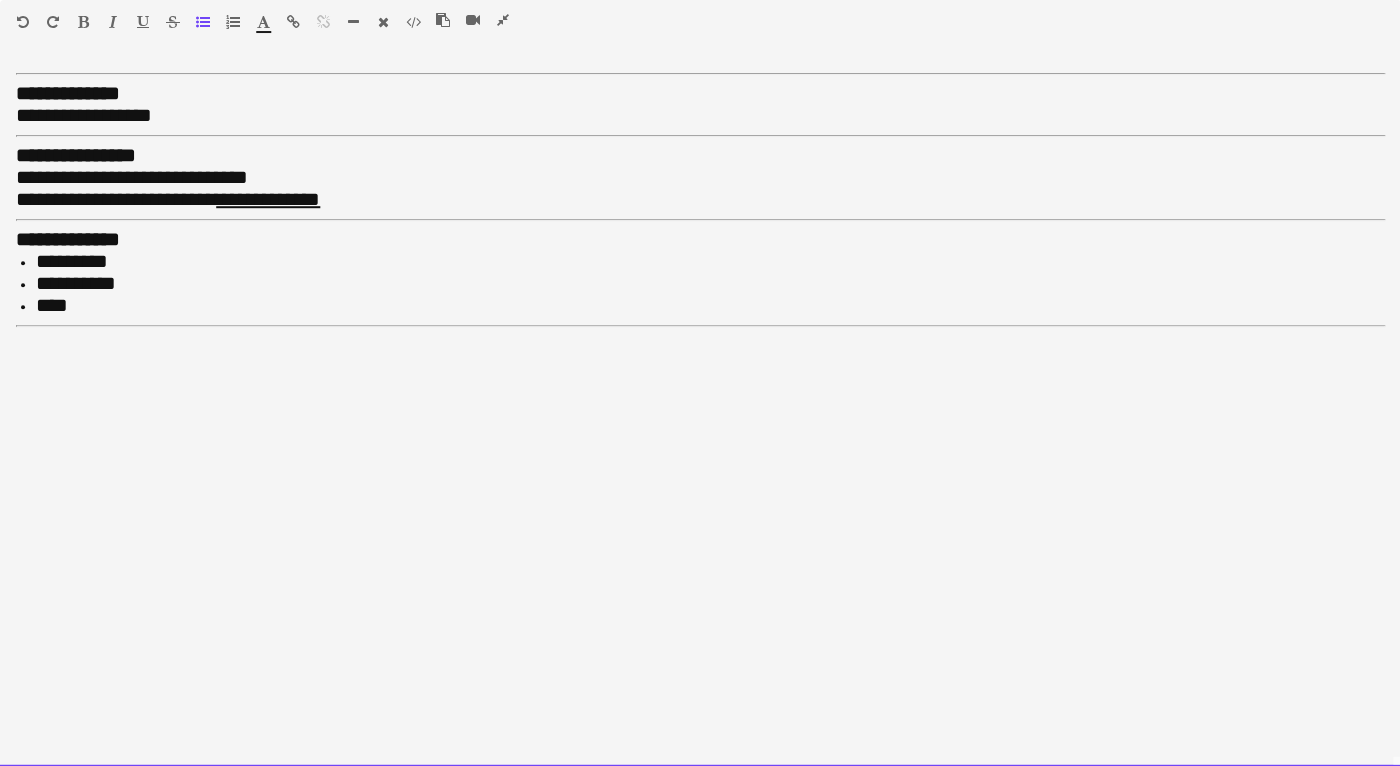 click on "**********" at bounding box center (76, 283) 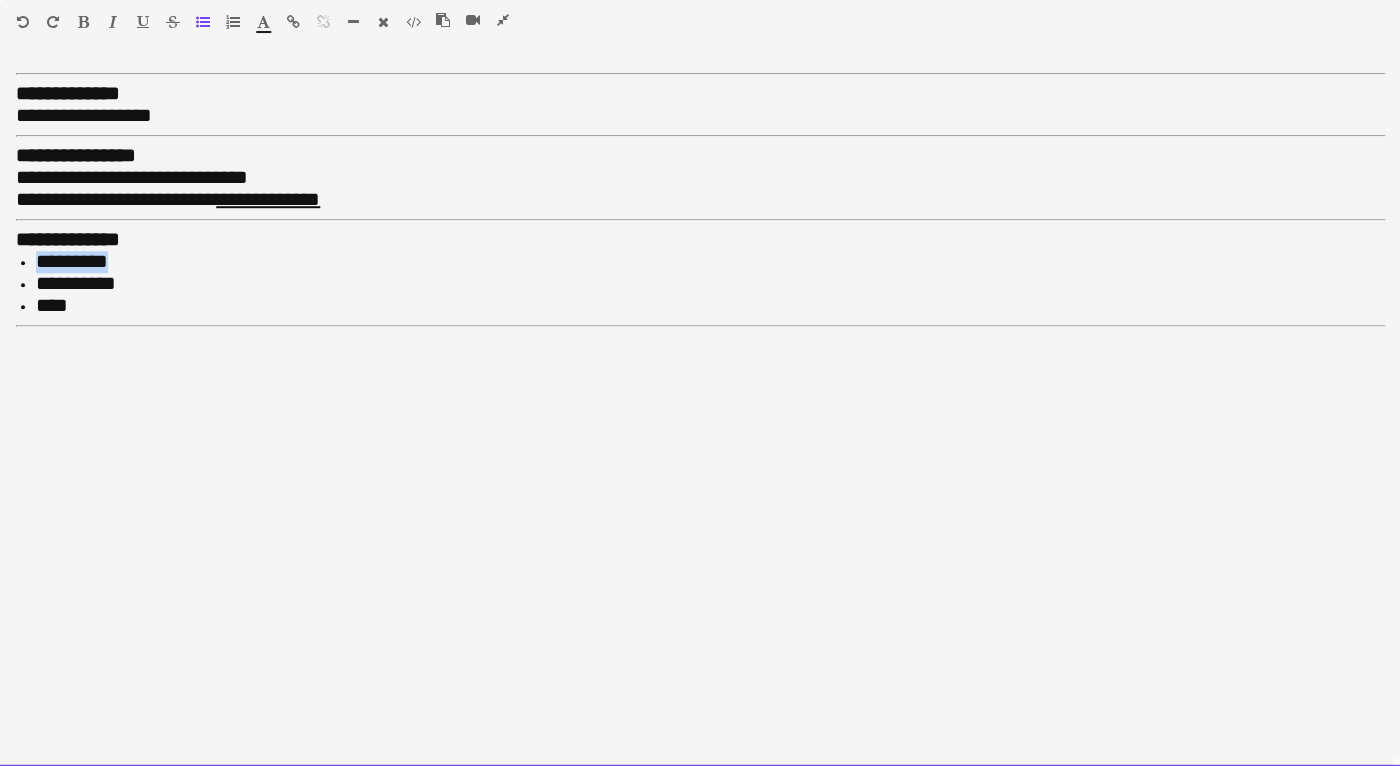 drag, startPoint x: 146, startPoint y: 246, endPoint x: 9, endPoint y: 246, distance: 137 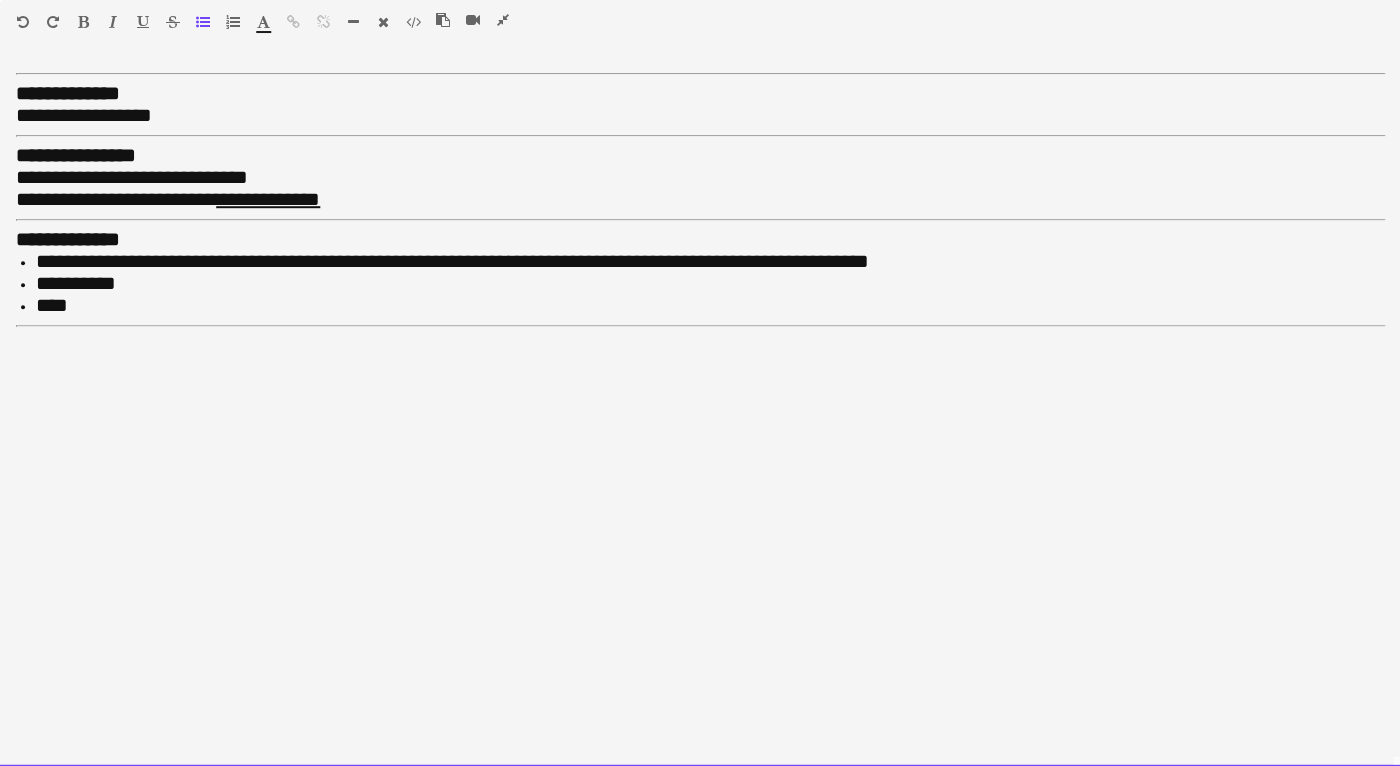 click on "****" at bounding box center [710, 306] 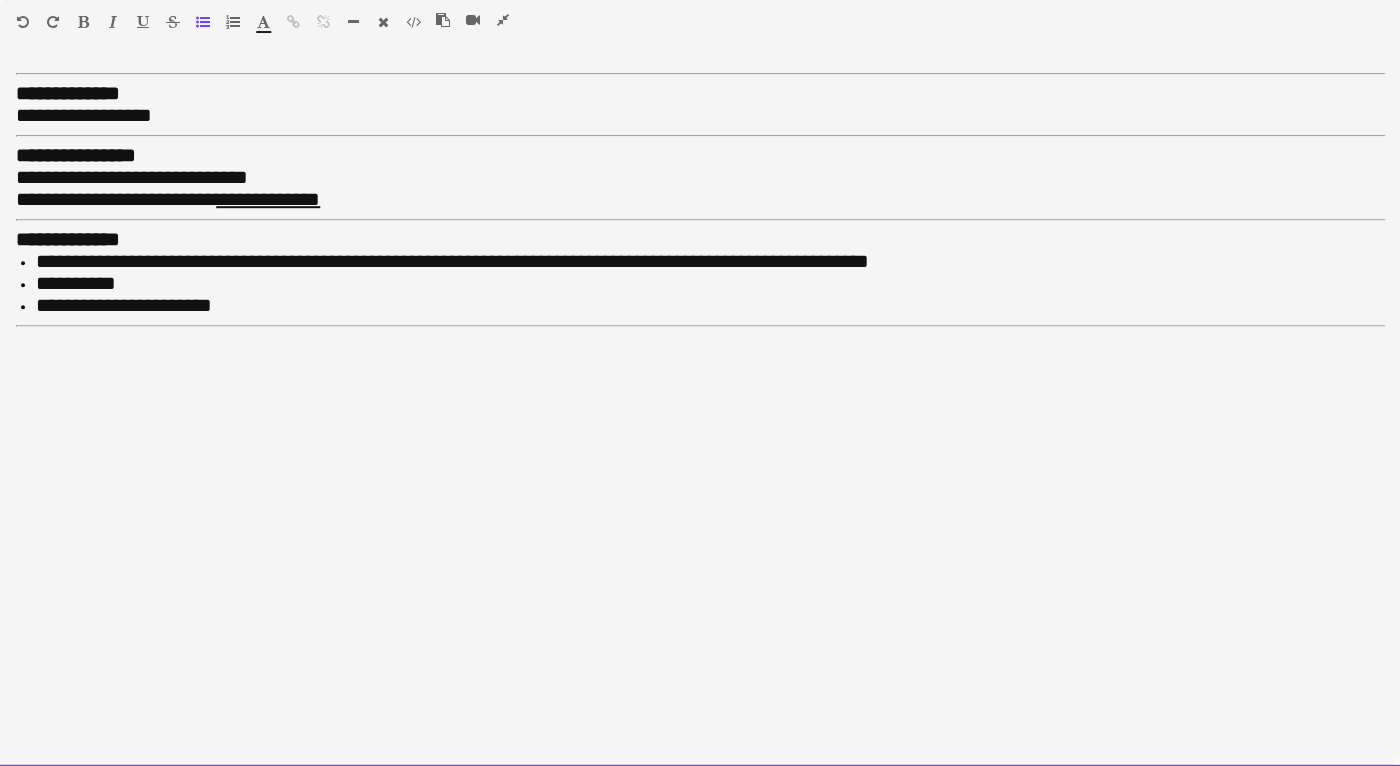 click on "**********" at bounding box center (710, 284) 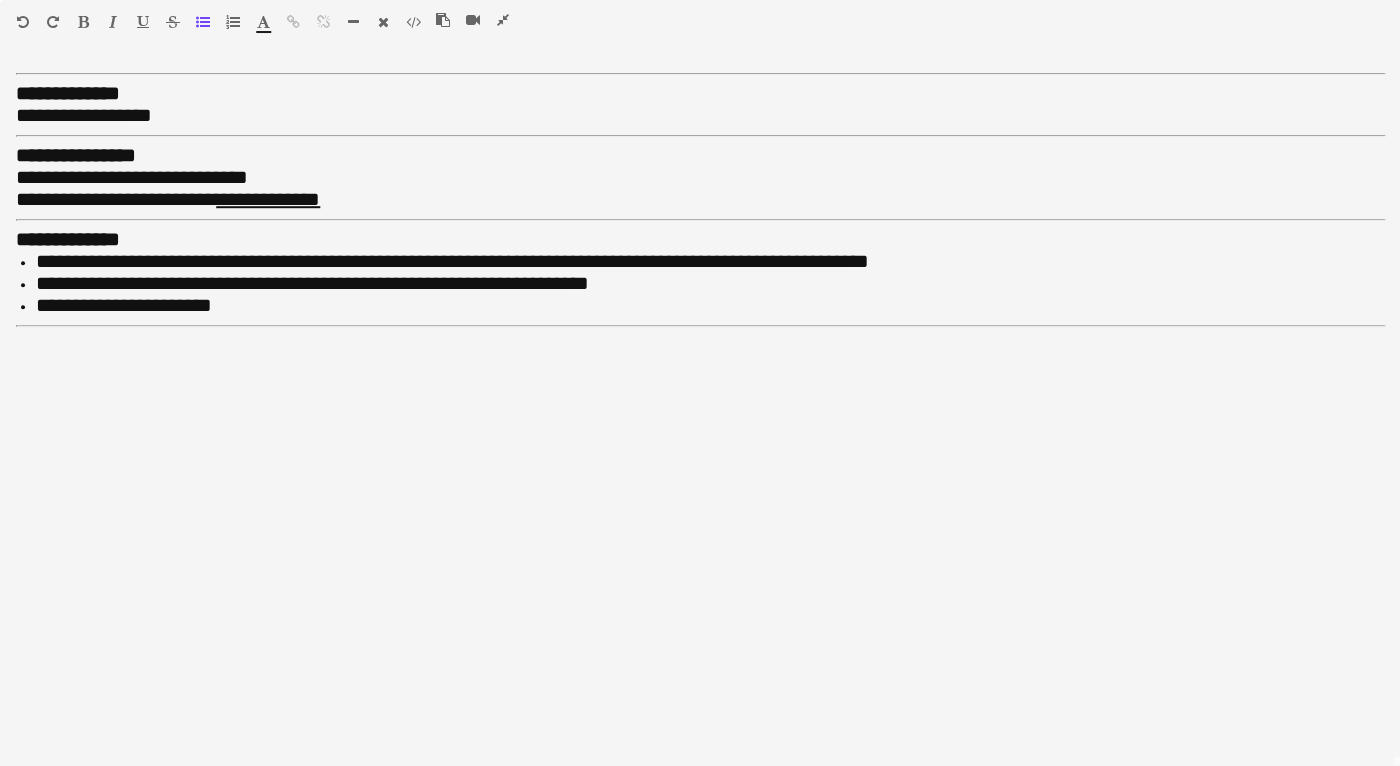 click at bounding box center (503, 20) 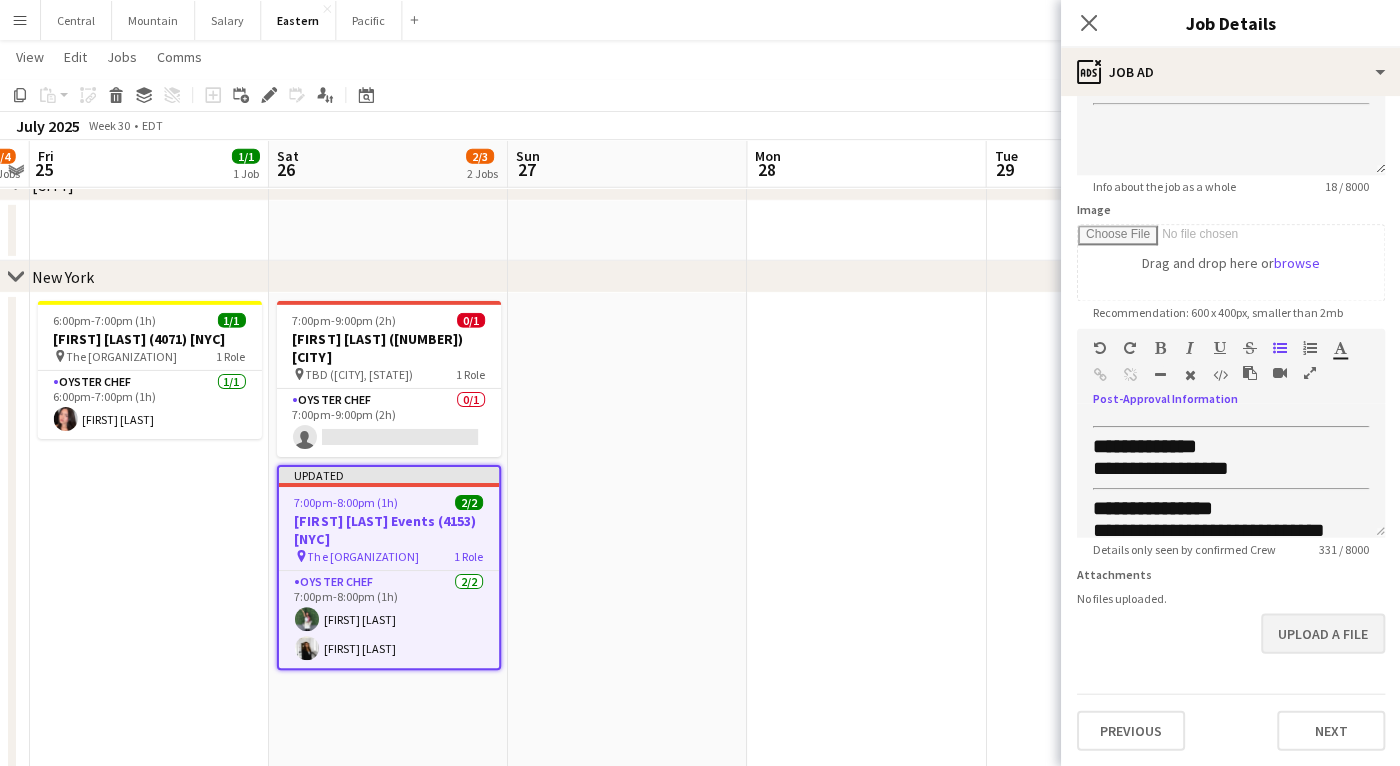 scroll, scrollTop: 223, scrollLeft: 0, axis: vertical 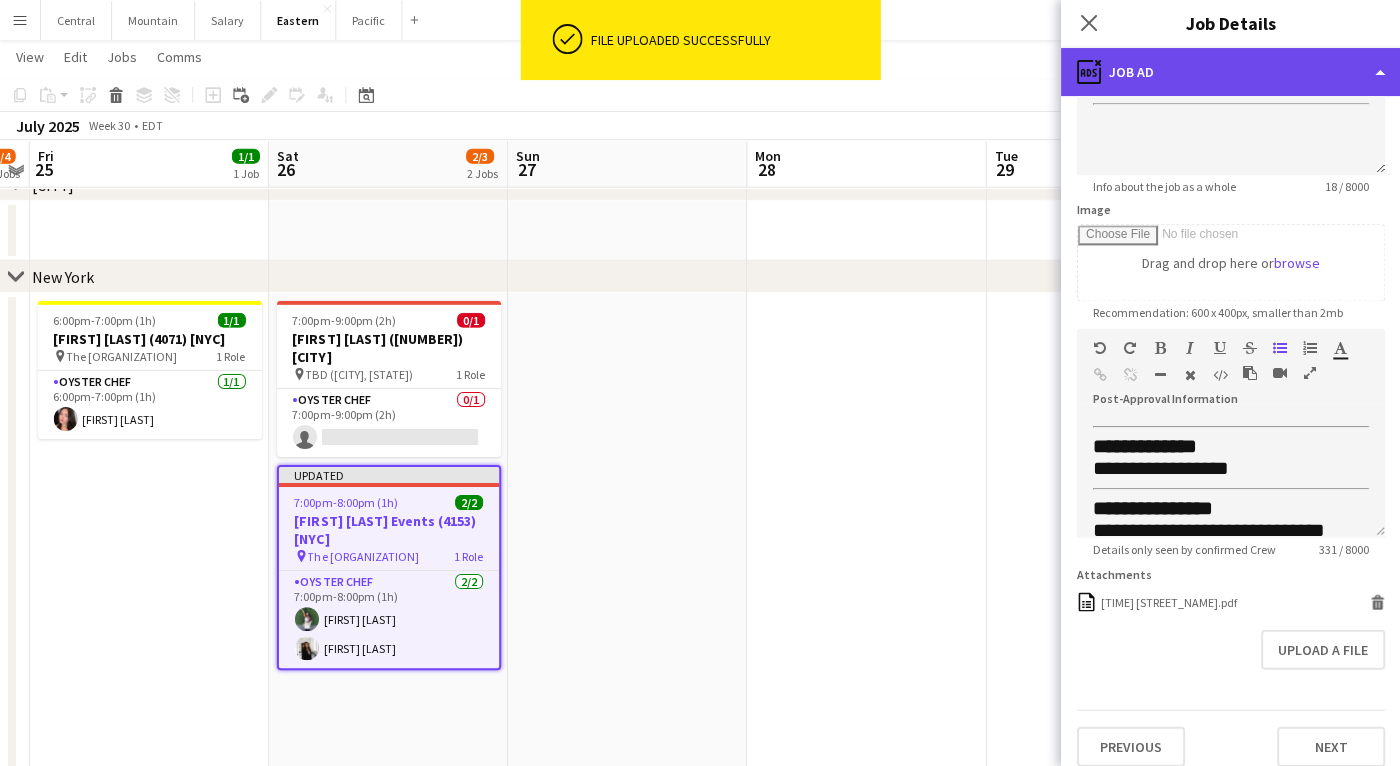 click on "ads-window
Job Ad" 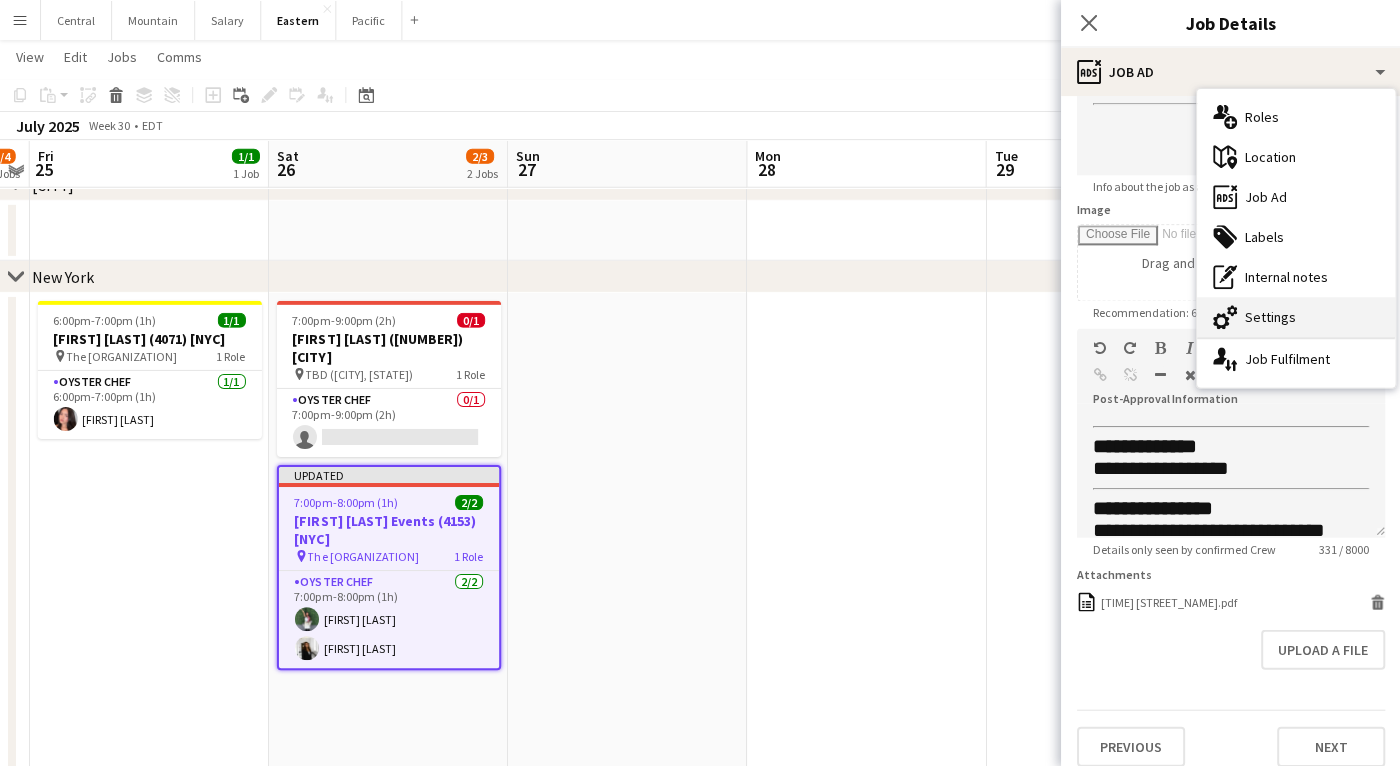 click on "cog-double-3" 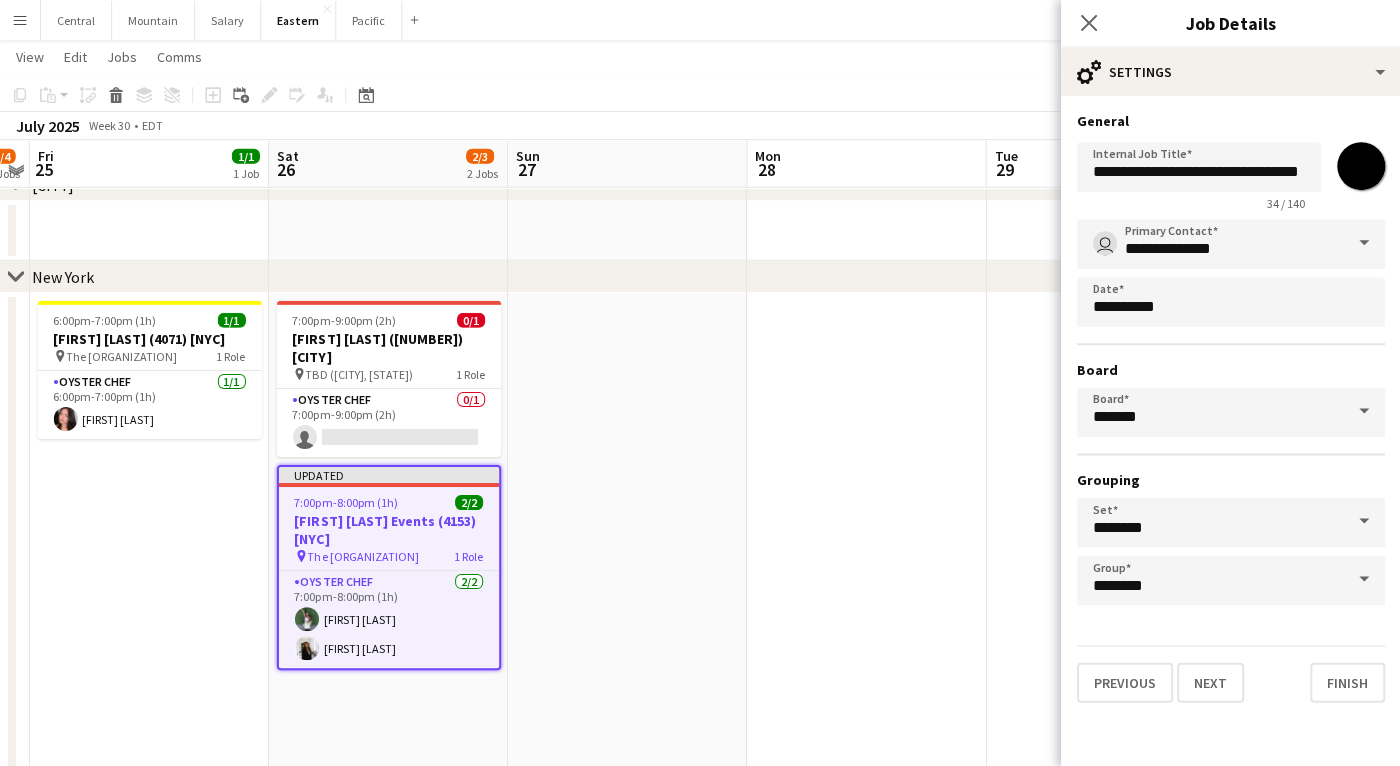 click on "*******" at bounding box center [1360, 166] 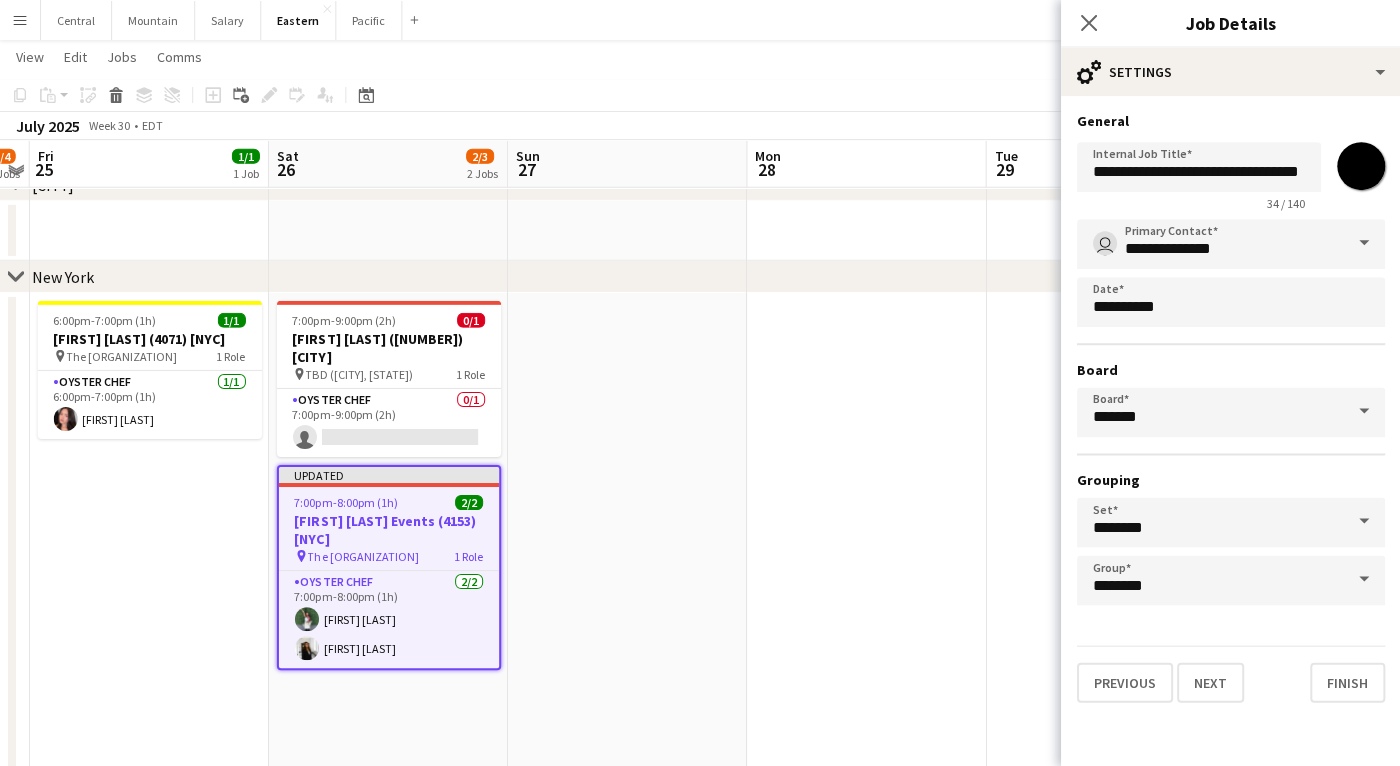type on "*******" 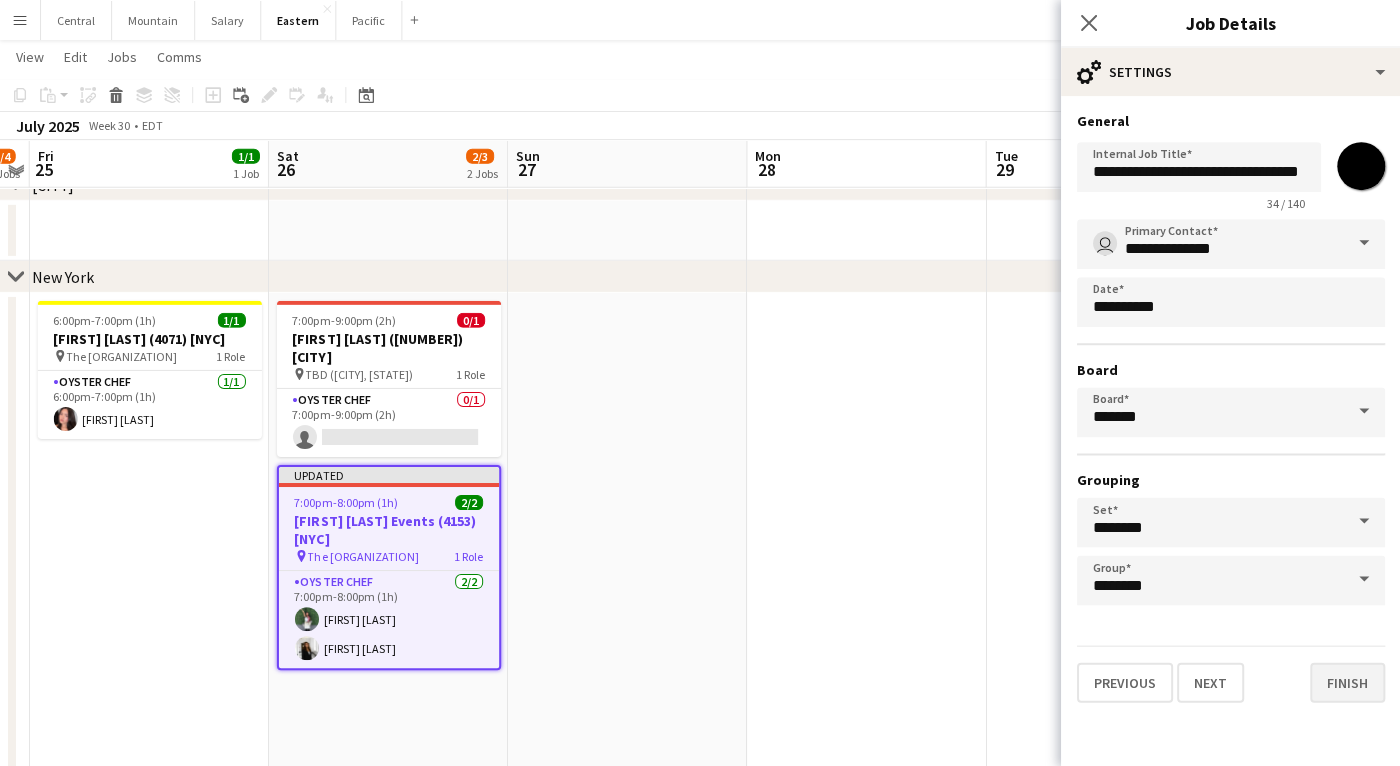 click on "Finish" at bounding box center [1346, 682] 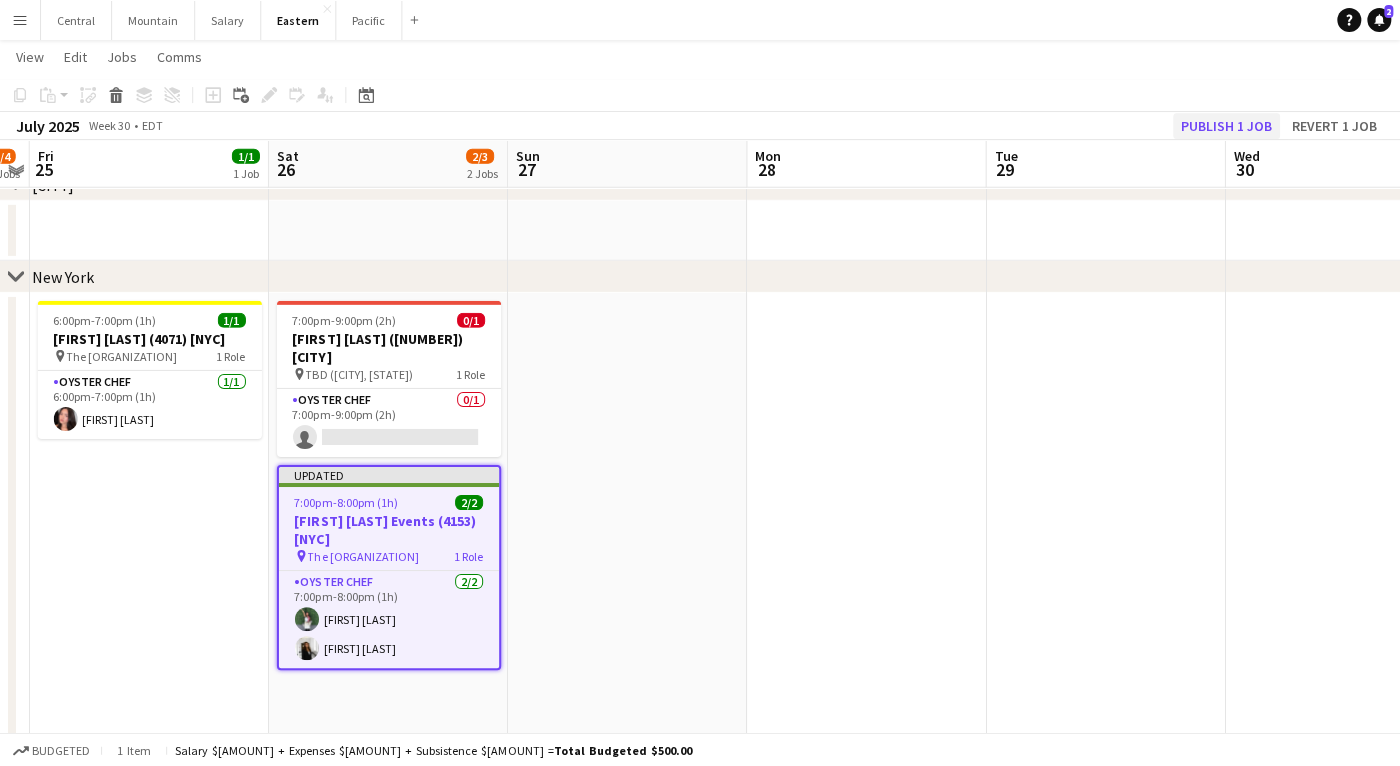 click on "Publish 1 job" 